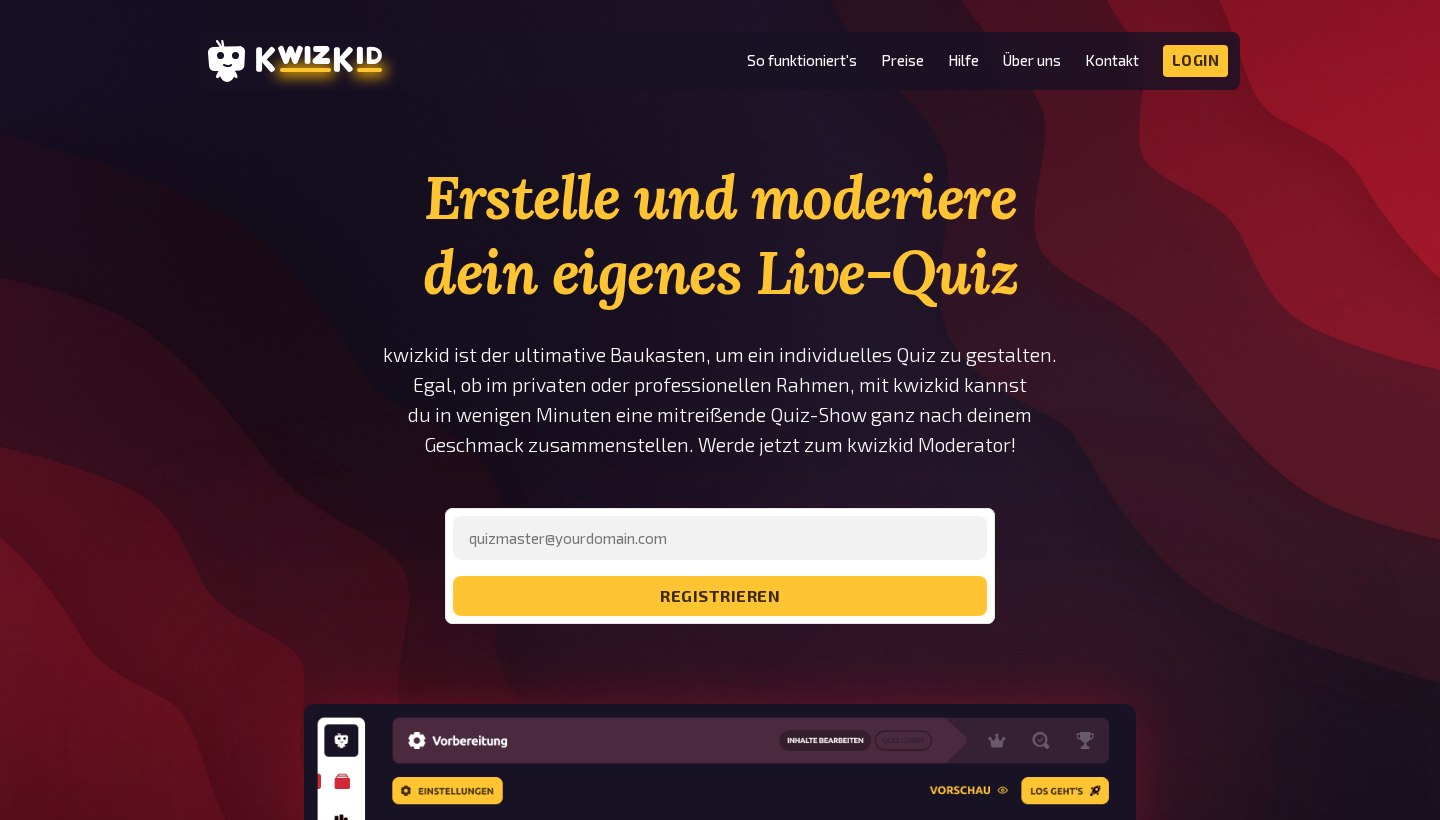 scroll, scrollTop: 485, scrollLeft: 0, axis: vertical 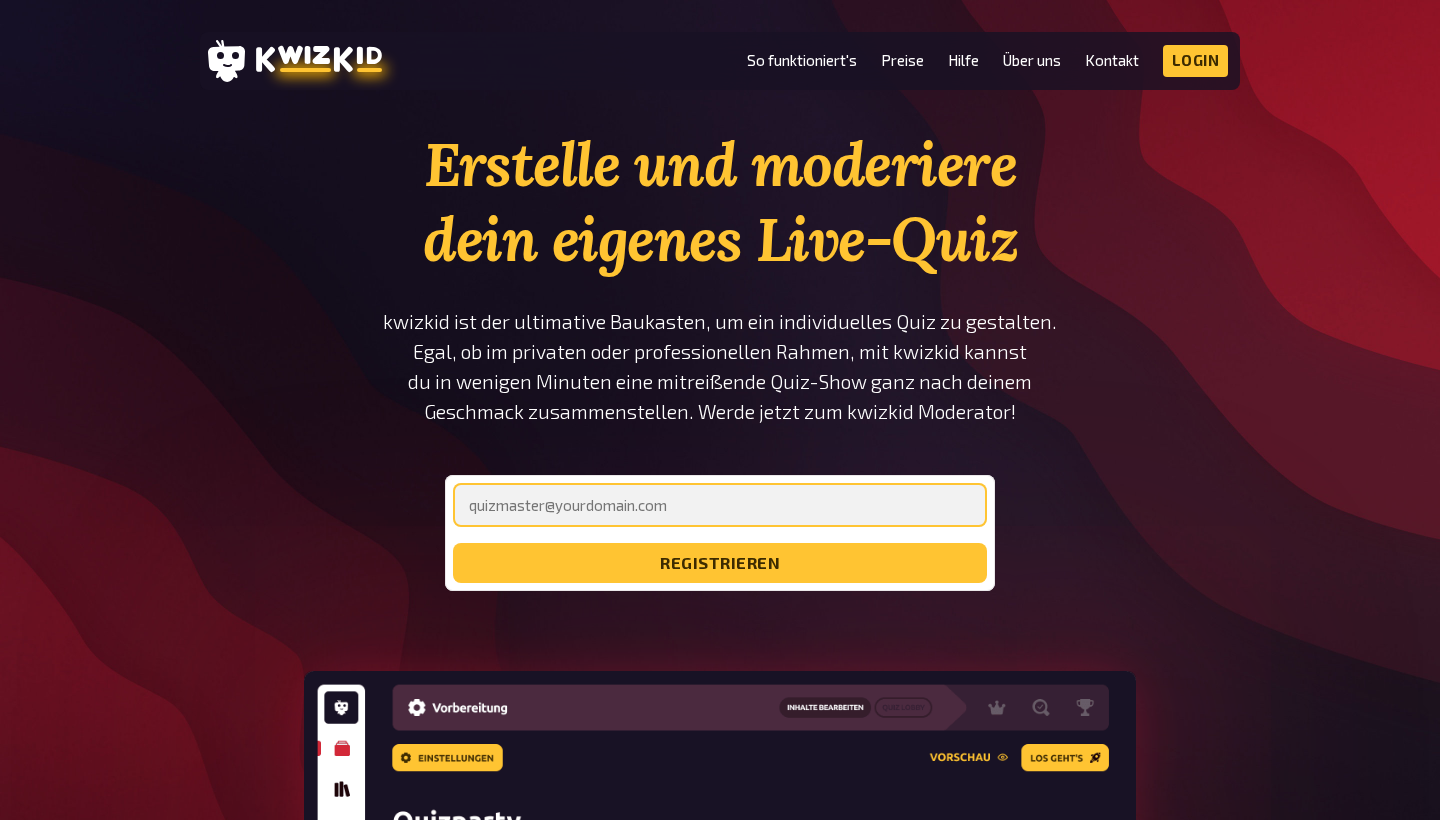 click at bounding box center [720, 505] 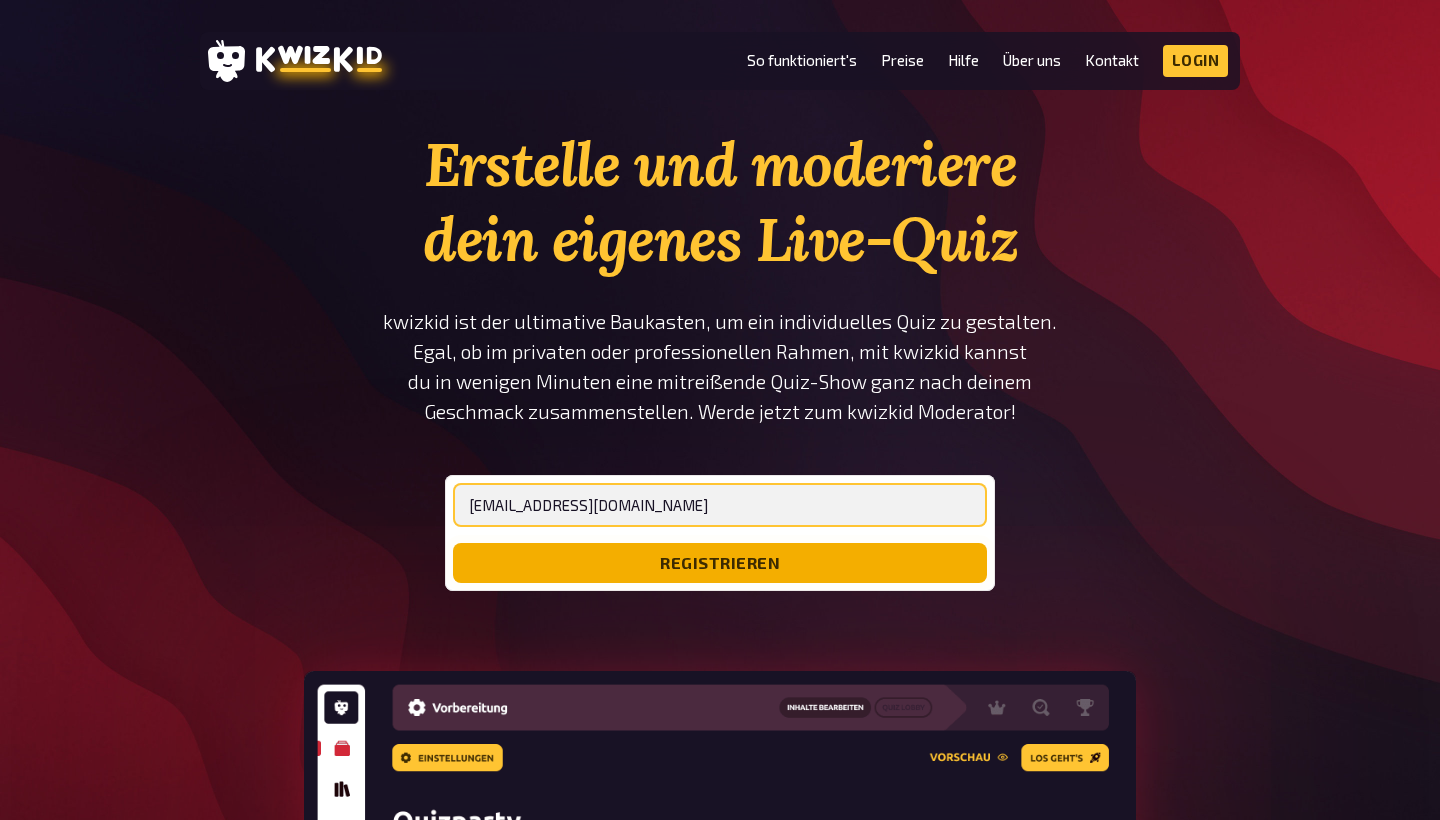 type on "[EMAIL_ADDRESS][DOMAIN_NAME]" 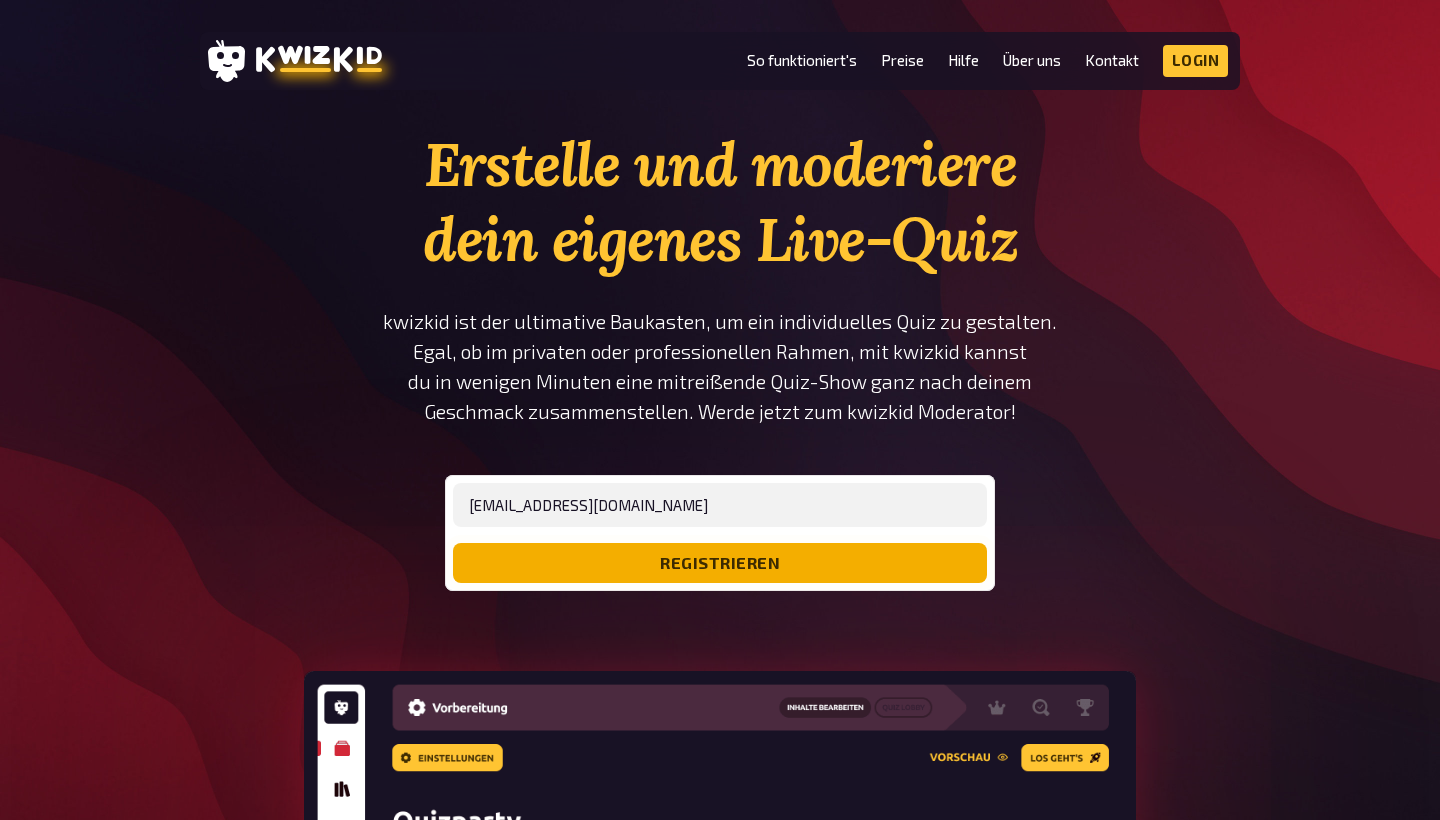 click on "registrieren" at bounding box center [720, 563] 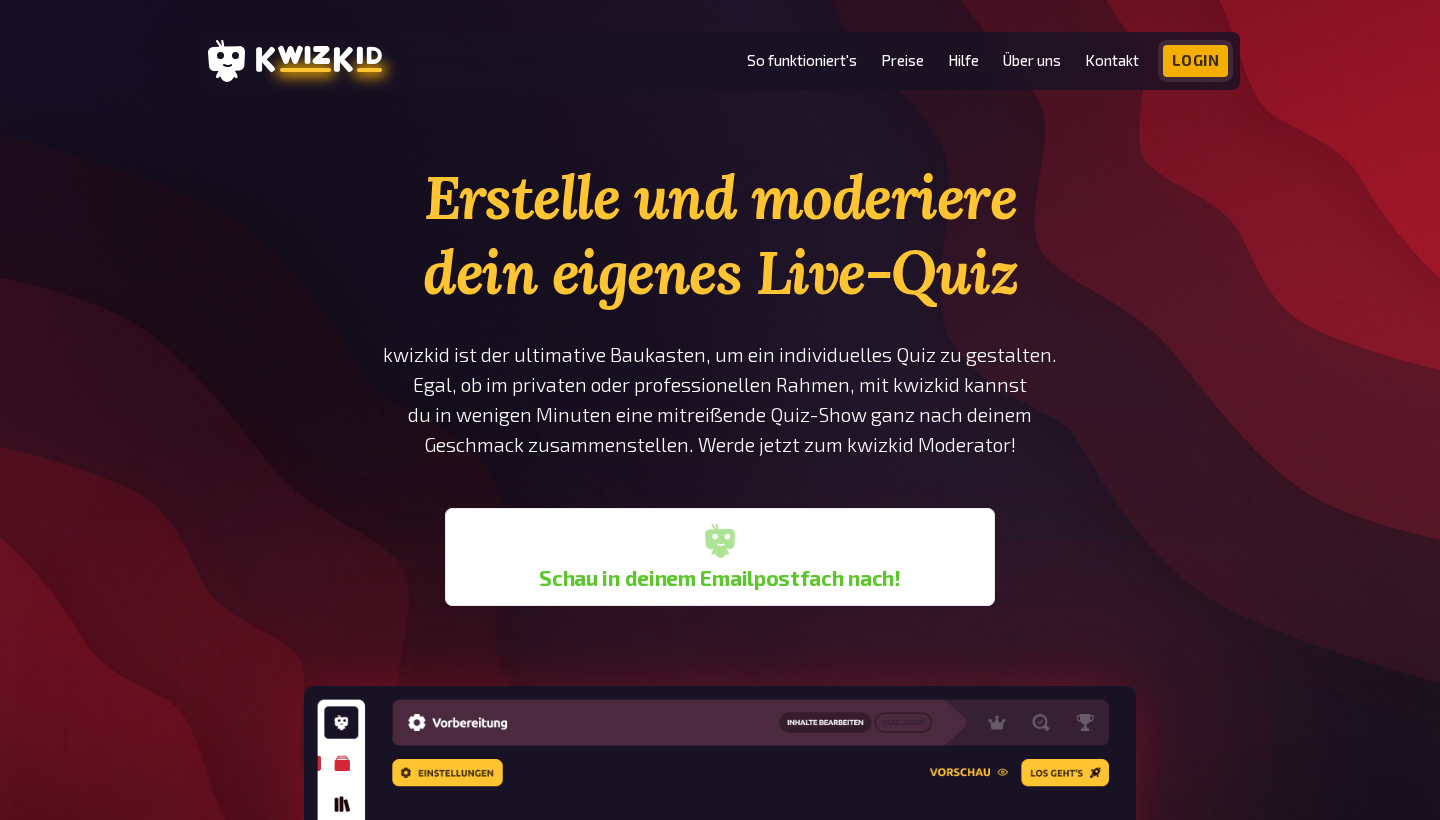 scroll, scrollTop: 0, scrollLeft: 0, axis: both 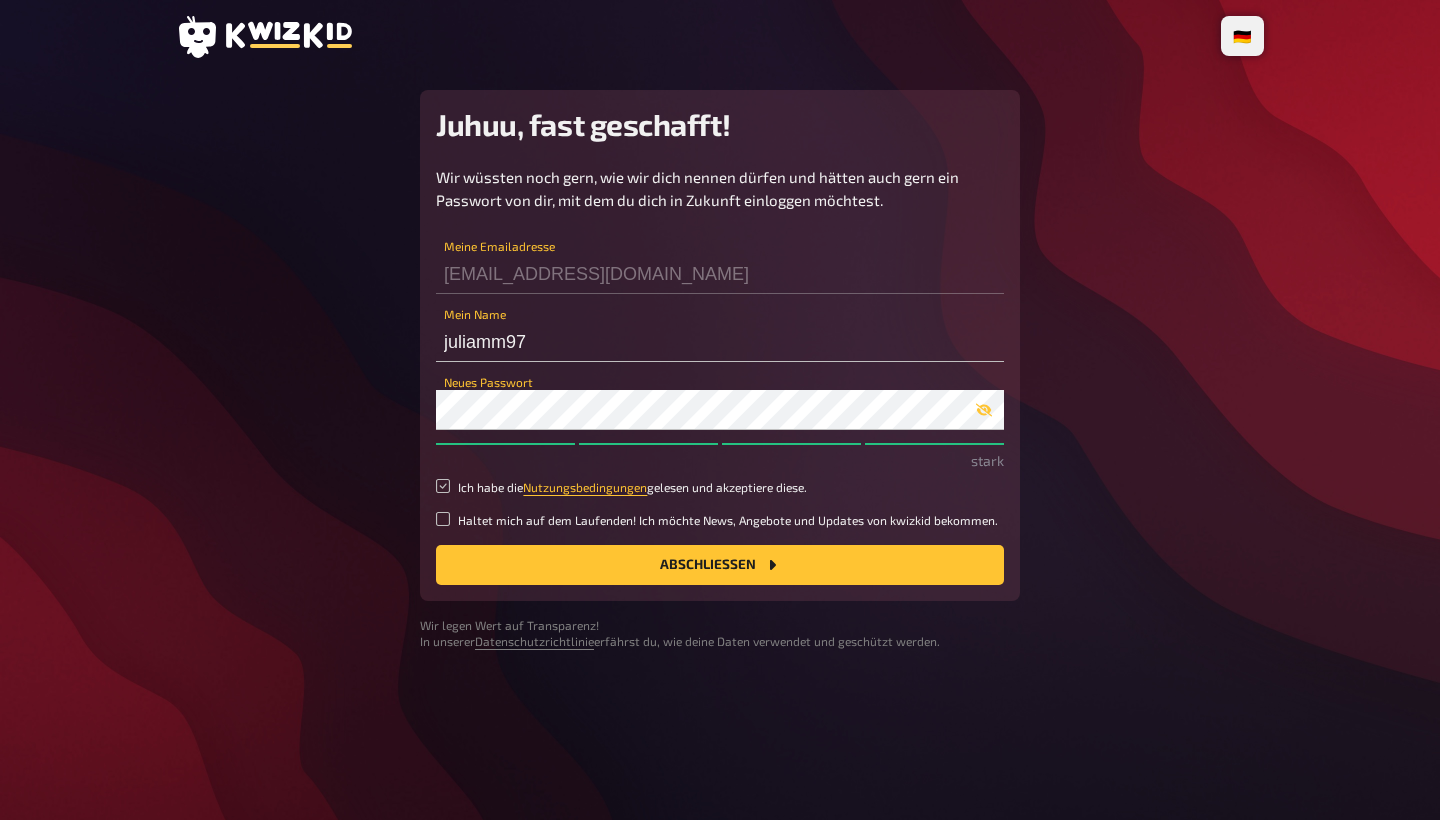 click on "Ich habe die  Nutzungsbedingungen  gelesen und akzeptiere diese." at bounding box center [443, 486] 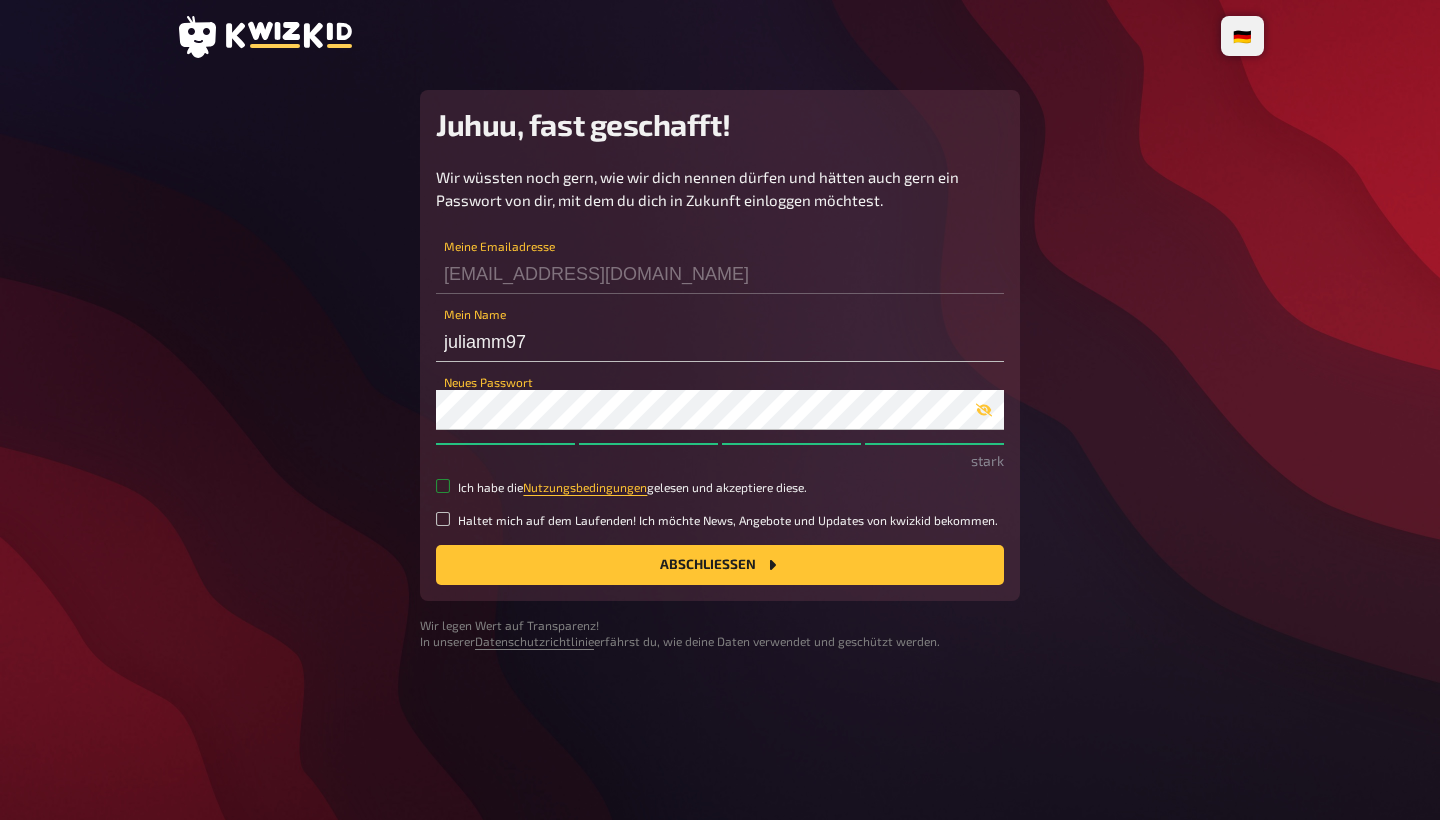 checkbox on "true" 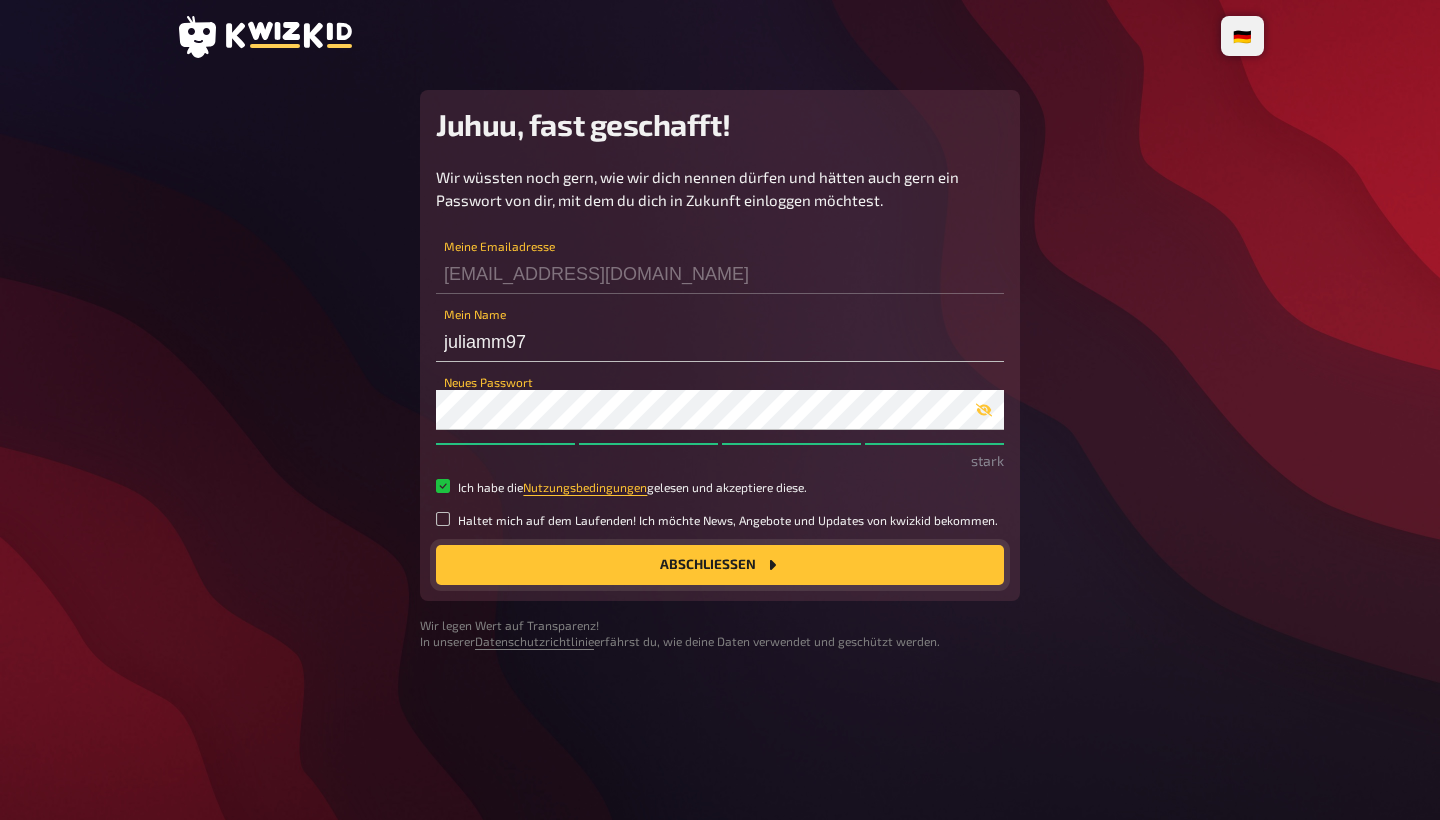 click on "Abschließen" at bounding box center (720, 565) 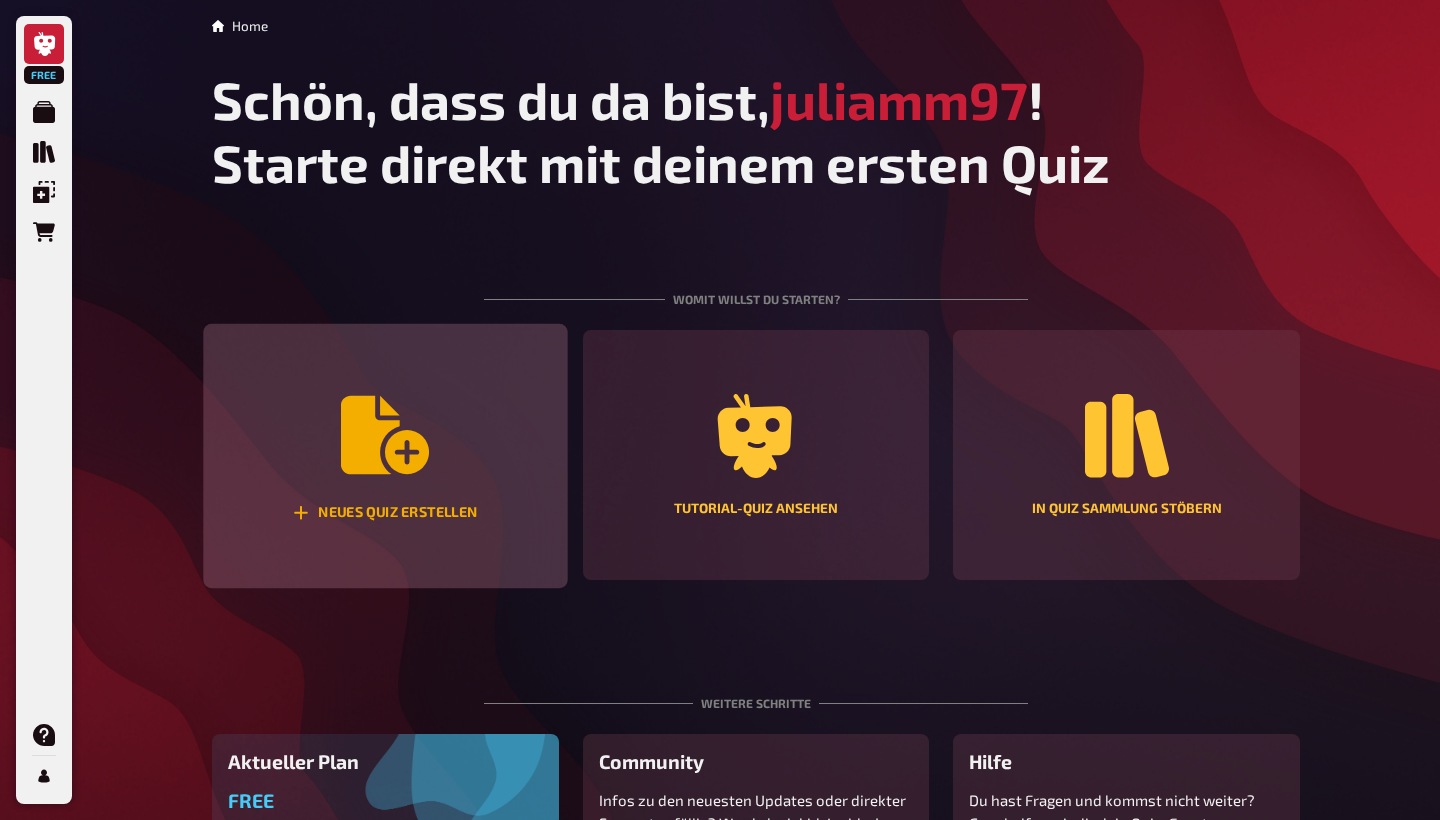 click on "Neues Quiz erstellen" at bounding box center [385, 456] 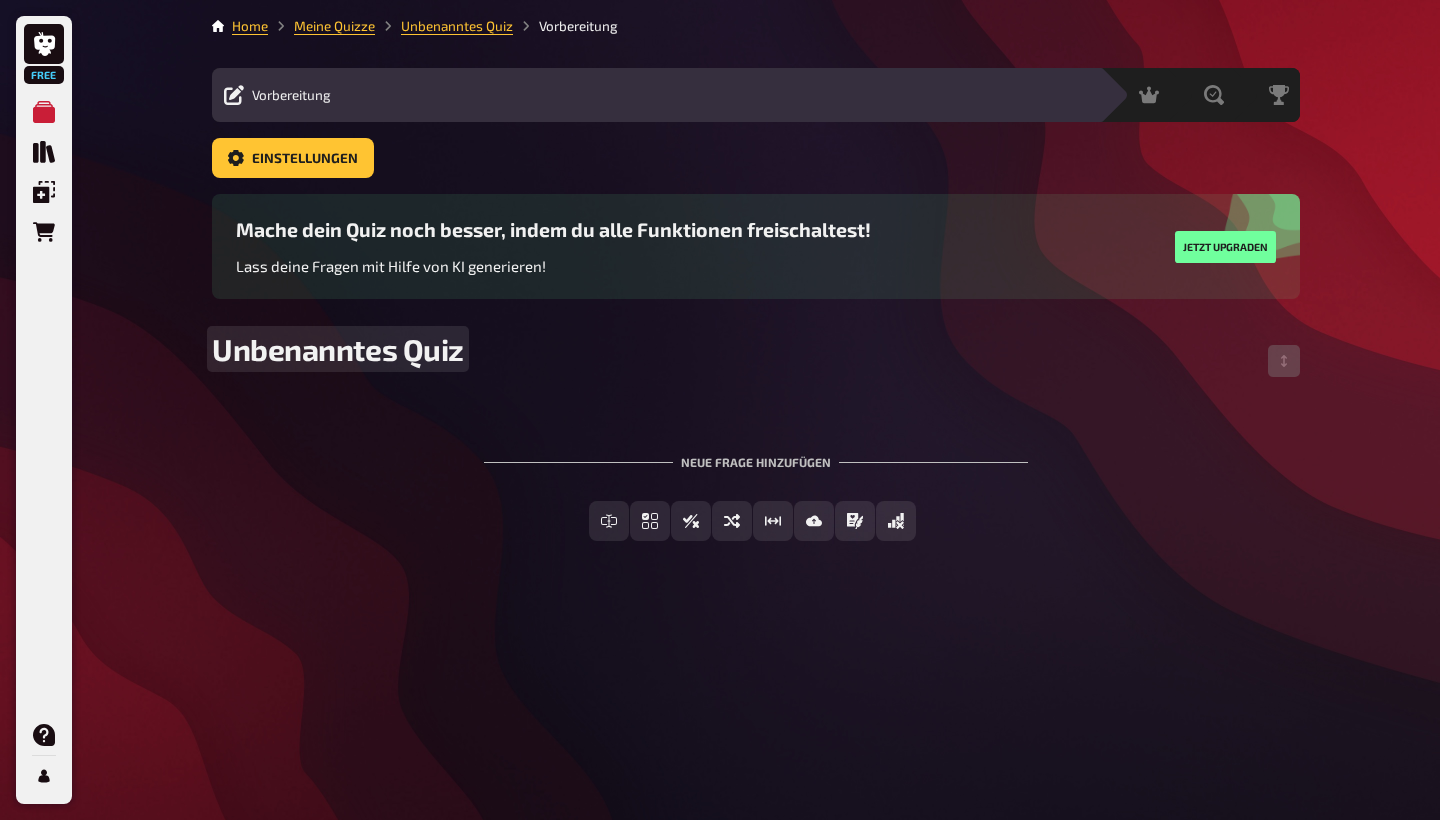 click on "Unbenanntes Quiz" at bounding box center (338, 349) 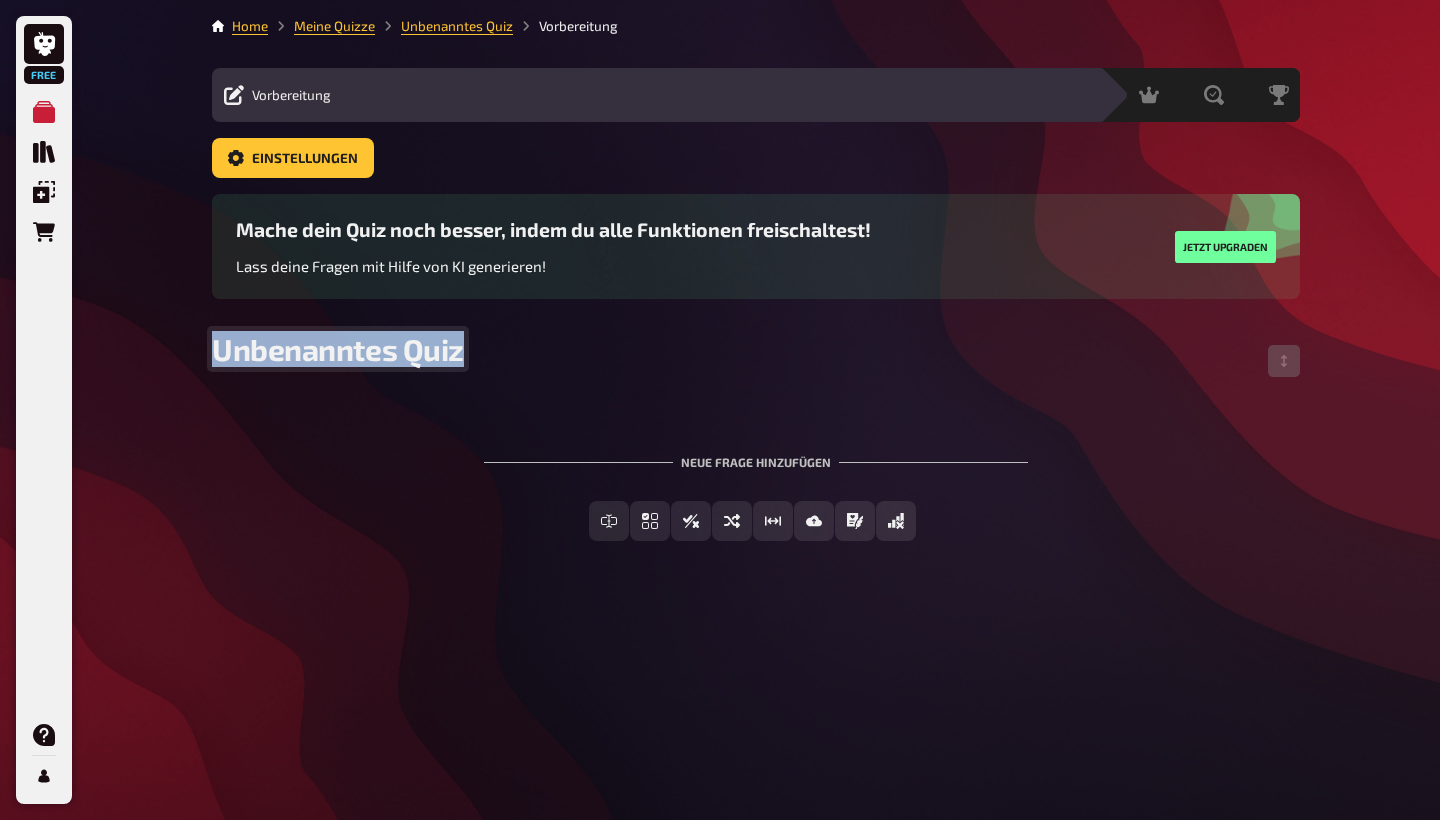 drag, startPoint x: 460, startPoint y: 353, endPoint x: 203, endPoint y: 358, distance: 257.04865 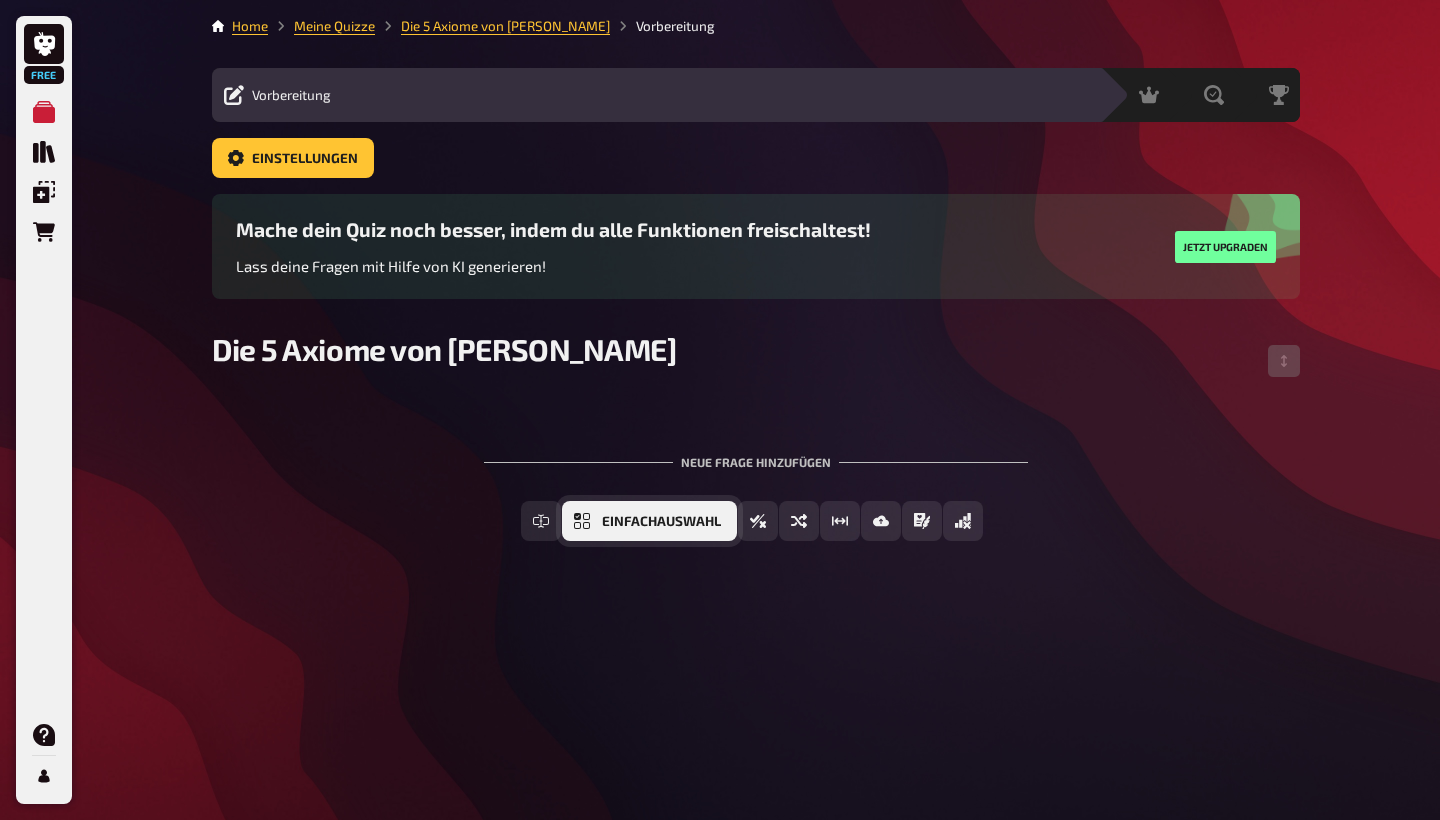 click on "Einfachauswahl" at bounding box center (649, 521) 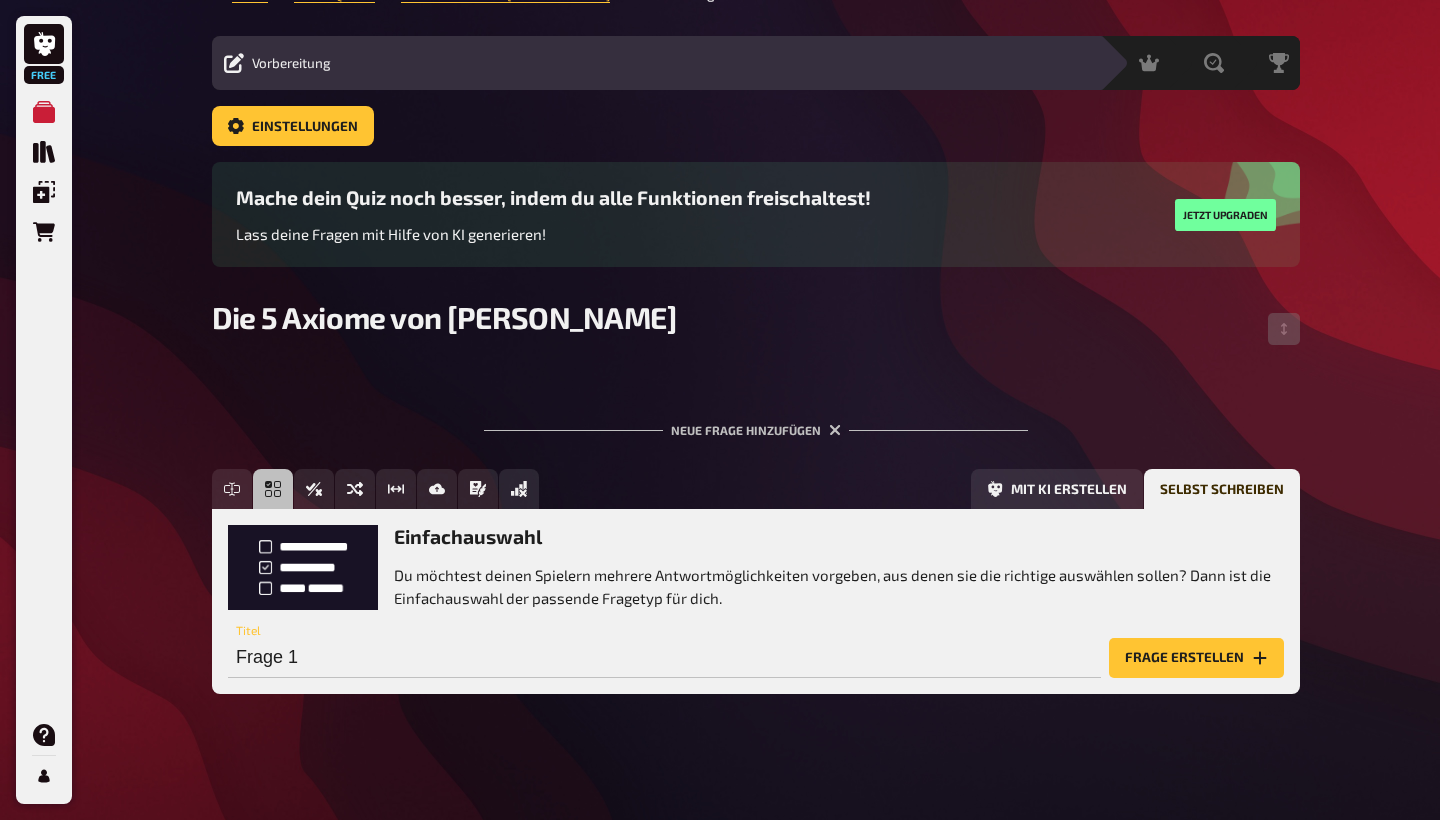 click on "Du möchtest deinen Spielern mehrere Antwortmöglichkeiten vorgeben, aus denen sie die richtige auswählen sollen? Dann ist die Einfachauswahl der passende Fragetyp für dich." at bounding box center [839, 586] 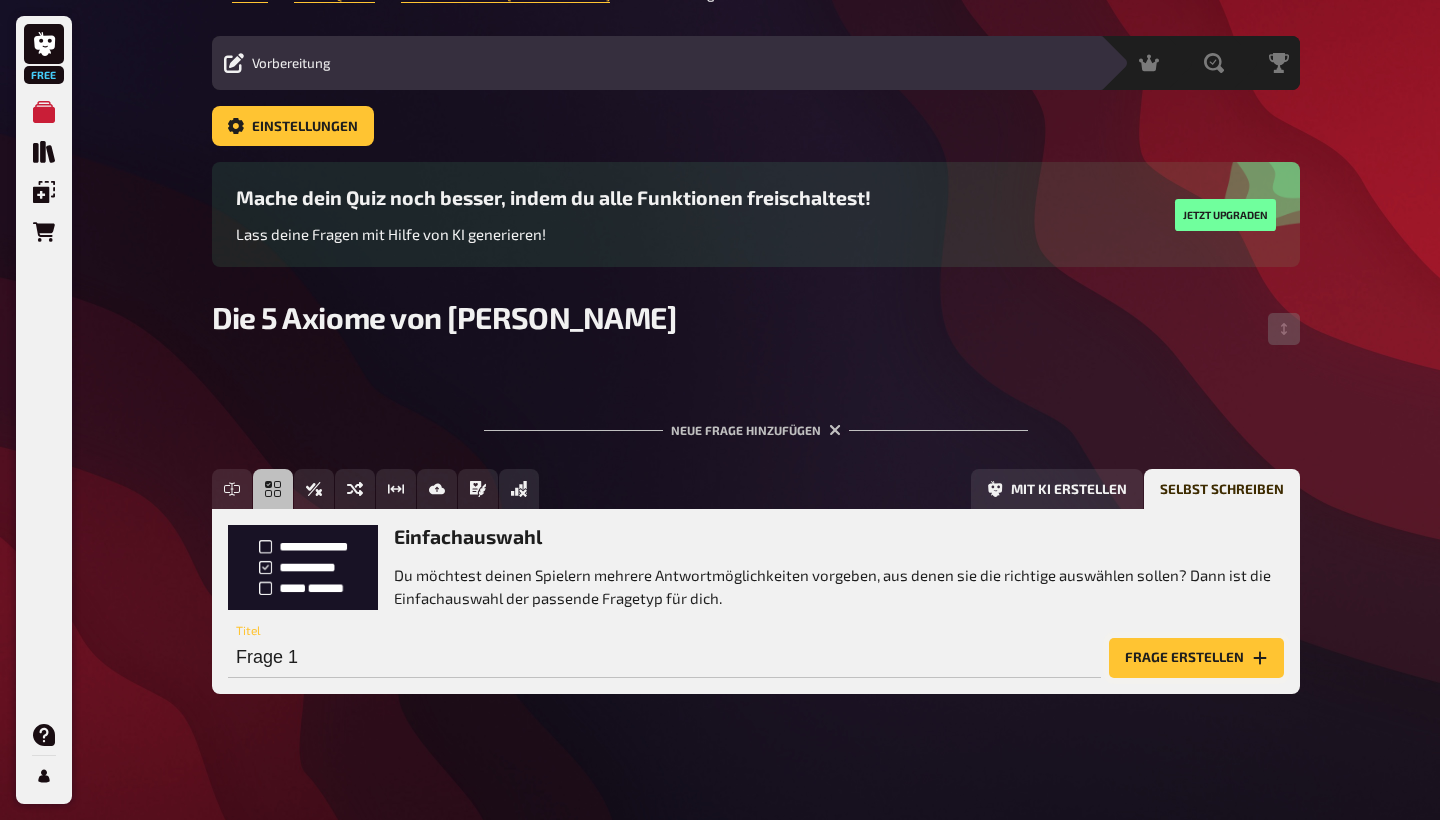 click on "Frage erstellen" at bounding box center (1196, 658) 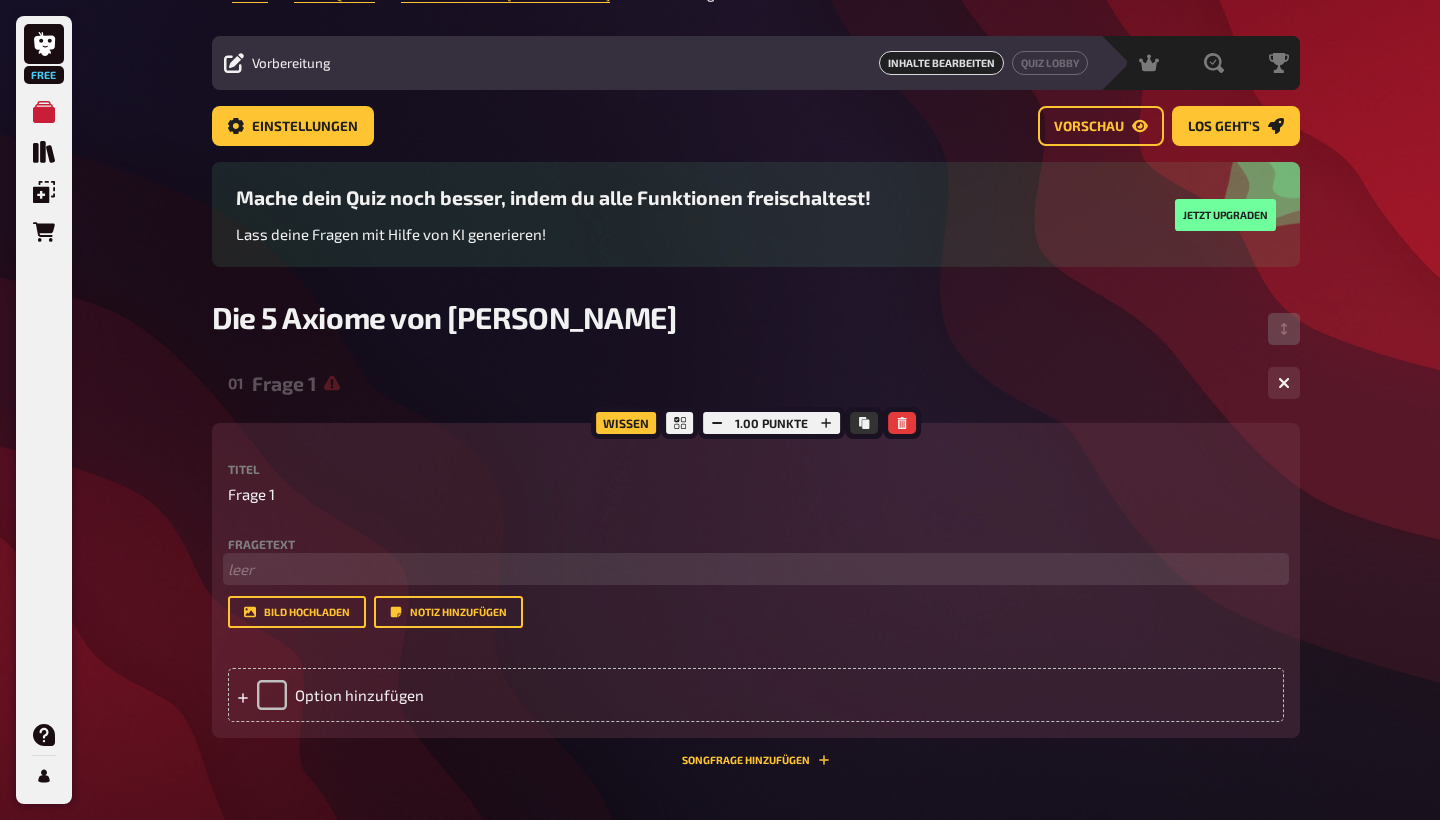 click on "﻿ leer" at bounding box center [756, 569] 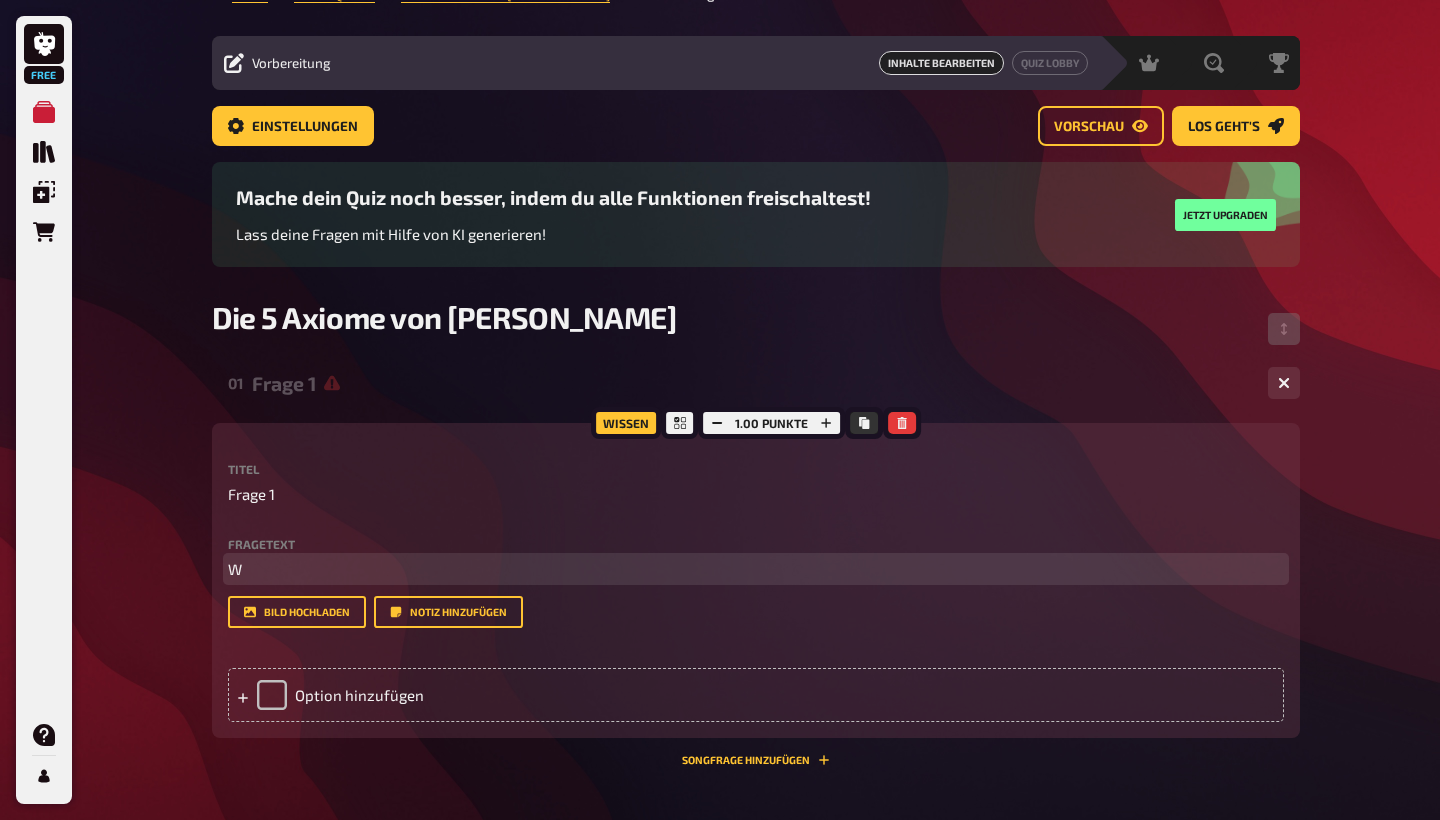 type 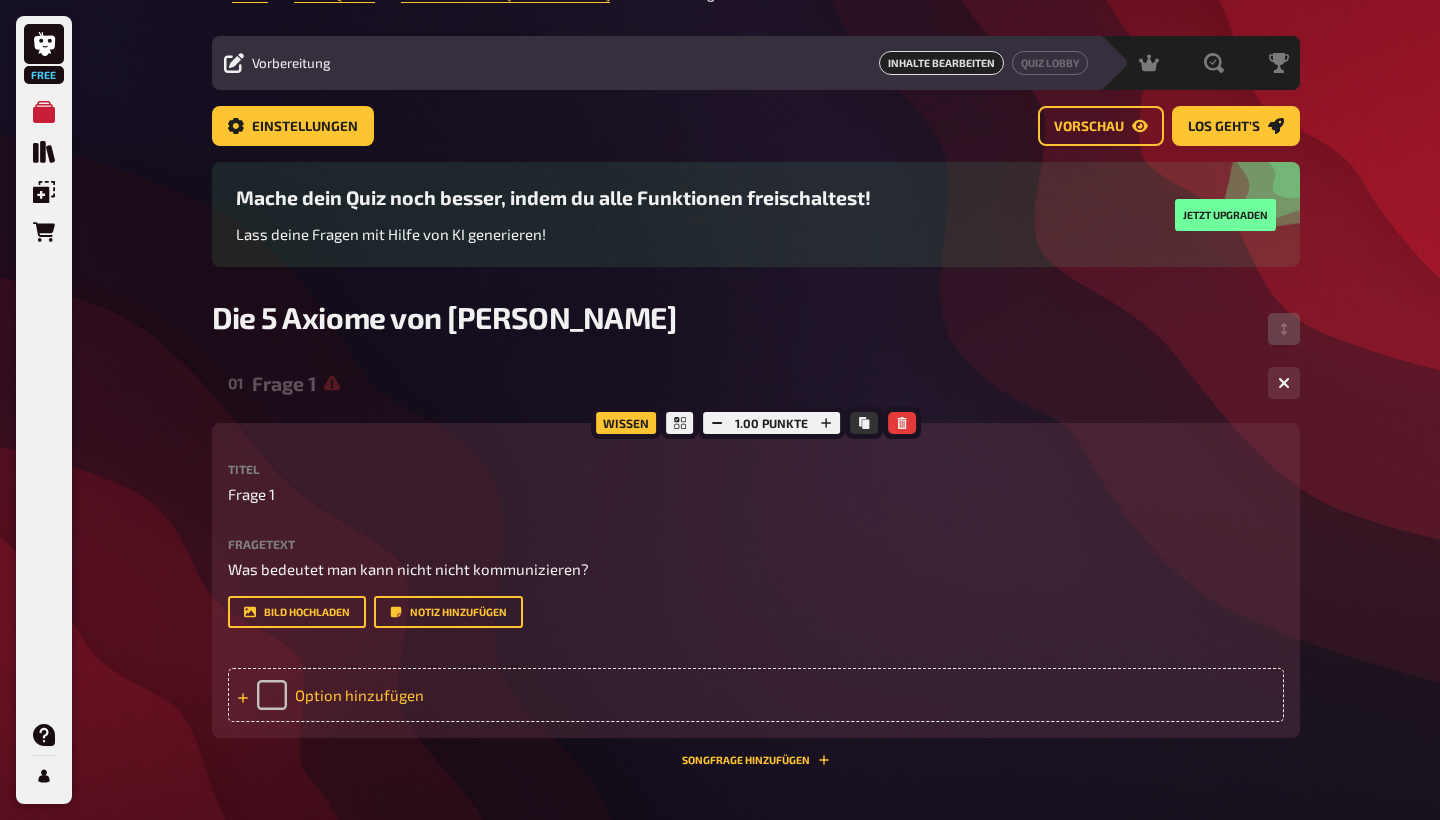 click on "Option hinzufügen" at bounding box center (756, 695) 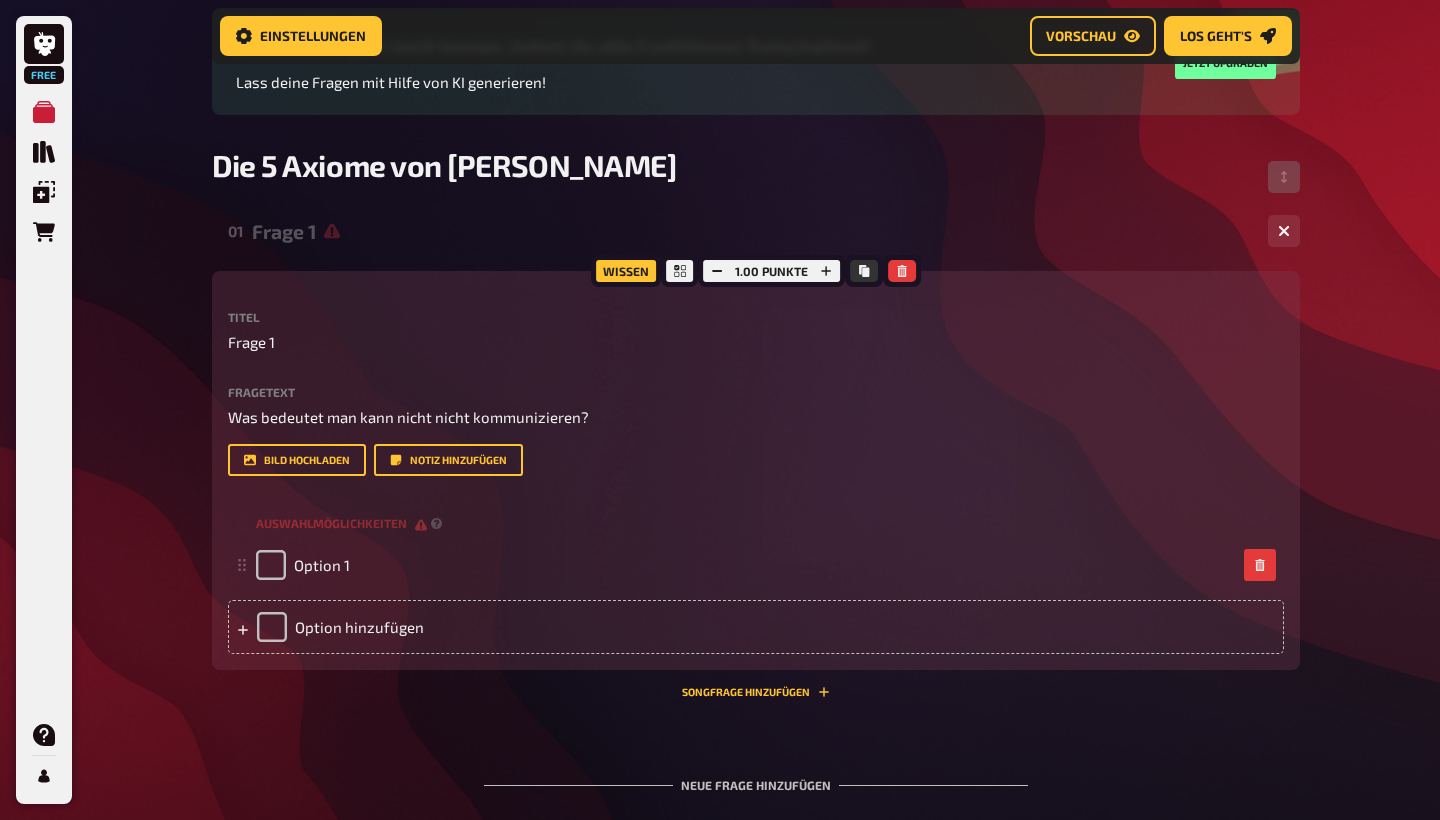 scroll, scrollTop: 220, scrollLeft: 0, axis: vertical 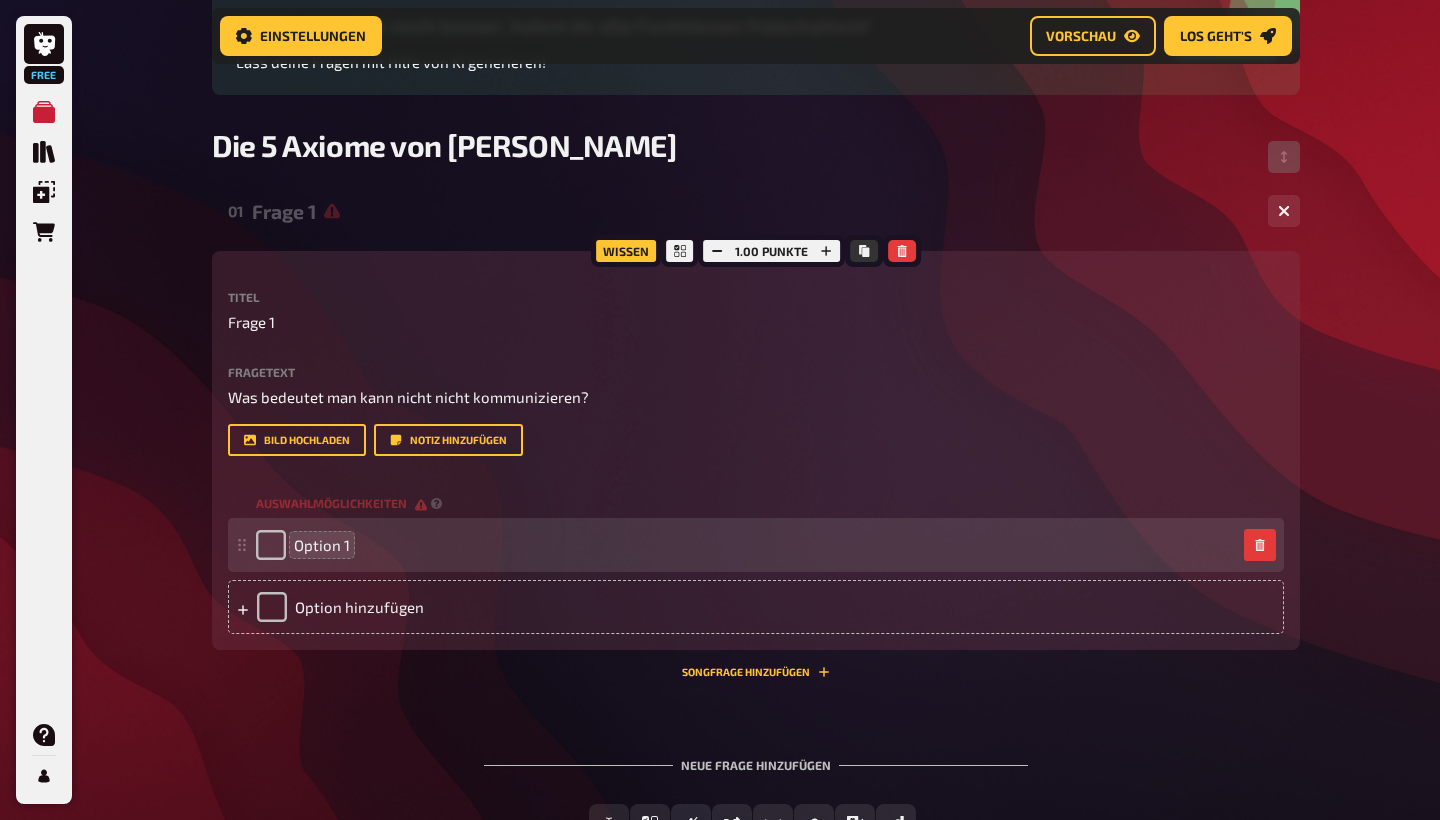 click on "Option 1" at bounding box center [322, 545] 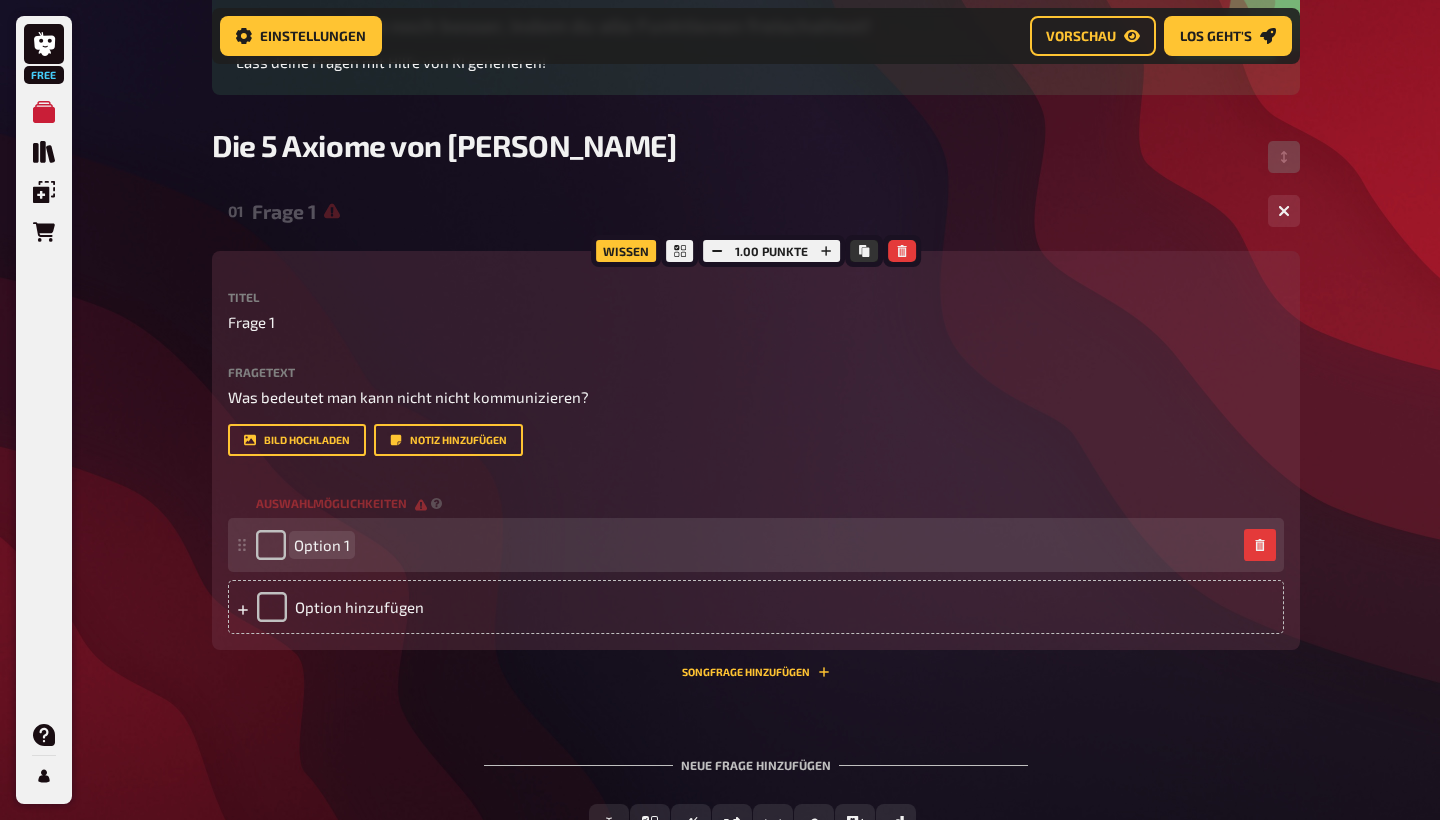click on "Option 1" at bounding box center (746, 545) 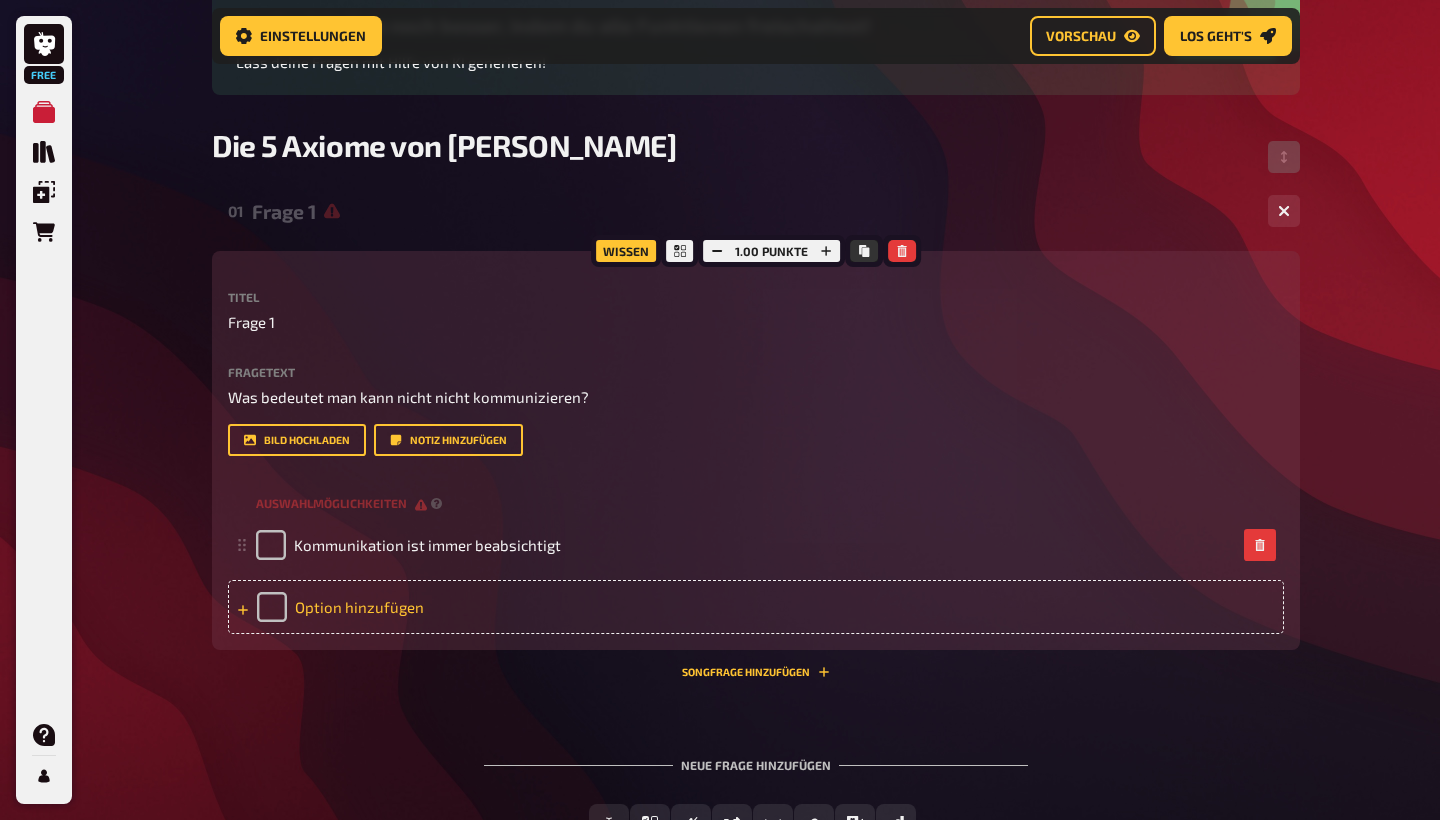 click on "Option hinzufügen" at bounding box center [756, 607] 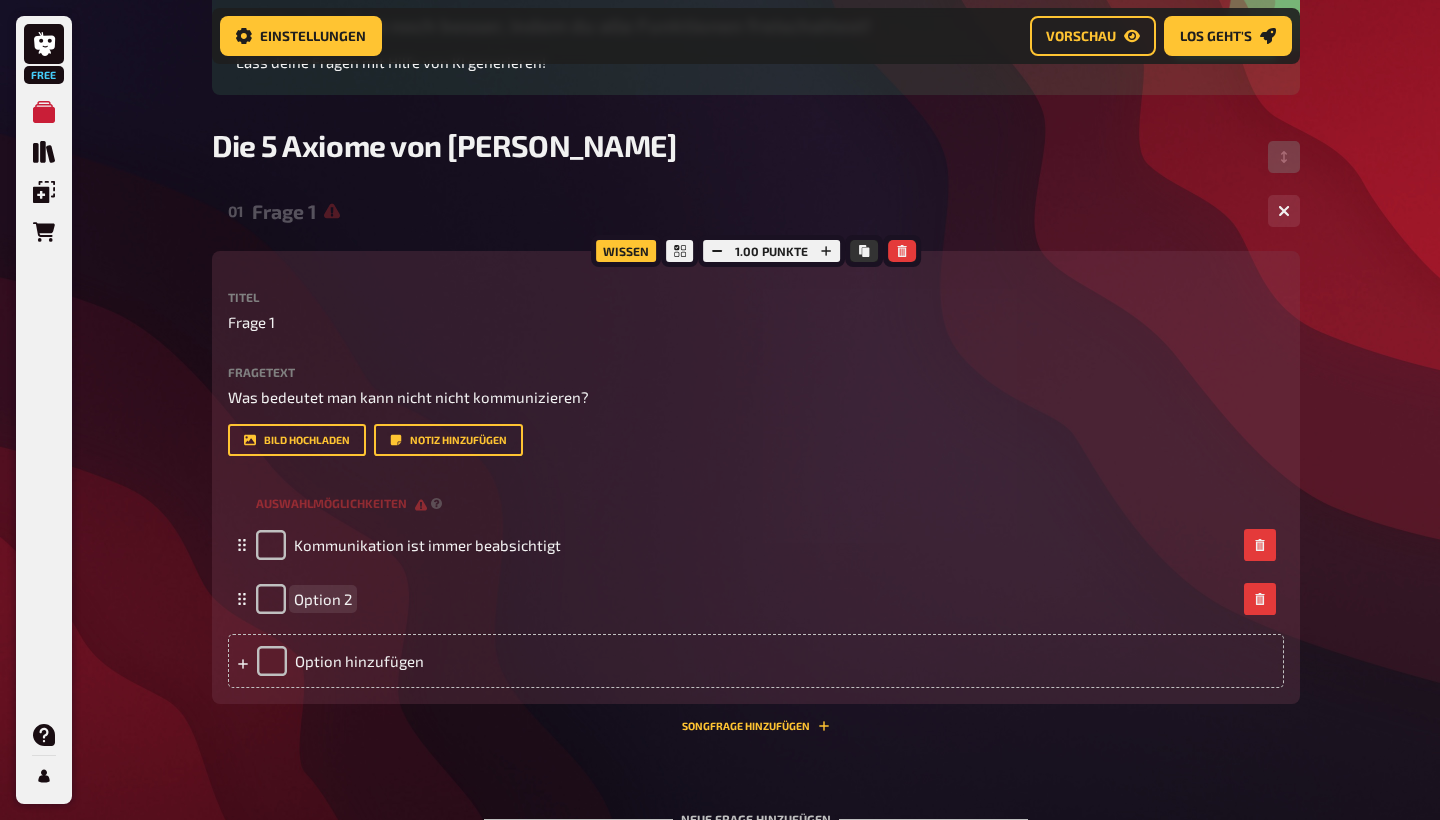 type 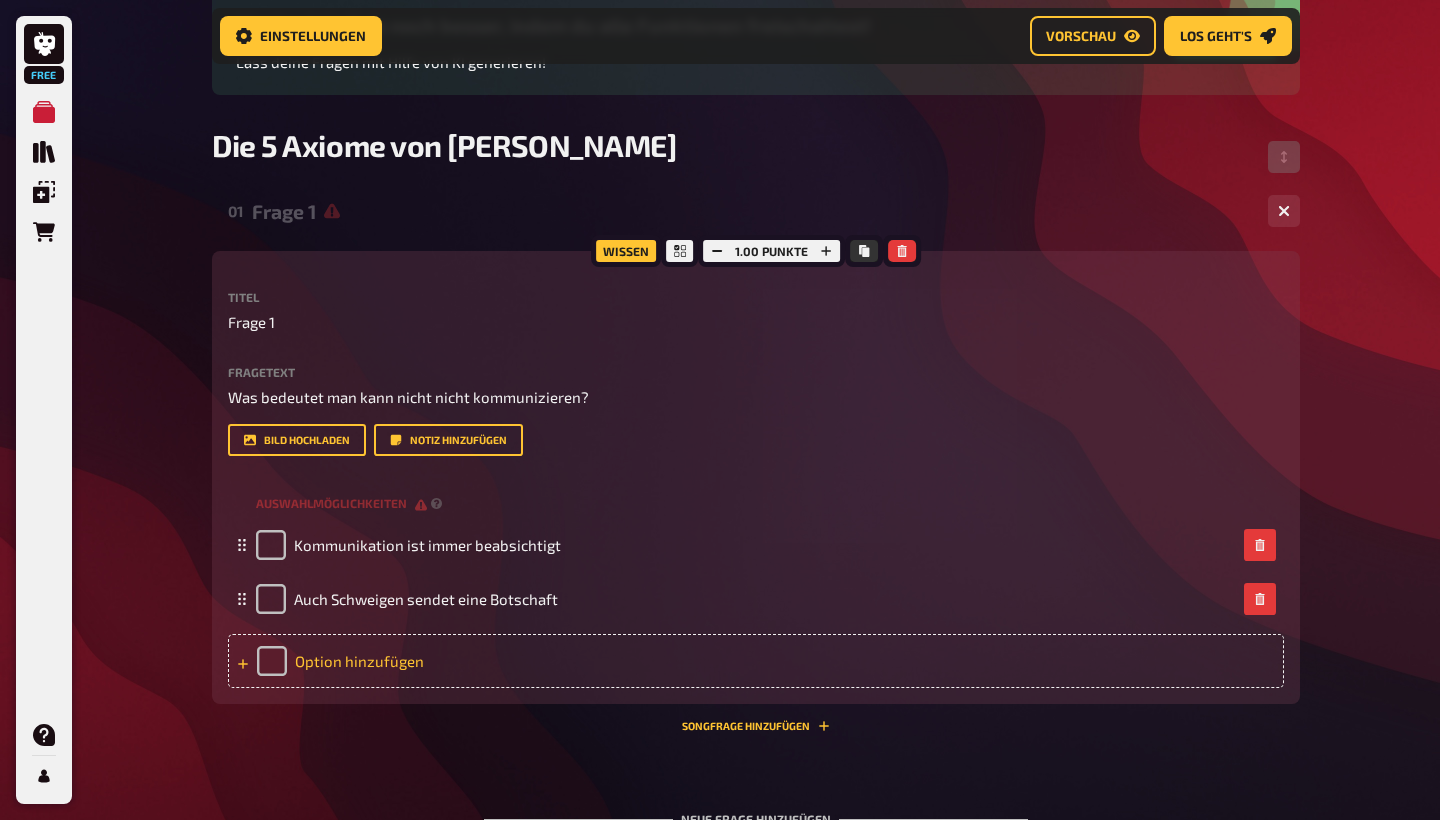click on "Option hinzufügen" at bounding box center (756, 661) 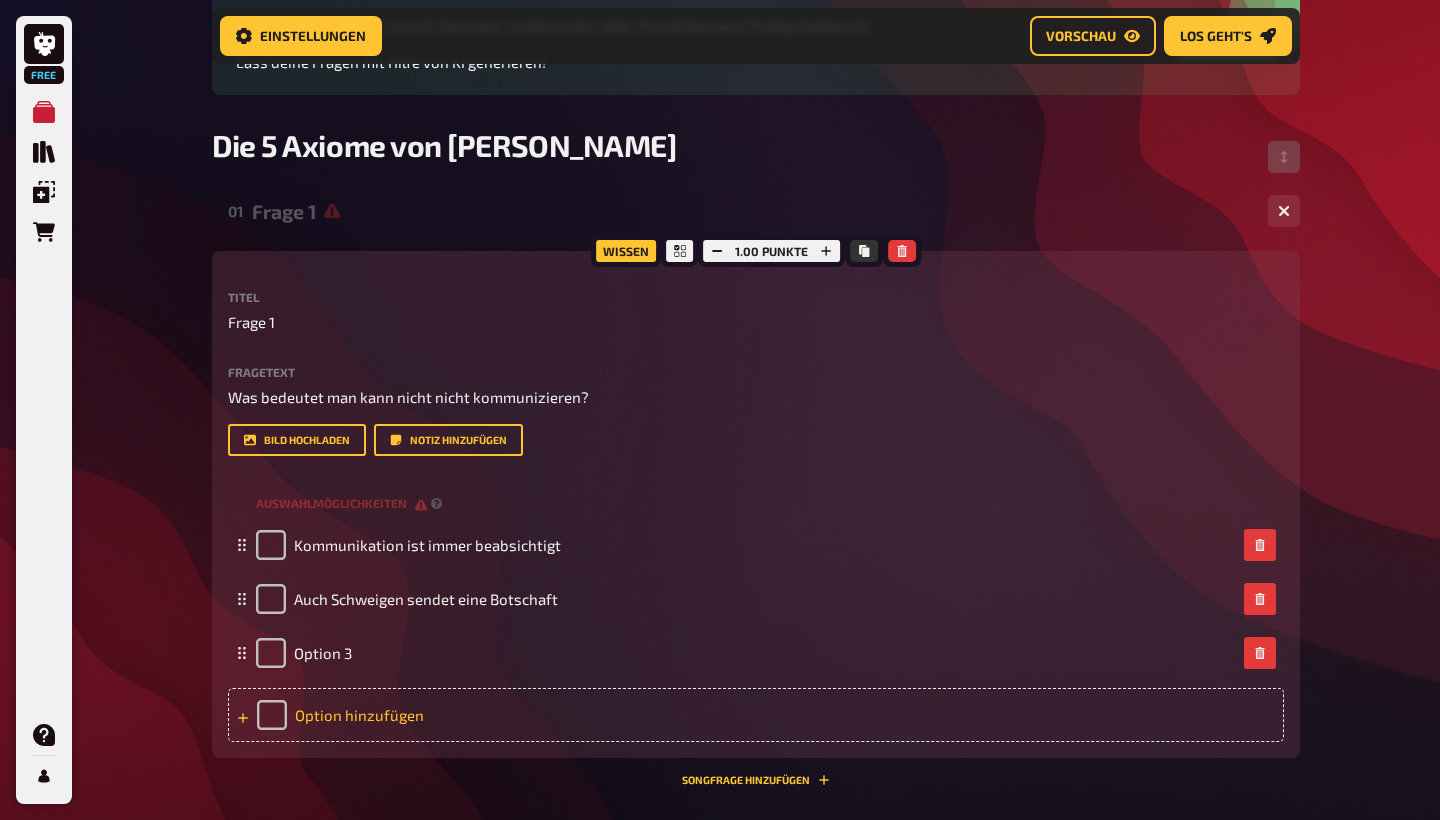 type 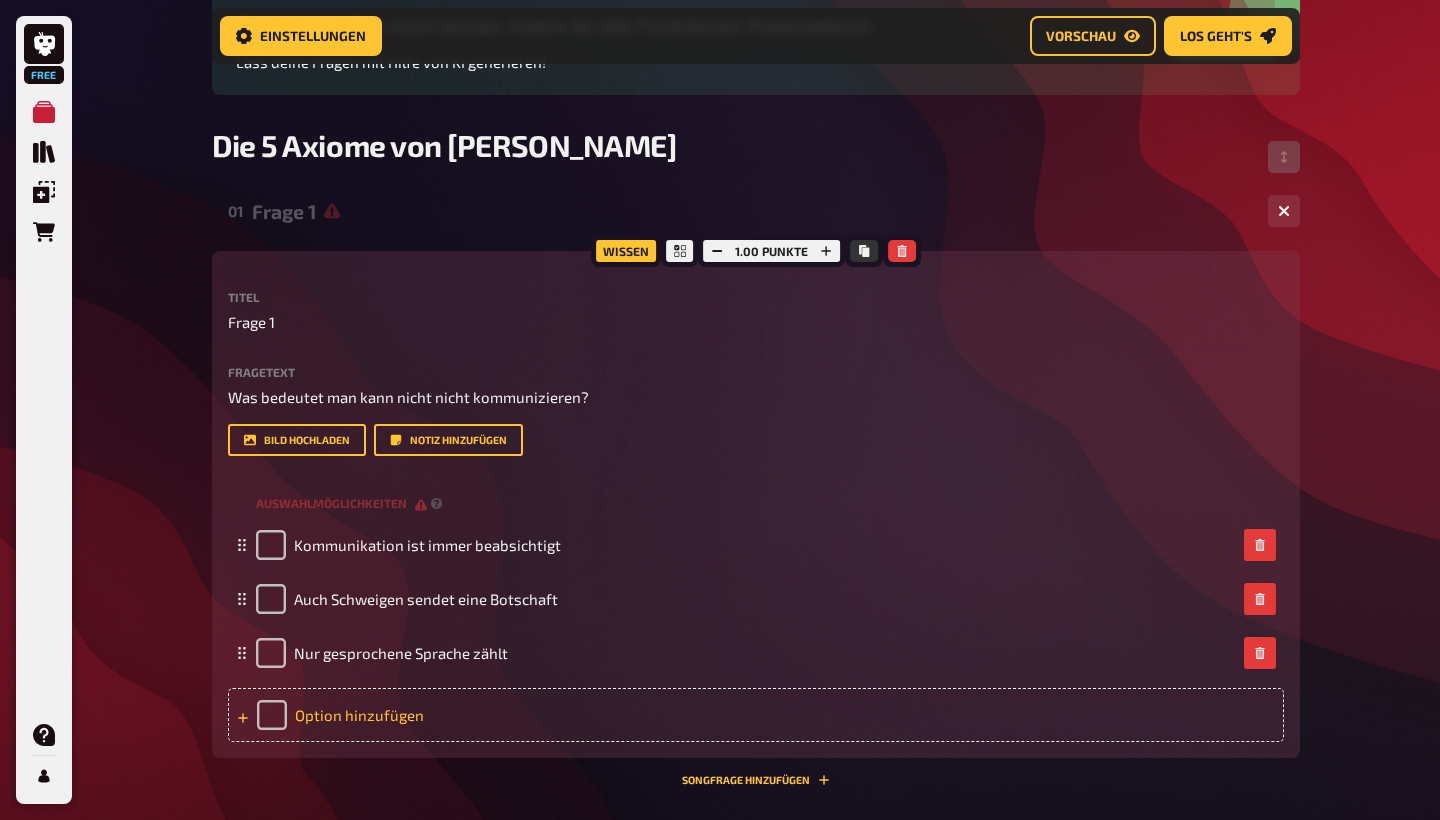 click on "Option hinzufügen" at bounding box center [756, 715] 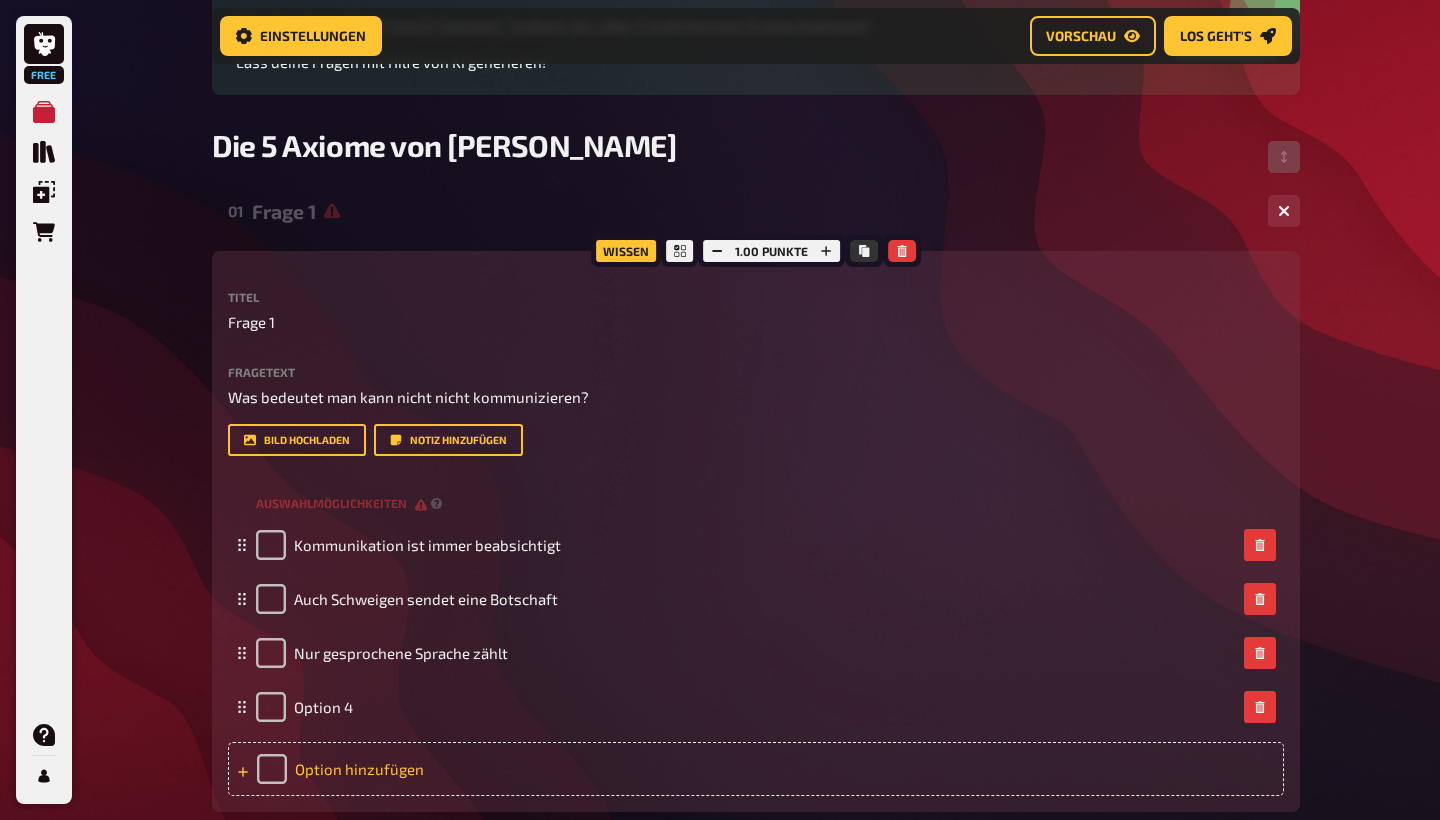 type 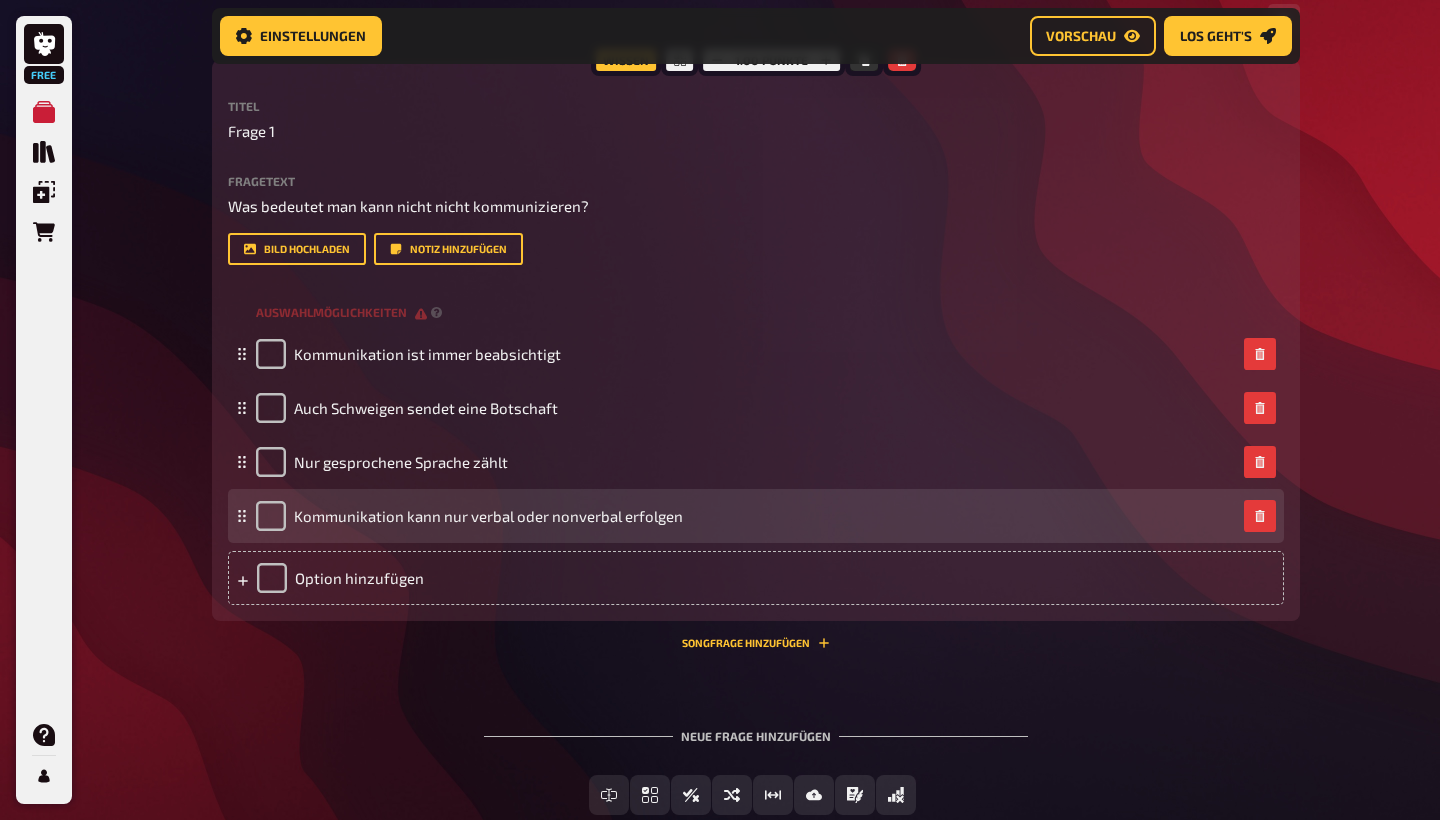 scroll, scrollTop: 414, scrollLeft: 0, axis: vertical 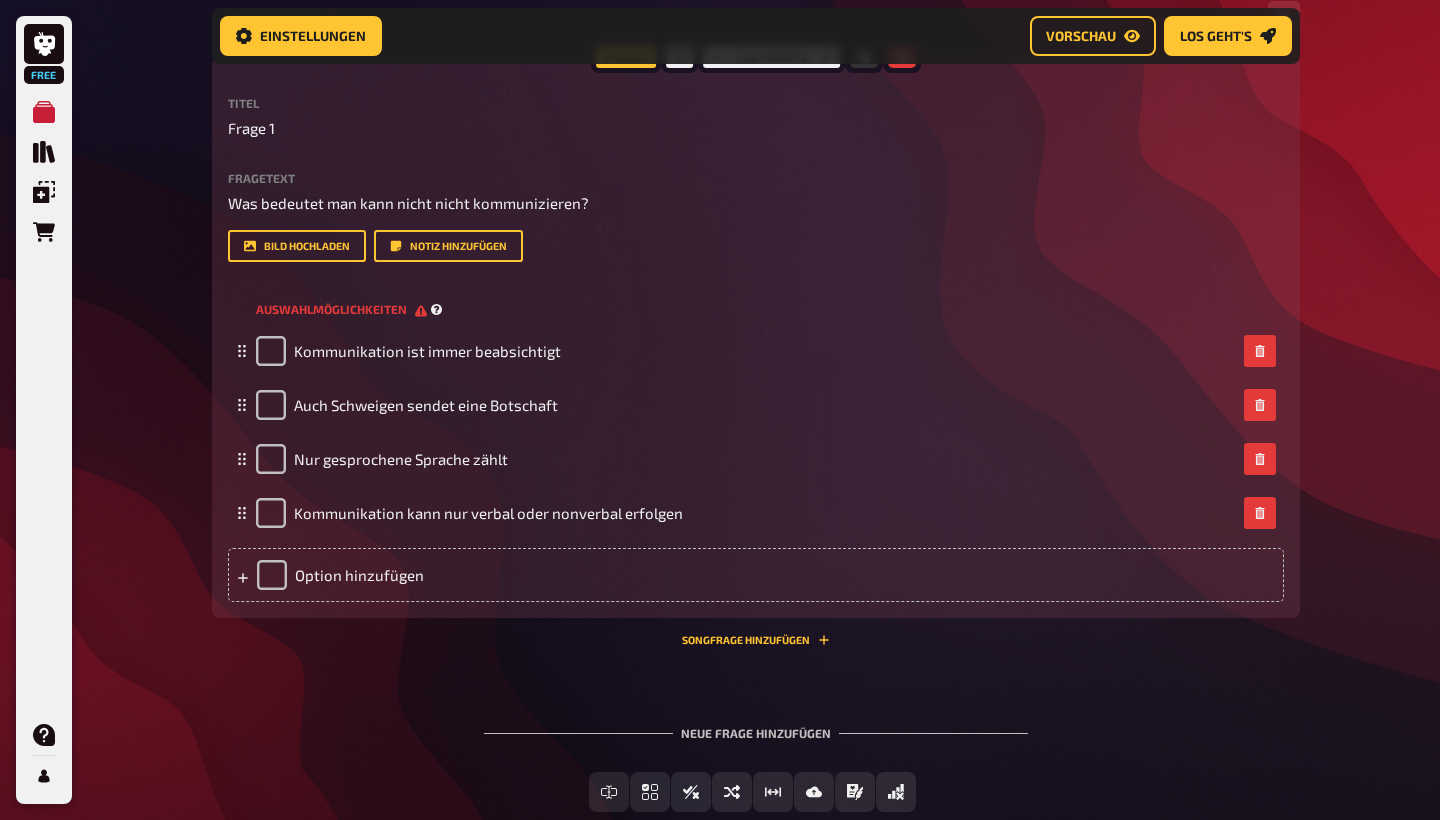 click on "Auswahlmöglichkeiten" at bounding box center [341, 309] 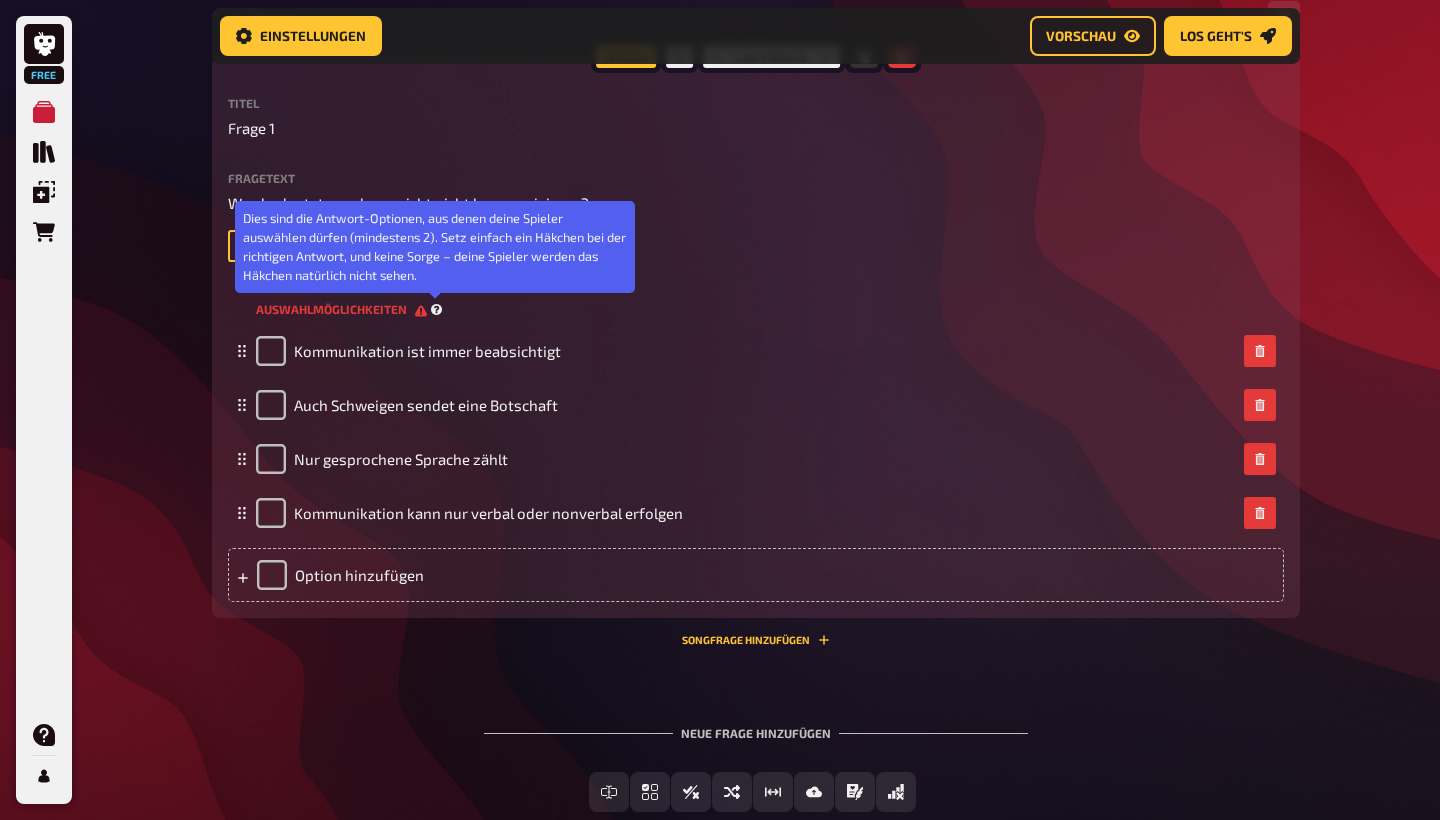 click 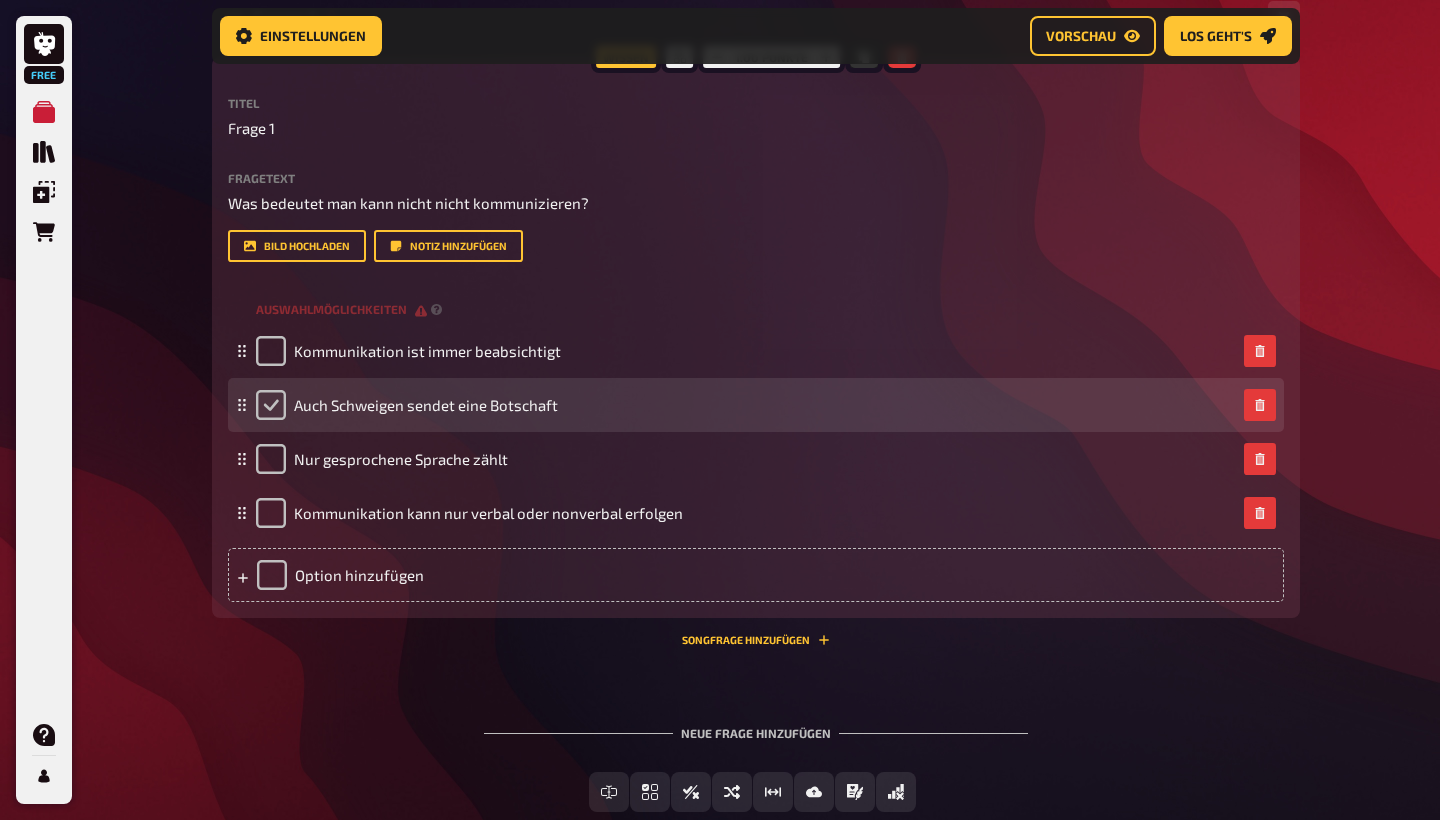 click at bounding box center (271, 405) 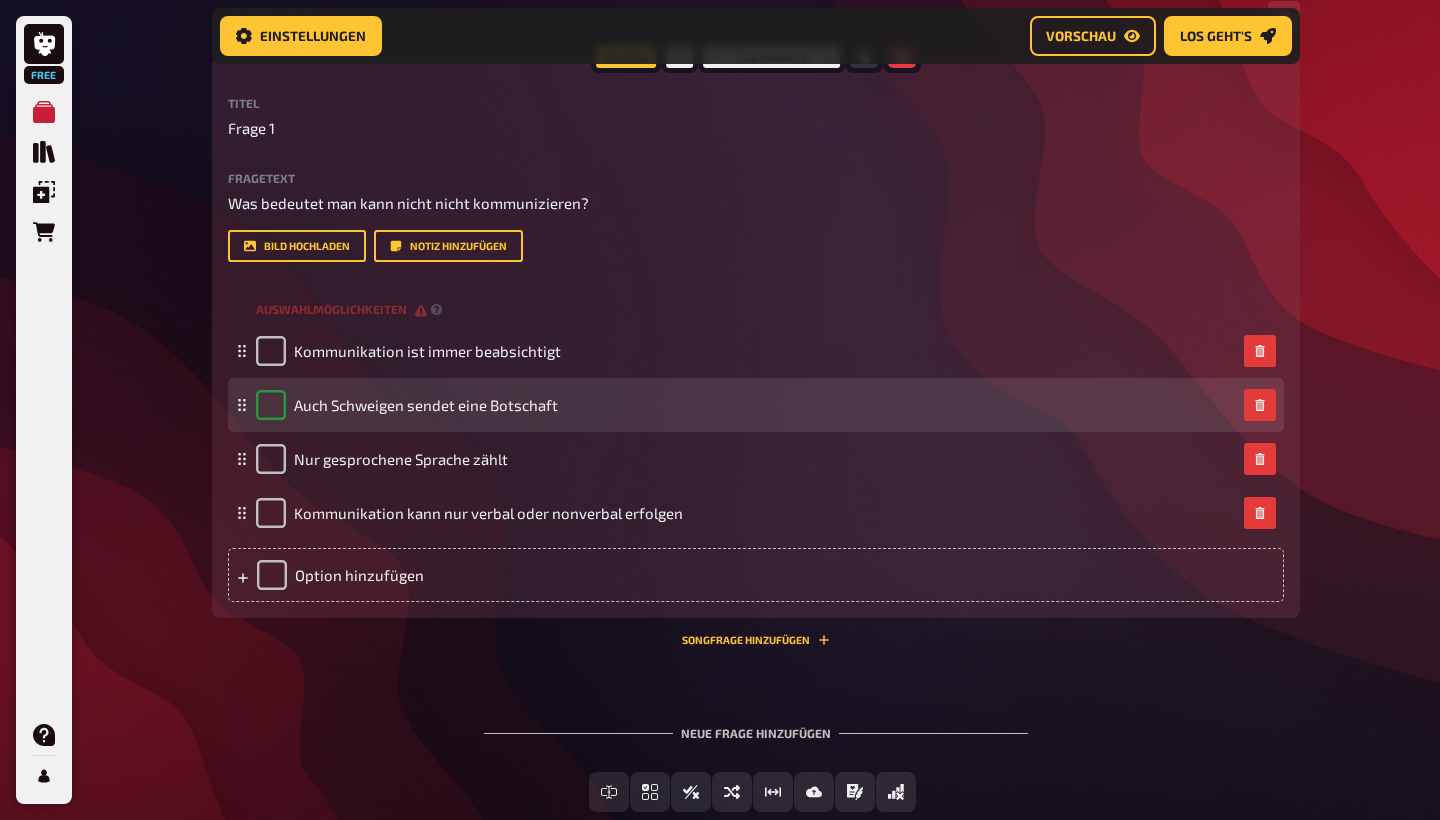 checkbox on "true" 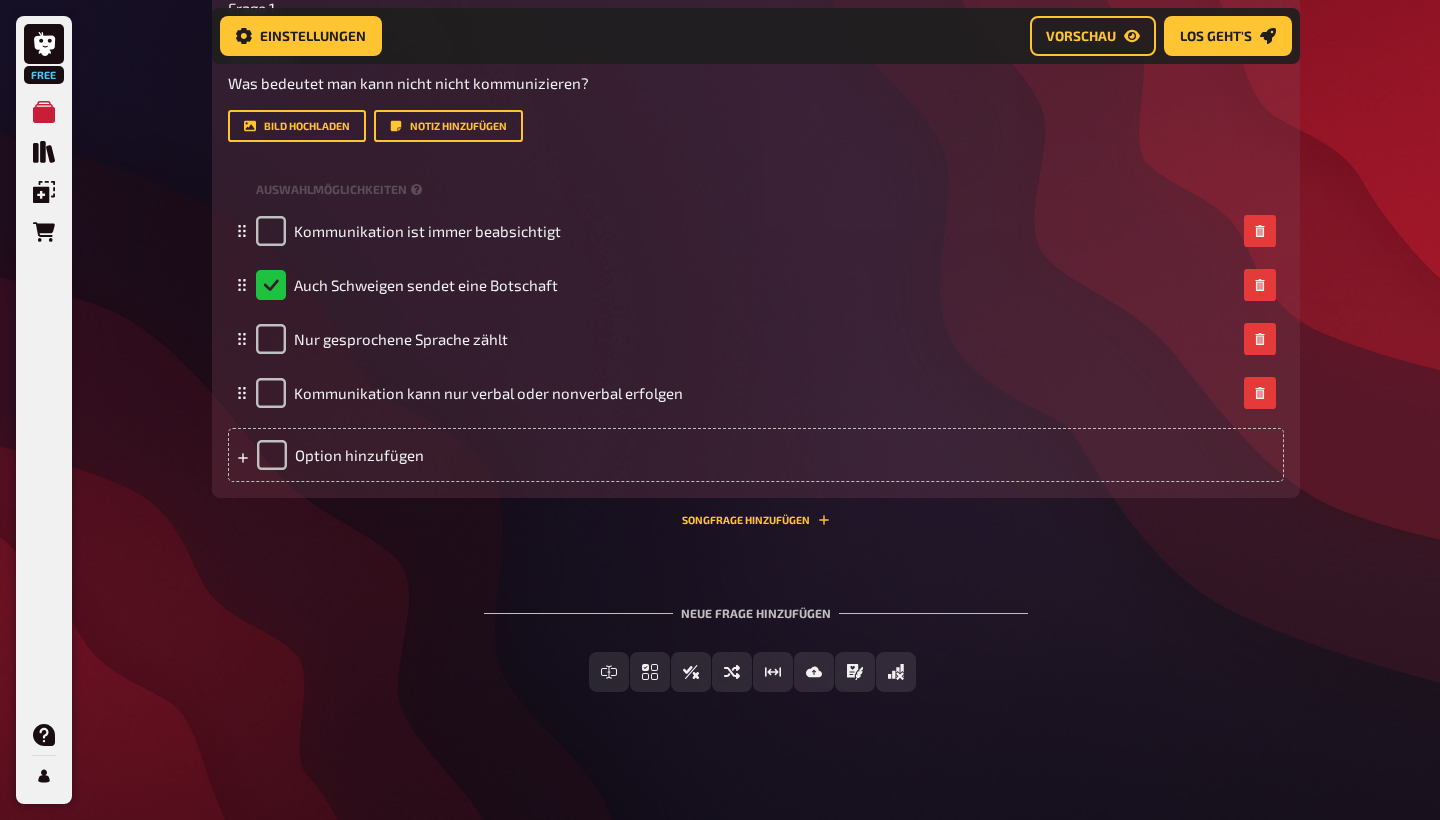 scroll, scrollTop: 533, scrollLeft: 0, axis: vertical 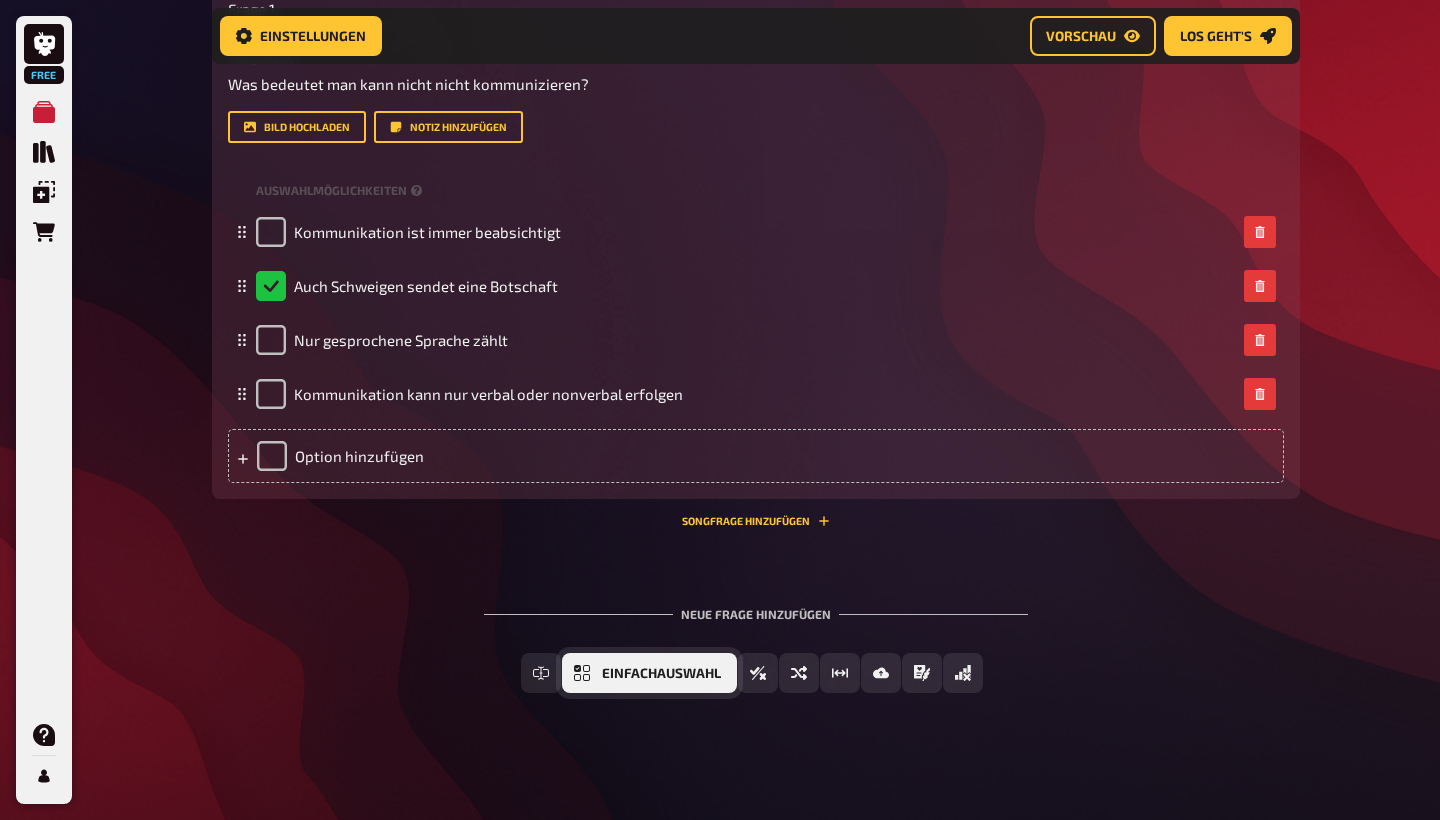 click on "Einfachauswahl" at bounding box center [649, 673] 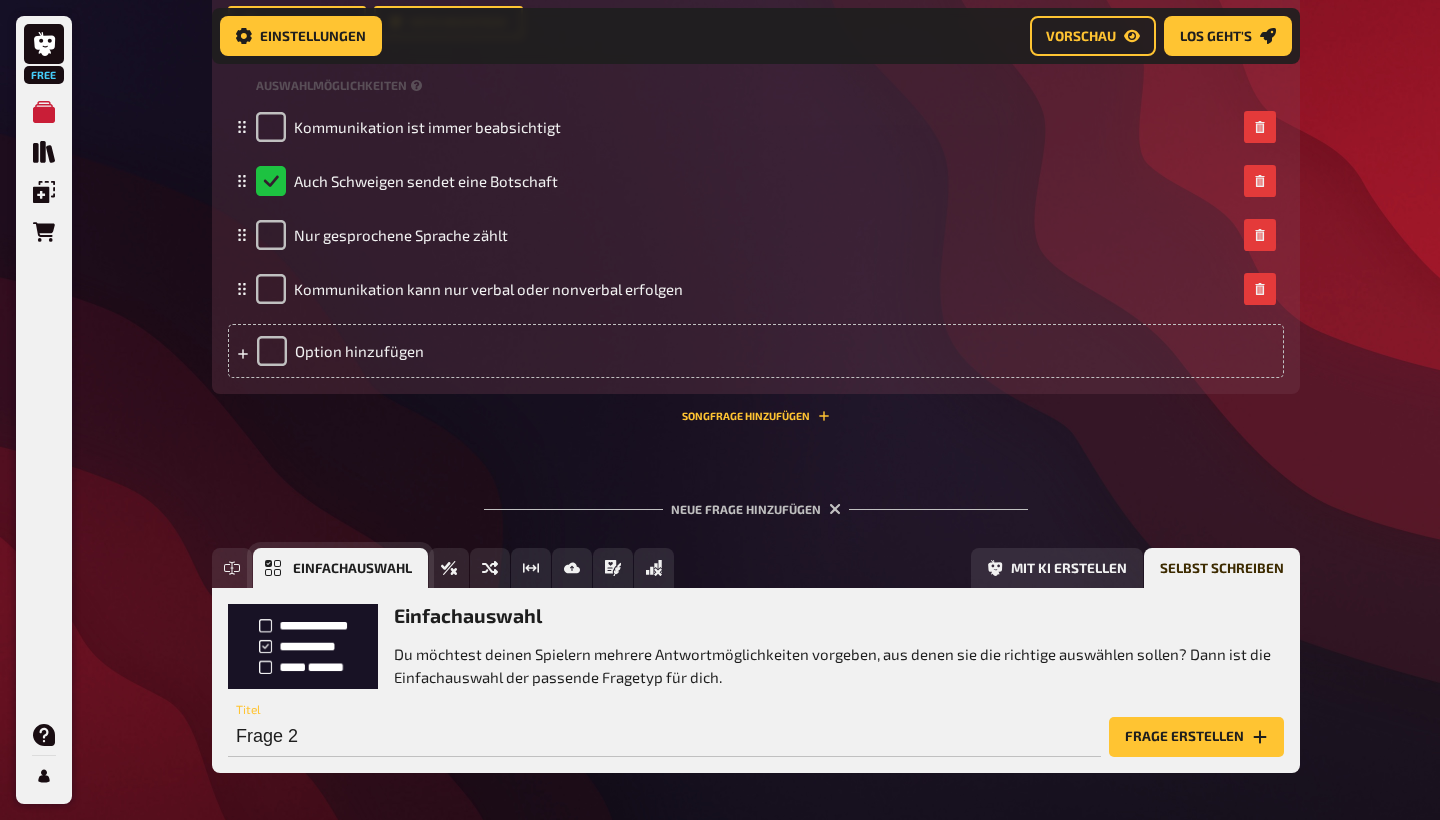 scroll, scrollTop: 717, scrollLeft: 0, axis: vertical 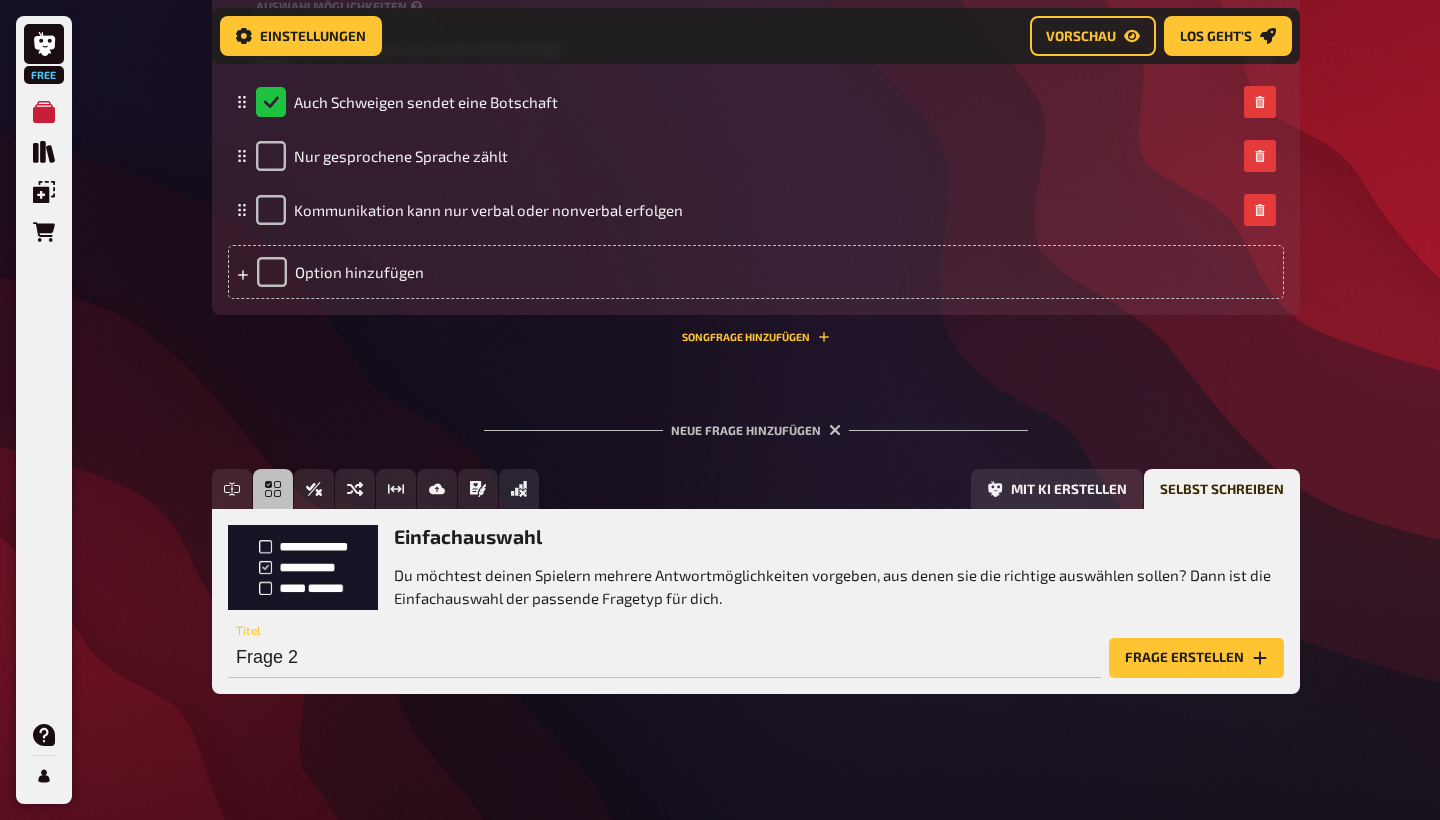 click on "Einfachauswahl Du möchtest deinen Spielern mehrere Antwortmöglichkeiten vorgeben, aus denen sie die richtige auswählen sollen? Dann ist die Einfachauswahl der passende Fragetyp für dich. Frage 2 Titel Frage erstellen" at bounding box center (756, 601) 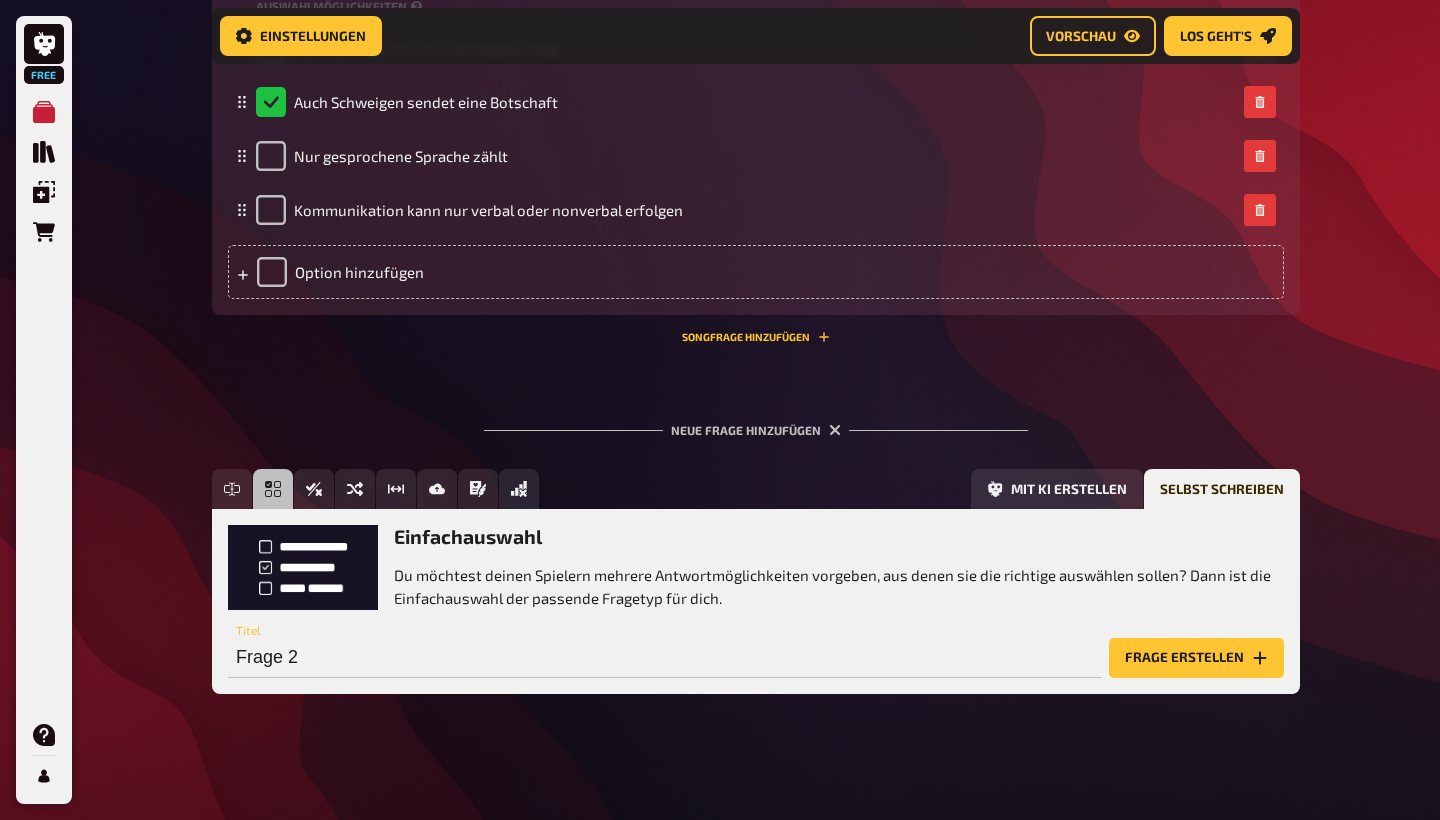 click on "Frage erstellen" at bounding box center [1196, 658] 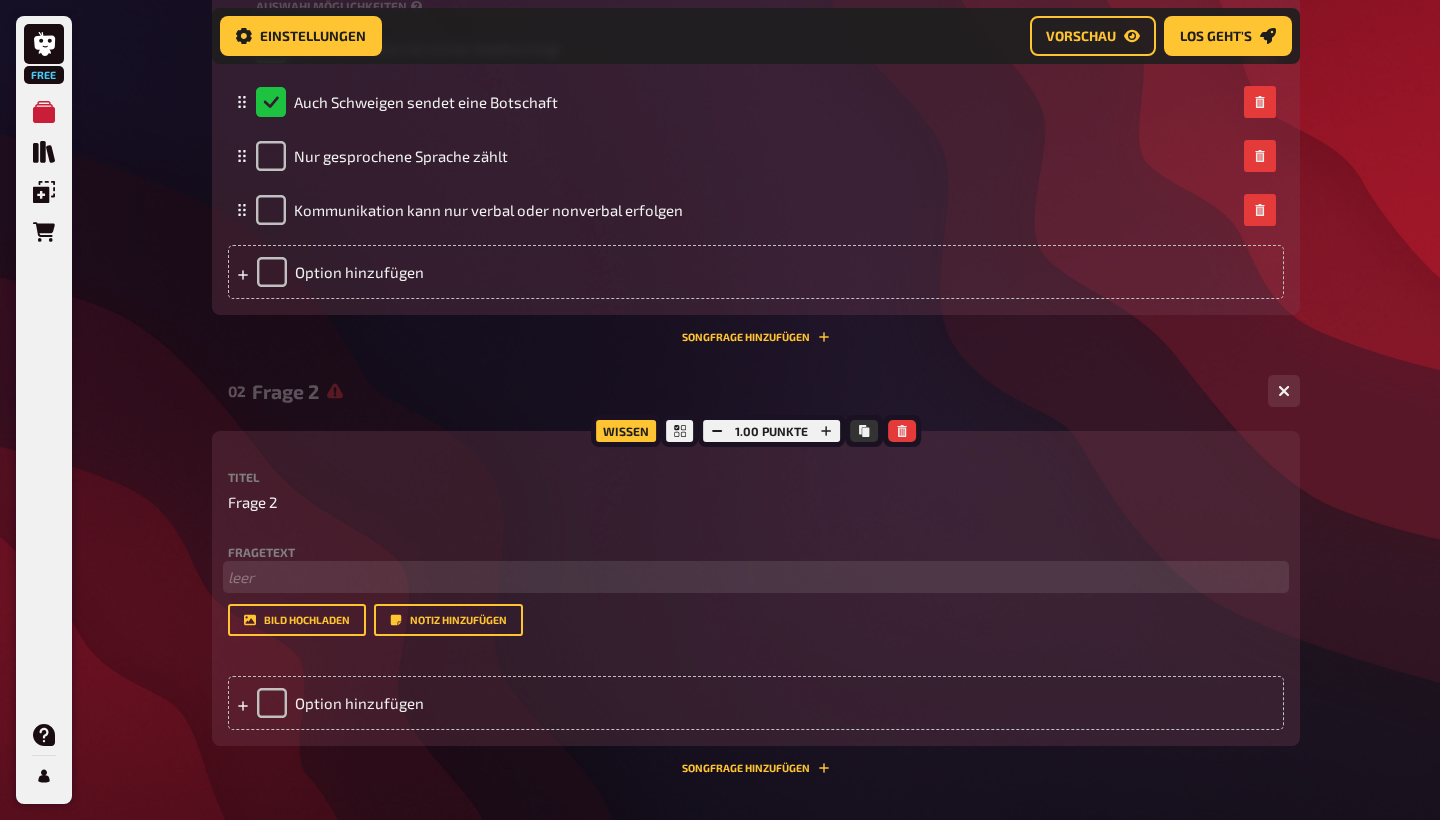 click on "﻿ leer" at bounding box center [756, 577] 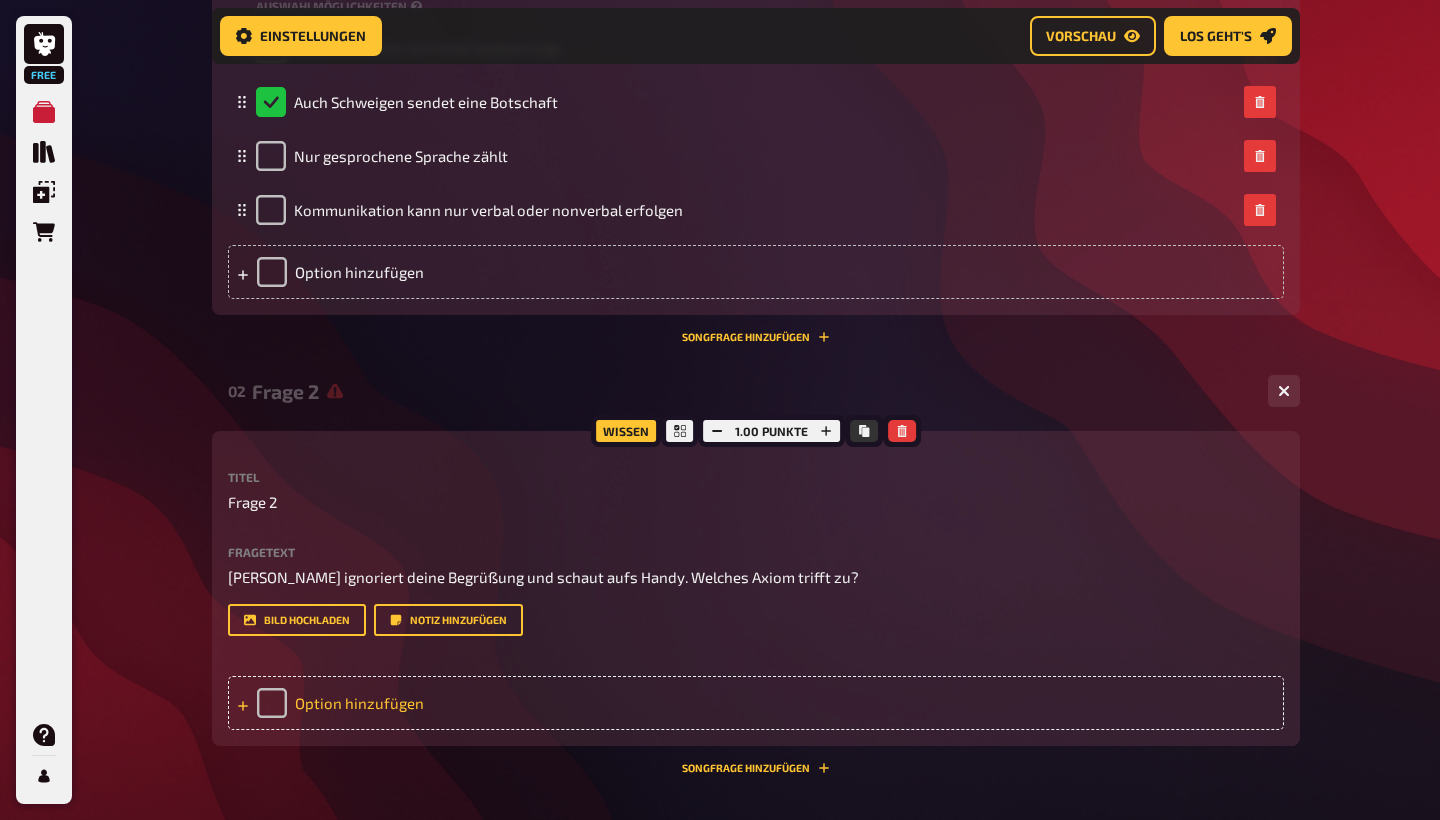 click on "Option hinzufügen" at bounding box center [756, 703] 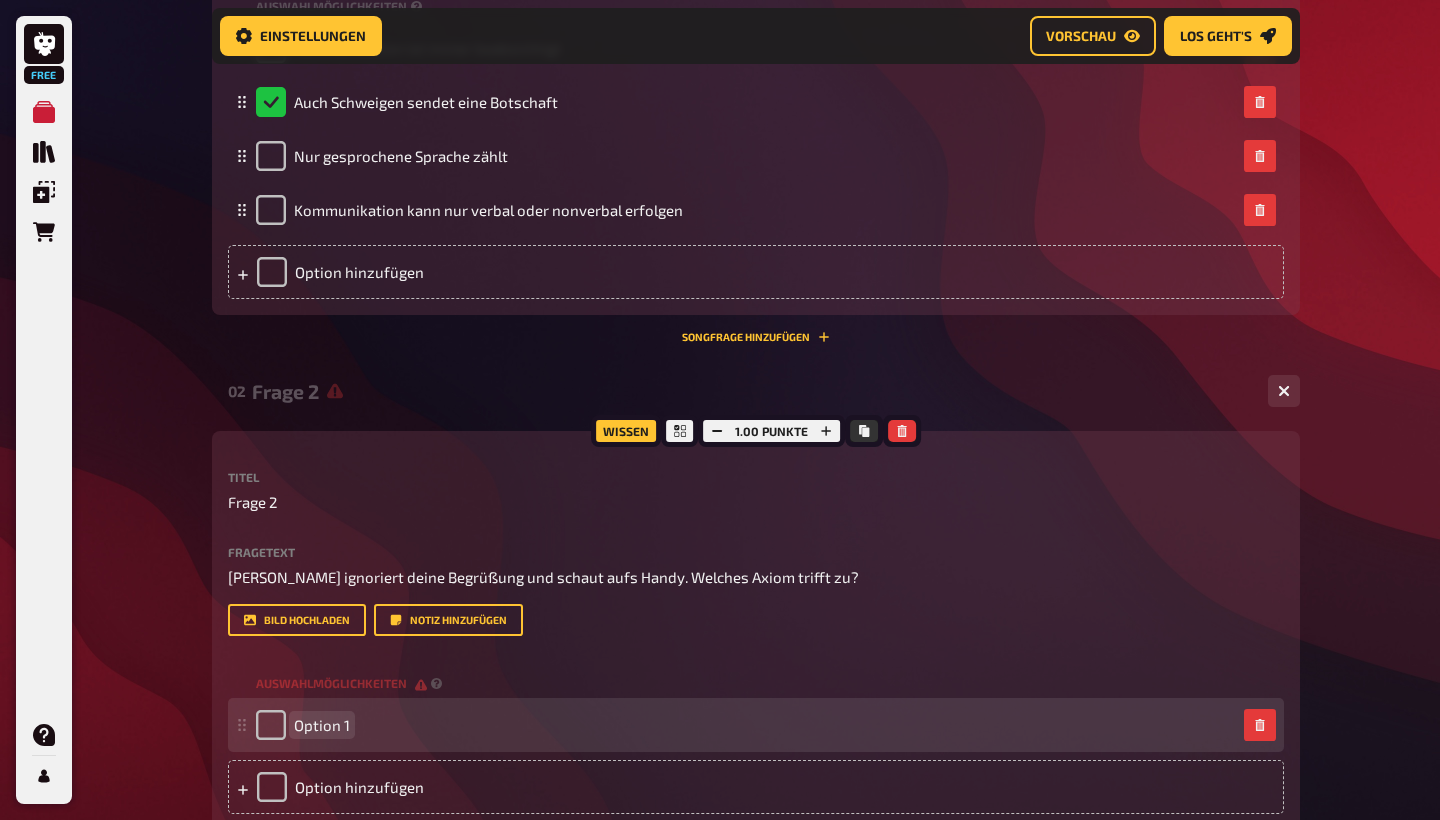 click on "Option 1" at bounding box center [322, 725] 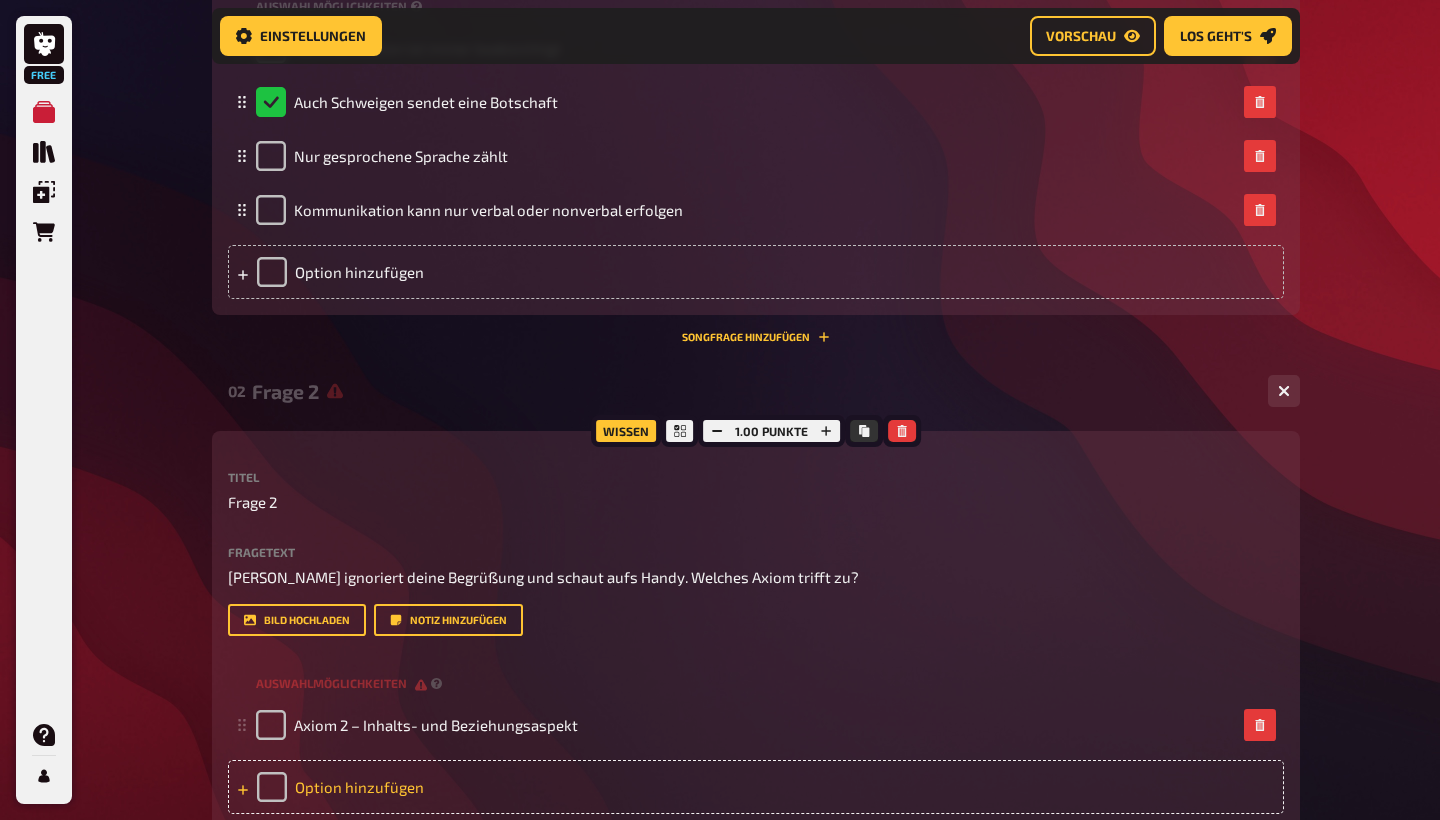click on "Option hinzufügen" at bounding box center (756, 787) 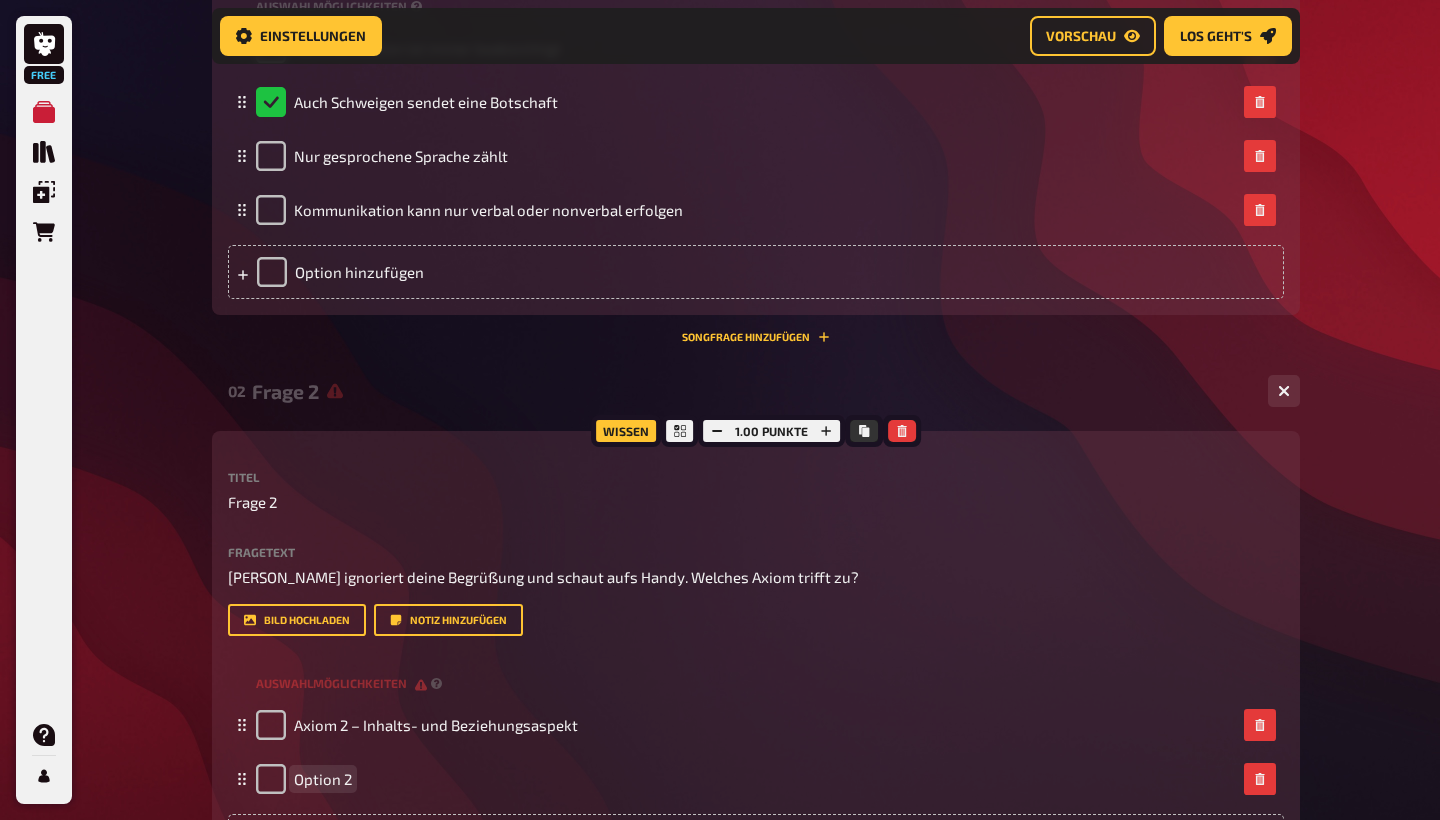 type 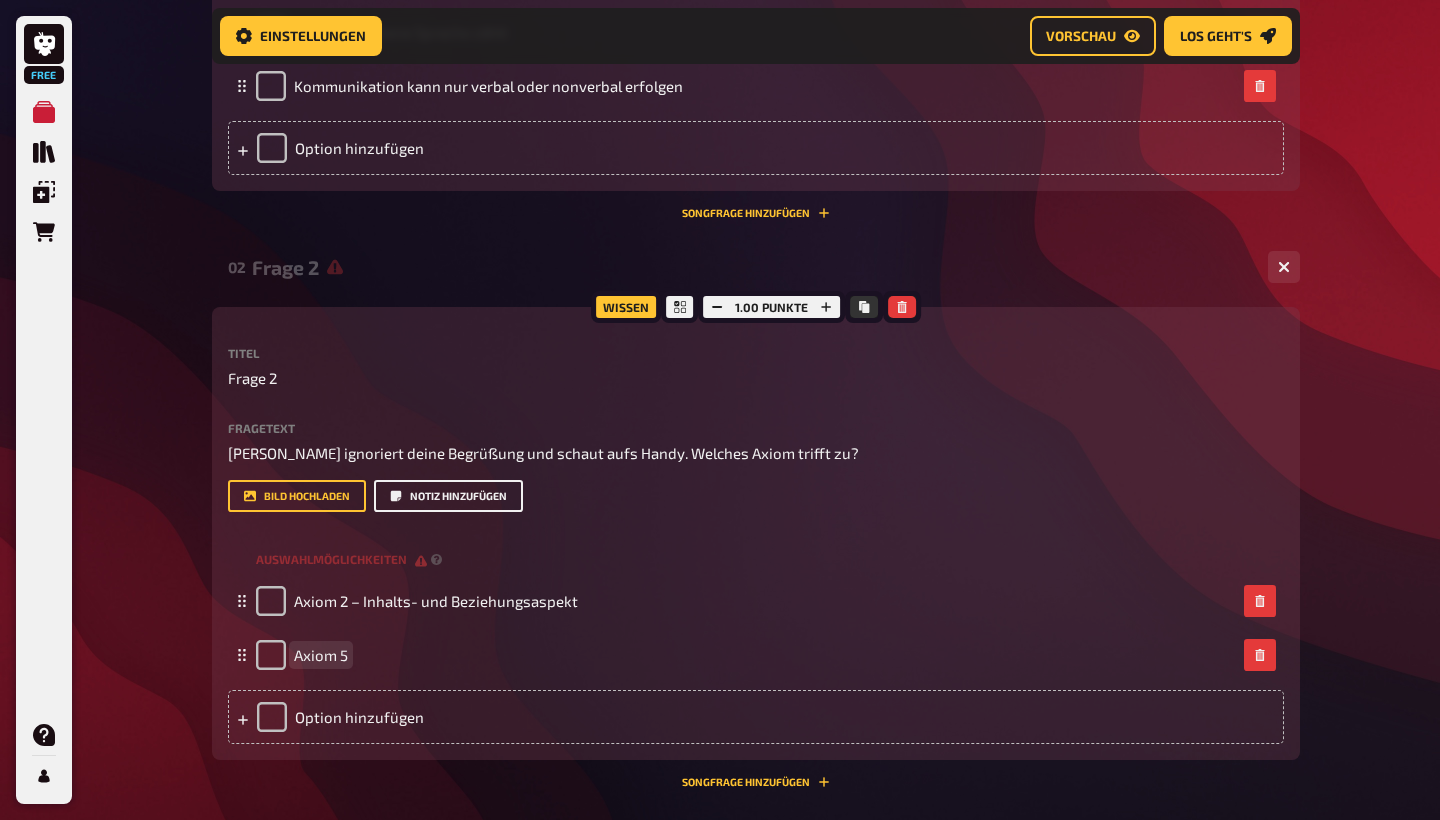 scroll, scrollTop: 919, scrollLeft: 0, axis: vertical 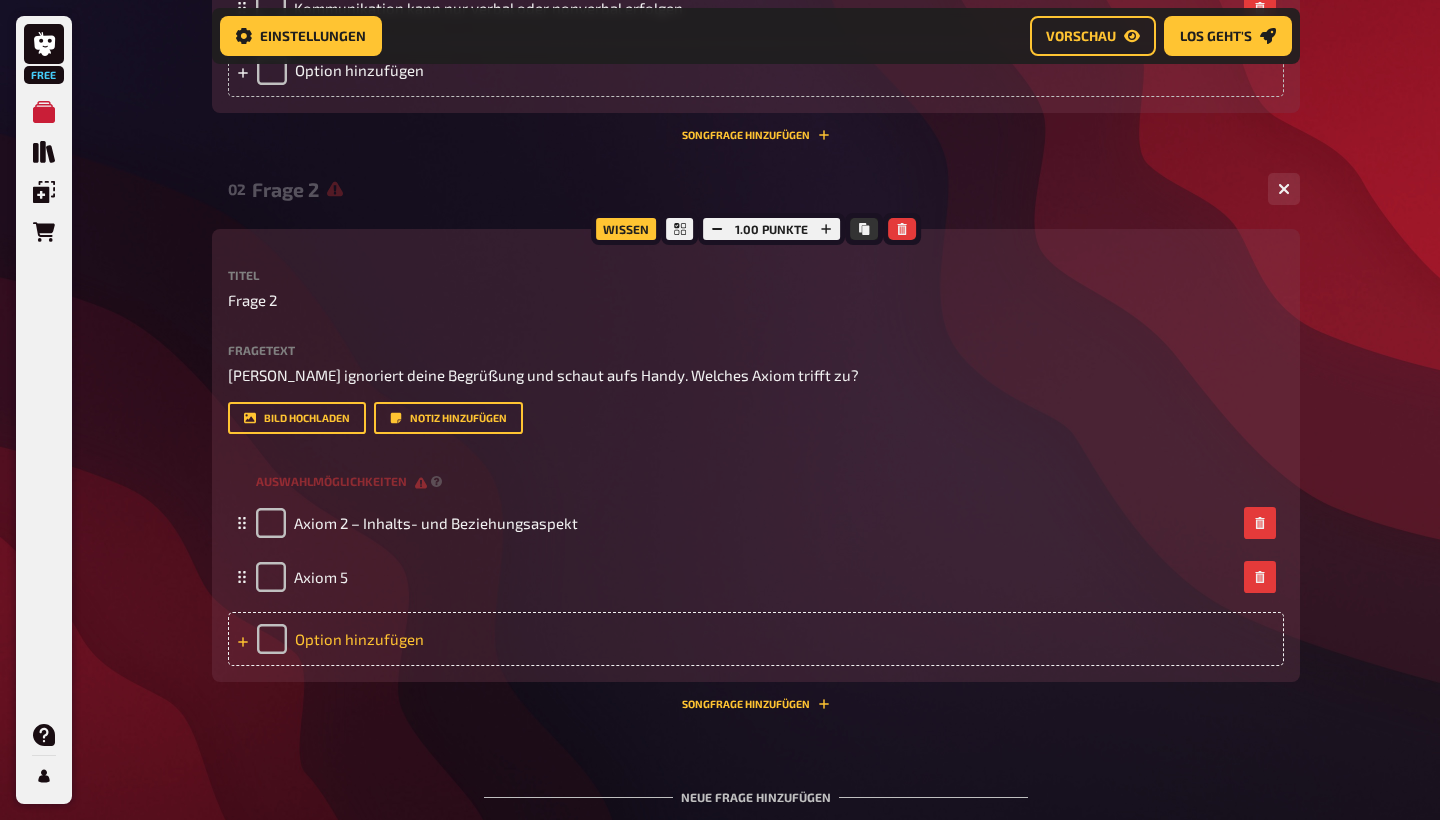 click on "Option hinzufügen" at bounding box center [756, 639] 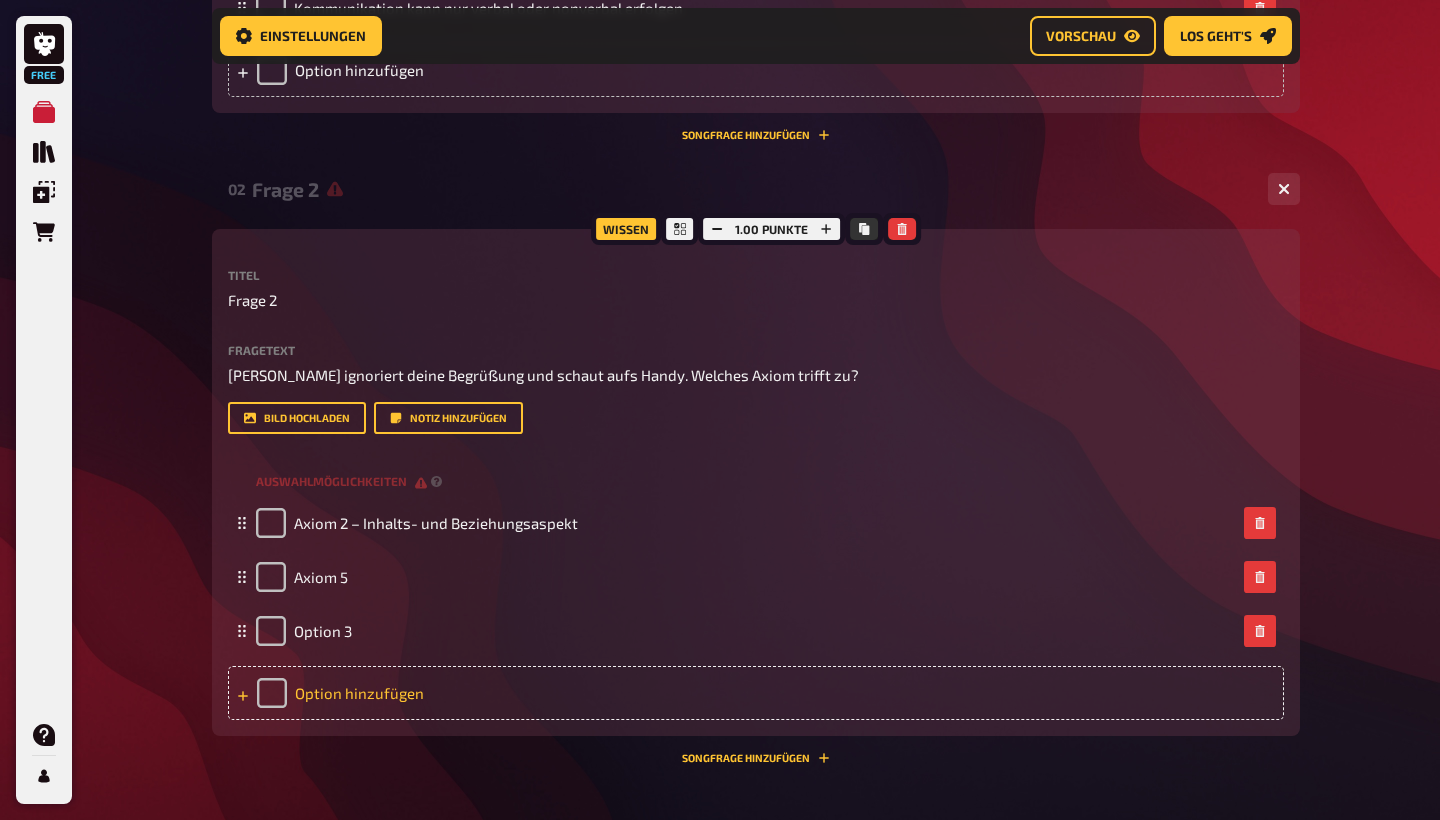 type 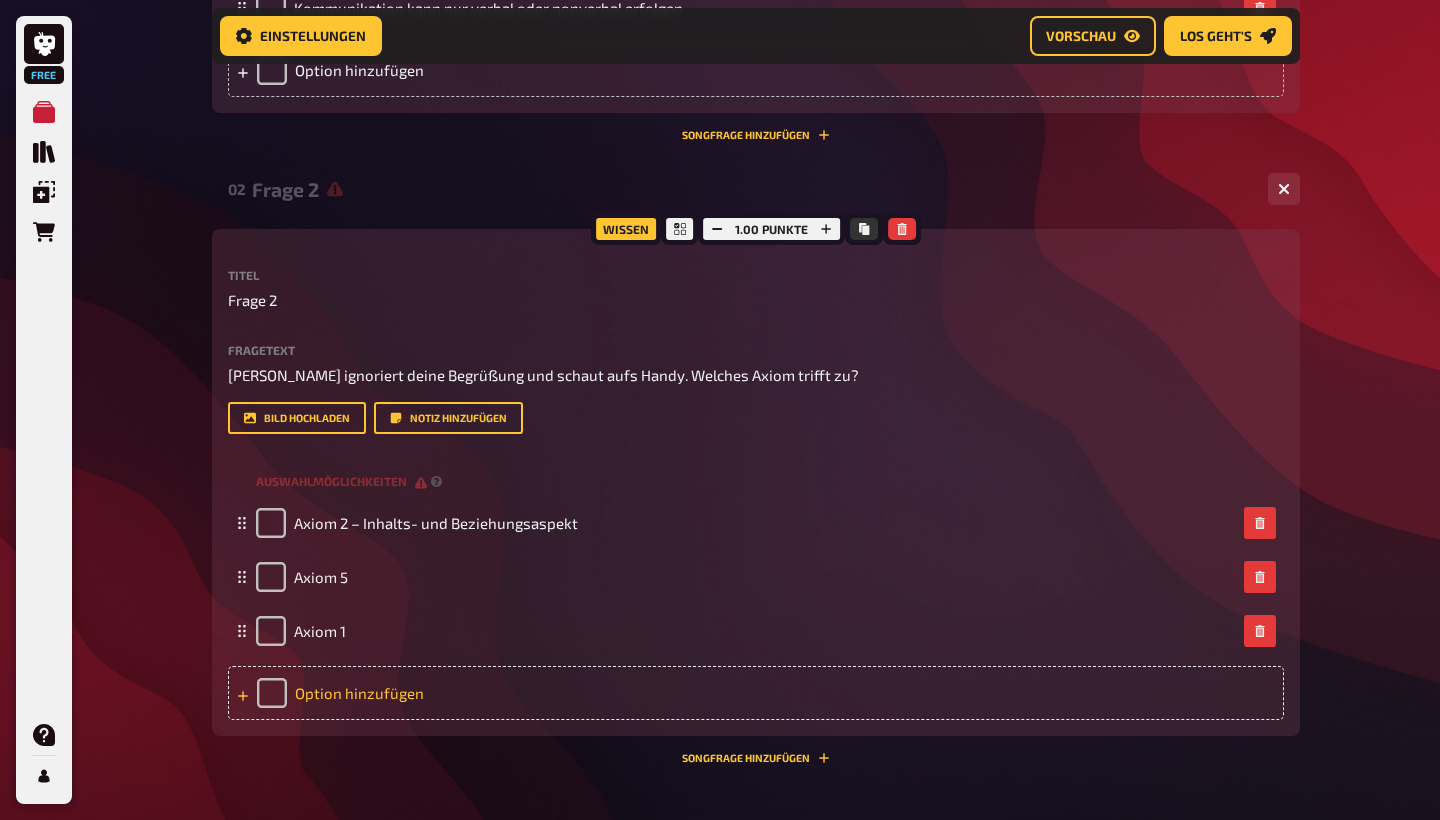 click on "Option hinzufügen" at bounding box center [756, 693] 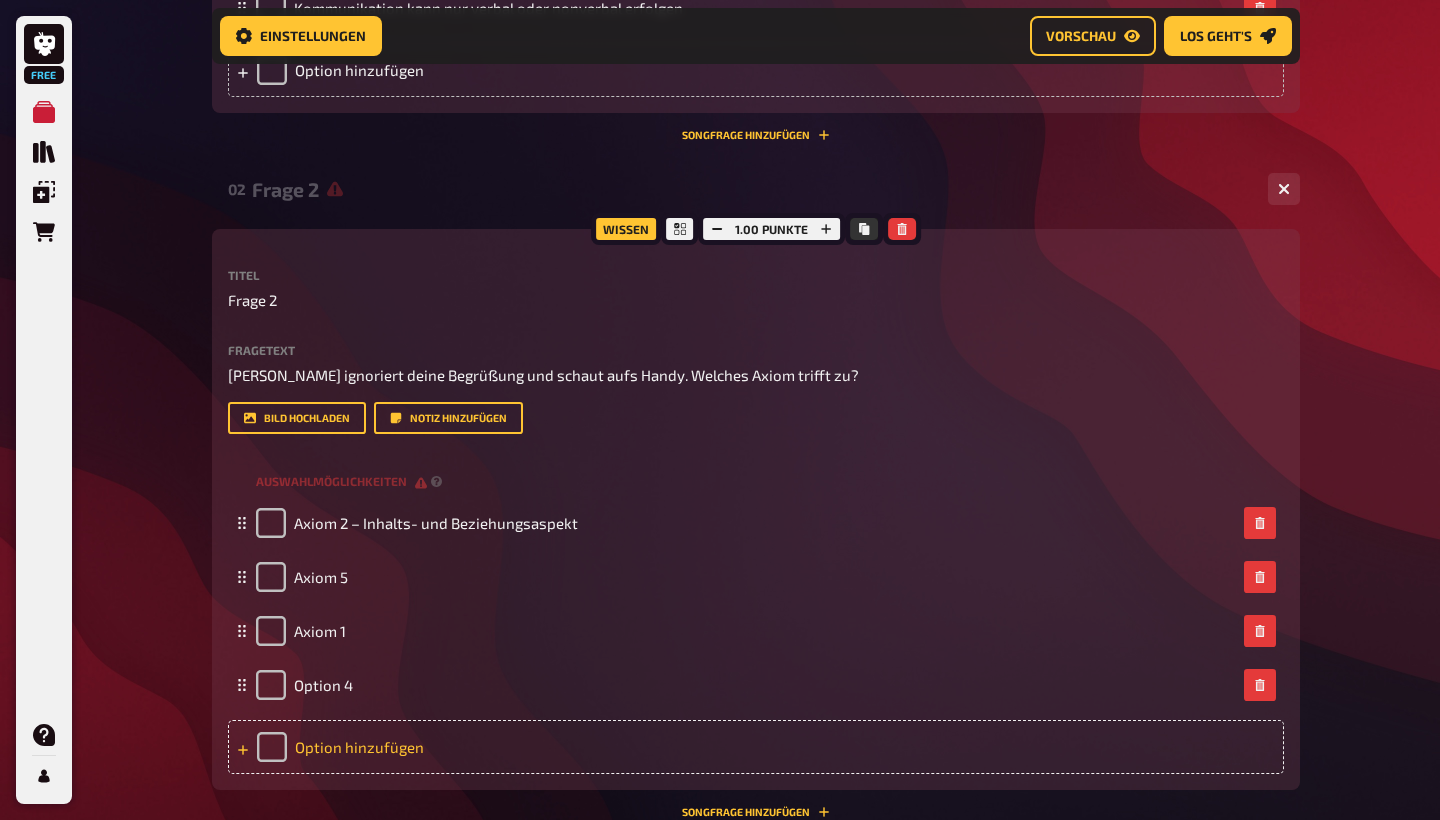 type 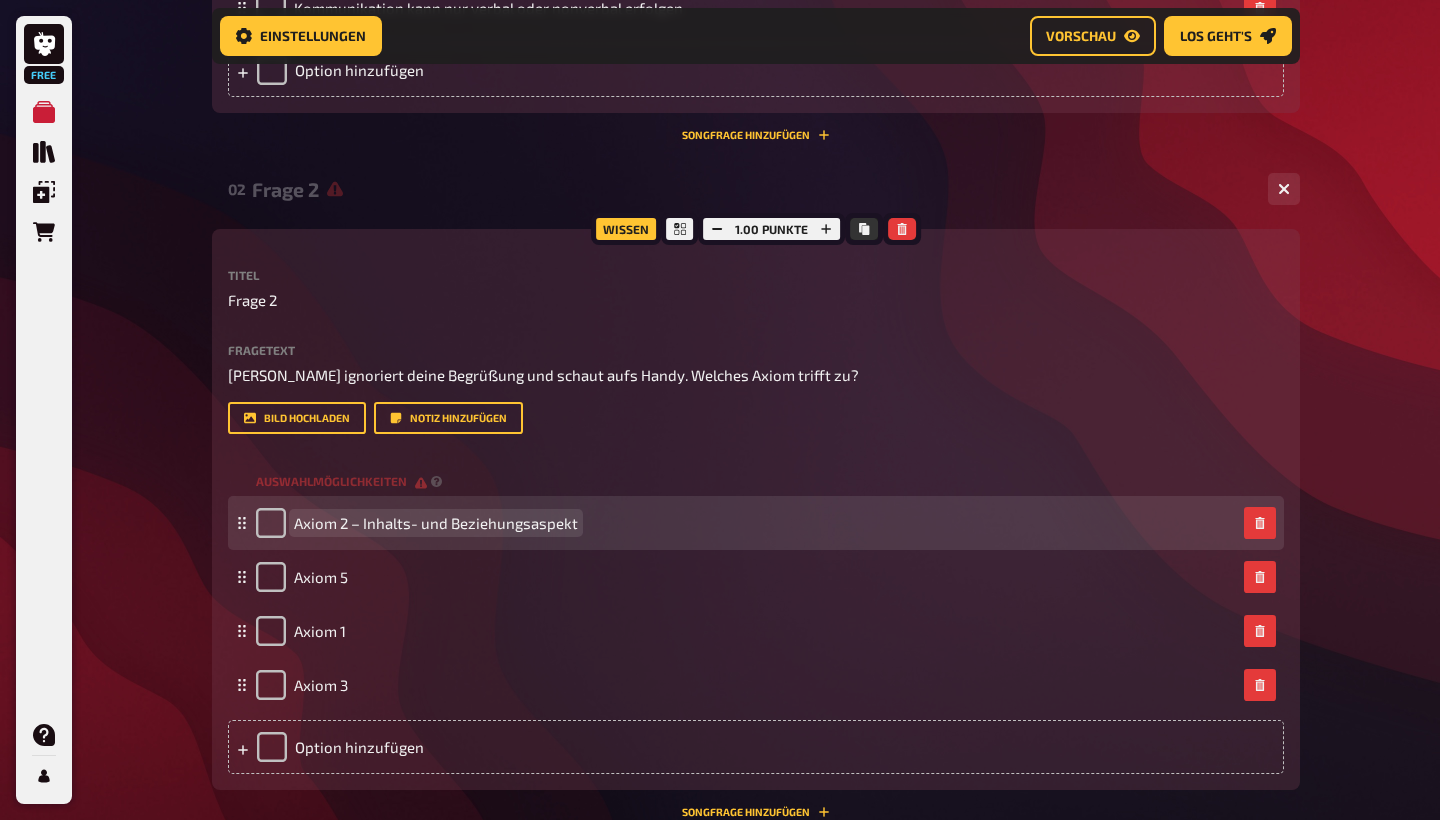click on "Axiom 2 – Inhalts- und Beziehungsaspekt" at bounding box center [436, 523] 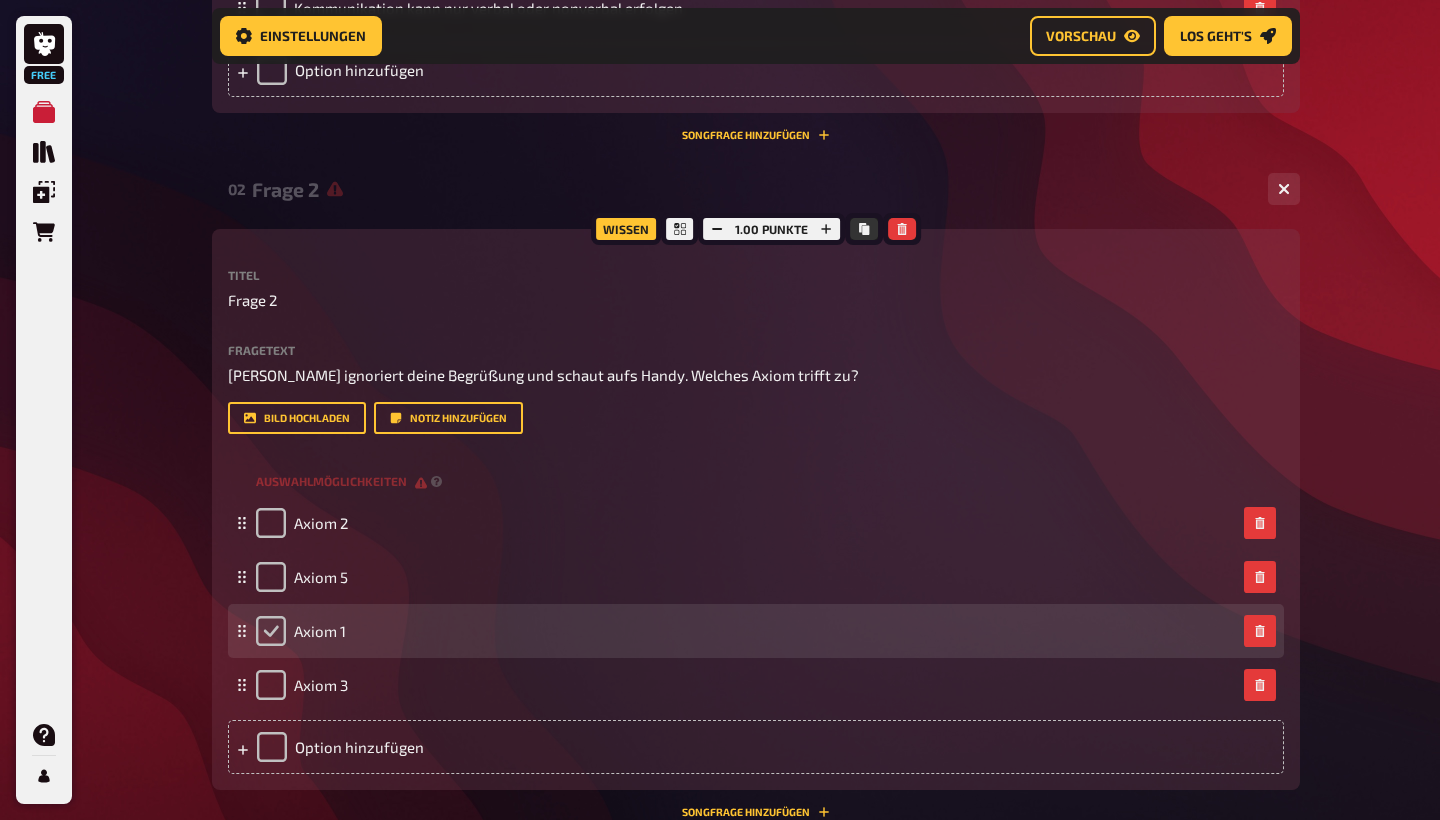 click at bounding box center (271, 631) 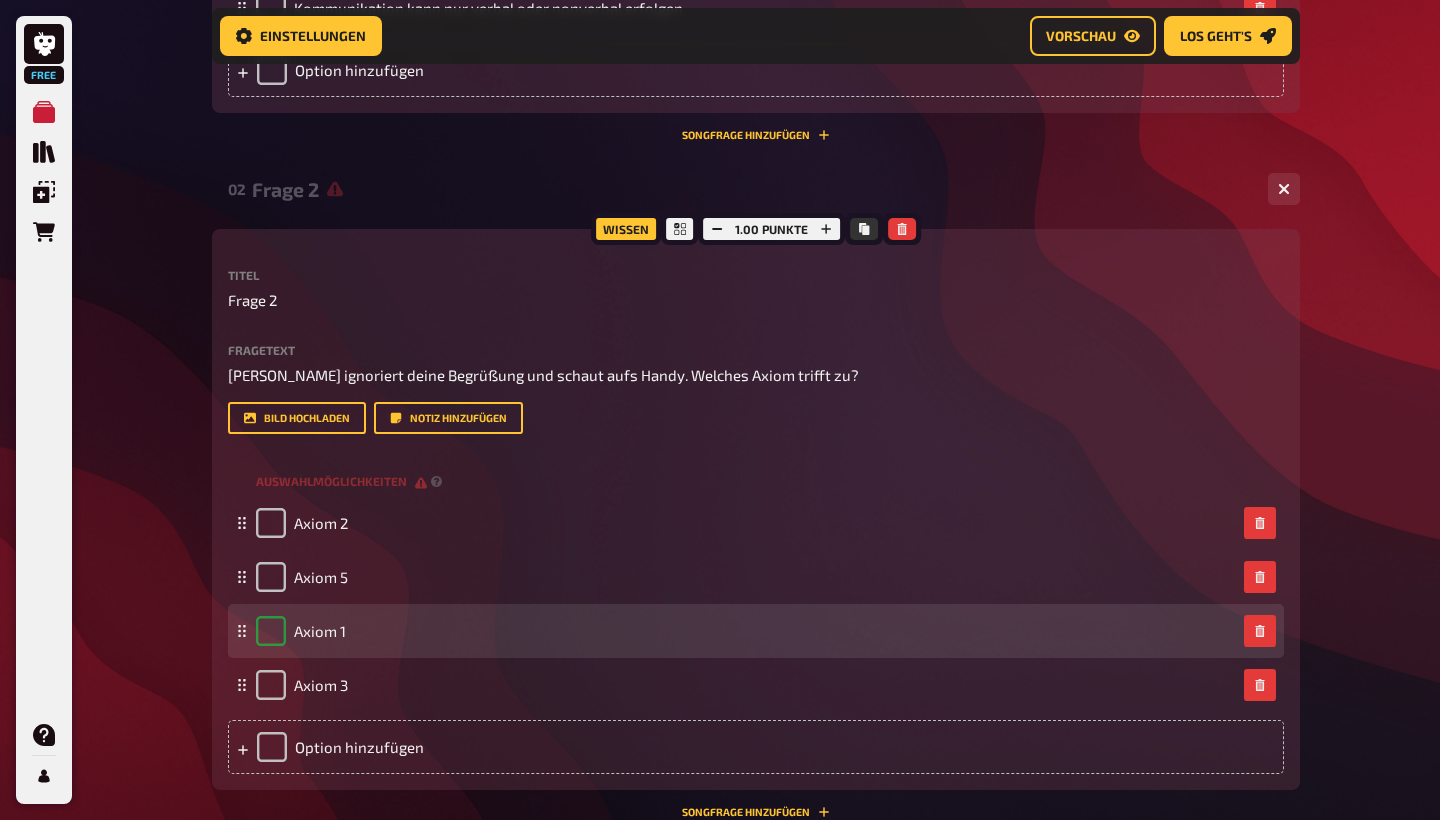 checkbox on "true" 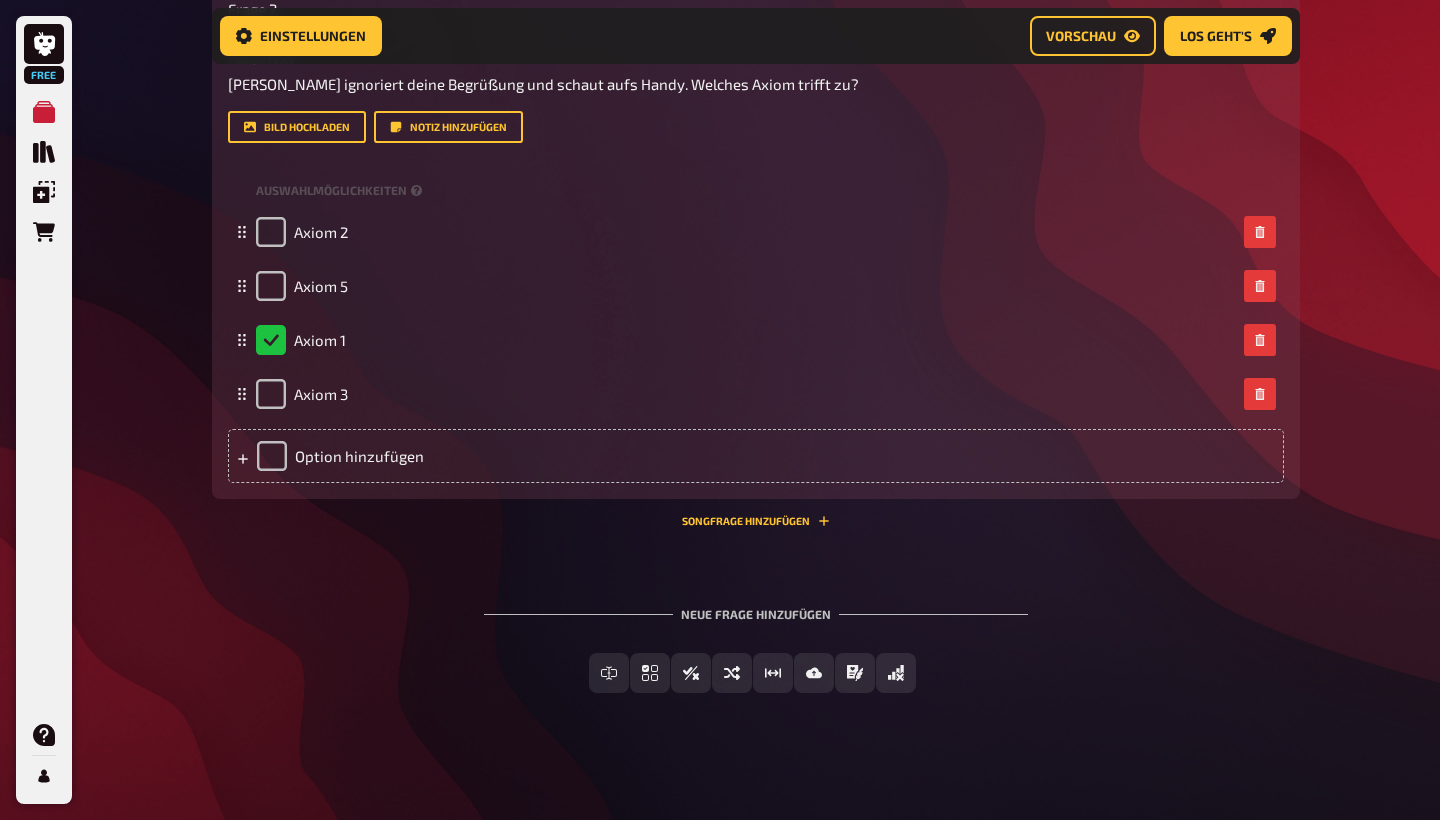 scroll, scrollTop: 1209, scrollLeft: 0, axis: vertical 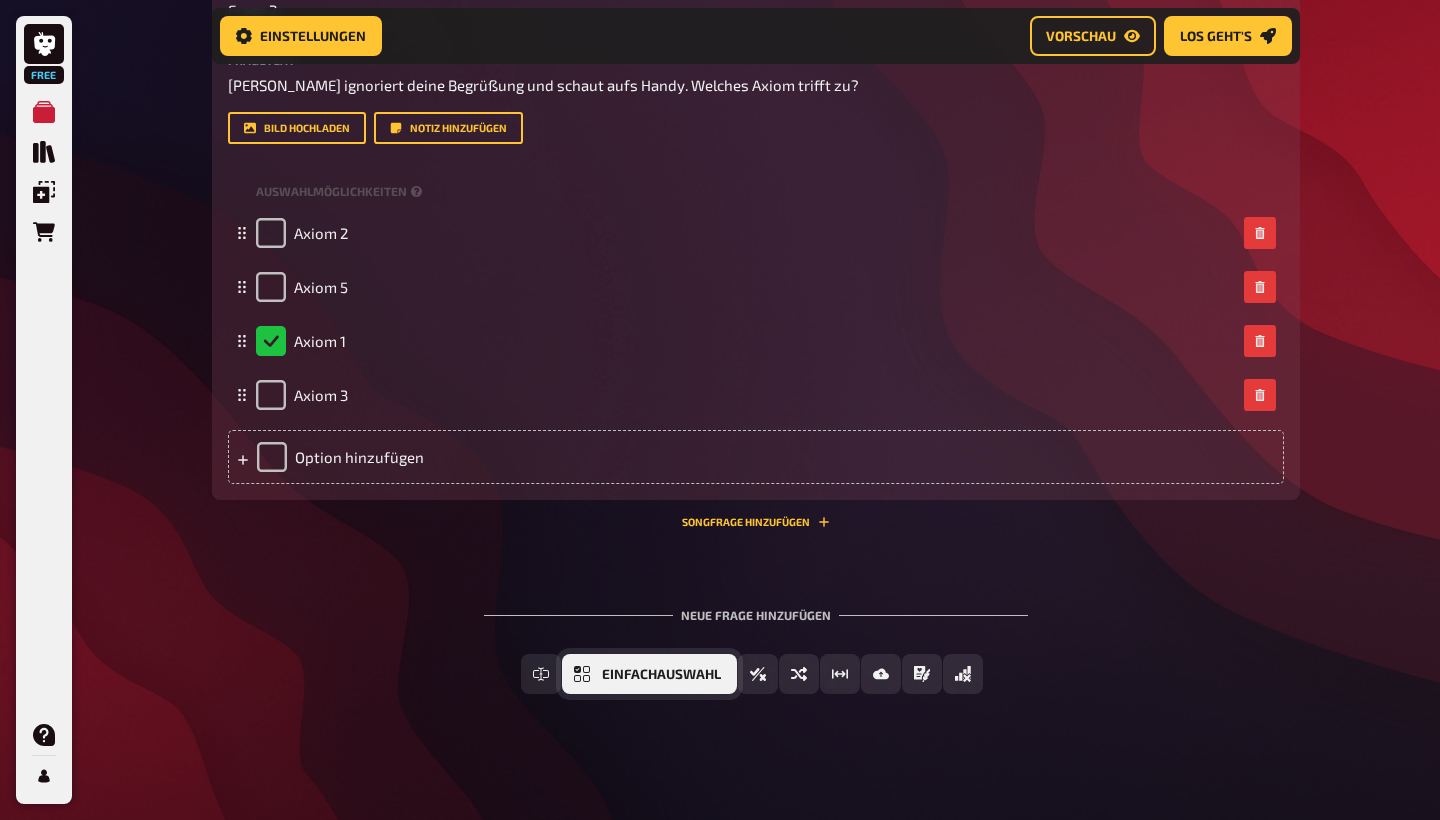 click on "Einfachauswahl" at bounding box center (649, 674) 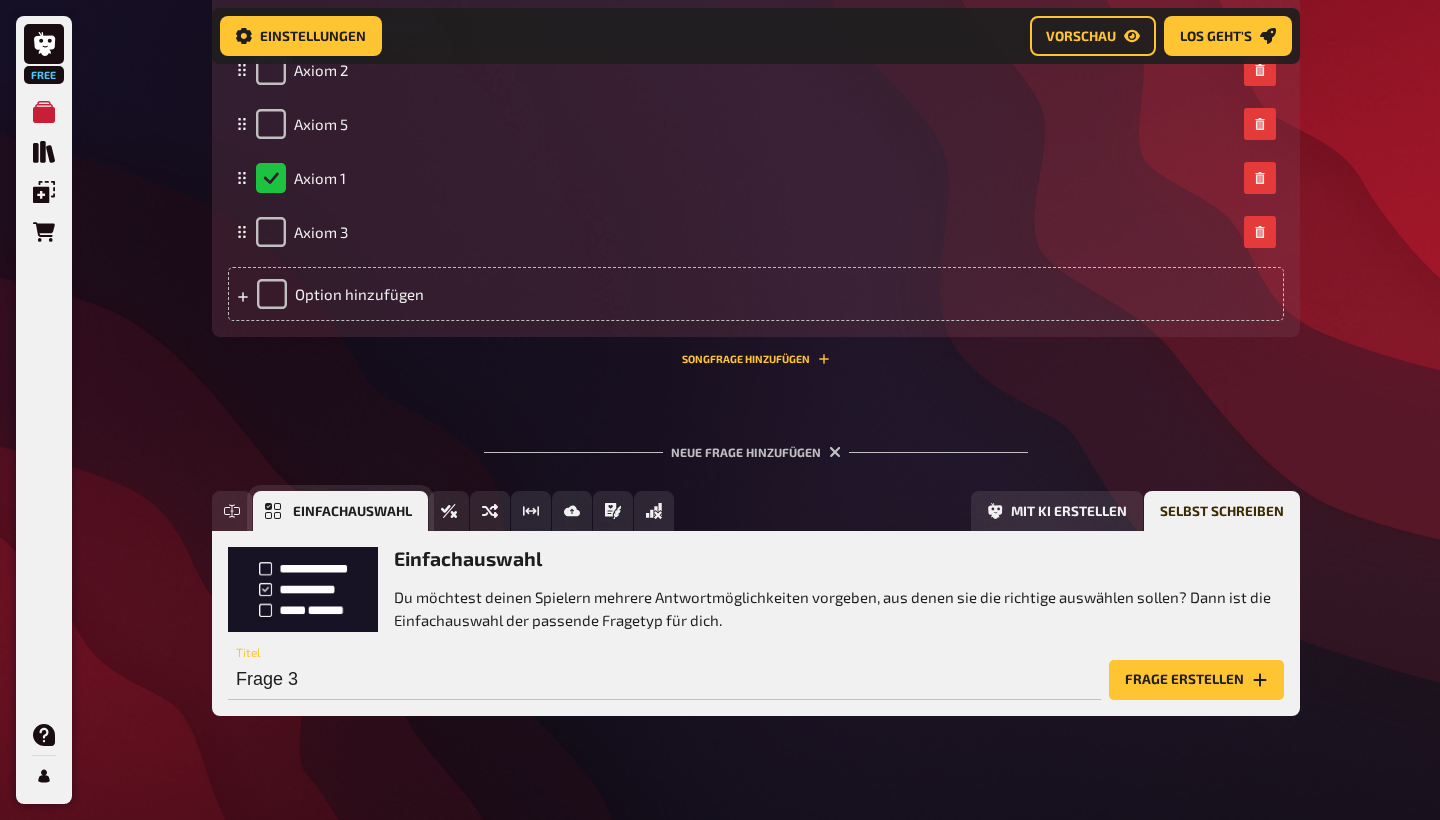 scroll, scrollTop: 1393, scrollLeft: 0, axis: vertical 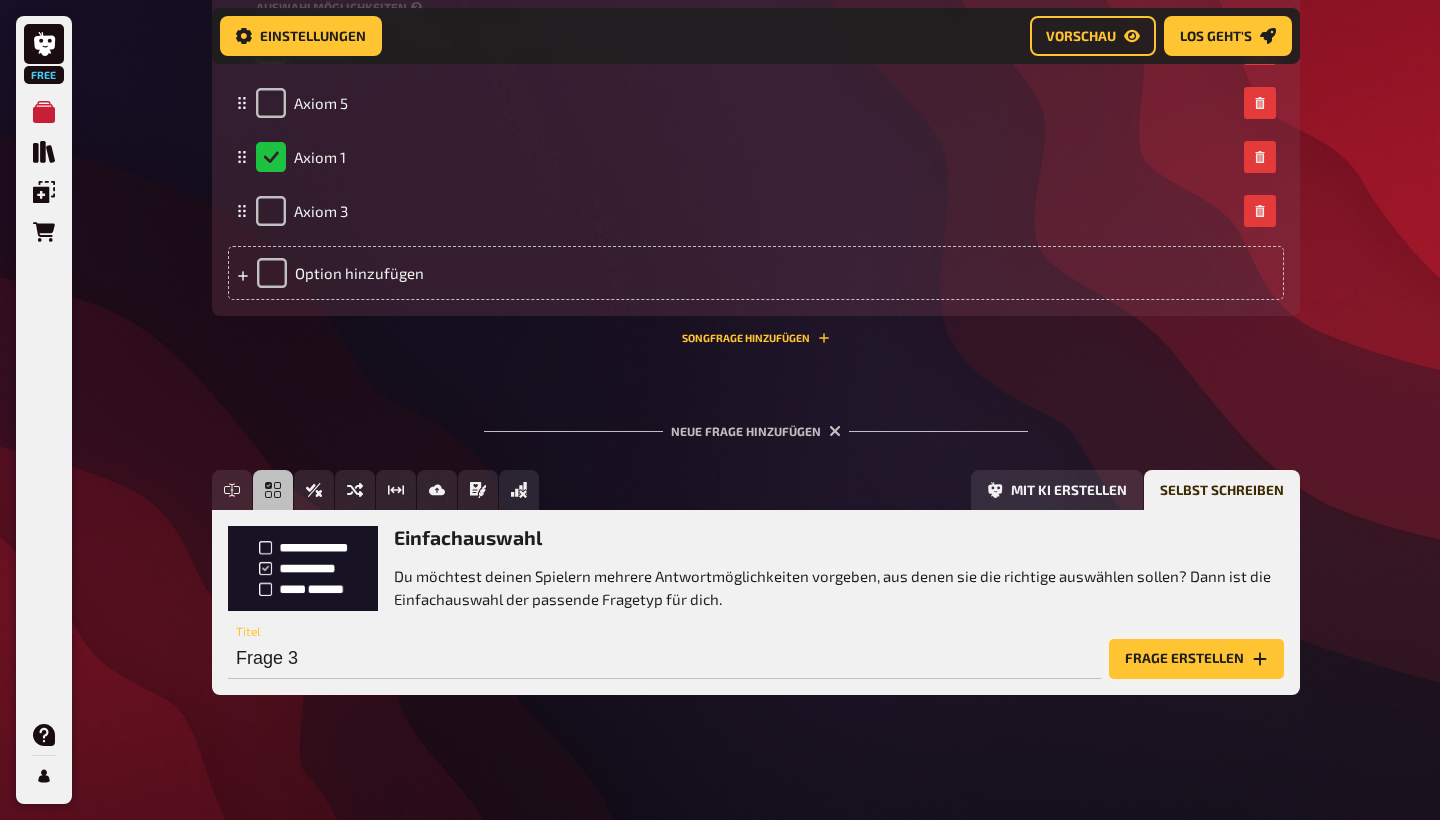 click on "Frage erstellen" at bounding box center [1196, 659] 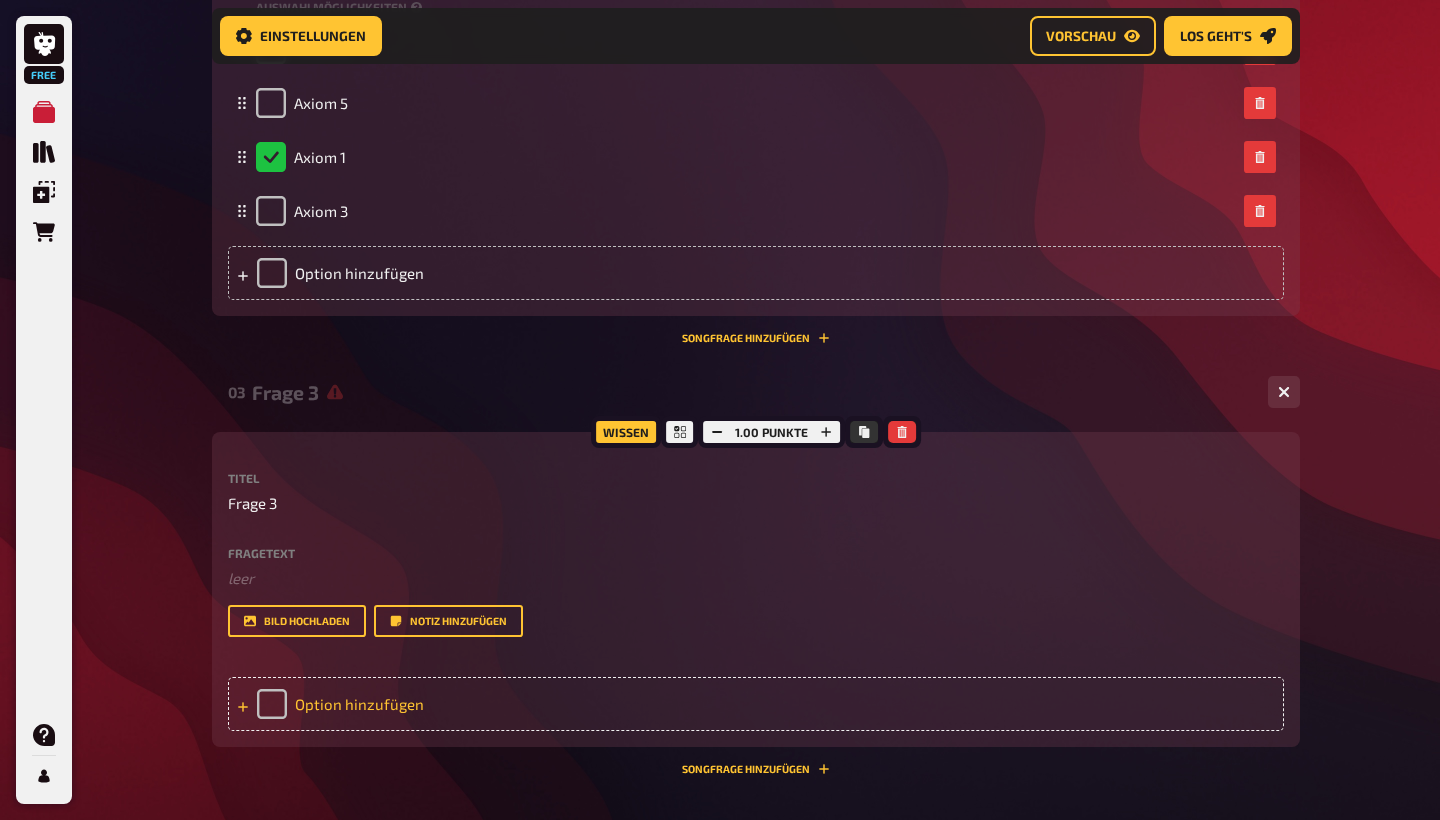 click on "Option hinzufügen" at bounding box center (756, 704) 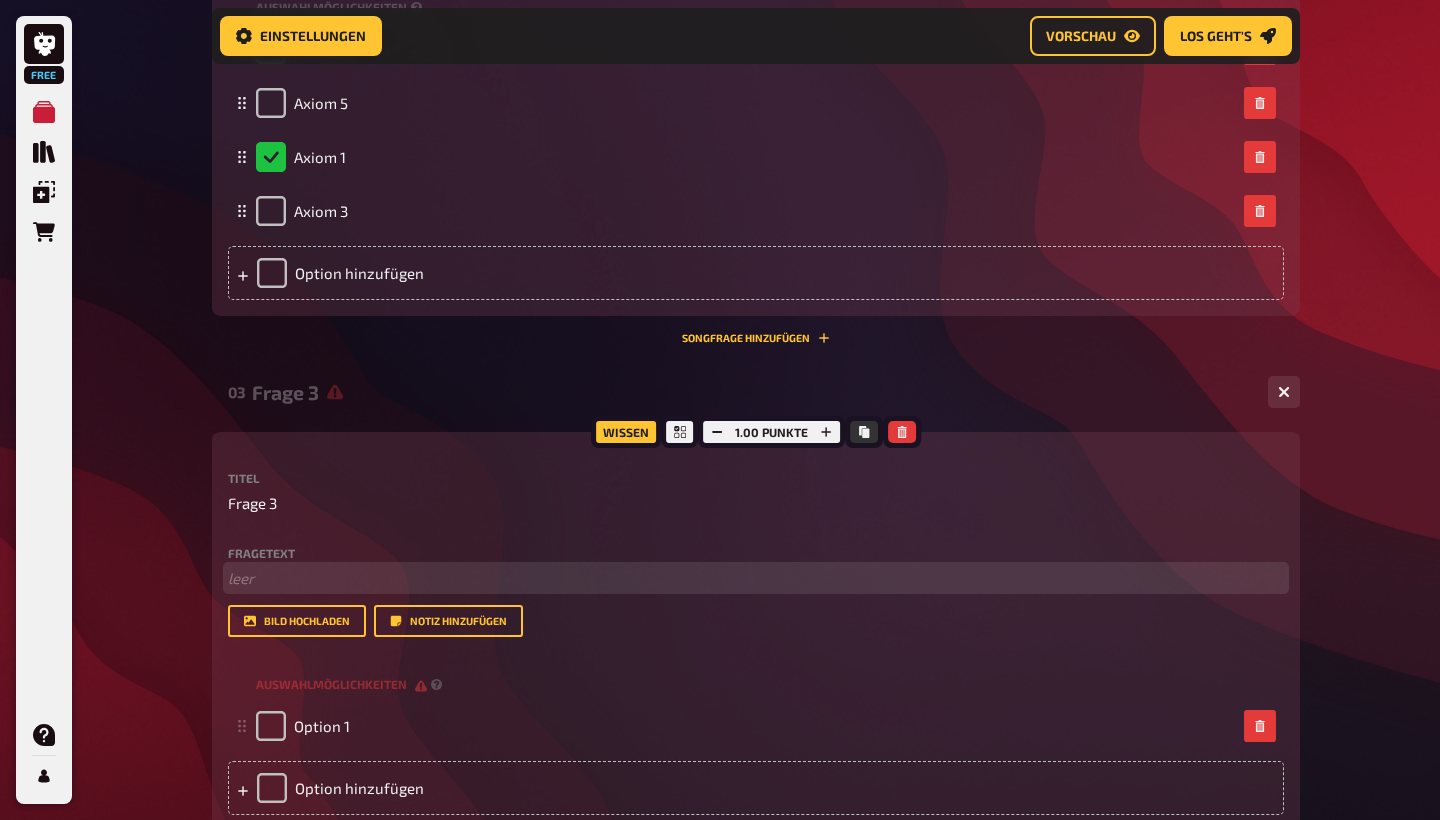 click on "﻿ leer" at bounding box center [756, 578] 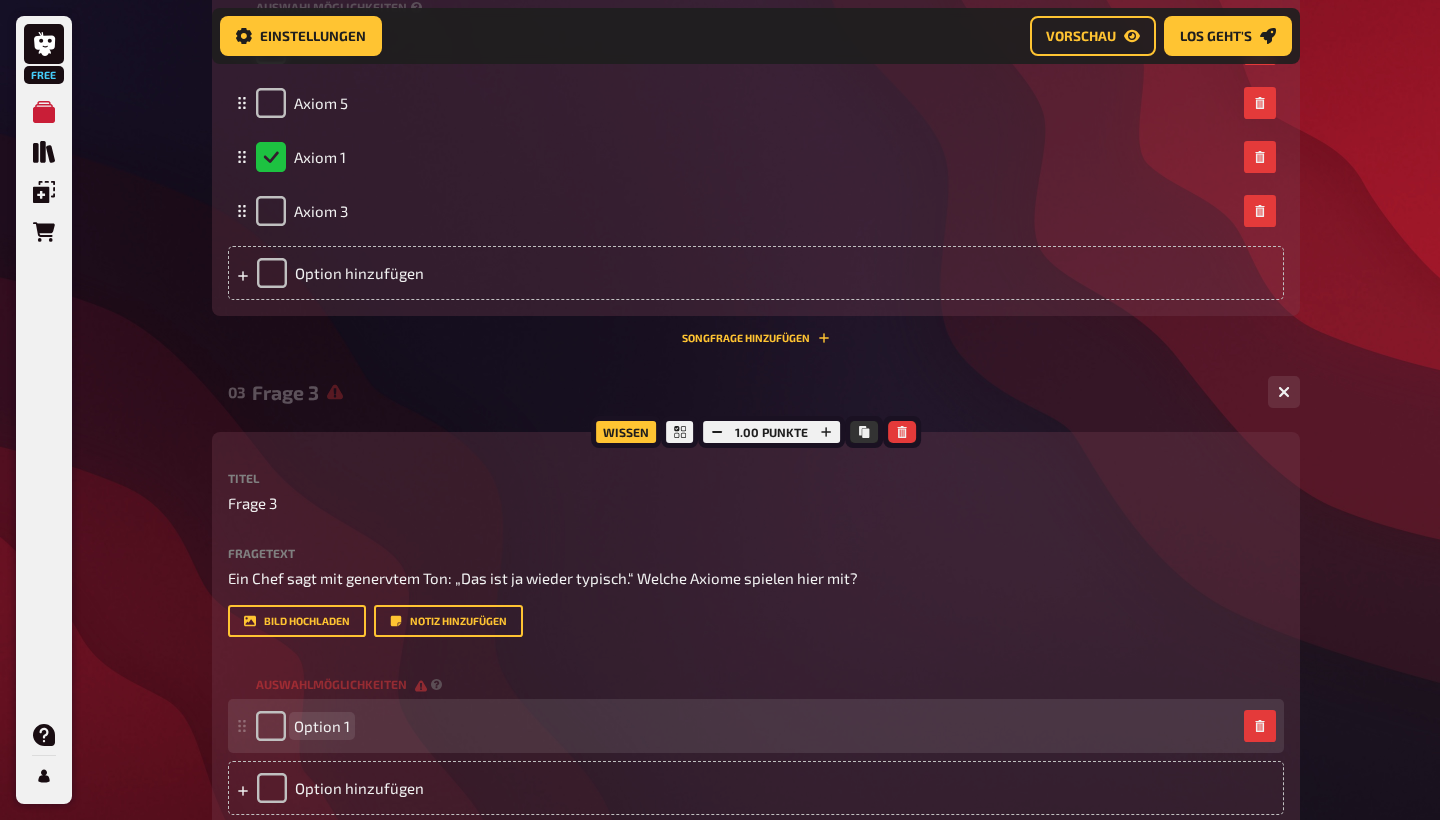 click on "Option 1" at bounding box center [322, 726] 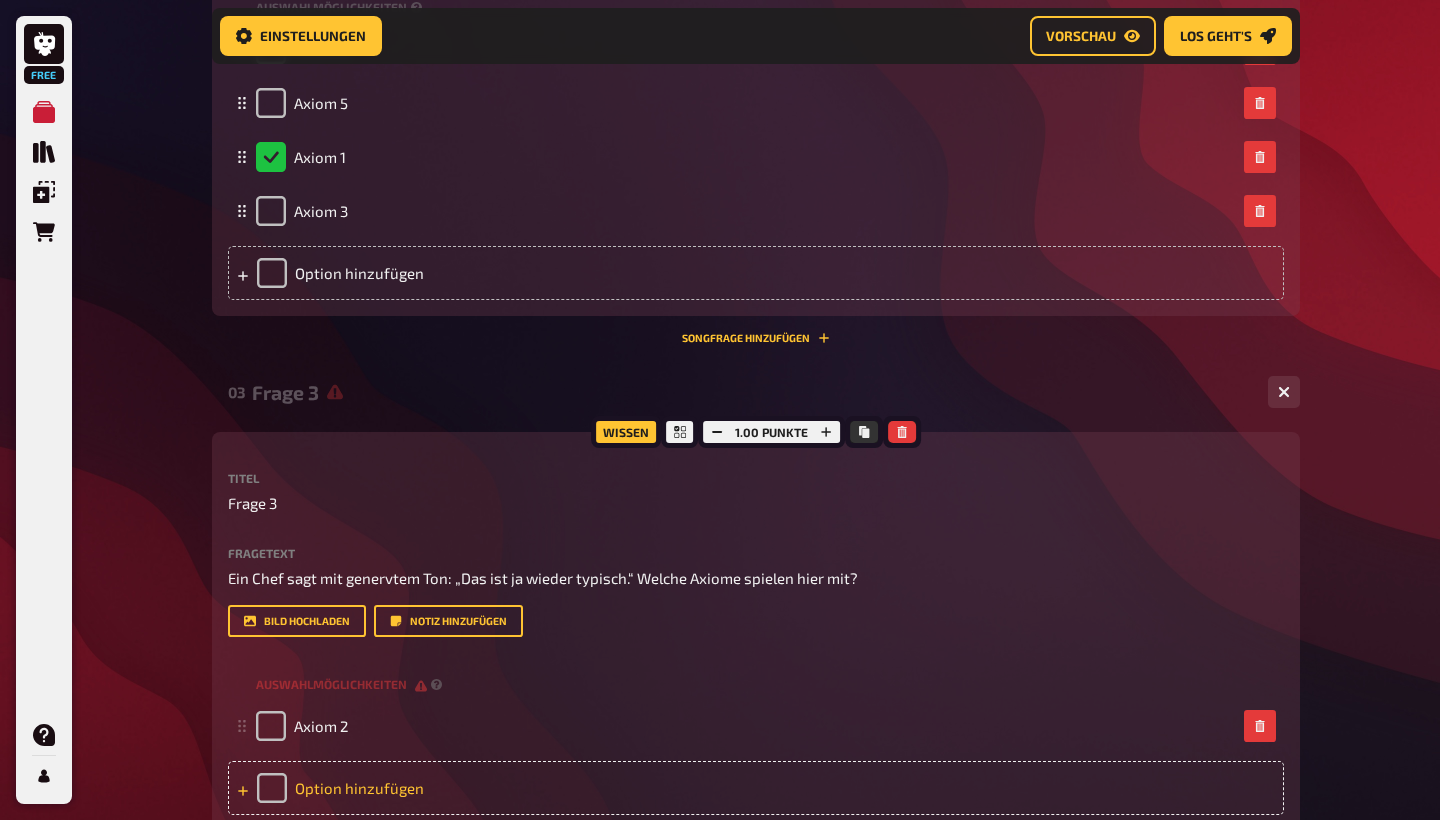 click on "Option hinzufügen" at bounding box center [756, 788] 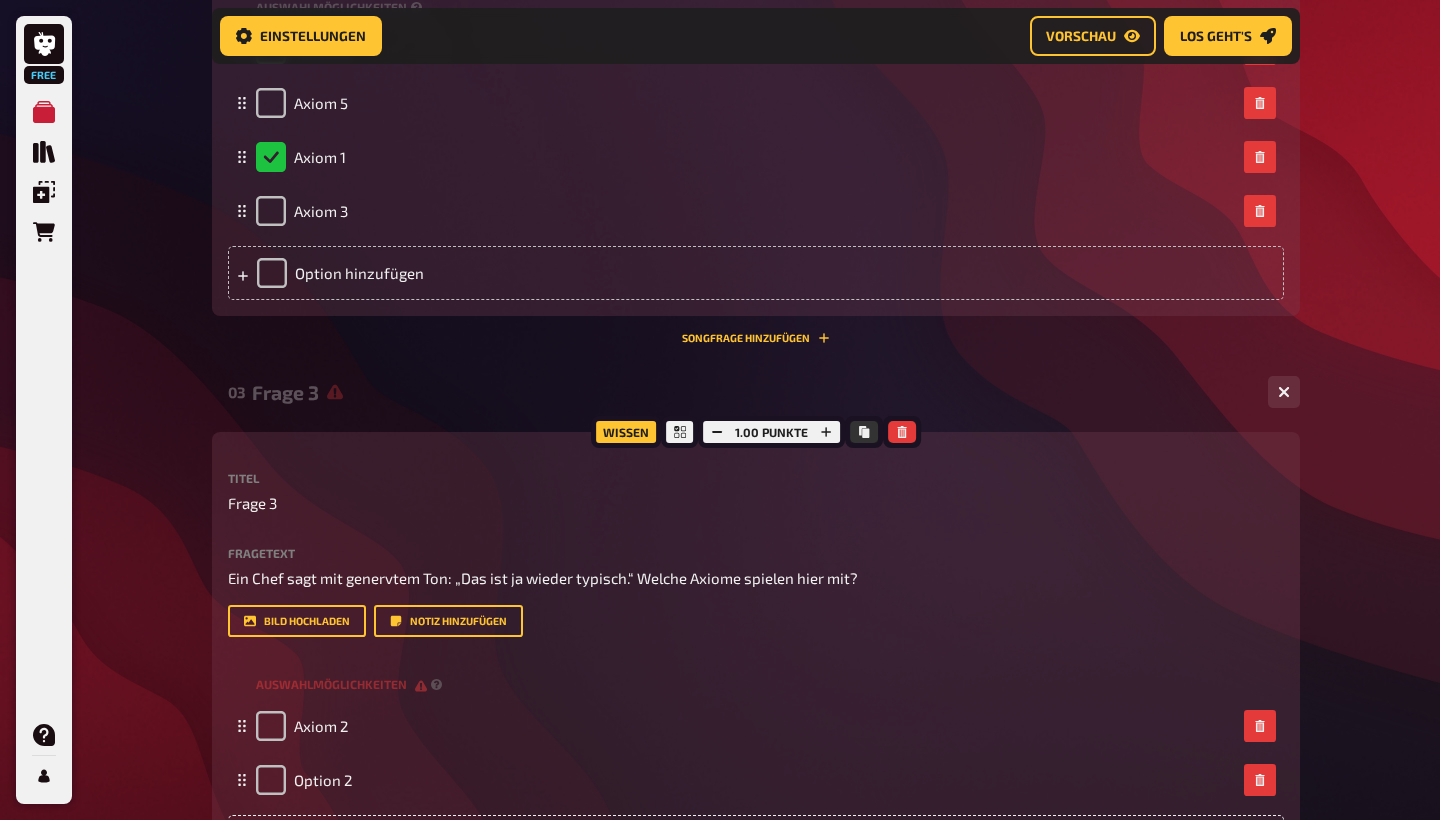 type 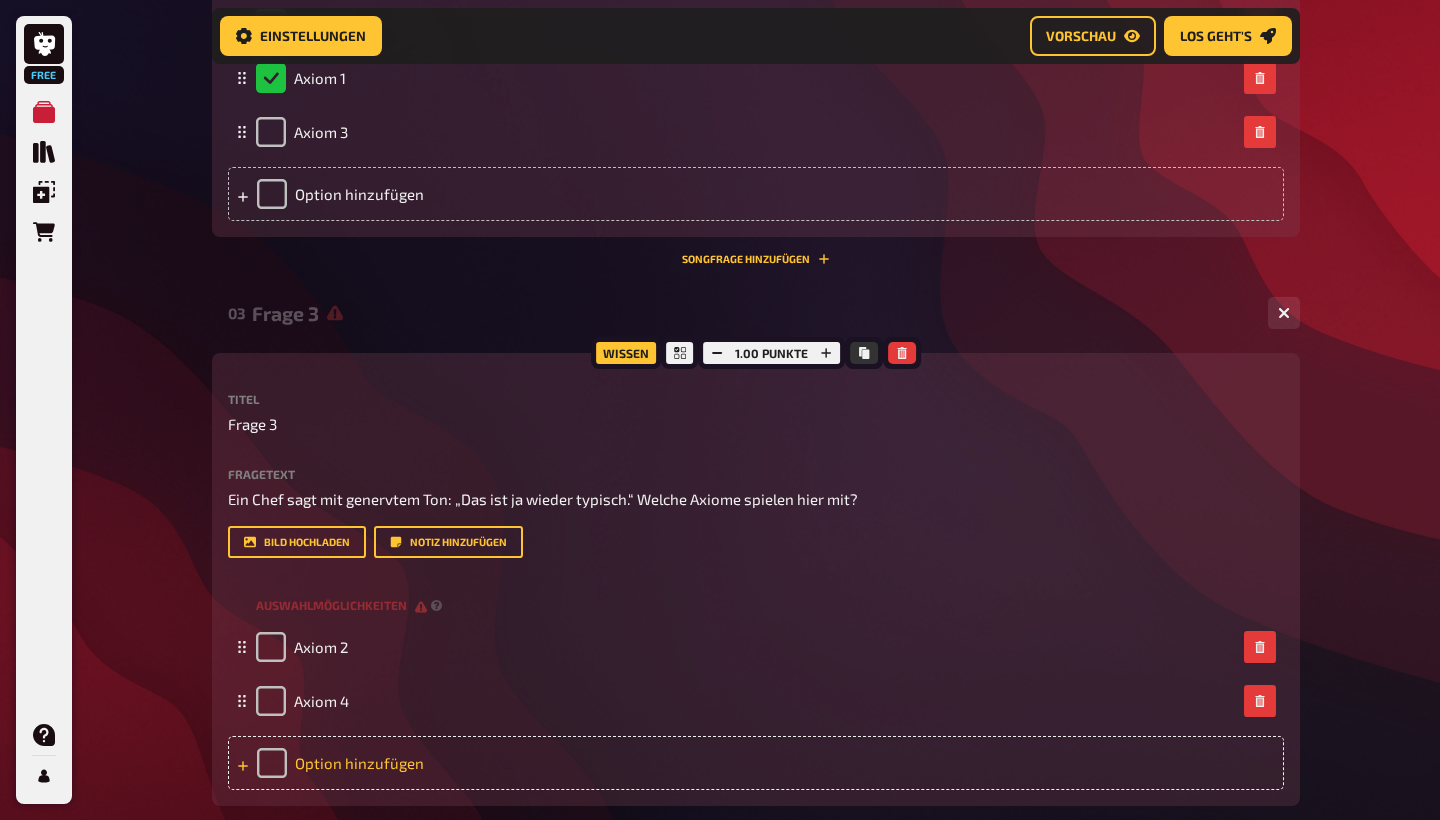 scroll, scrollTop: 1535, scrollLeft: 0, axis: vertical 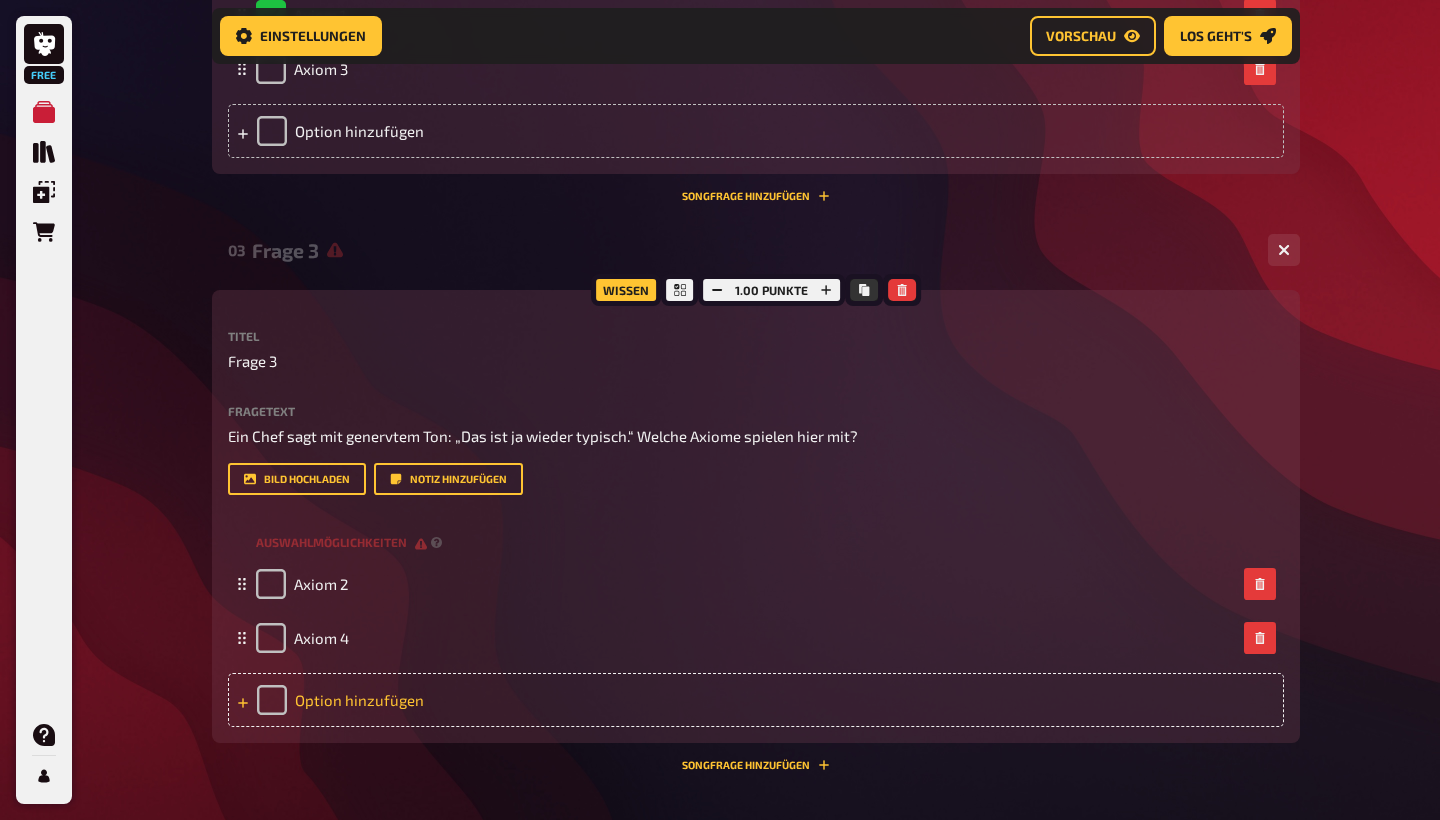 click on "Option hinzufügen" at bounding box center (756, 700) 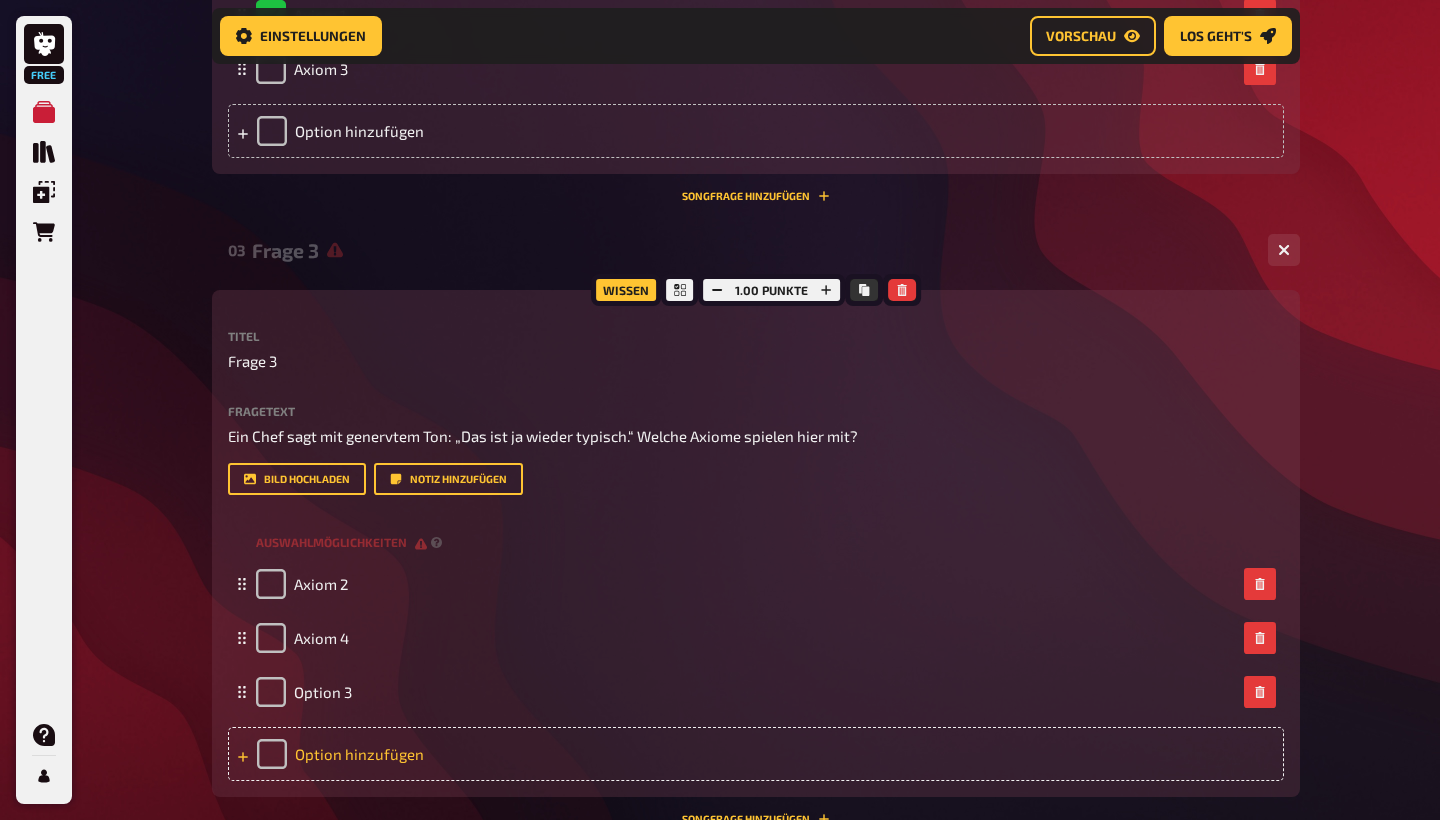 type 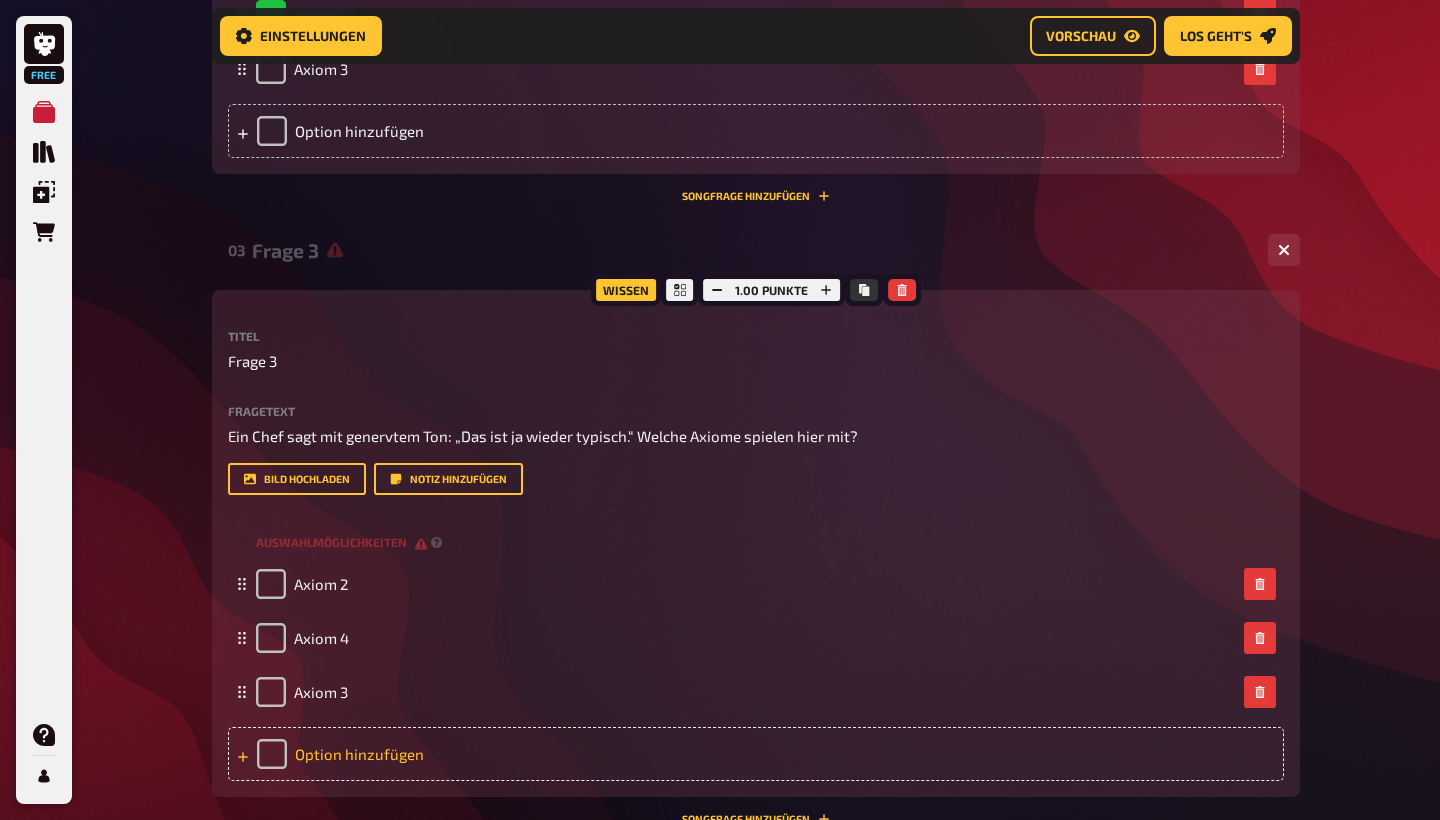 click on "Option hinzufügen" at bounding box center [756, 754] 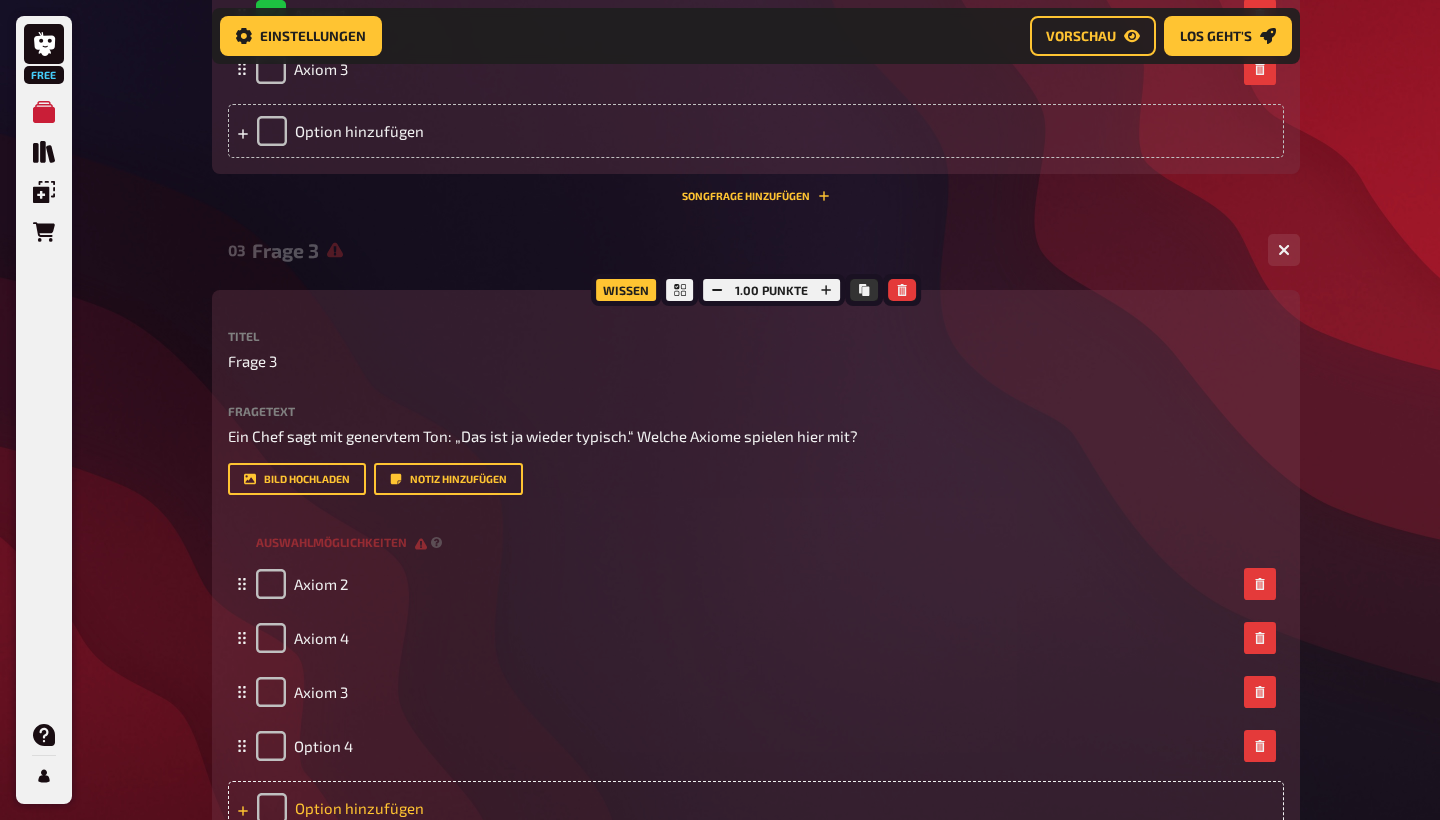 type 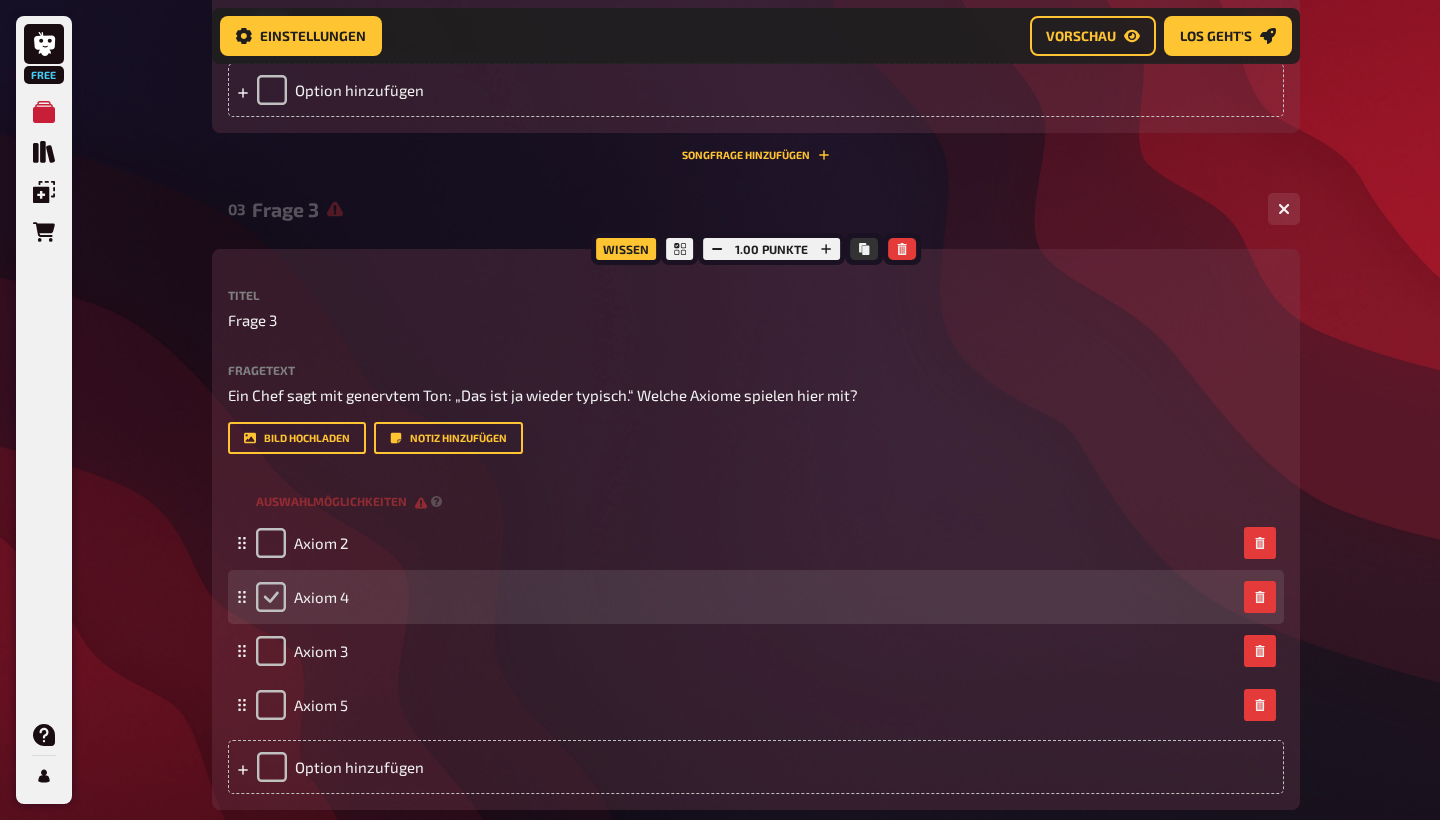 scroll, scrollTop: 1600, scrollLeft: 0, axis: vertical 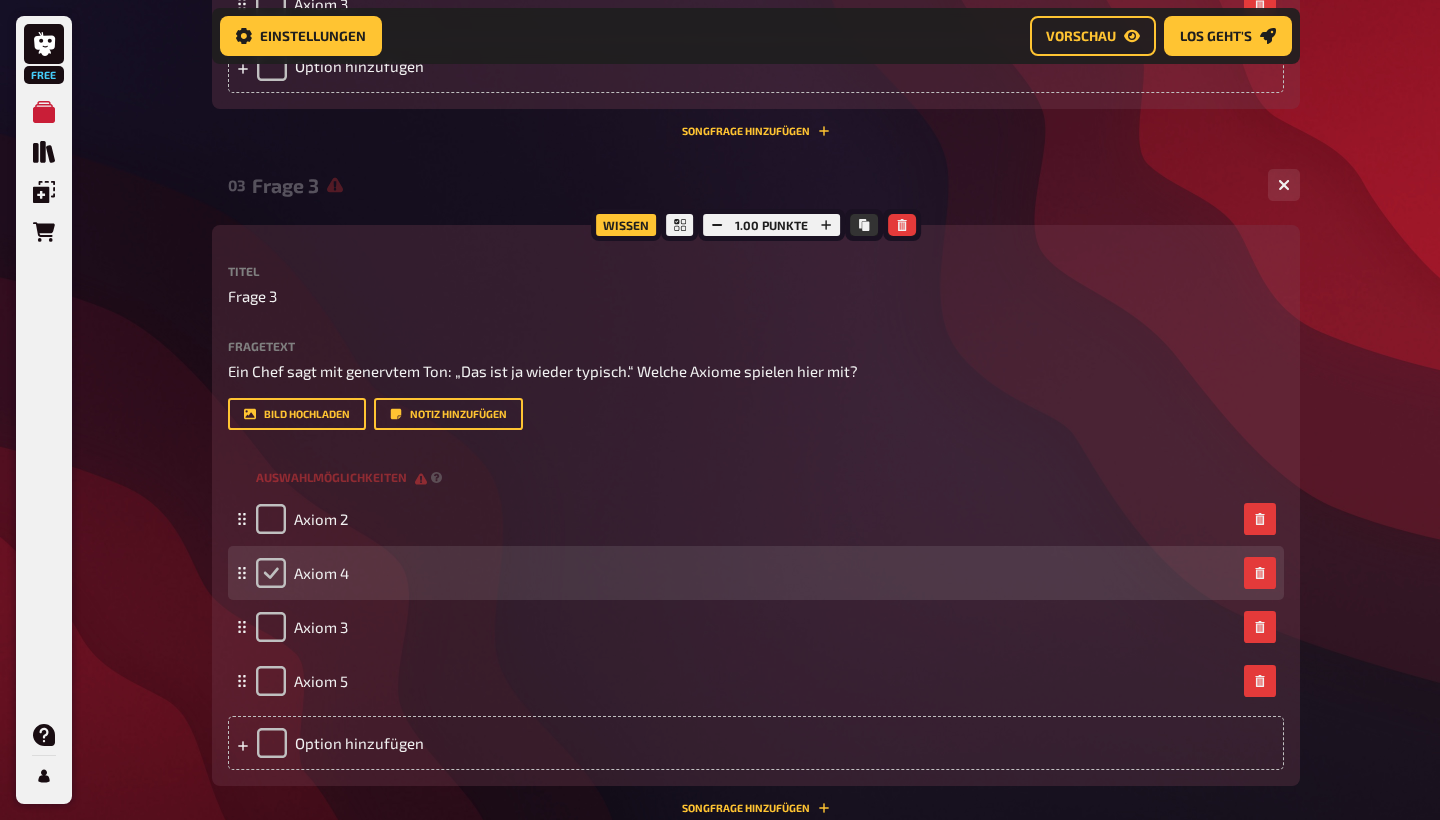 click at bounding box center (271, 573) 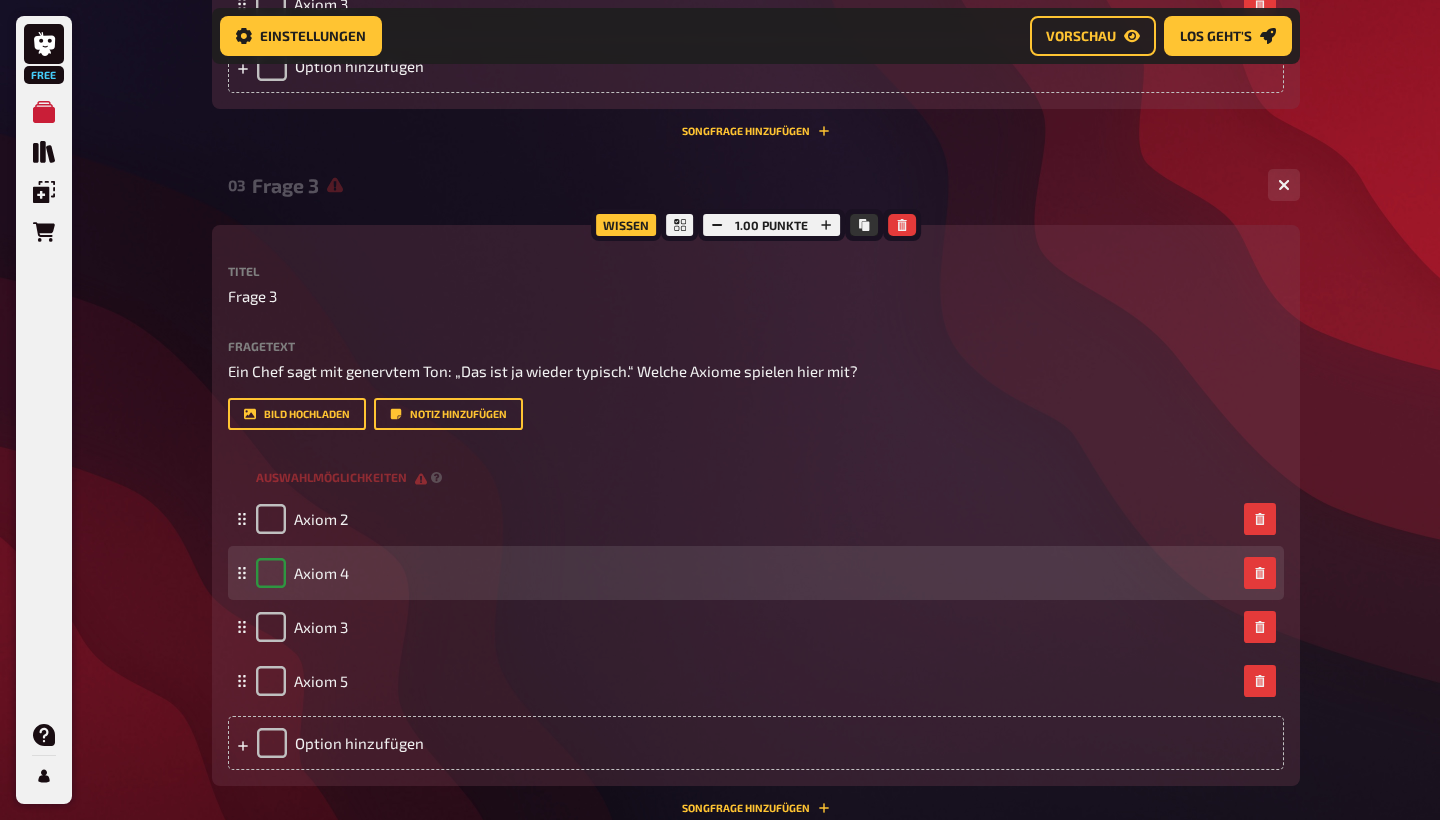 checkbox on "true" 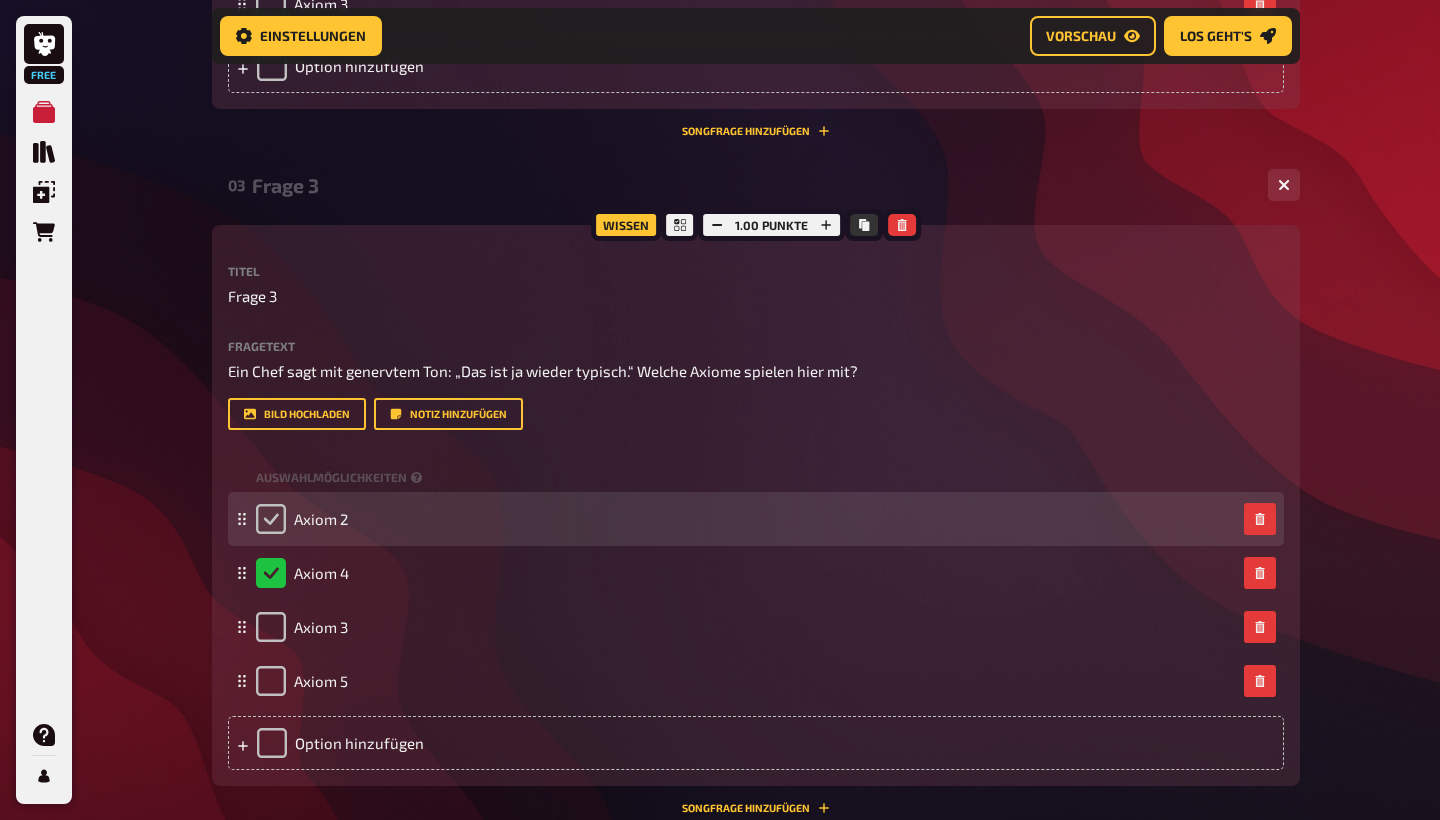 click at bounding box center (271, 519) 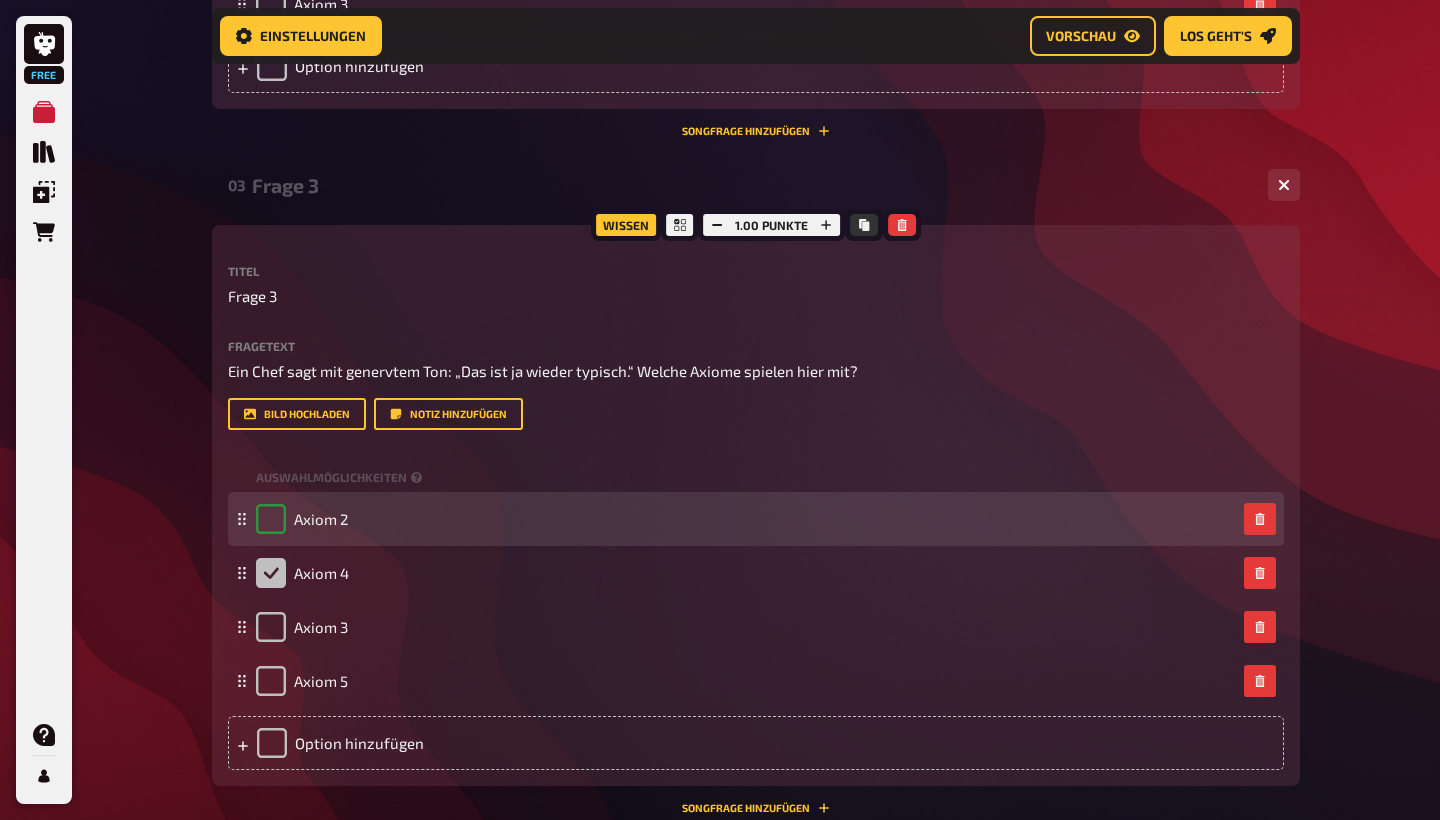 checkbox on "true" 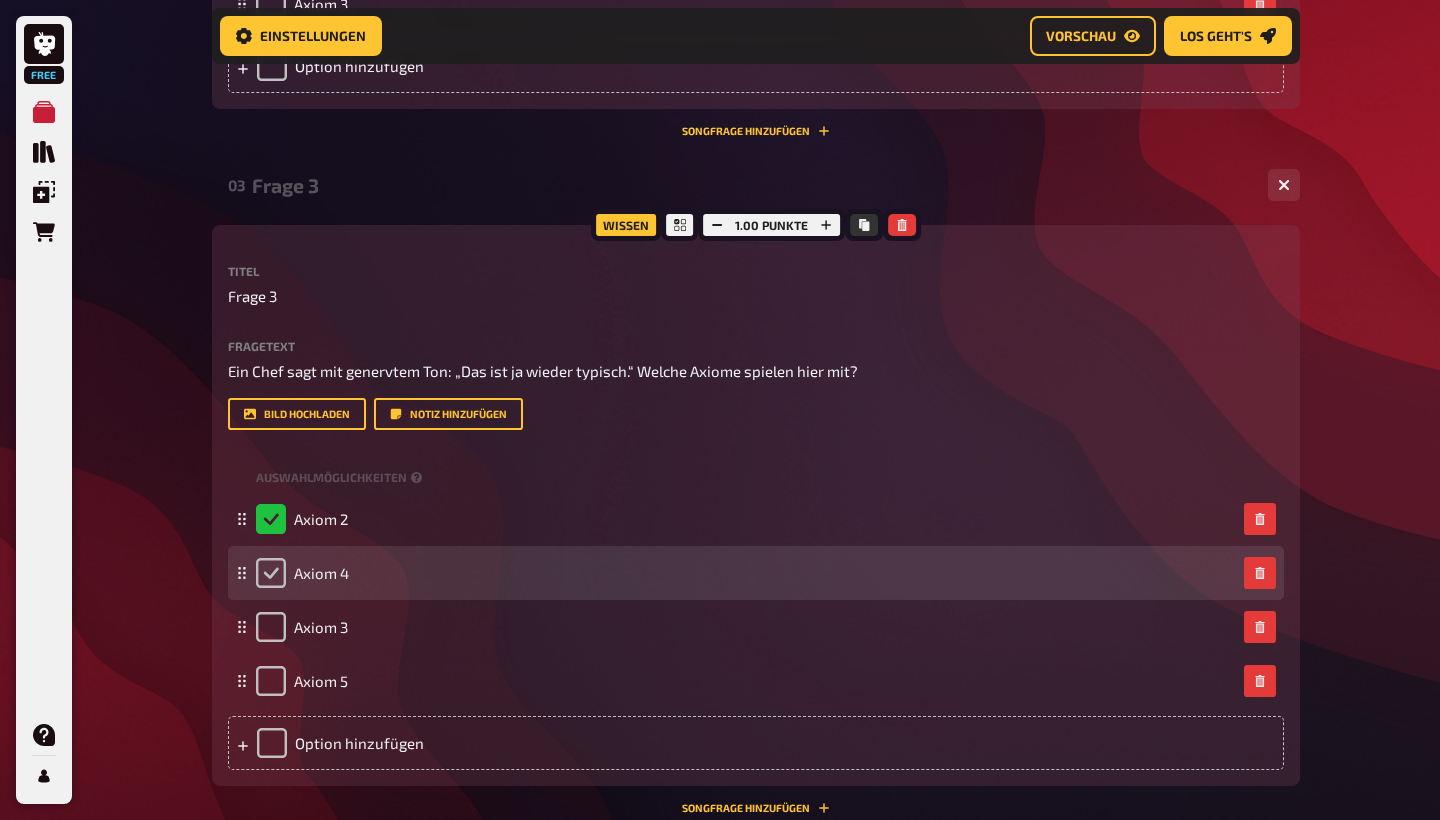 click at bounding box center [271, 573] 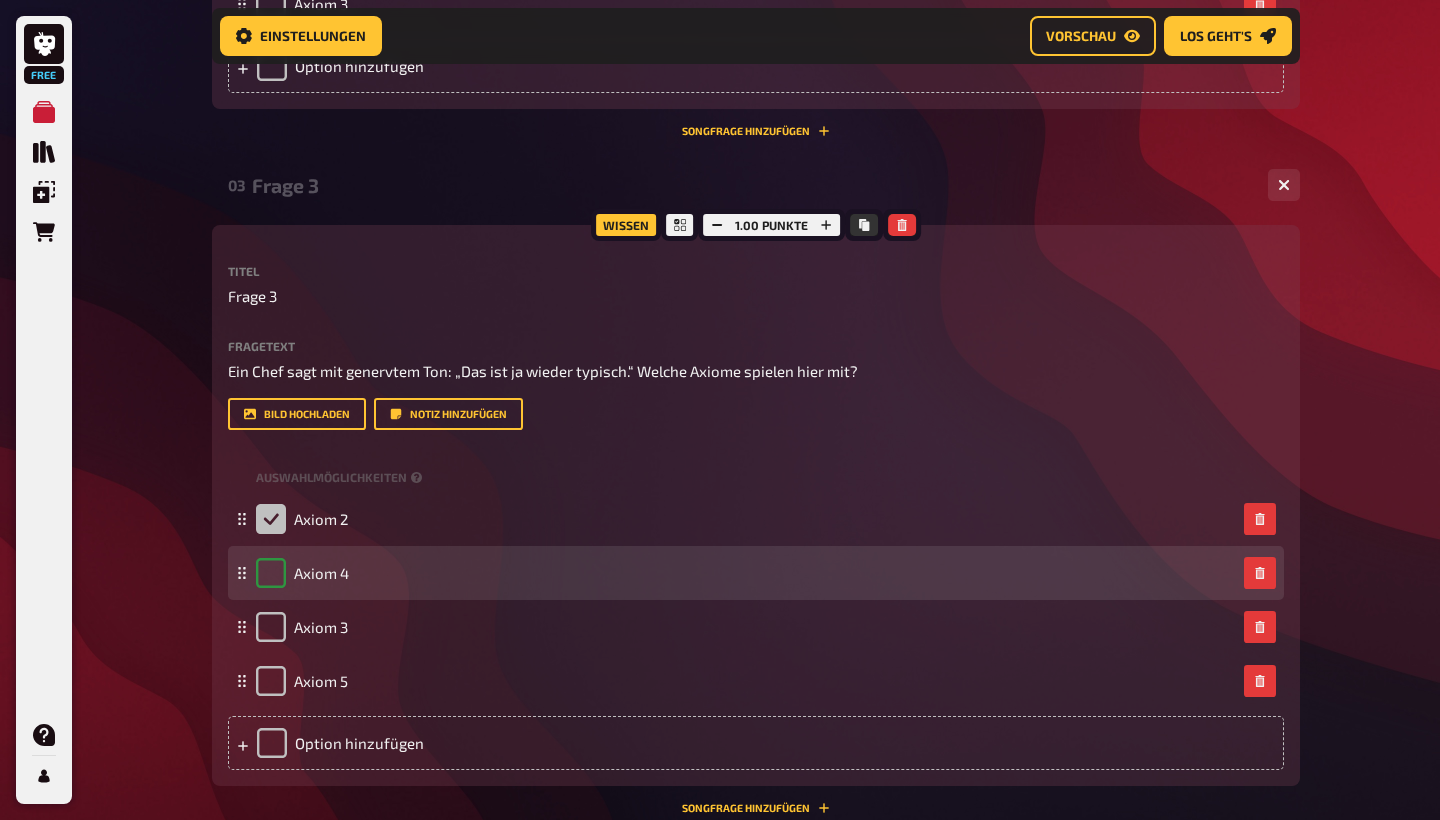 checkbox on "true" 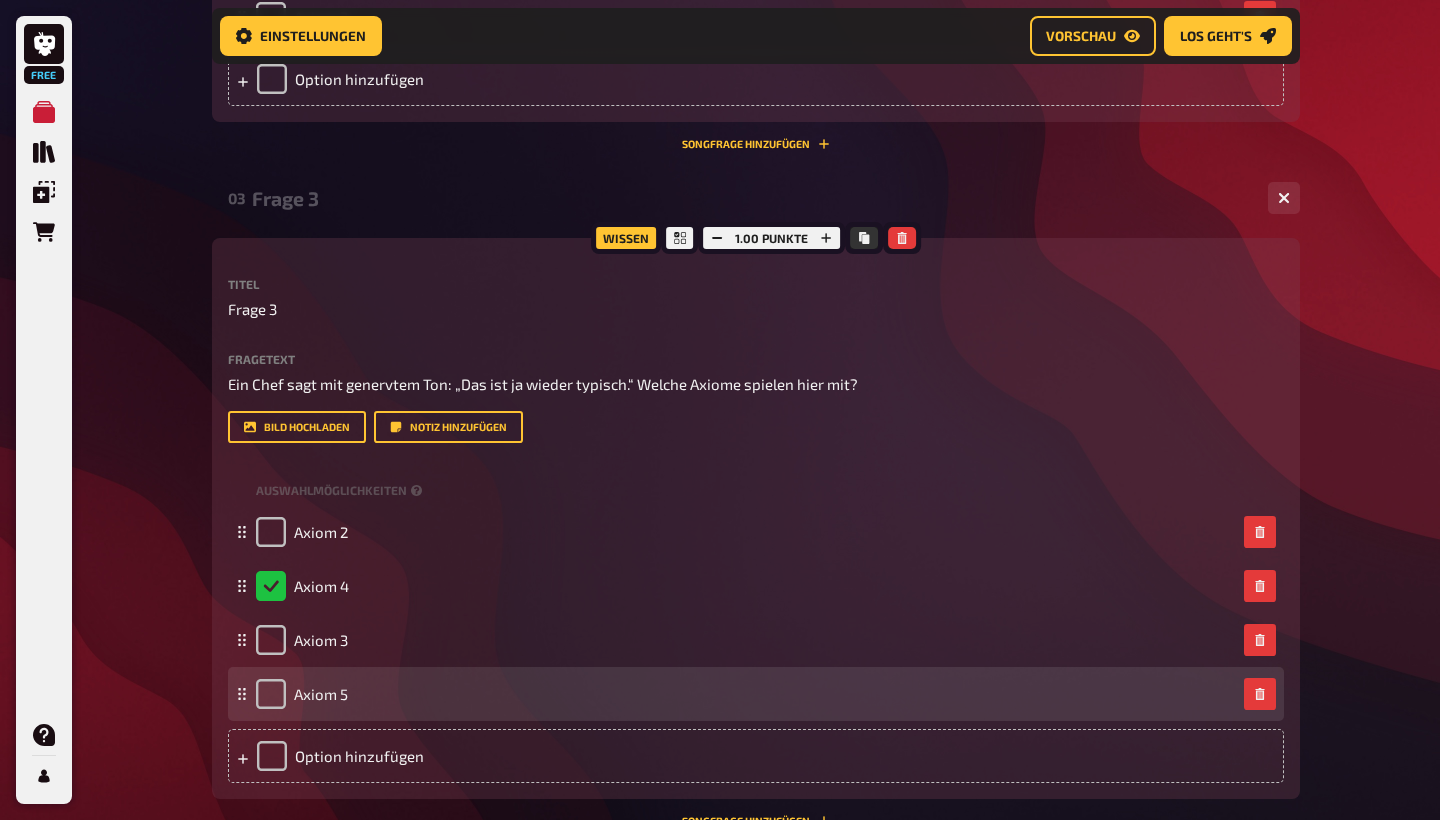 scroll, scrollTop: 1584, scrollLeft: 0, axis: vertical 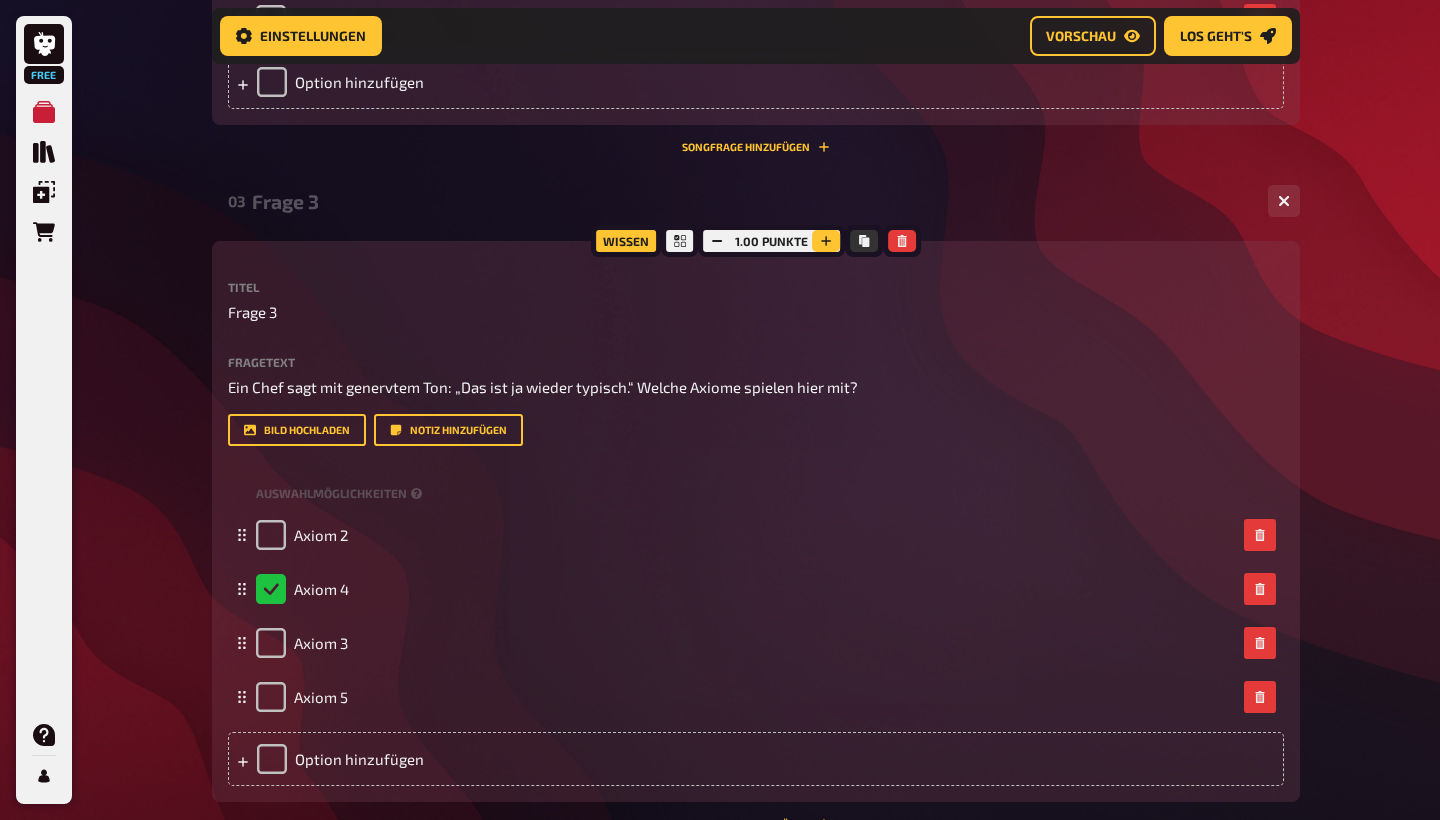 click 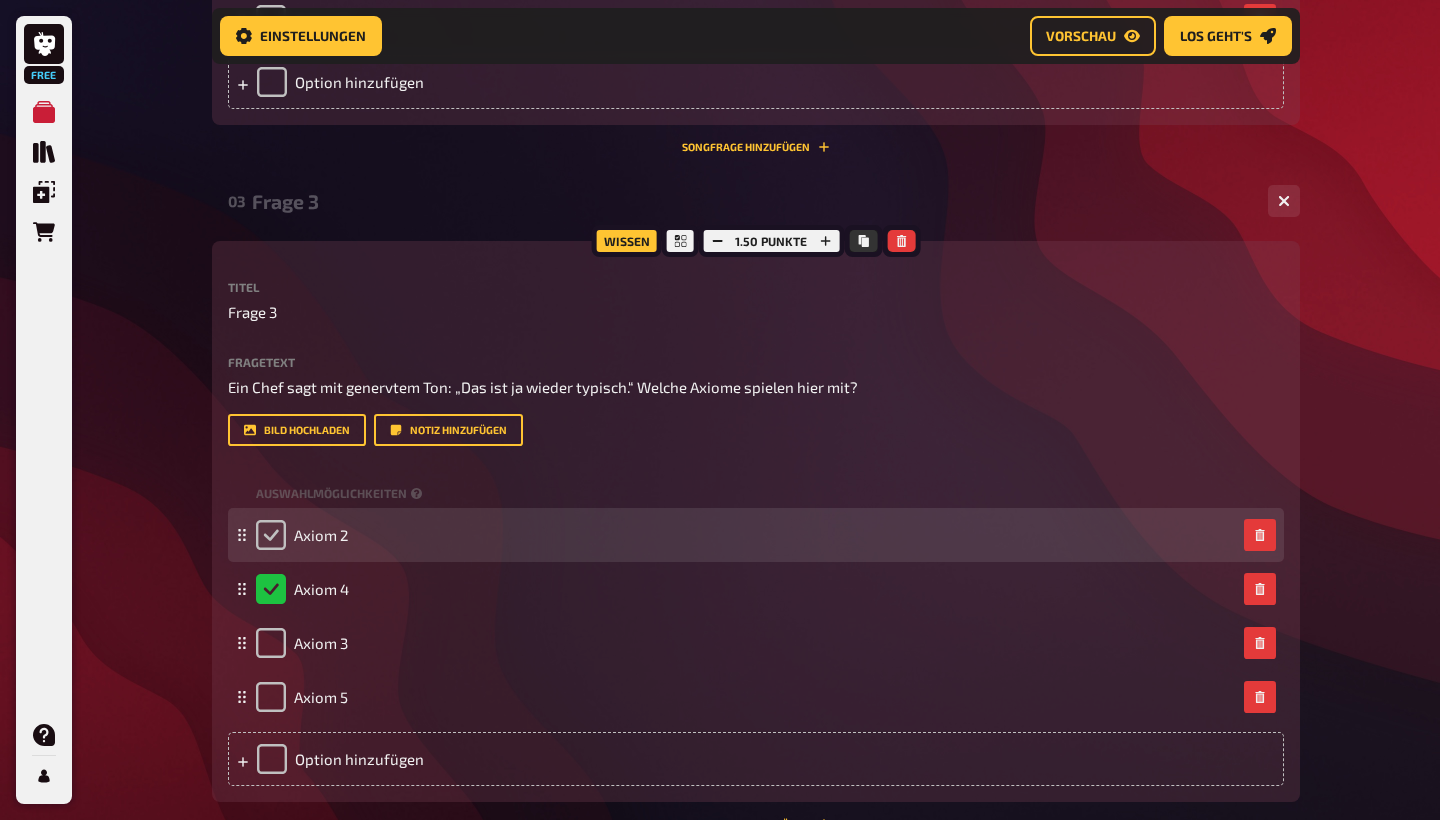 click at bounding box center [271, 535] 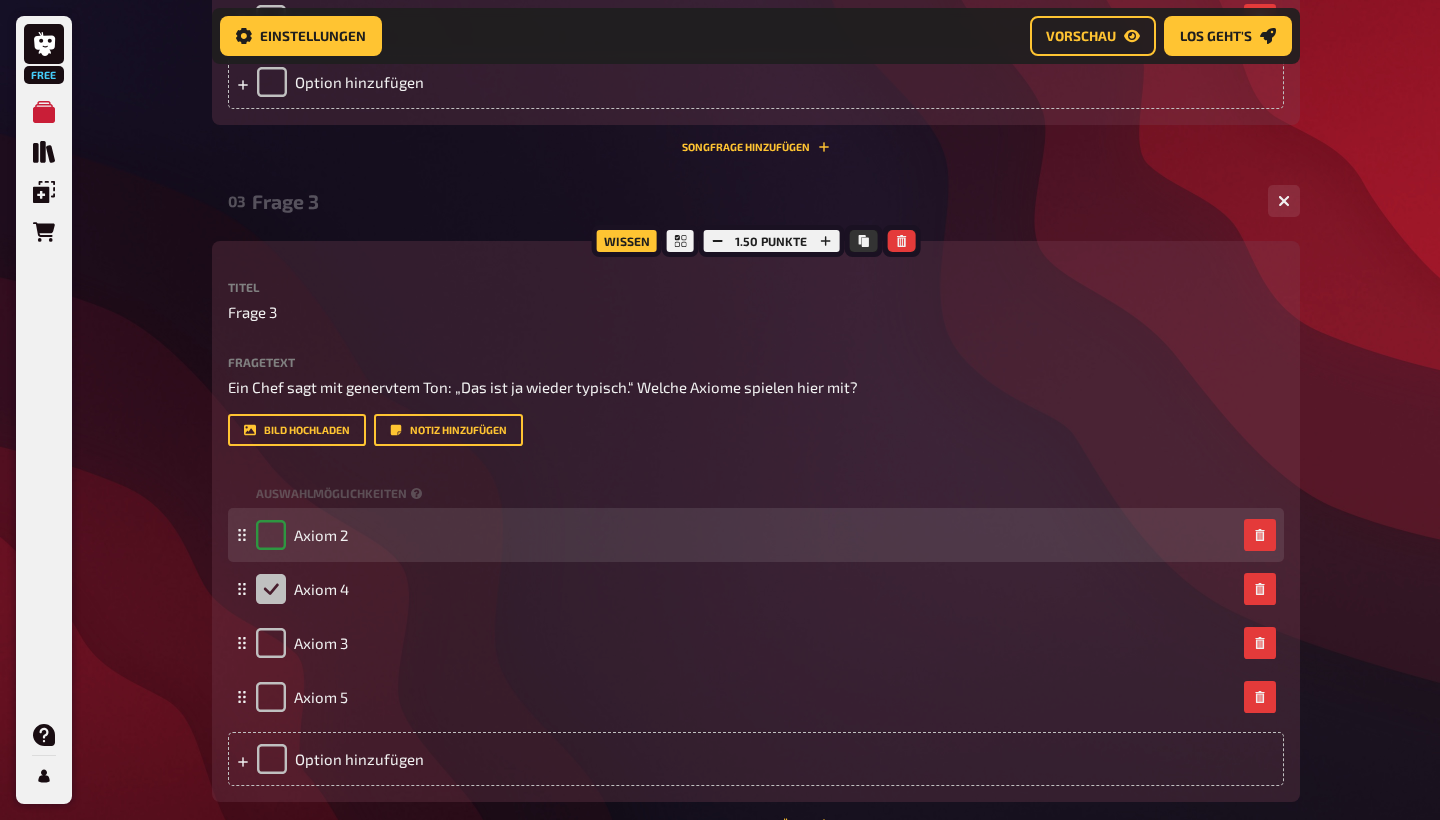 checkbox on "true" 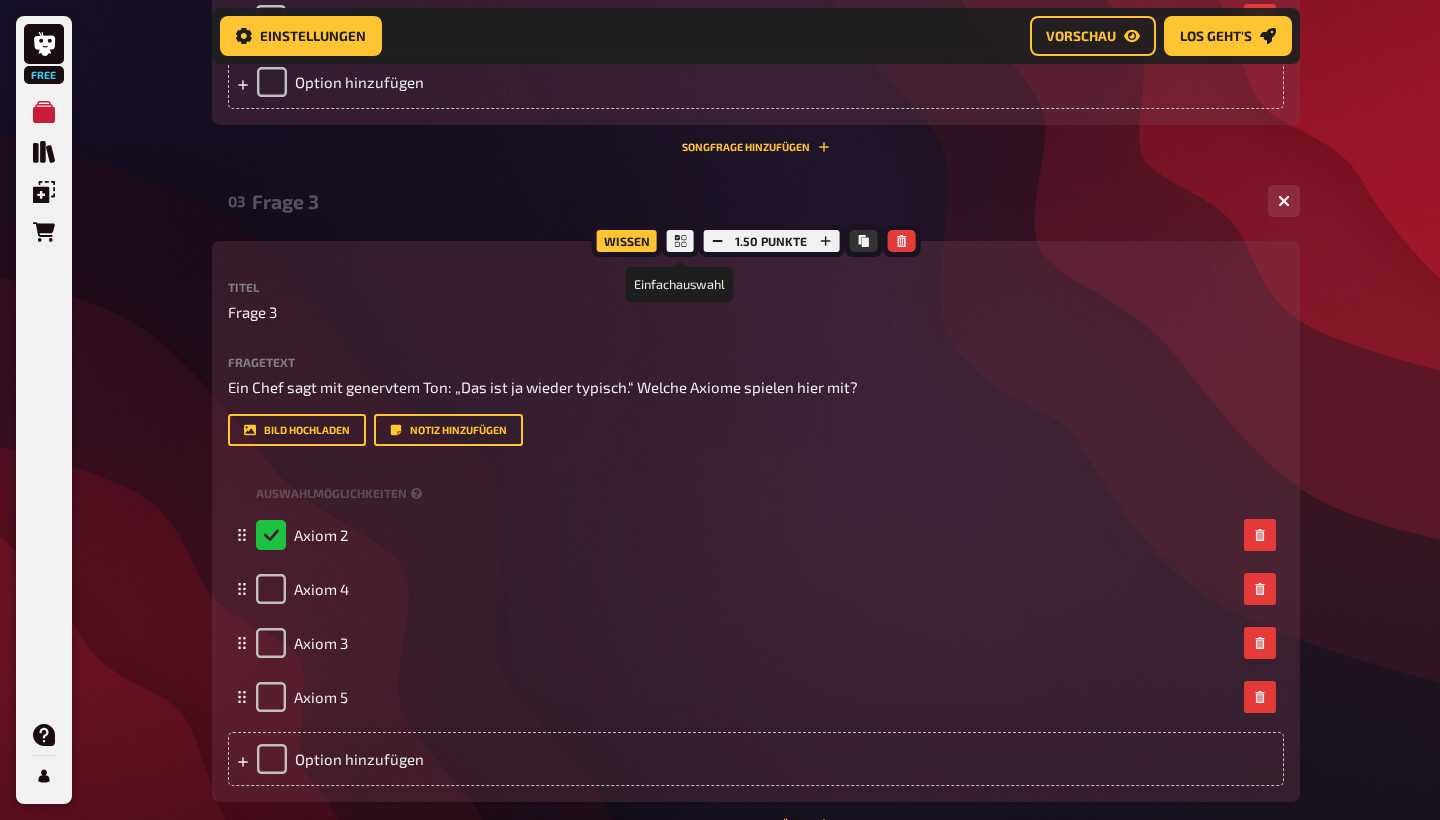 click 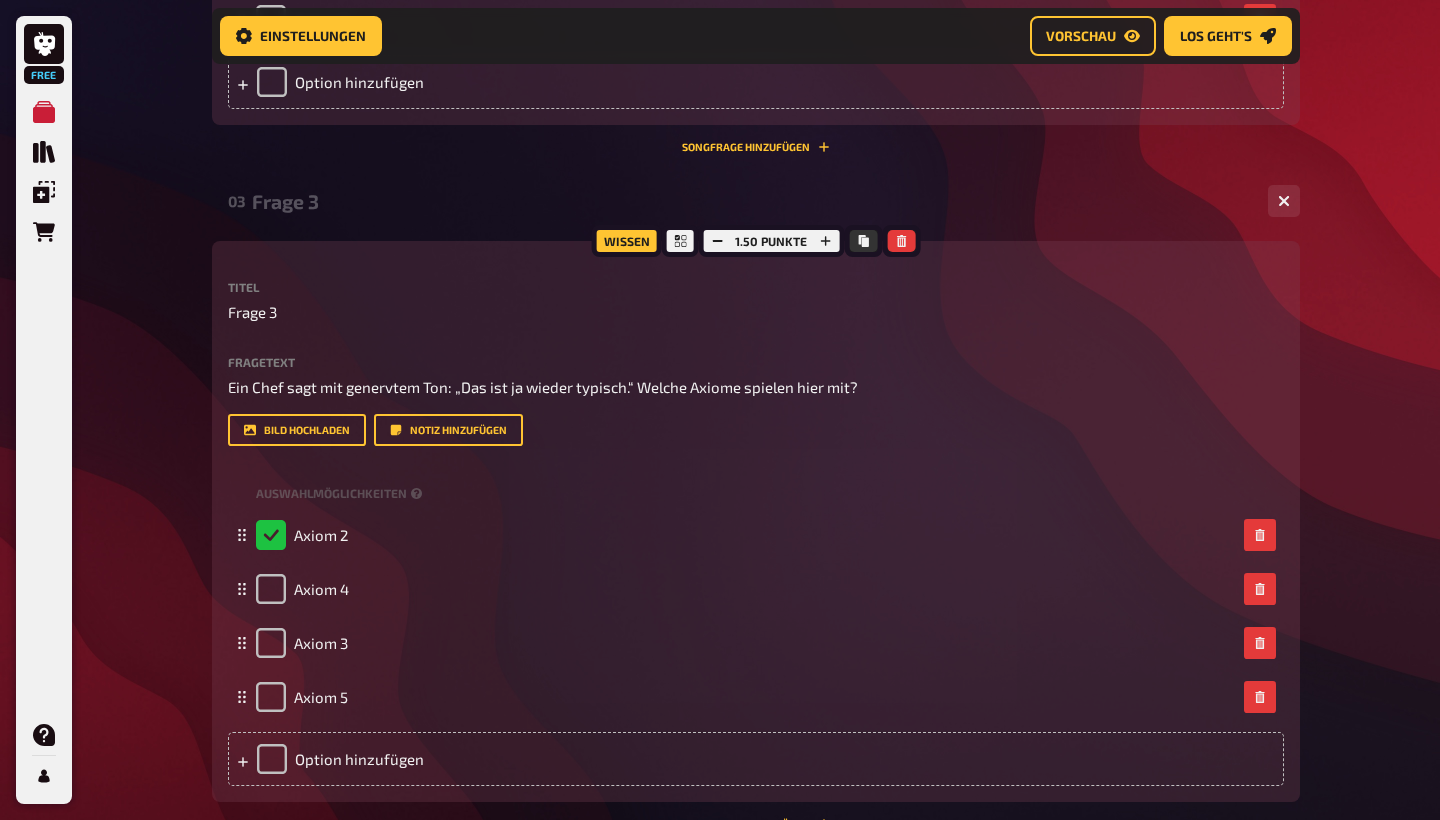 click on "Wissen" at bounding box center [627, 241] 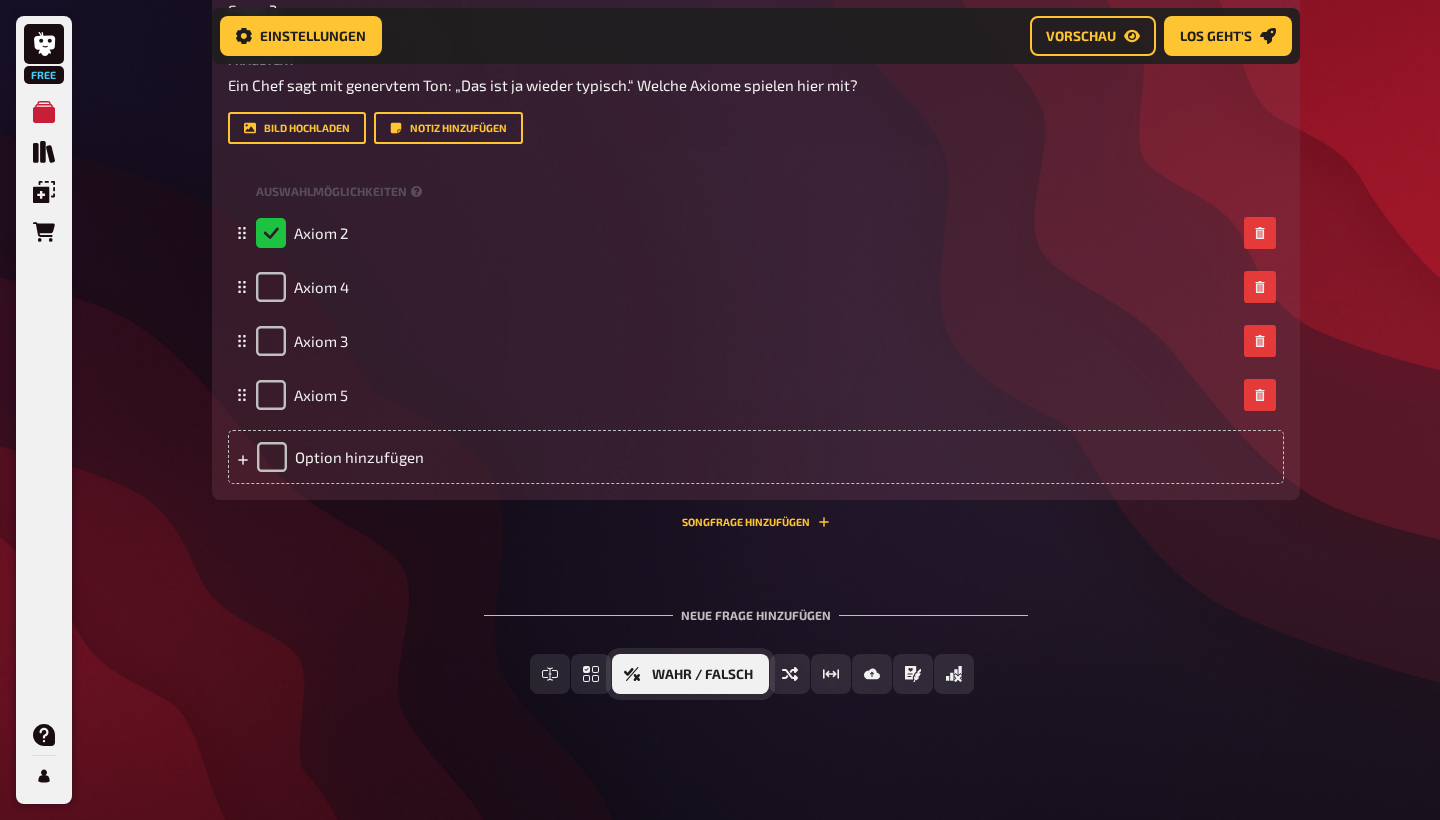 scroll, scrollTop: 1885, scrollLeft: 0, axis: vertical 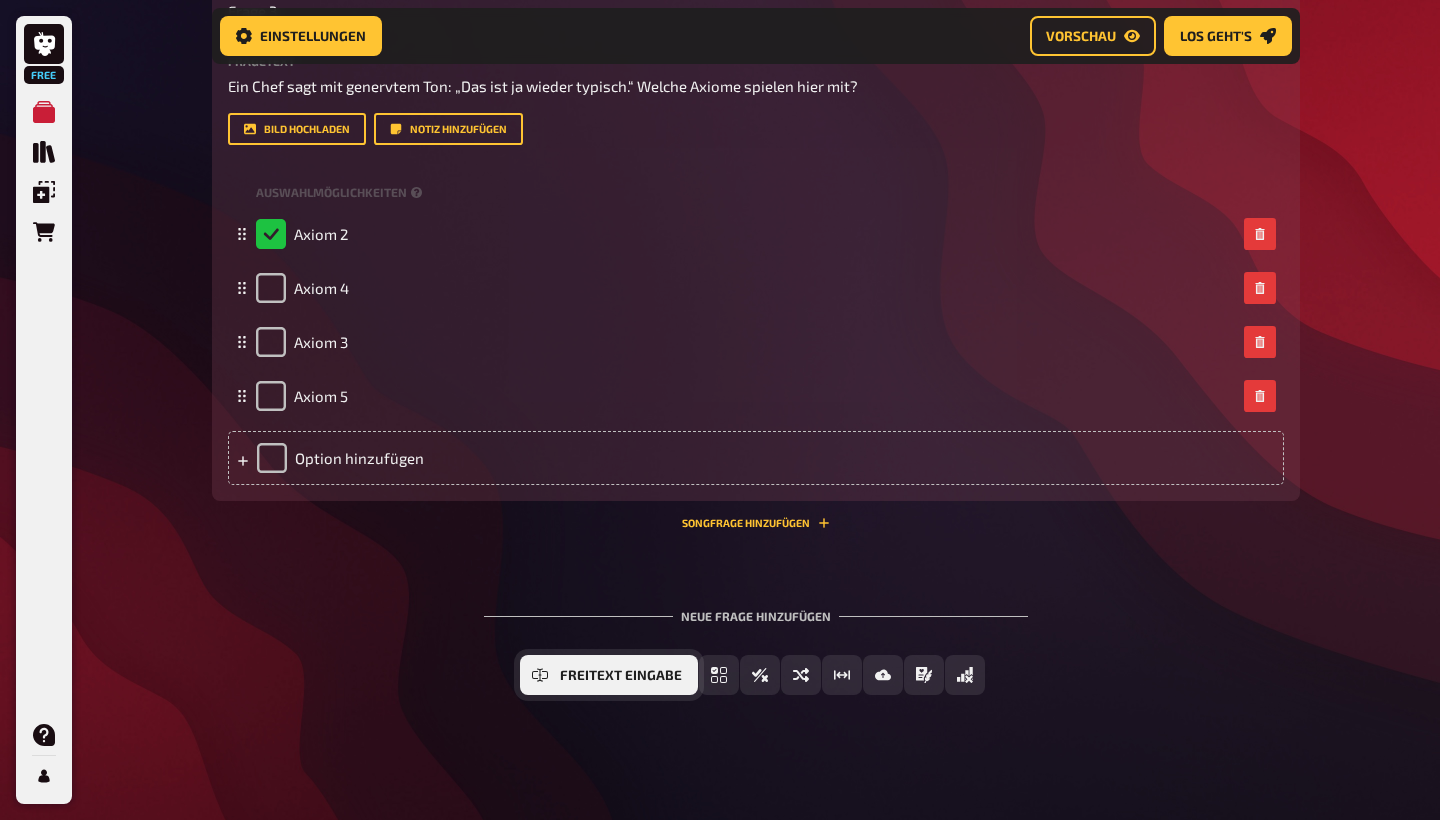 click on "Freitext Eingabe" at bounding box center (621, 676) 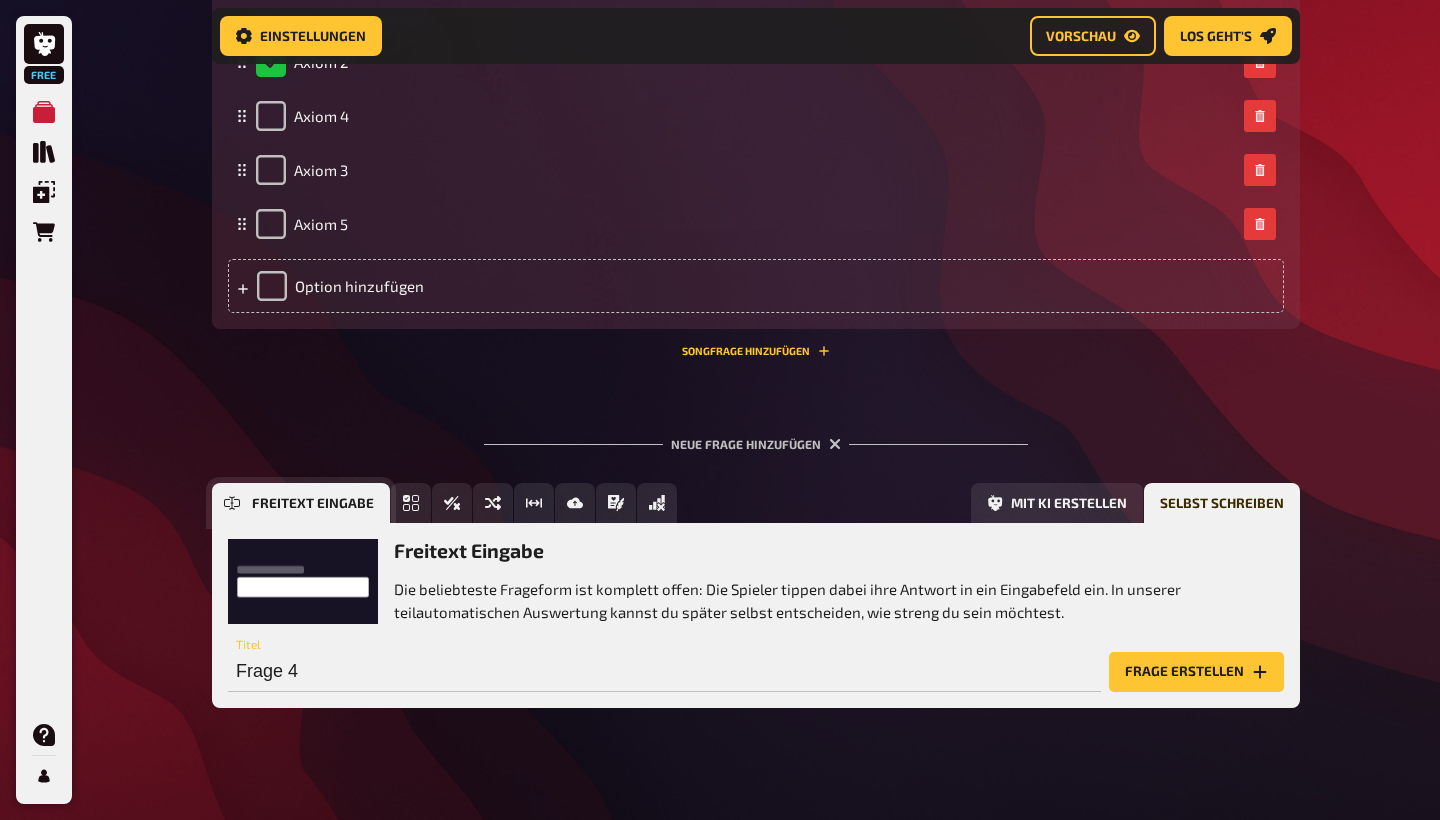 scroll, scrollTop: 2068, scrollLeft: 0, axis: vertical 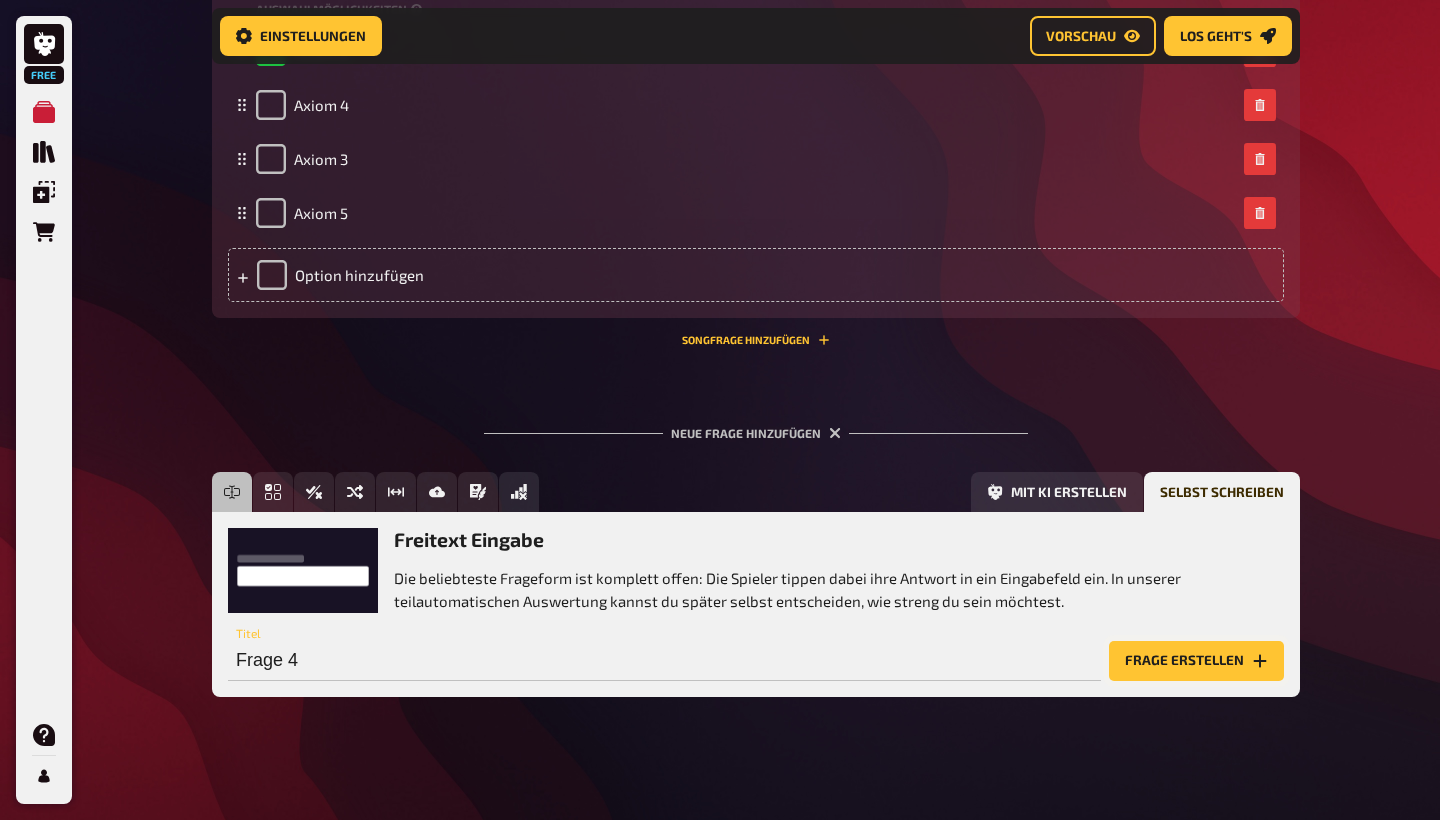 click on "Frage erstellen" at bounding box center [1196, 661] 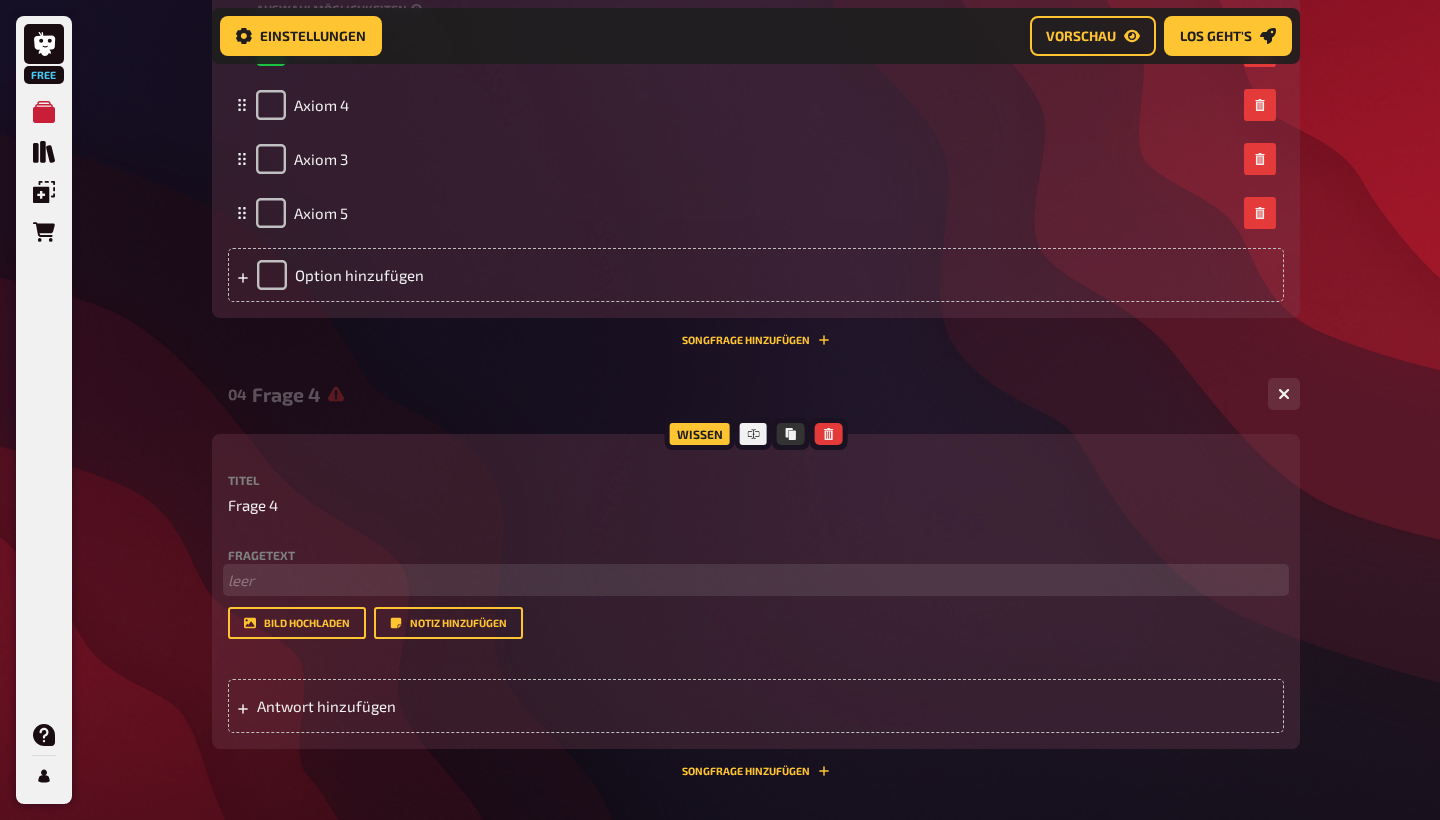 click on "﻿ leer" at bounding box center (756, 580) 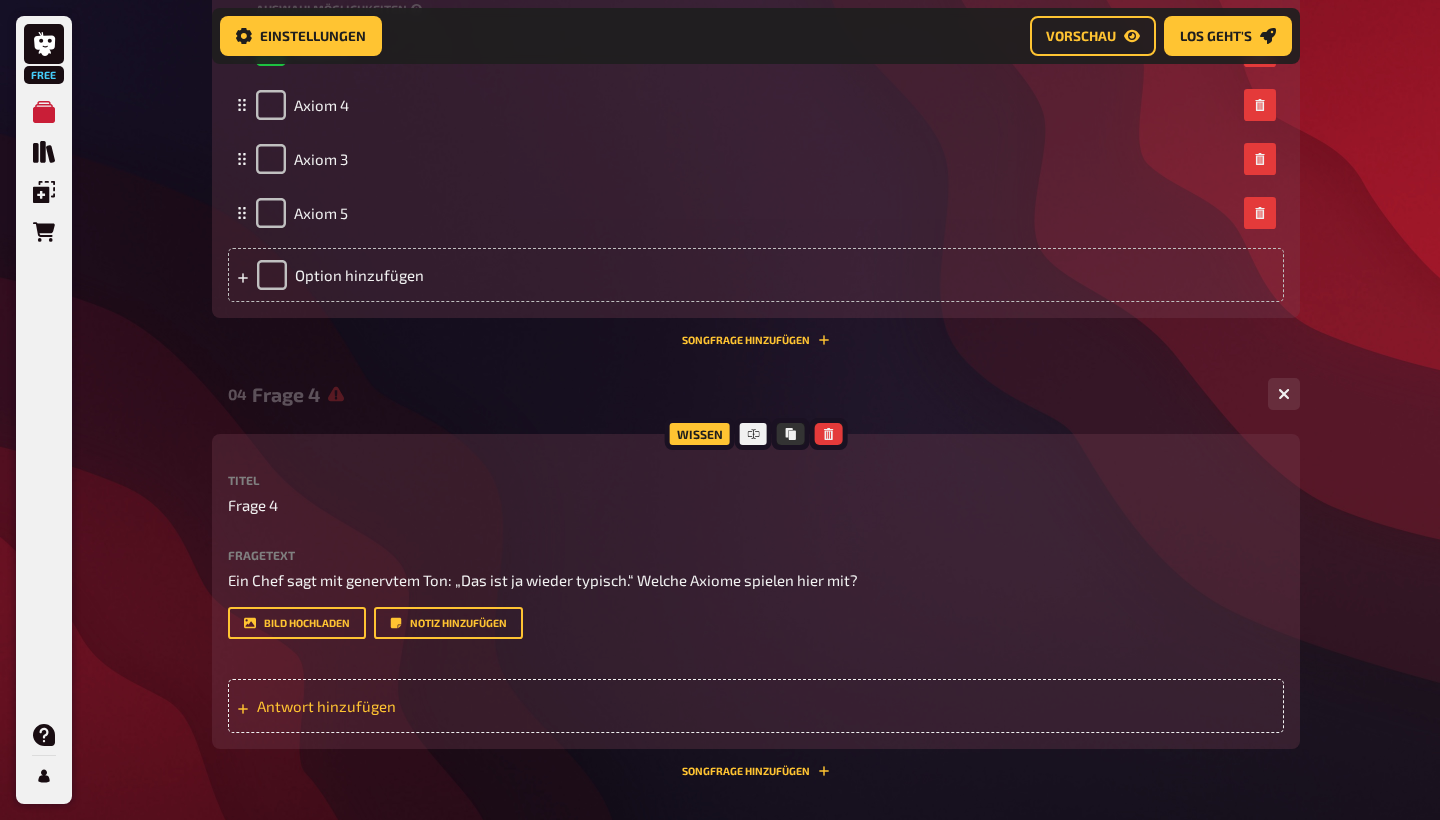 click on "Antwort hinzufügen" at bounding box center (412, 706) 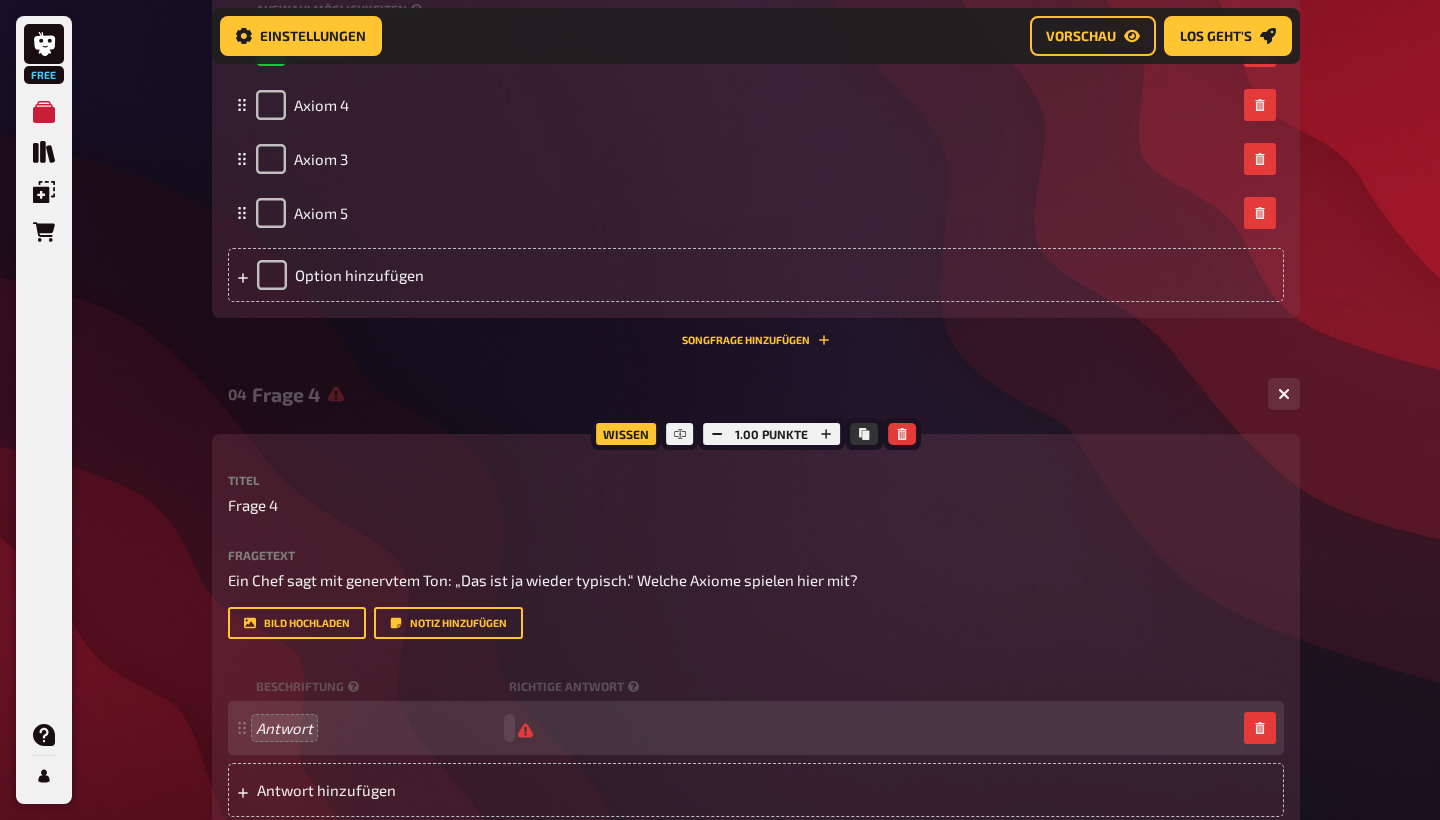type 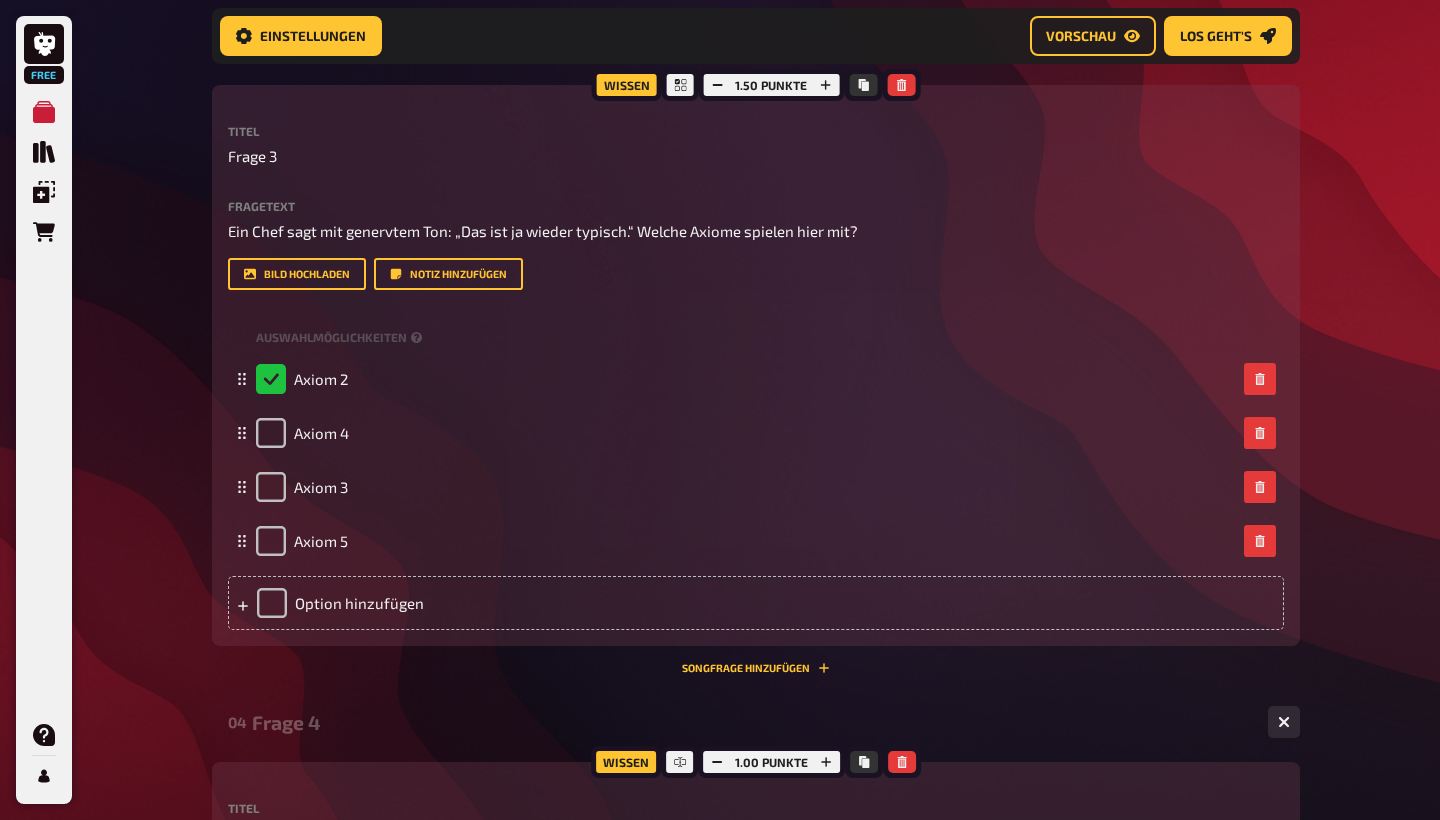 scroll, scrollTop: 1674, scrollLeft: 0, axis: vertical 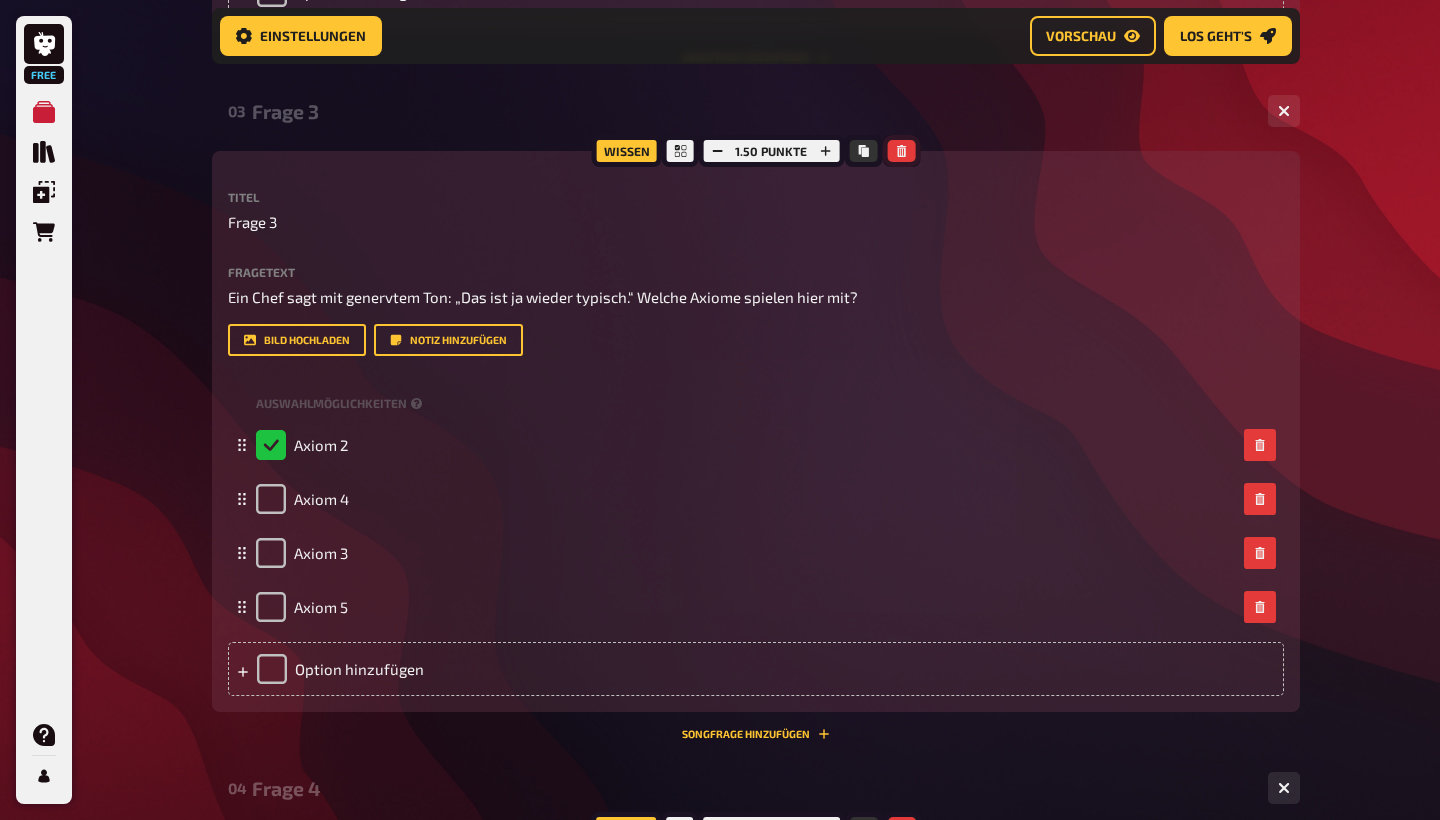 click 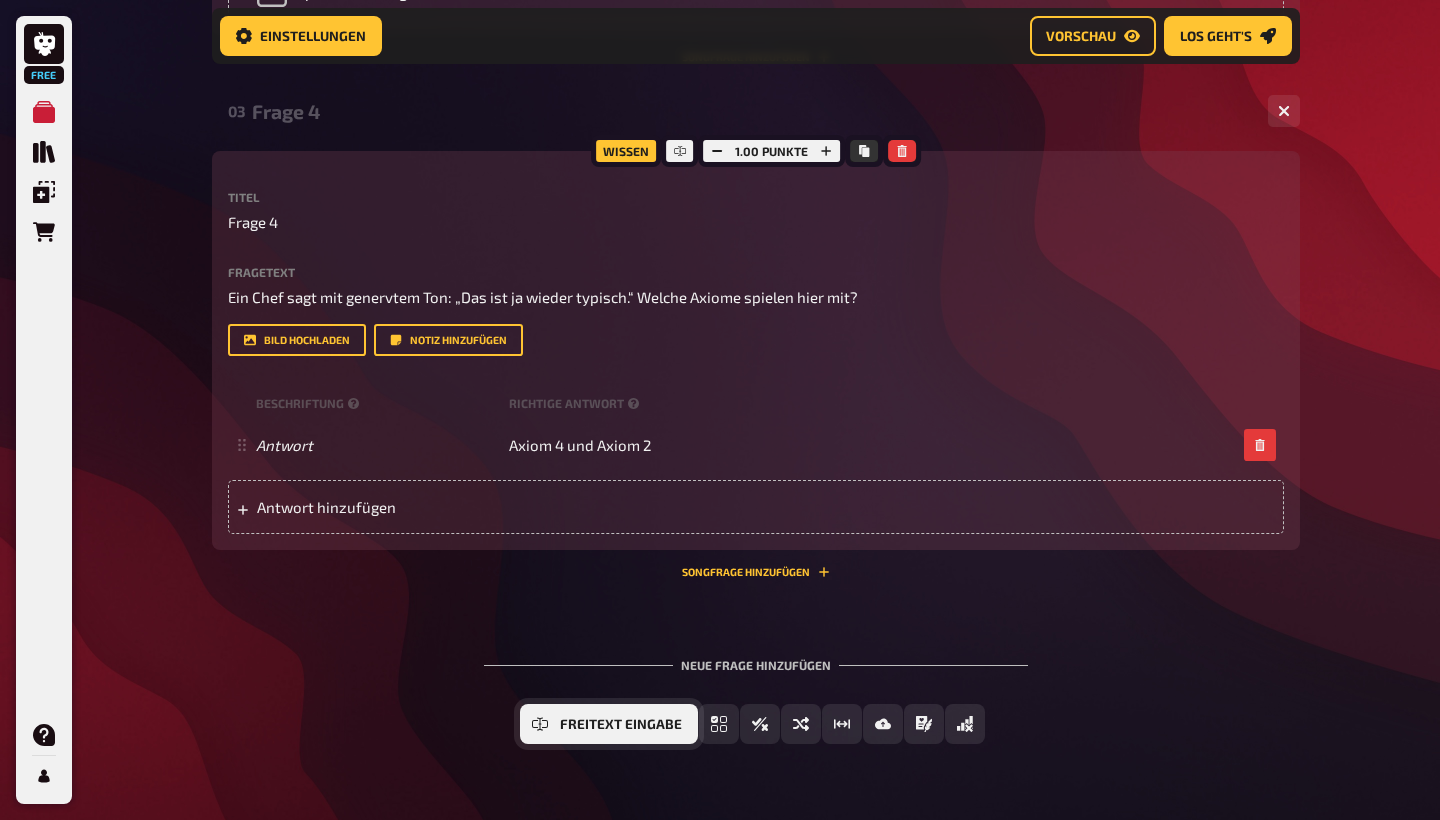 click on "Freitext Eingabe" at bounding box center (621, 725) 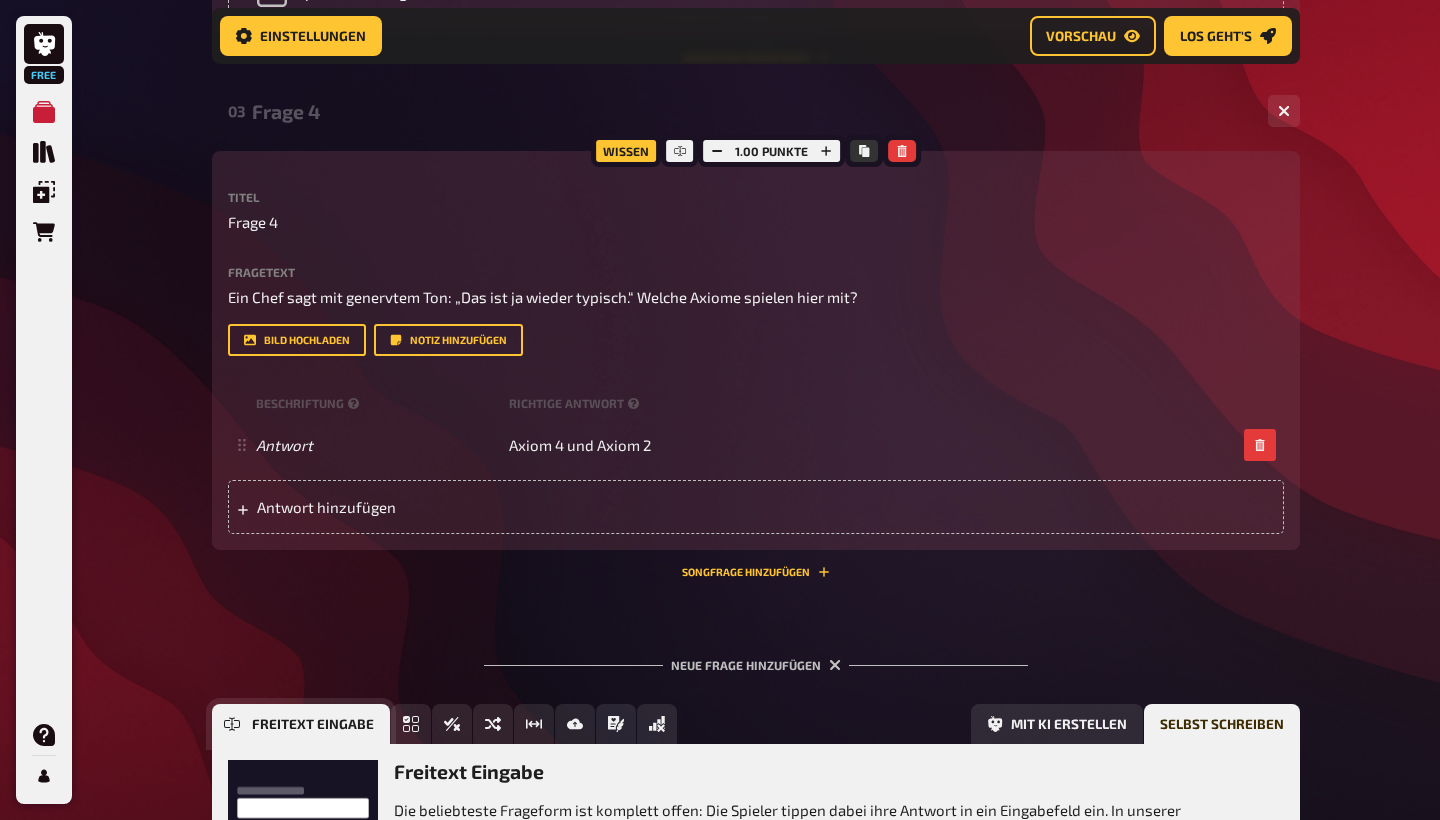 scroll, scrollTop: 1907, scrollLeft: 0, axis: vertical 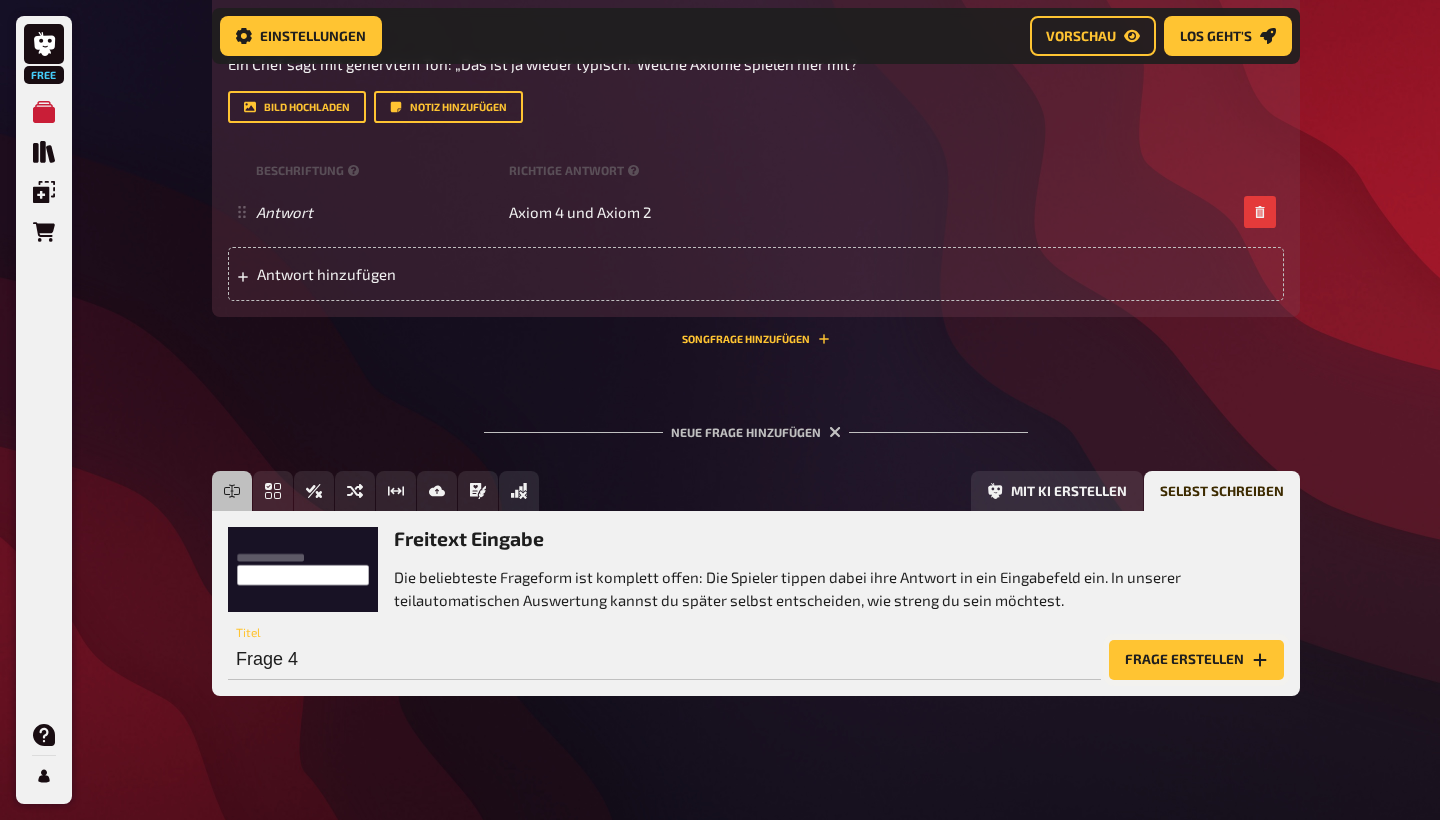 click on "Frage erstellen" at bounding box center (1196, 660) 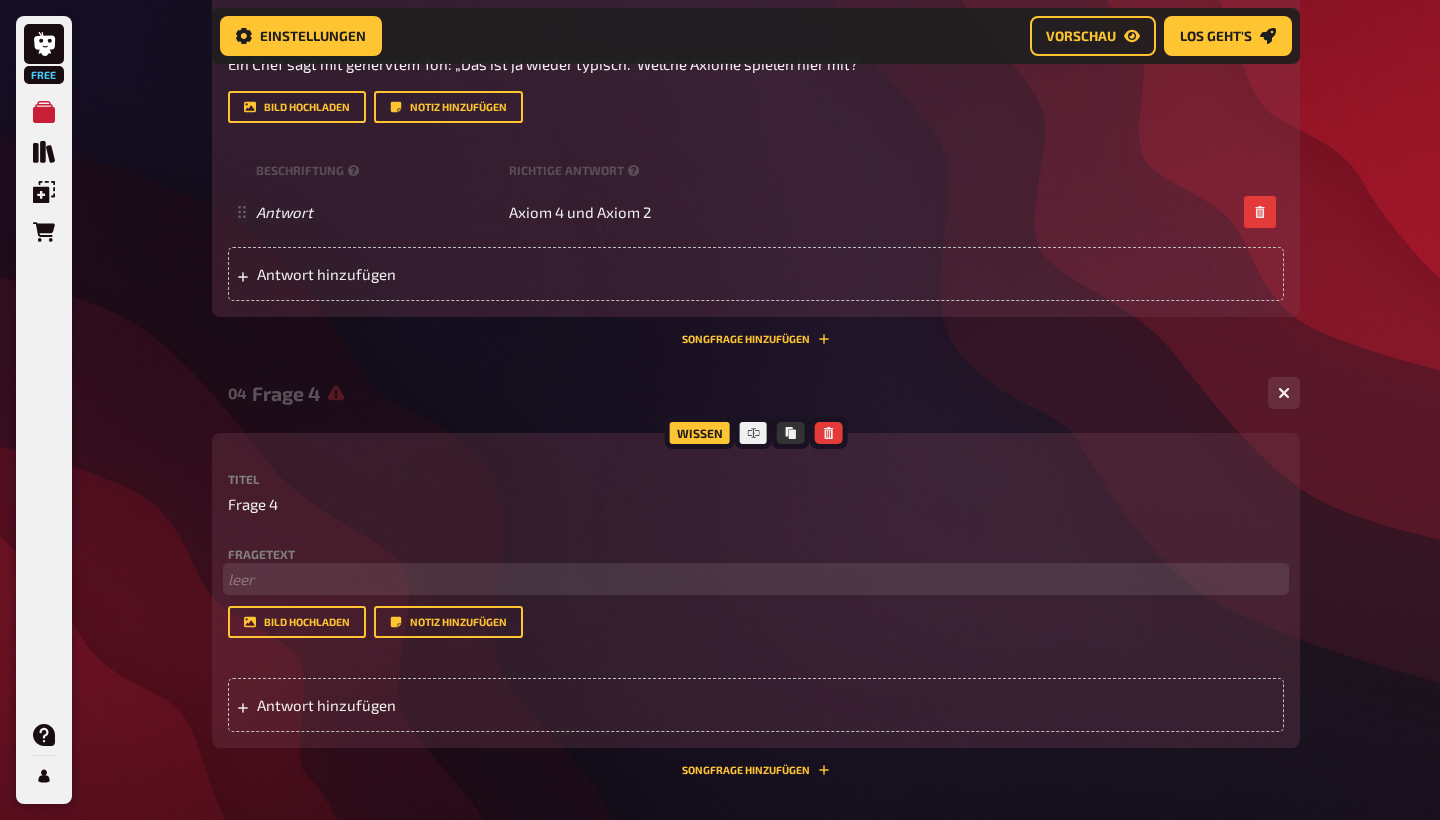 click on "﻿ leer" at bounding box center [756, 579] 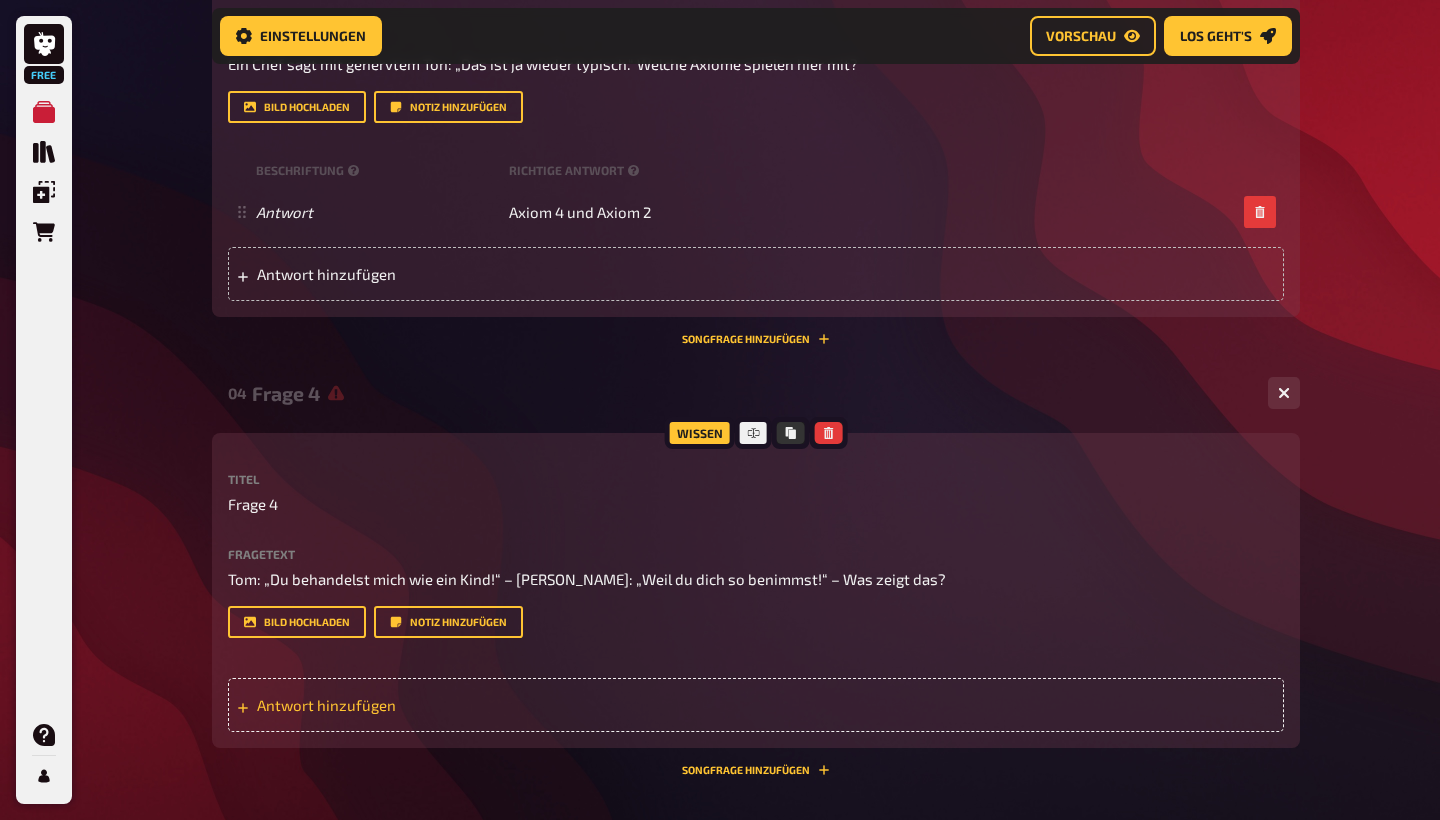 click on "Antwort hinzufügen" at bounding box center [412, 705] 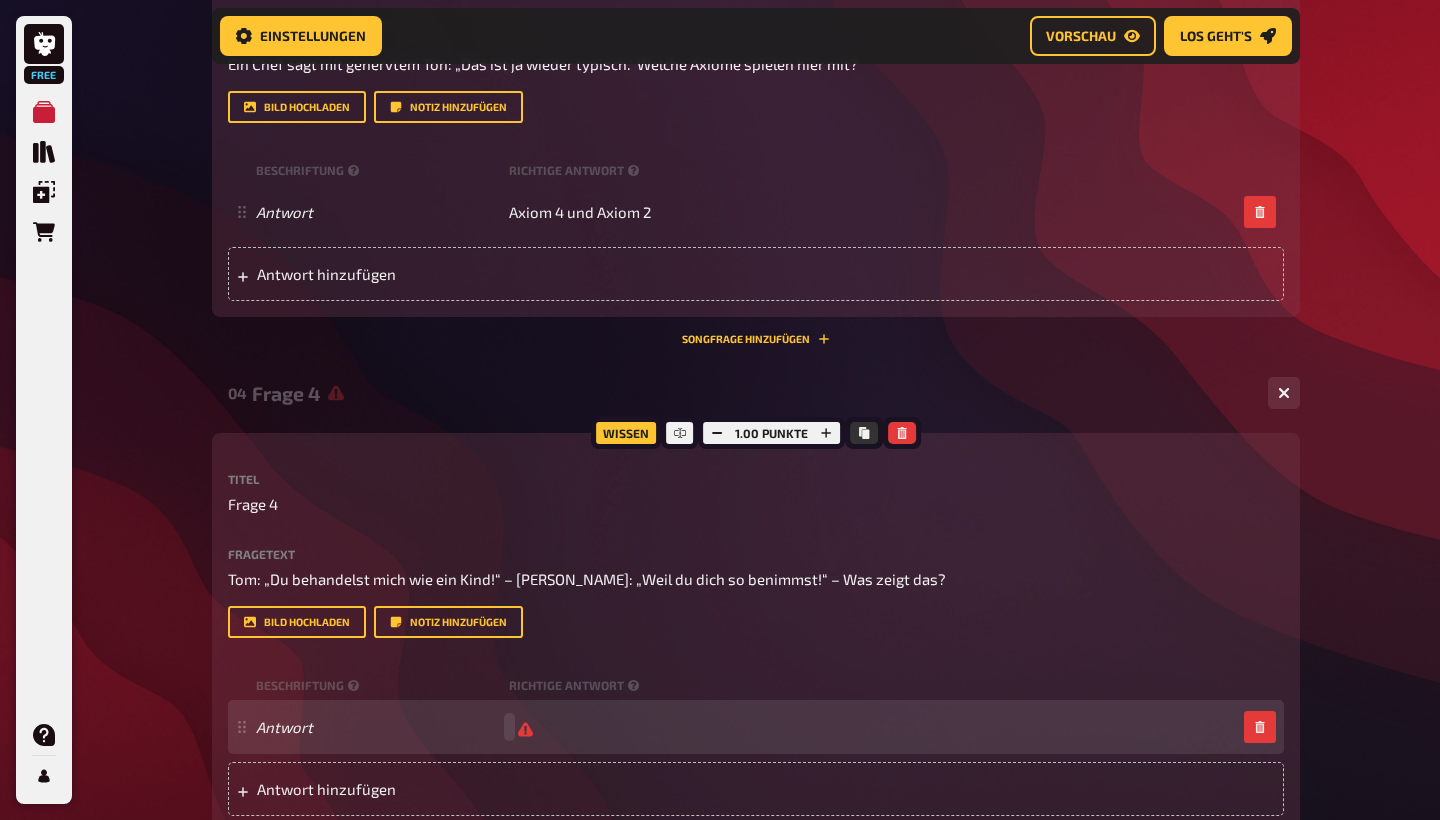 type 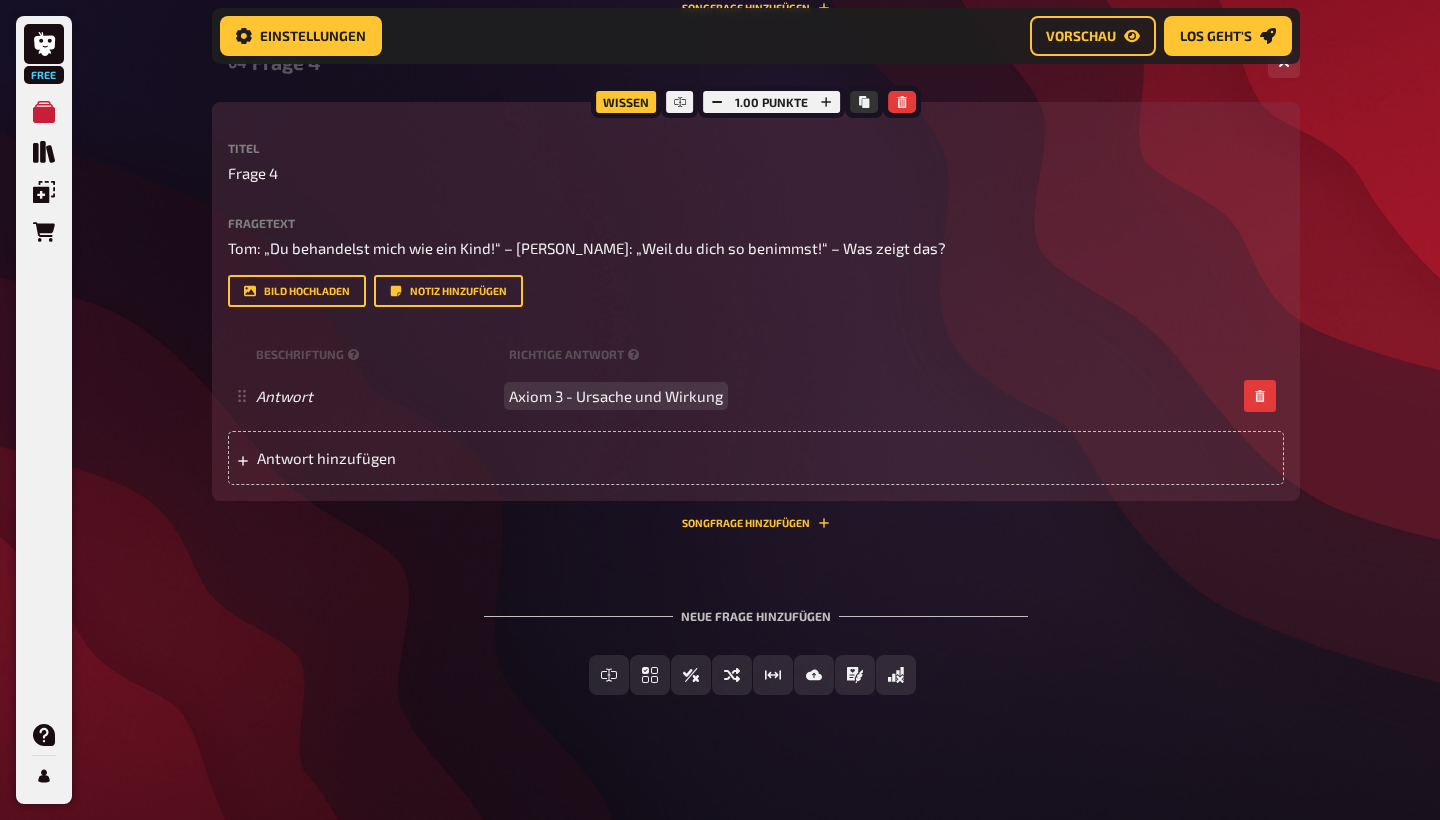 scroll, scrollTop: 2237, scrollLeft: 0, axis: vertical 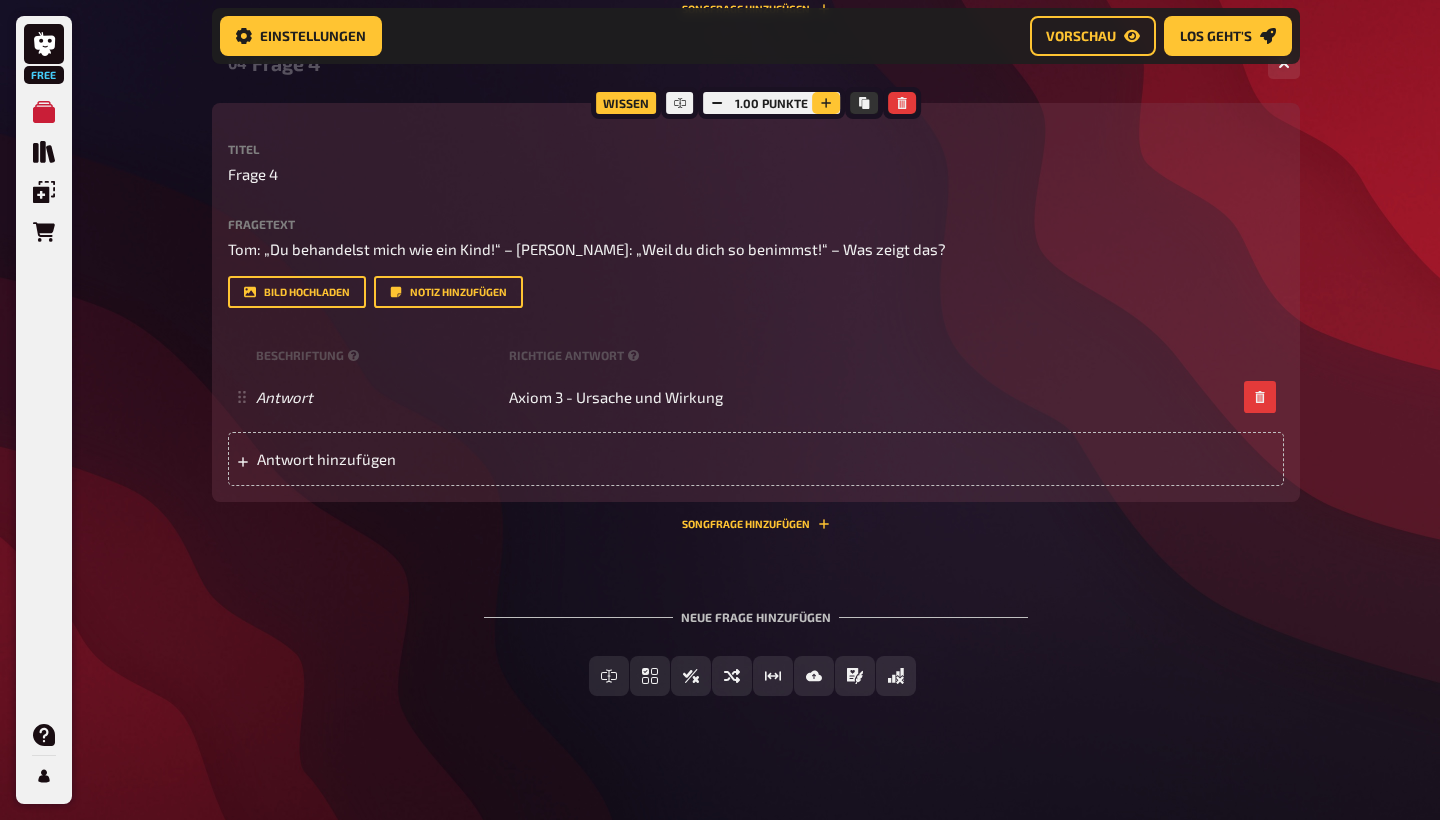 click 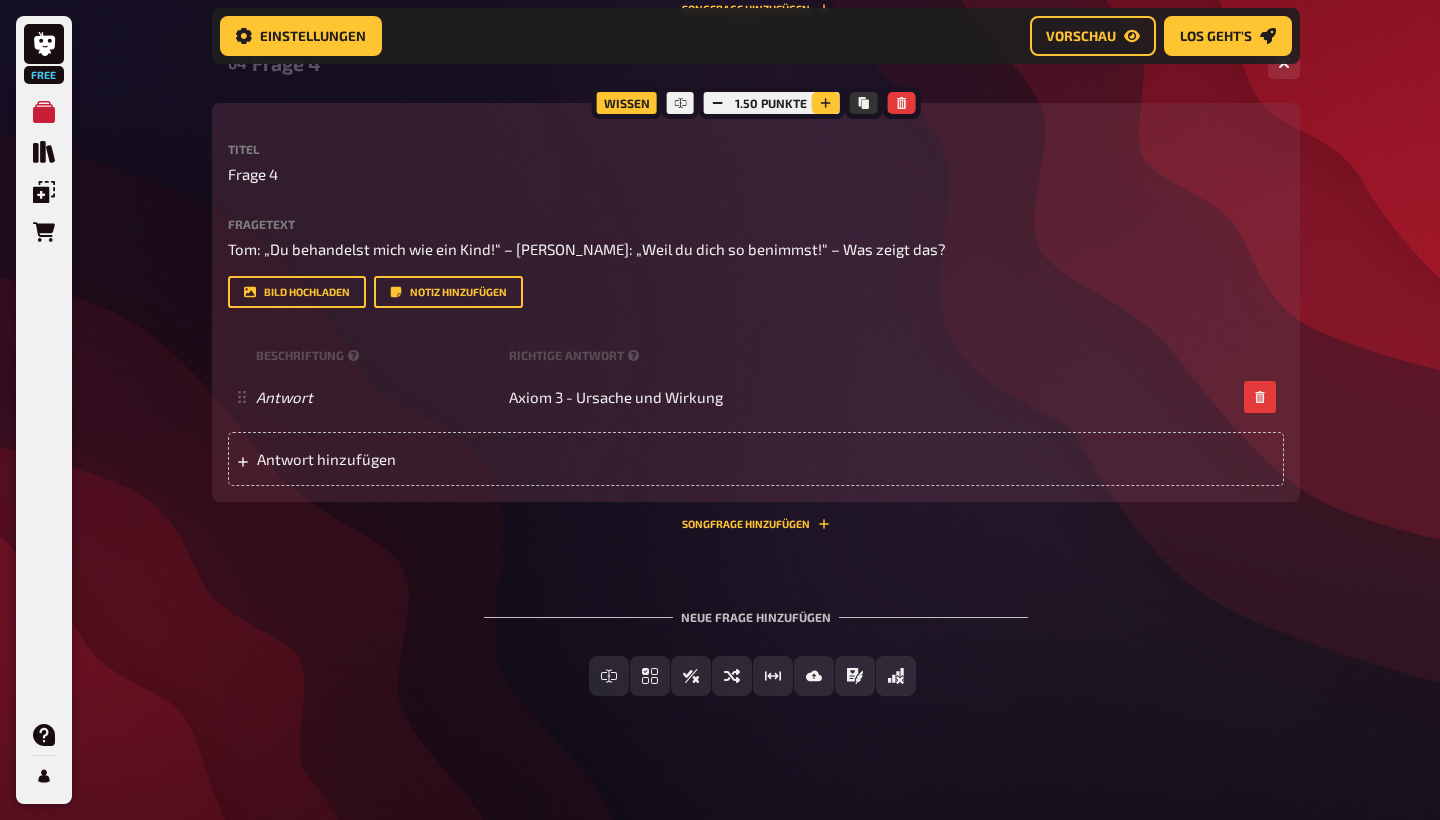 click 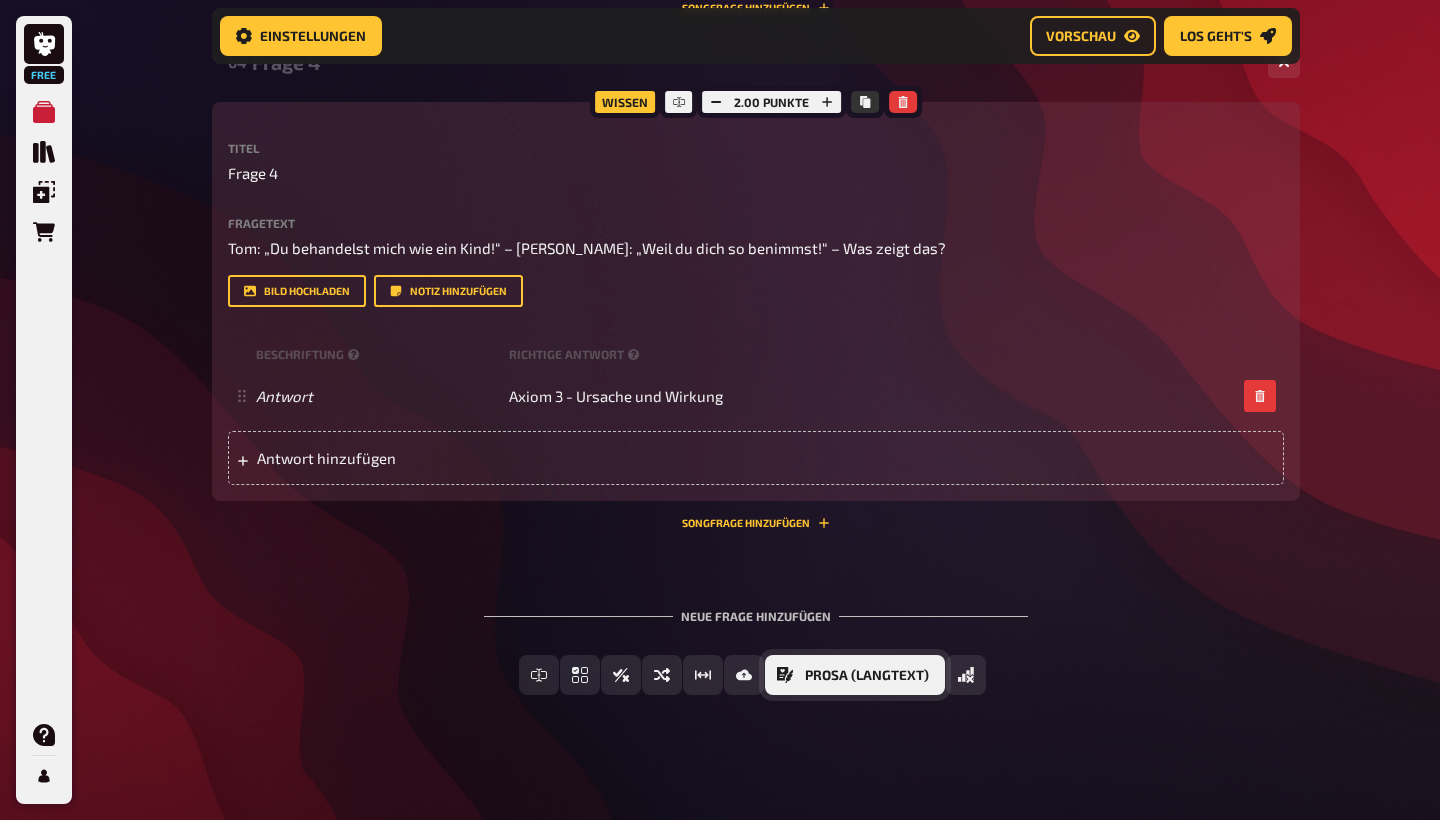 scroll, scrollTop: 2237, scrollLeft: 0, axis: vertical 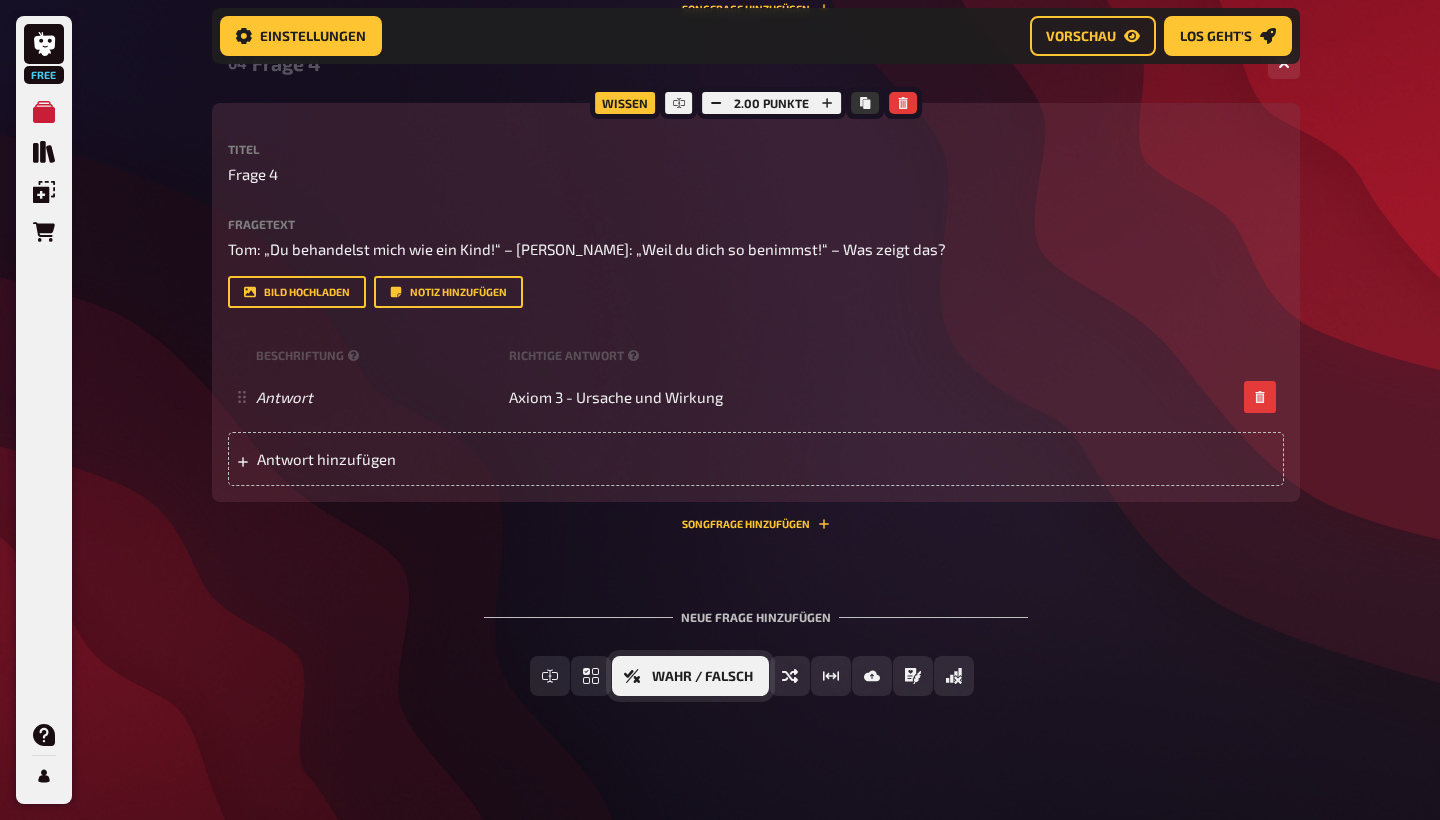 click 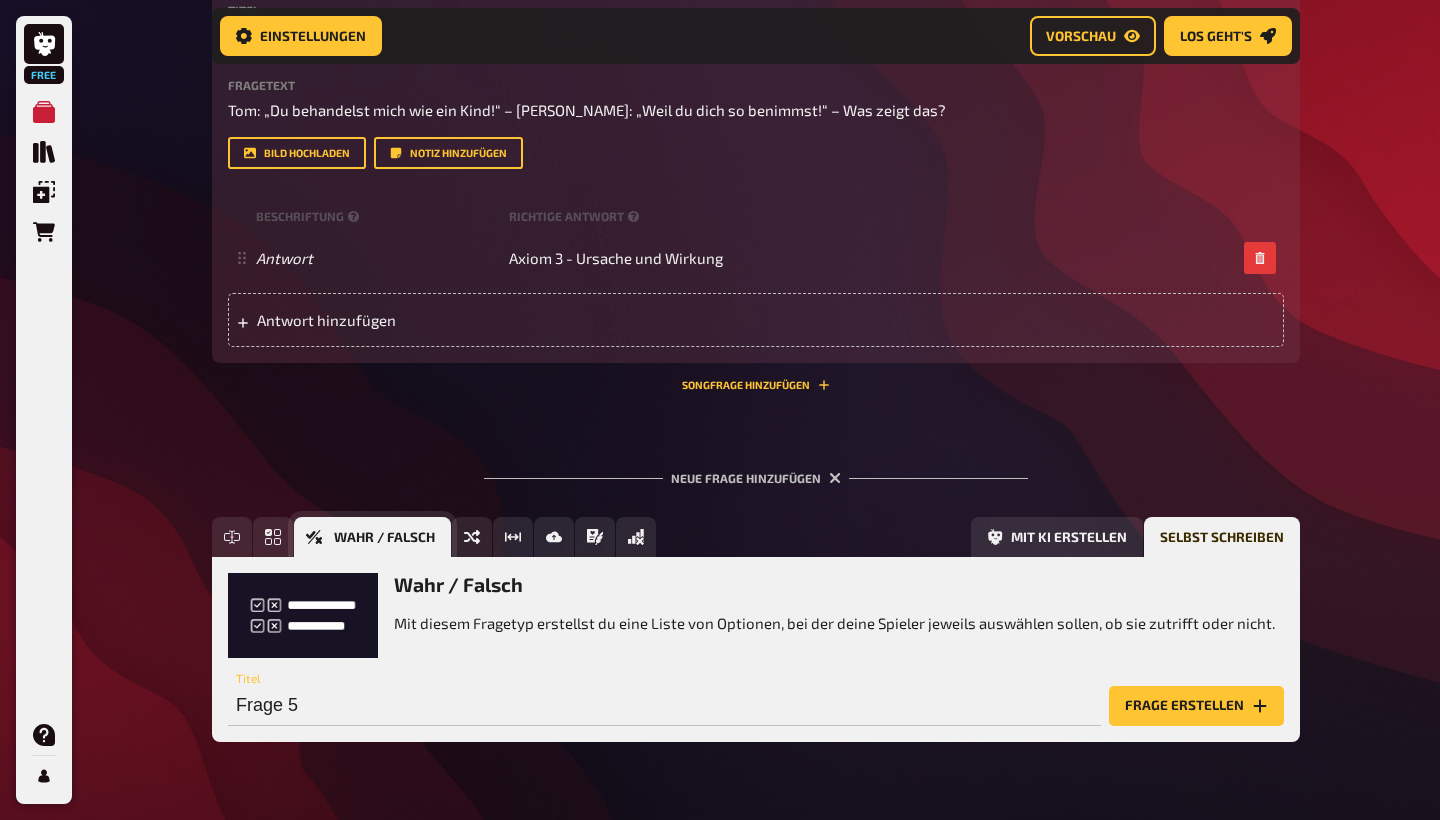 scroll, scrollTop: 2398, scrollLeft: 0, axis: vertical 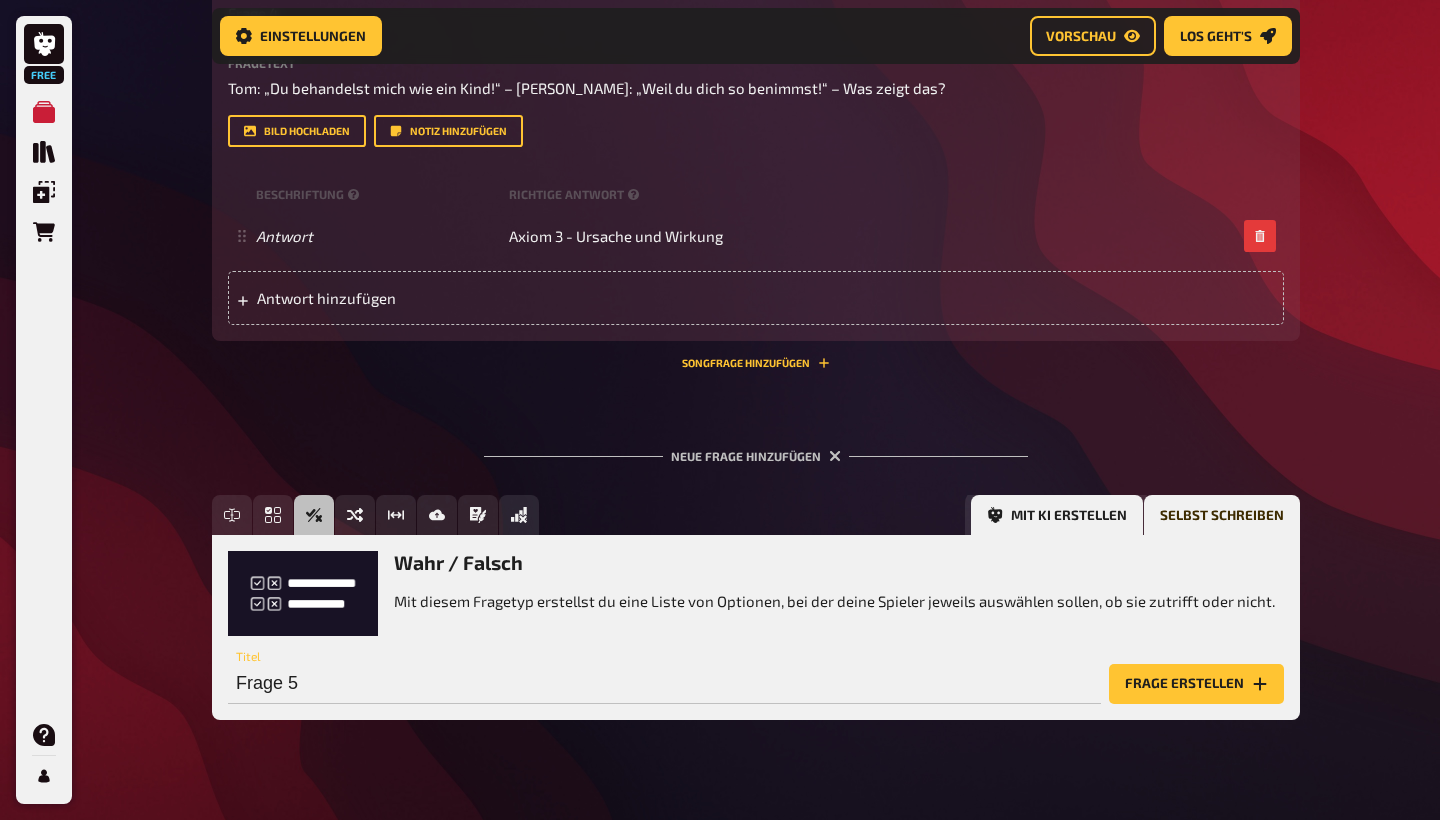 click on "Mit KI erstellen" at bounding box center (1057, 515) 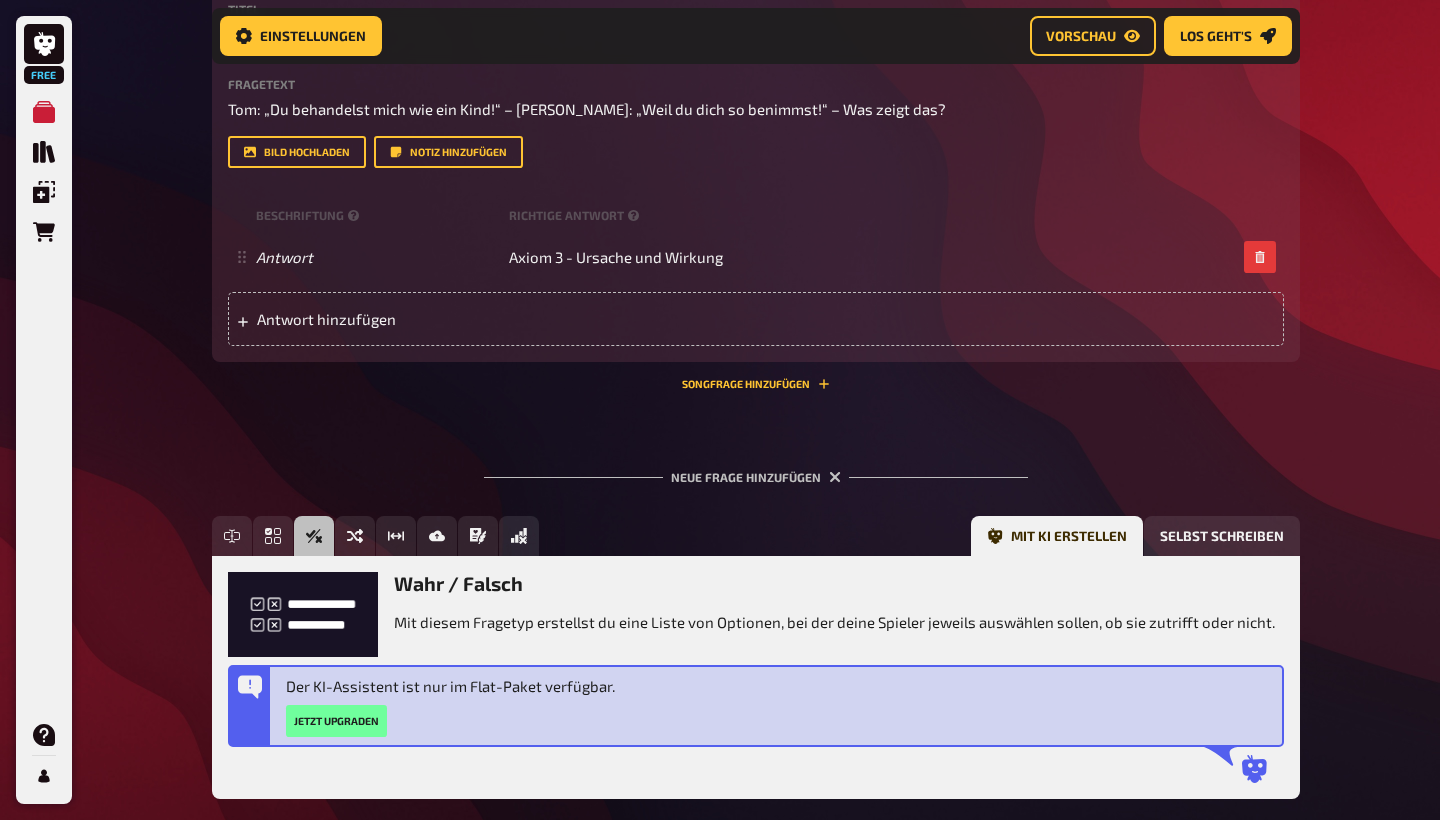 scroll, scrollTop: 2375, scrollLeft: 0, axis: vertical 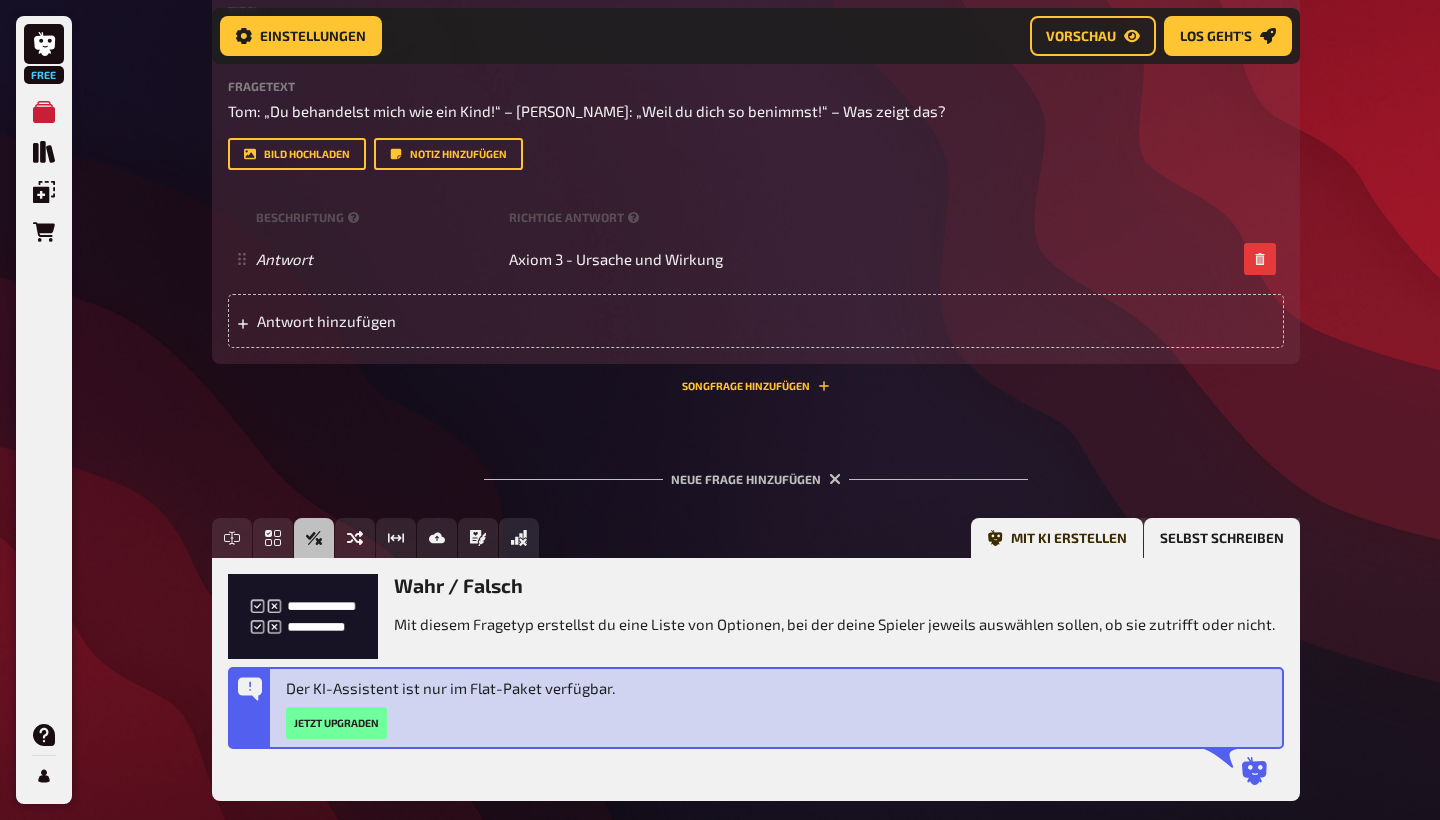 click on "Selbst schreiben" at bounding box center (1222, 538) 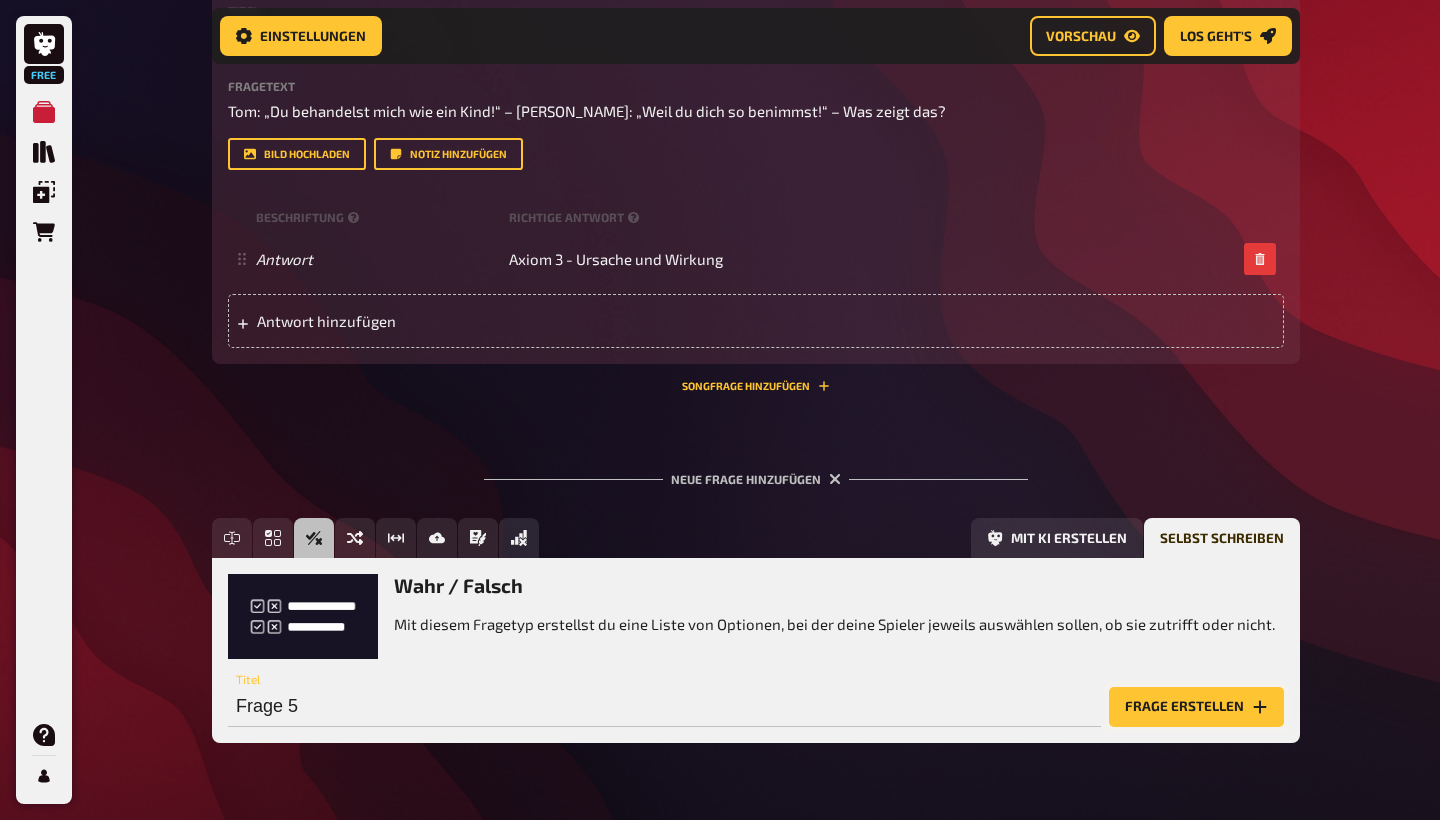 click on "Frage erstellen" at bounding box center (1196, 707) 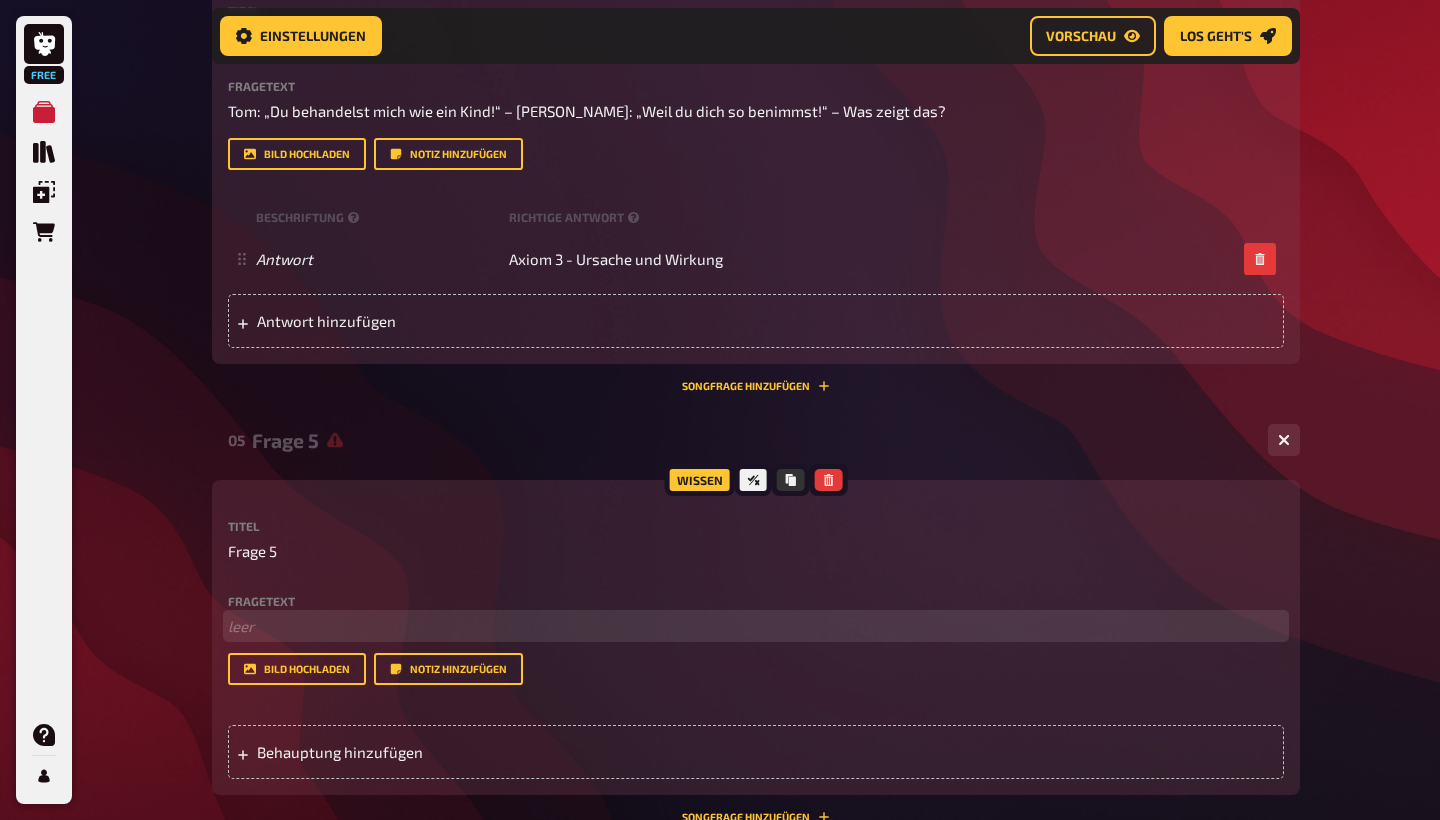 click on "﻿ leer" at bounding box center (756, 626) 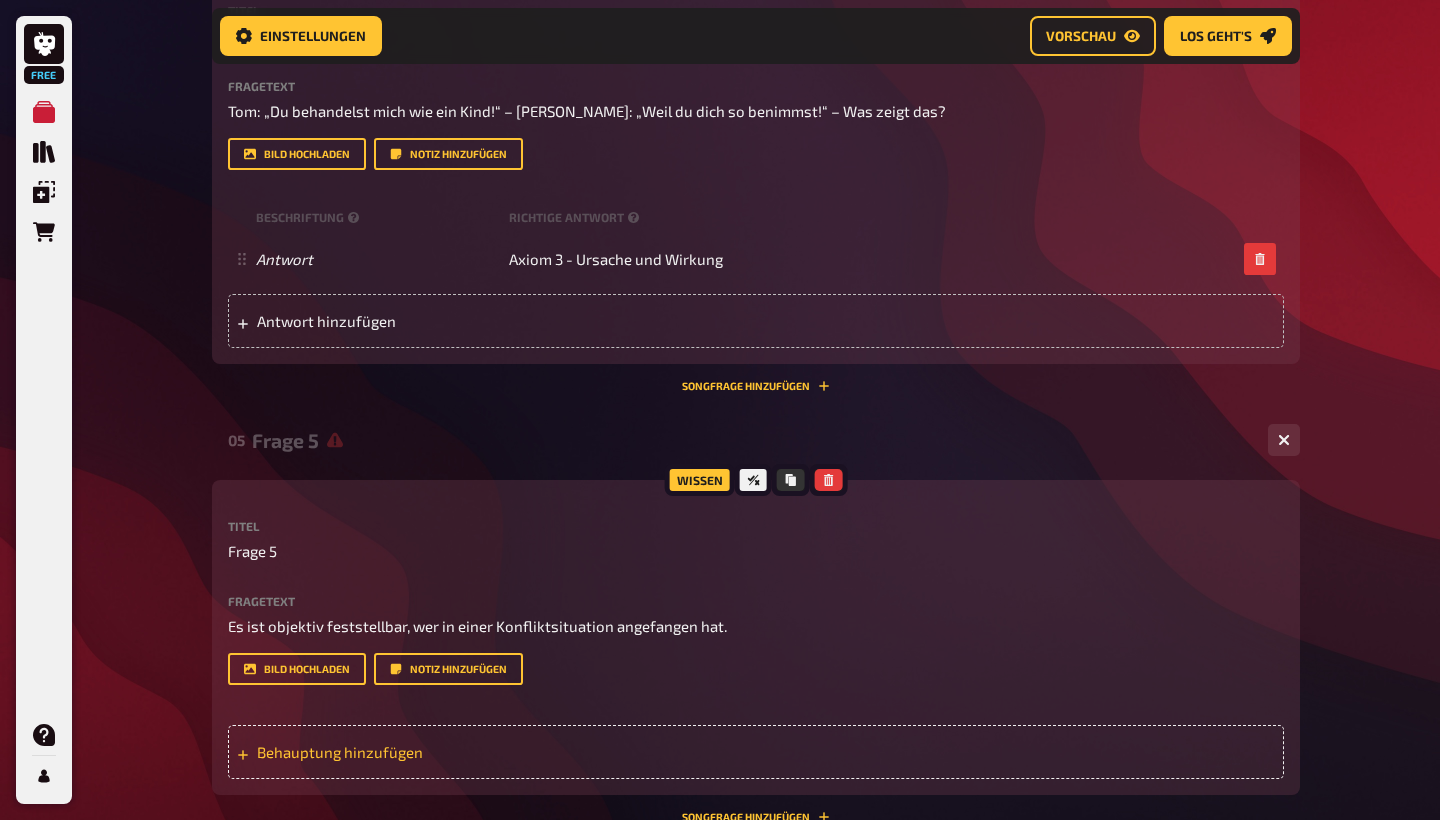 click on "Behauptung hinzufügen" at bounding box center (412, 752) 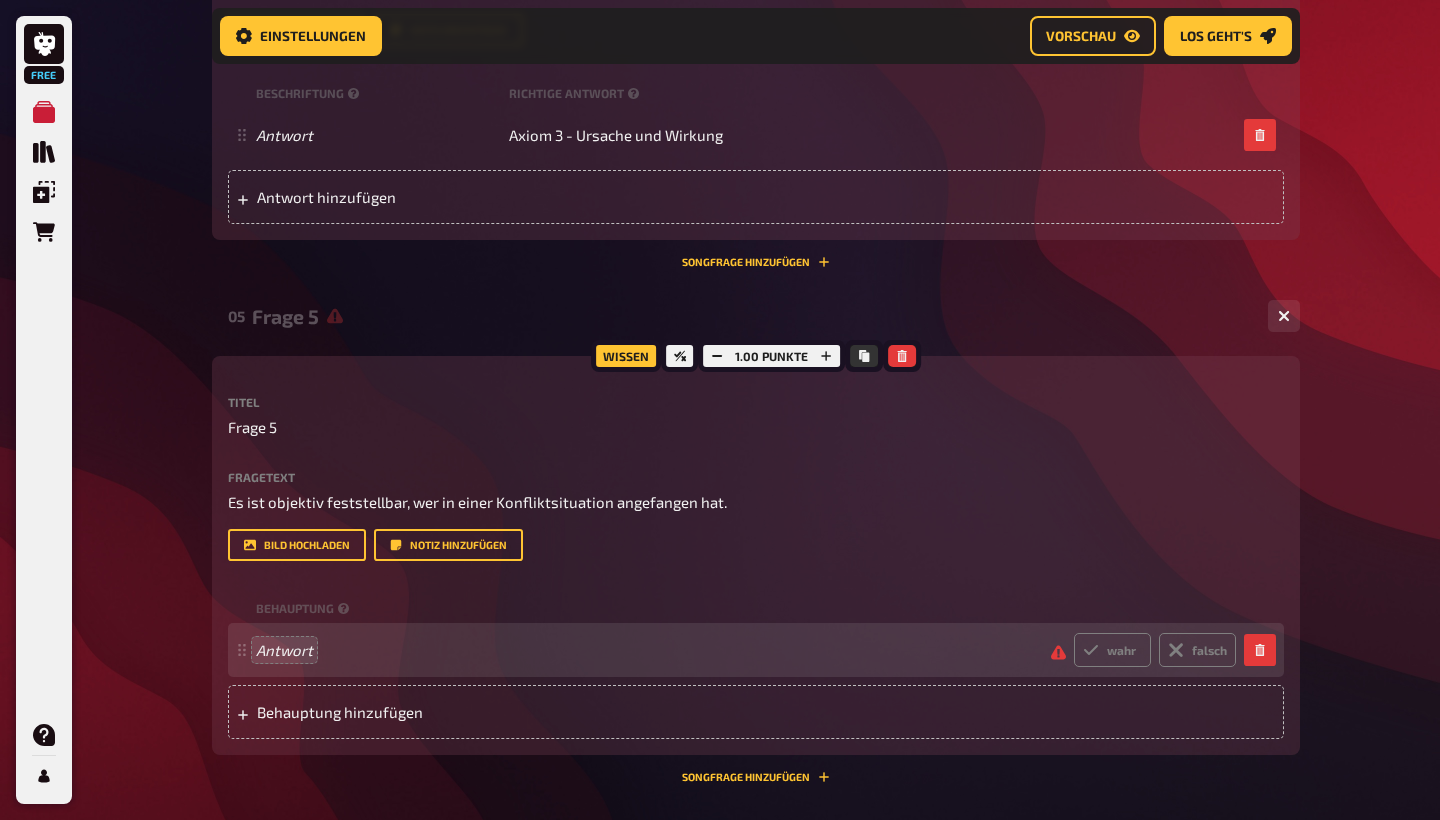 scroll, scrollTop: 2505, scrollLeft: 0, axis: vertical 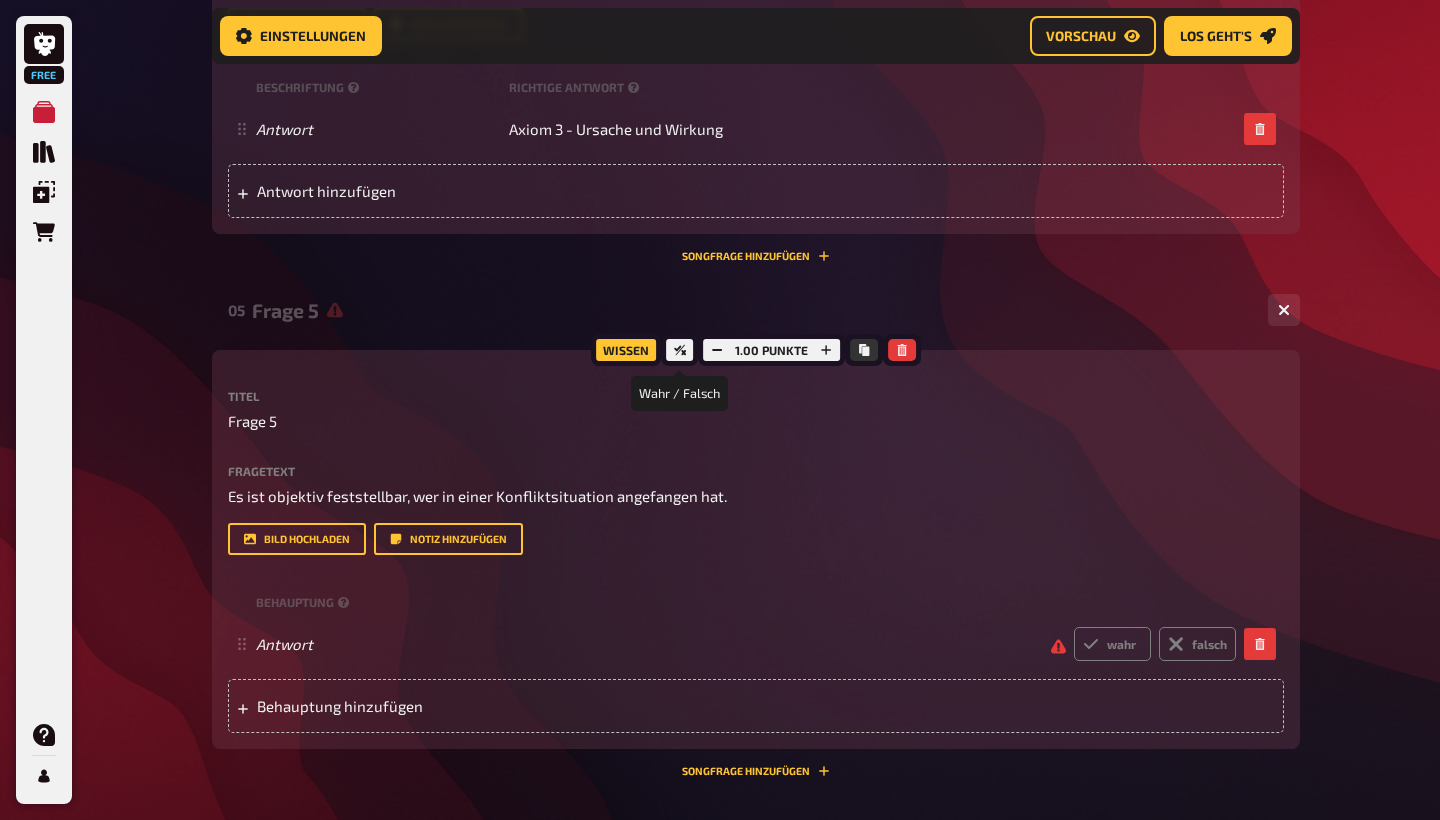 click 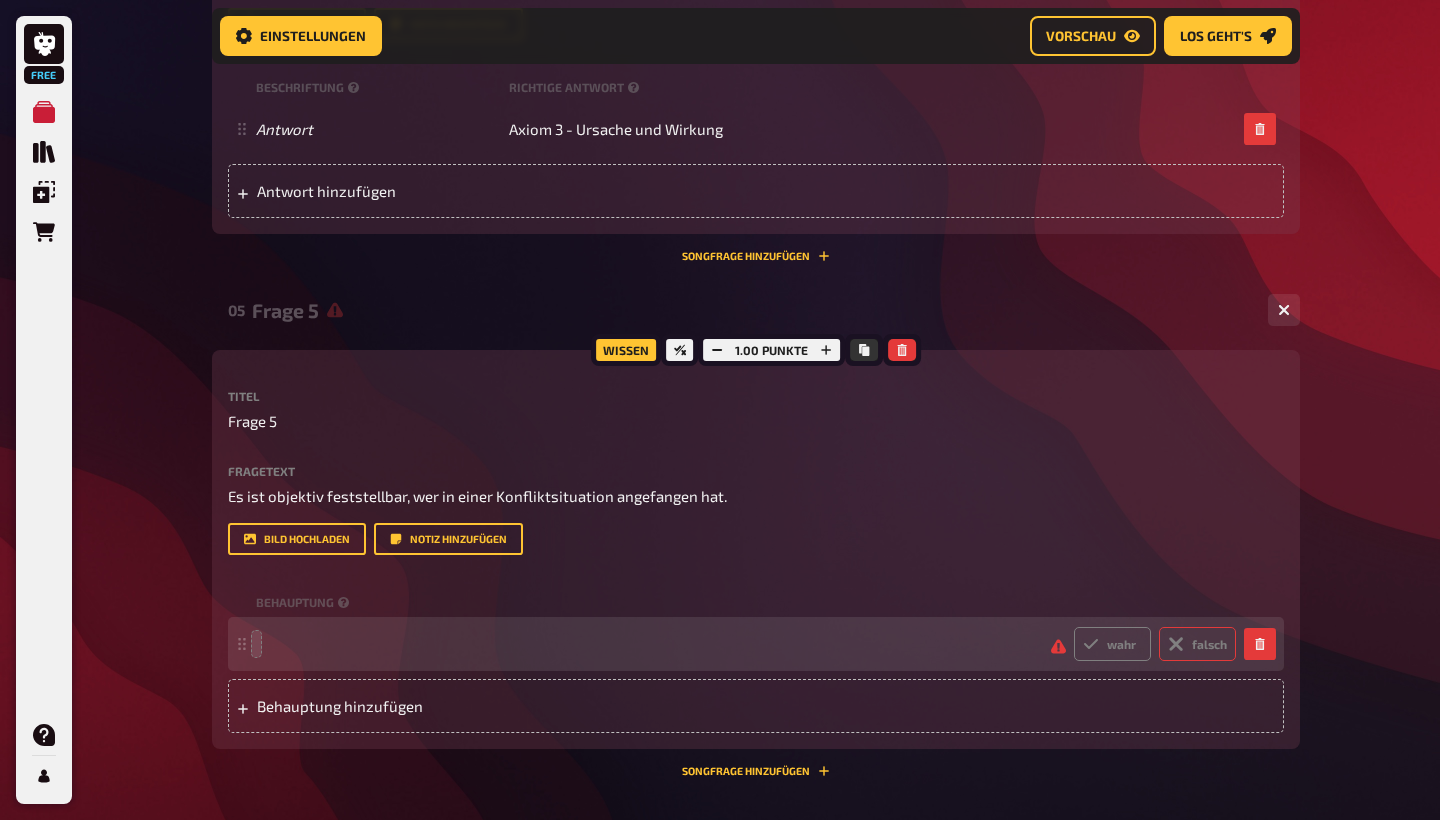 click on "falsch" at bounding box center (1197, 644) 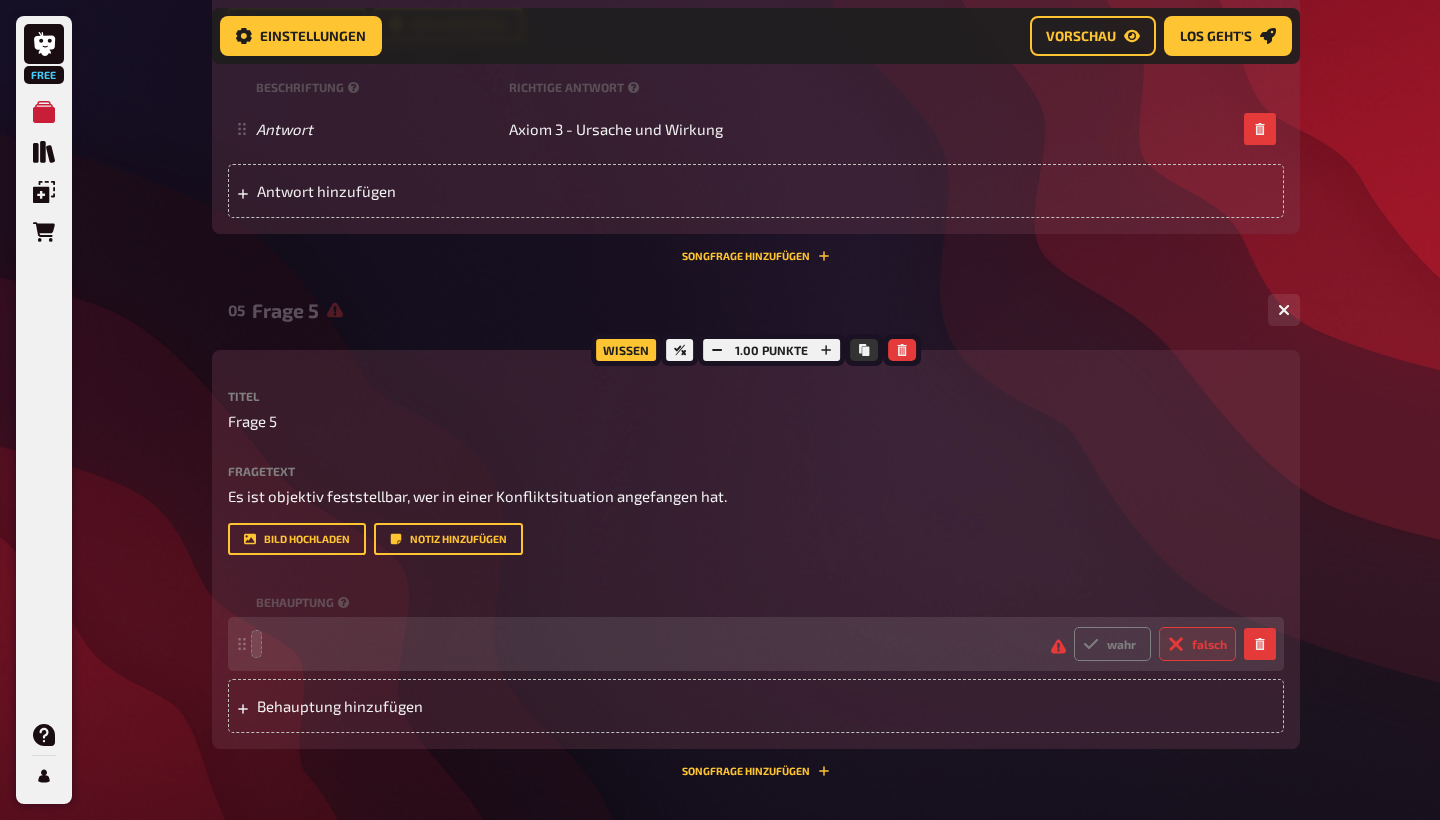 radio on "true" 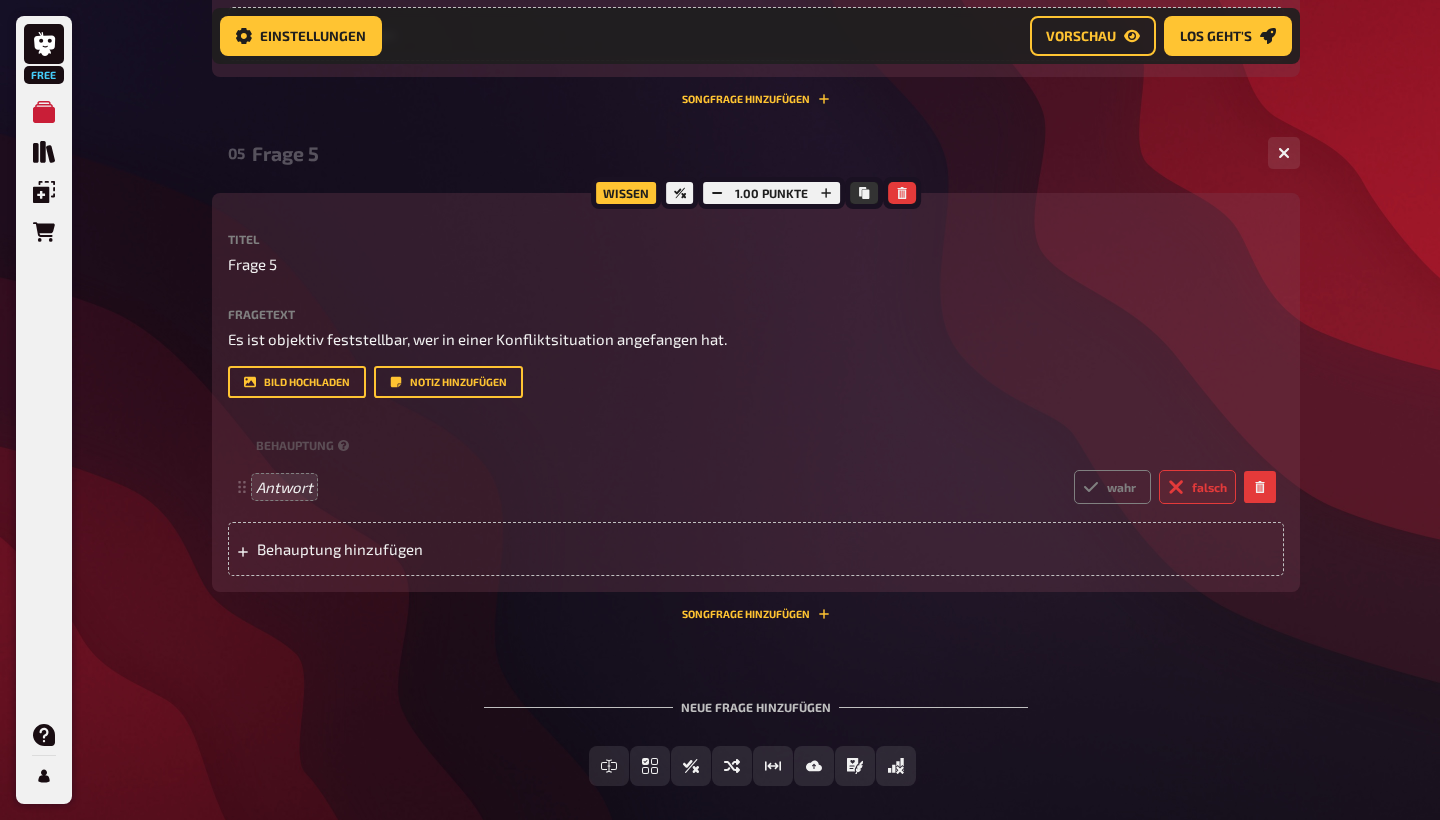 scroll, scrollTop: 2679, scrollLeft: 0, axis: vertical 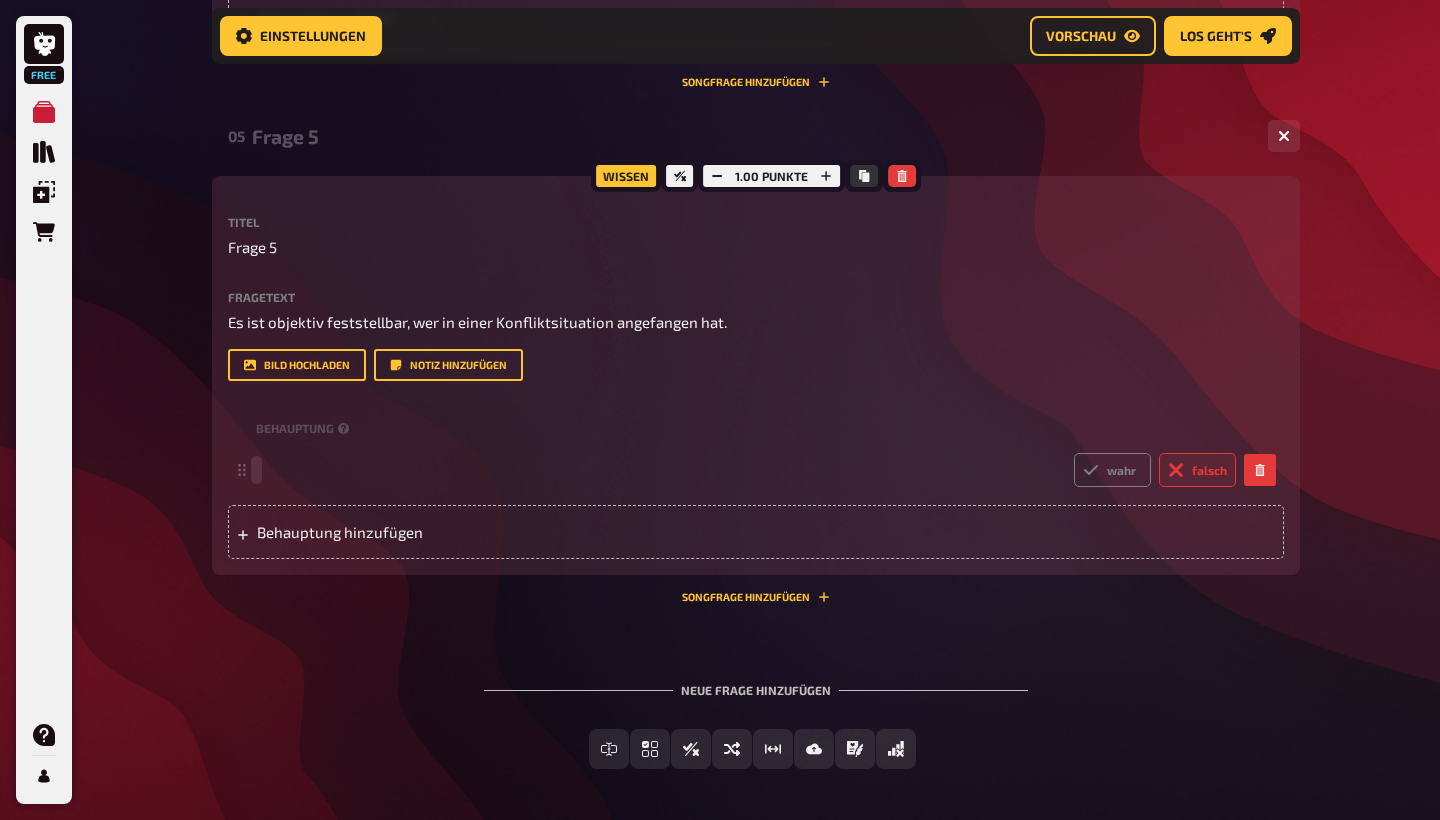 type 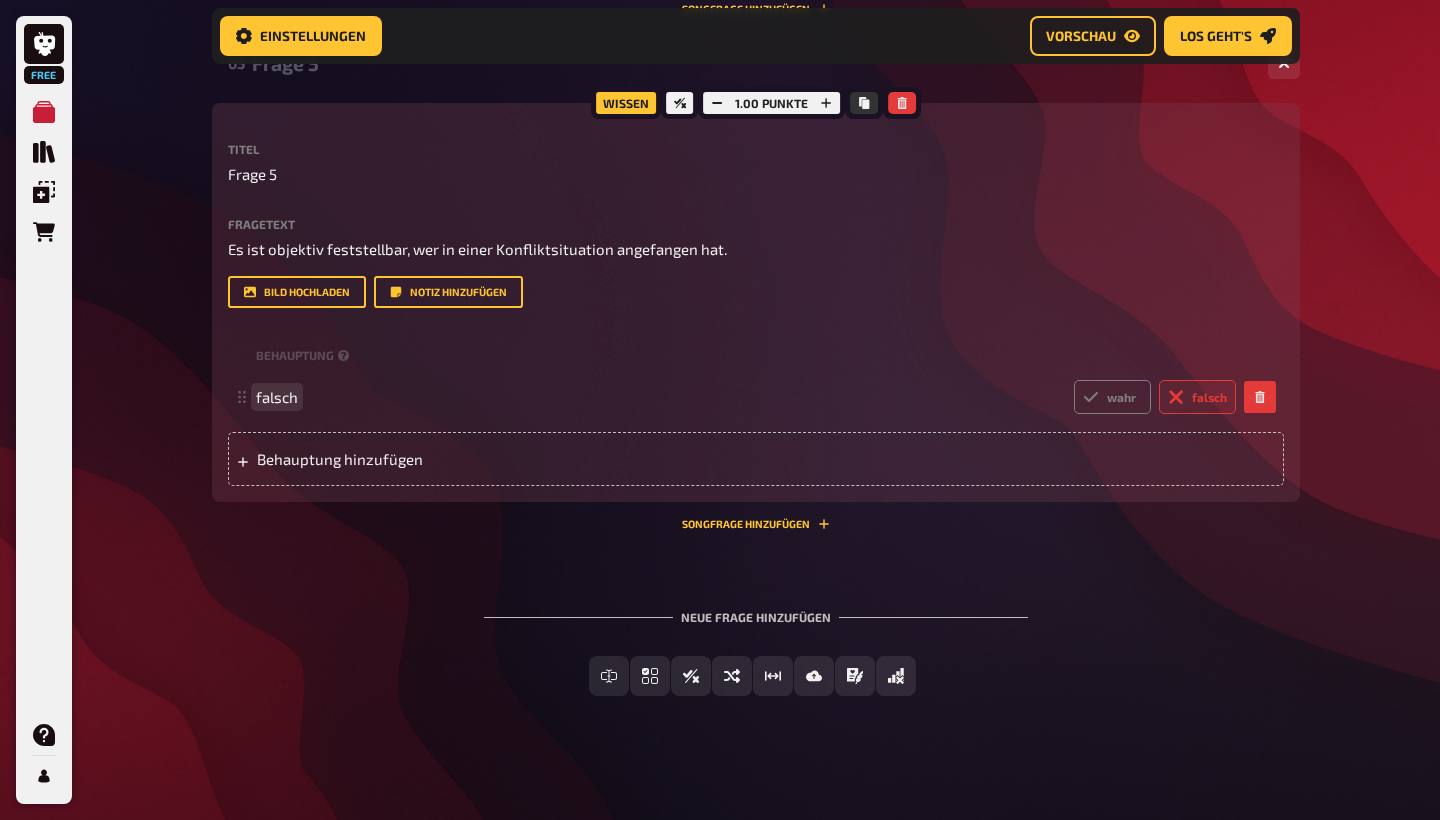 scroll, scrollTop: 2751, scrollLeft: 0, axis: vertical 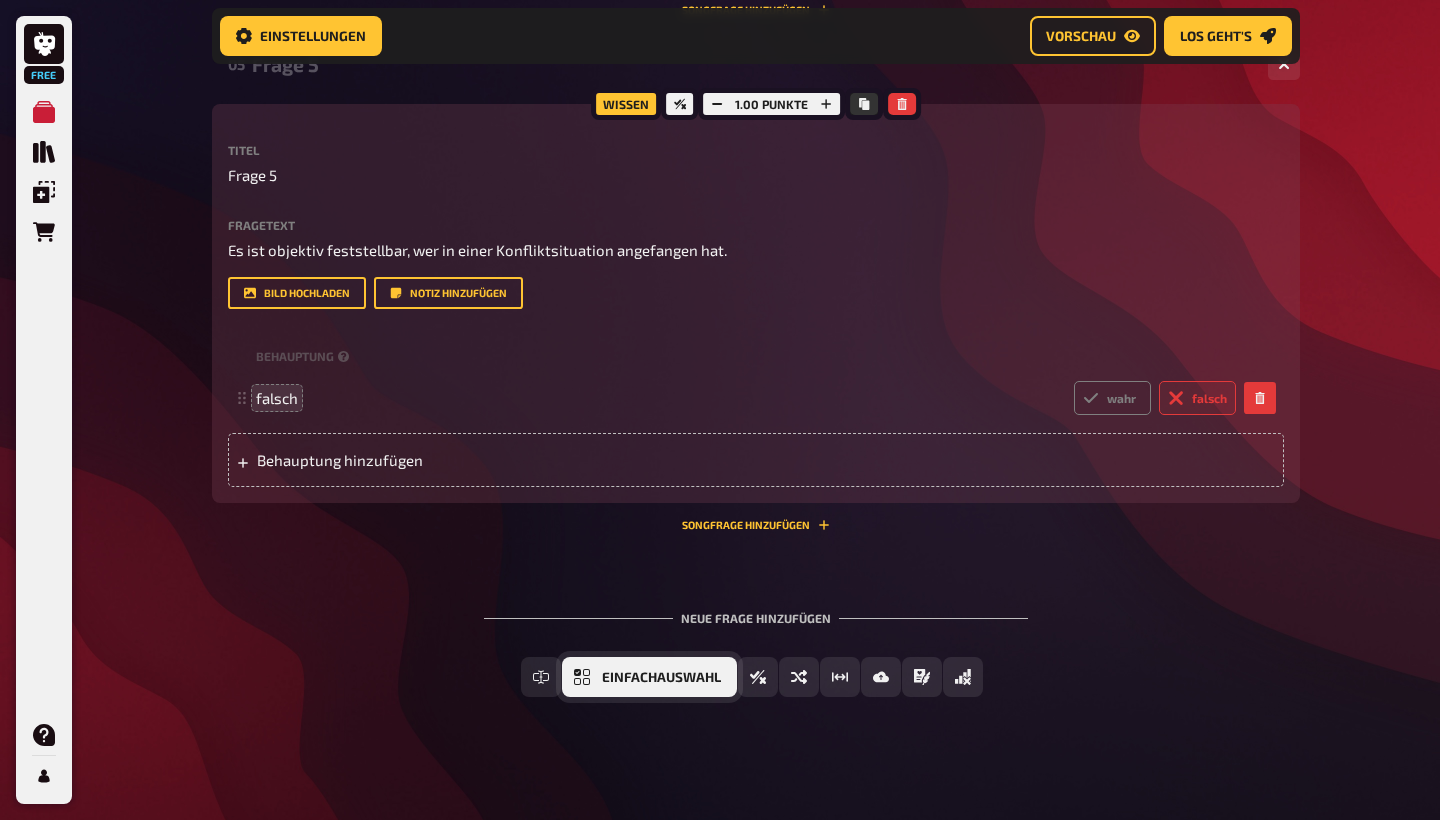 click on "Einfachauswahl" at bounding box center (661, 678) 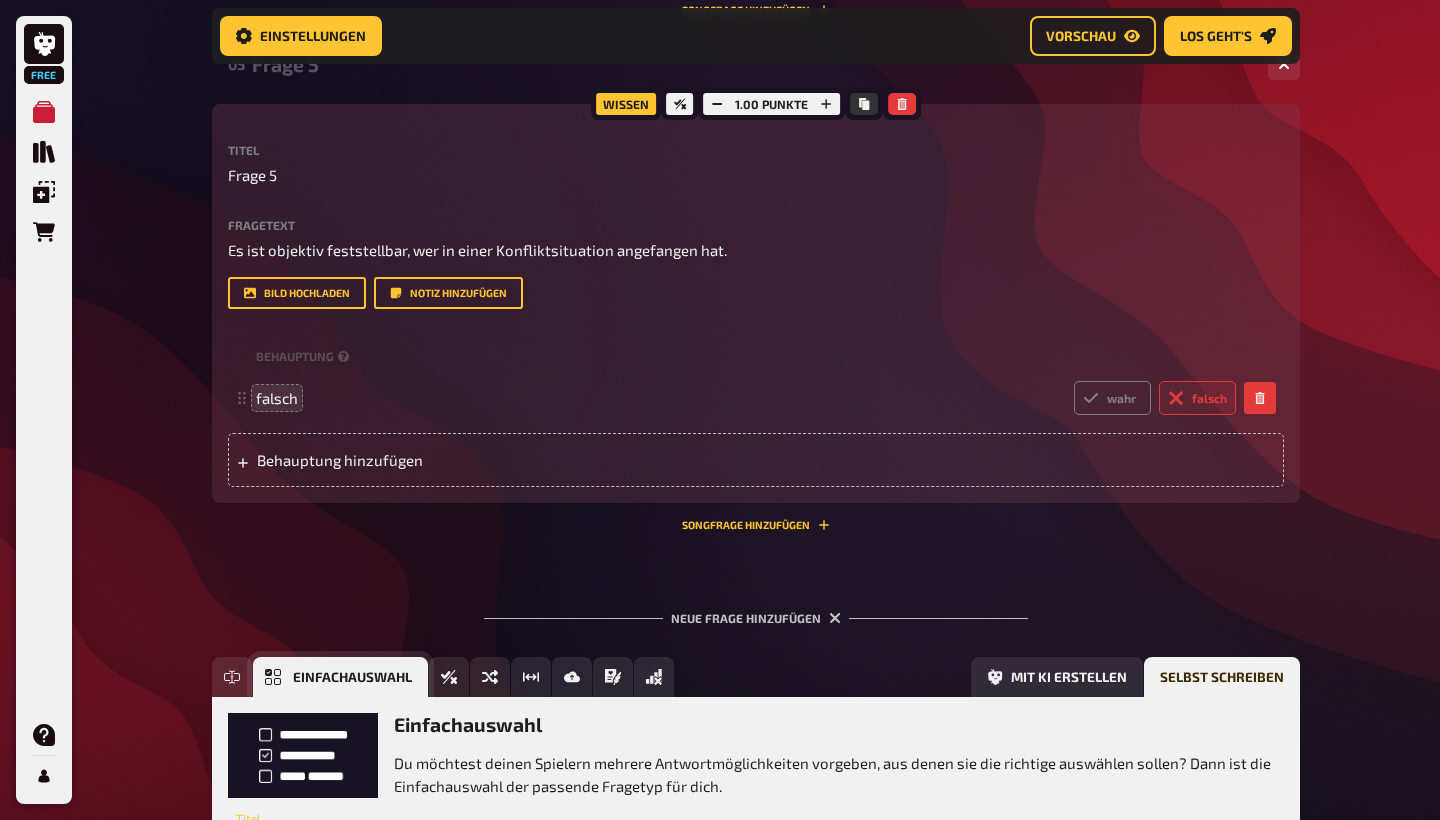 scroll, scrollTop: 2935, scrollLeft: 0, axis: vertical 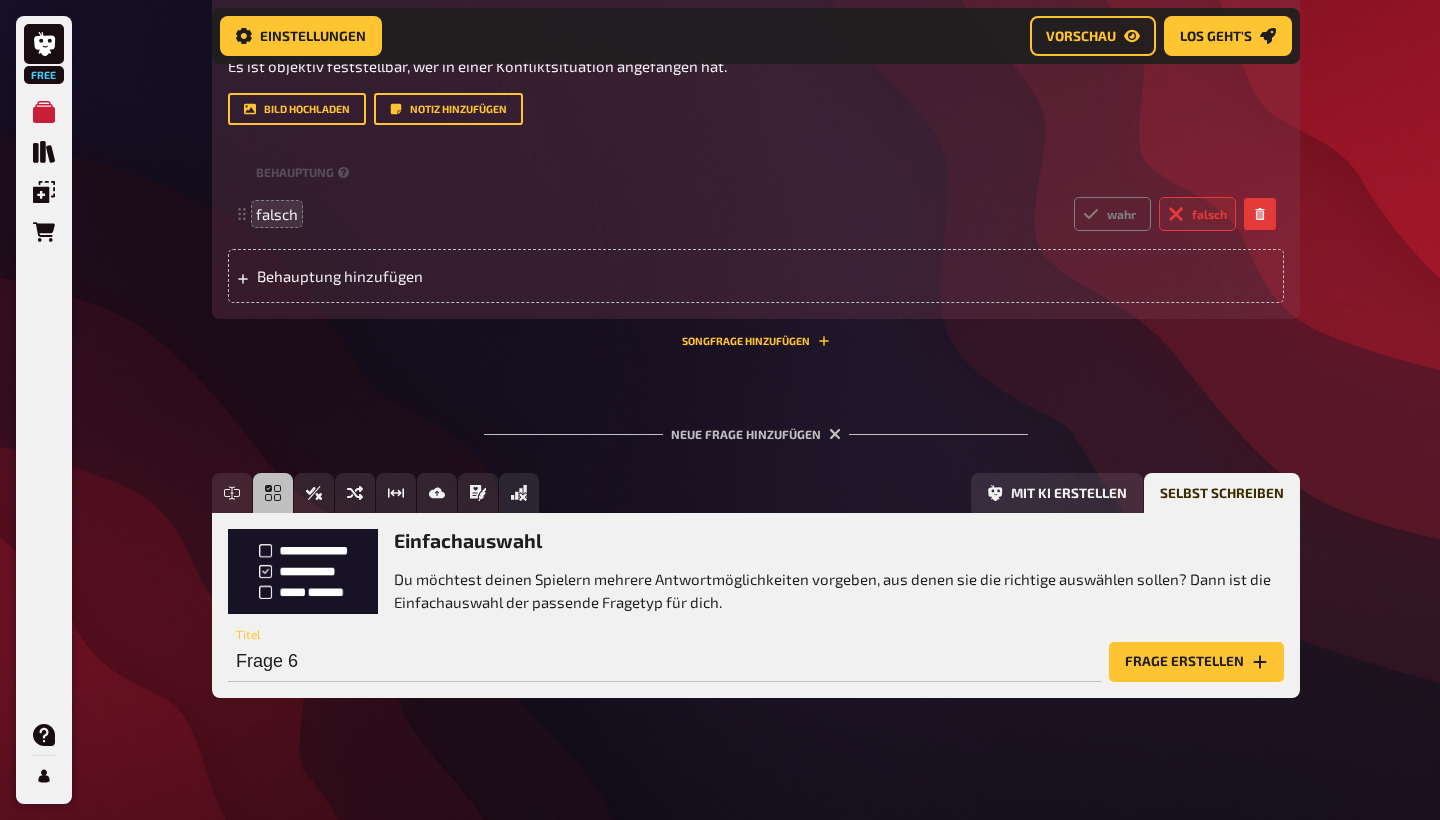 click on "Frage erstellen" at bounding box center [1196, 662] 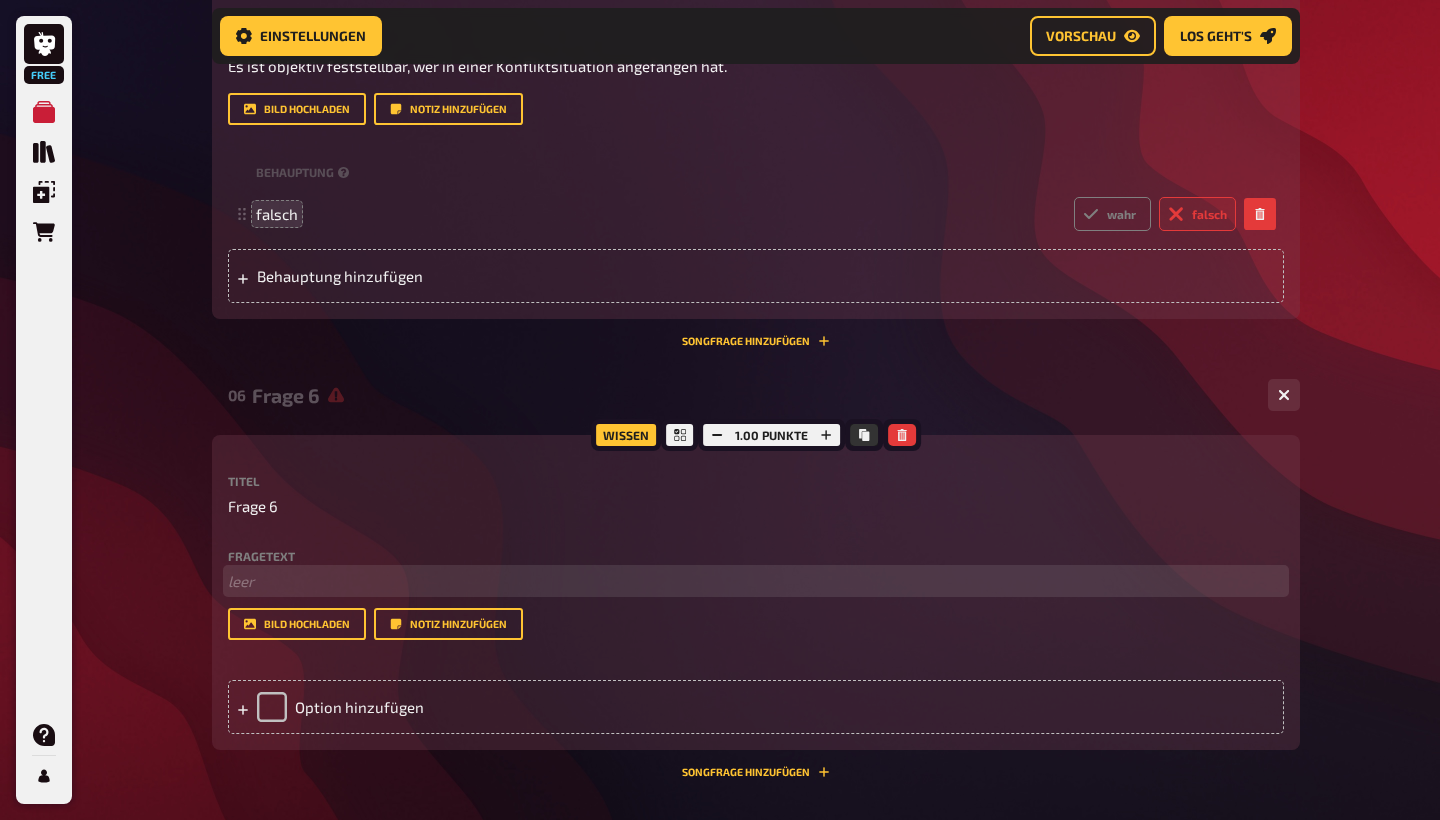 click on "﻿ leer" at bounding box center (756, 581) 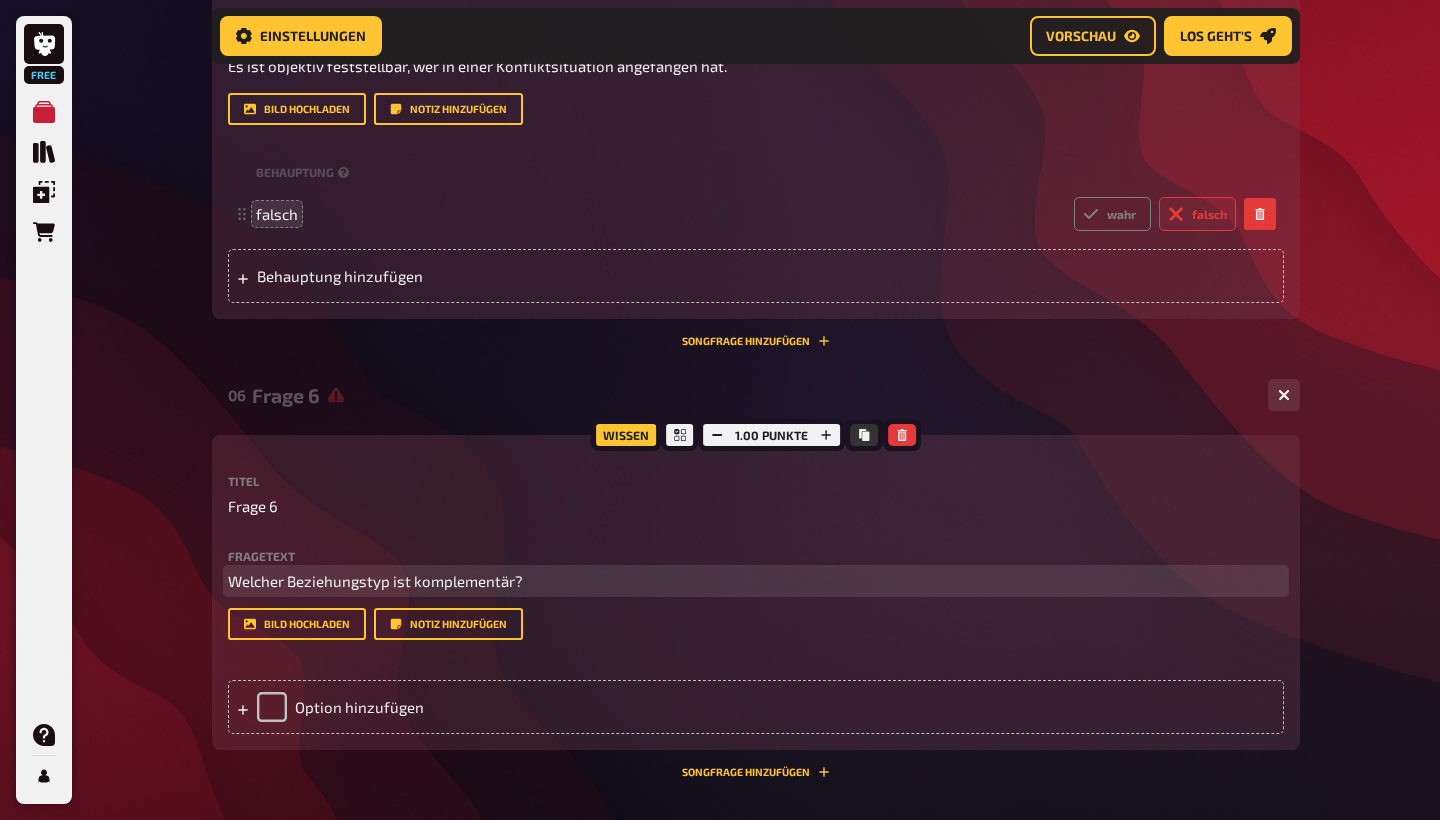 click on "Welcher Beziehungstyp ist komplementär?" at bounding box center [375, 581] 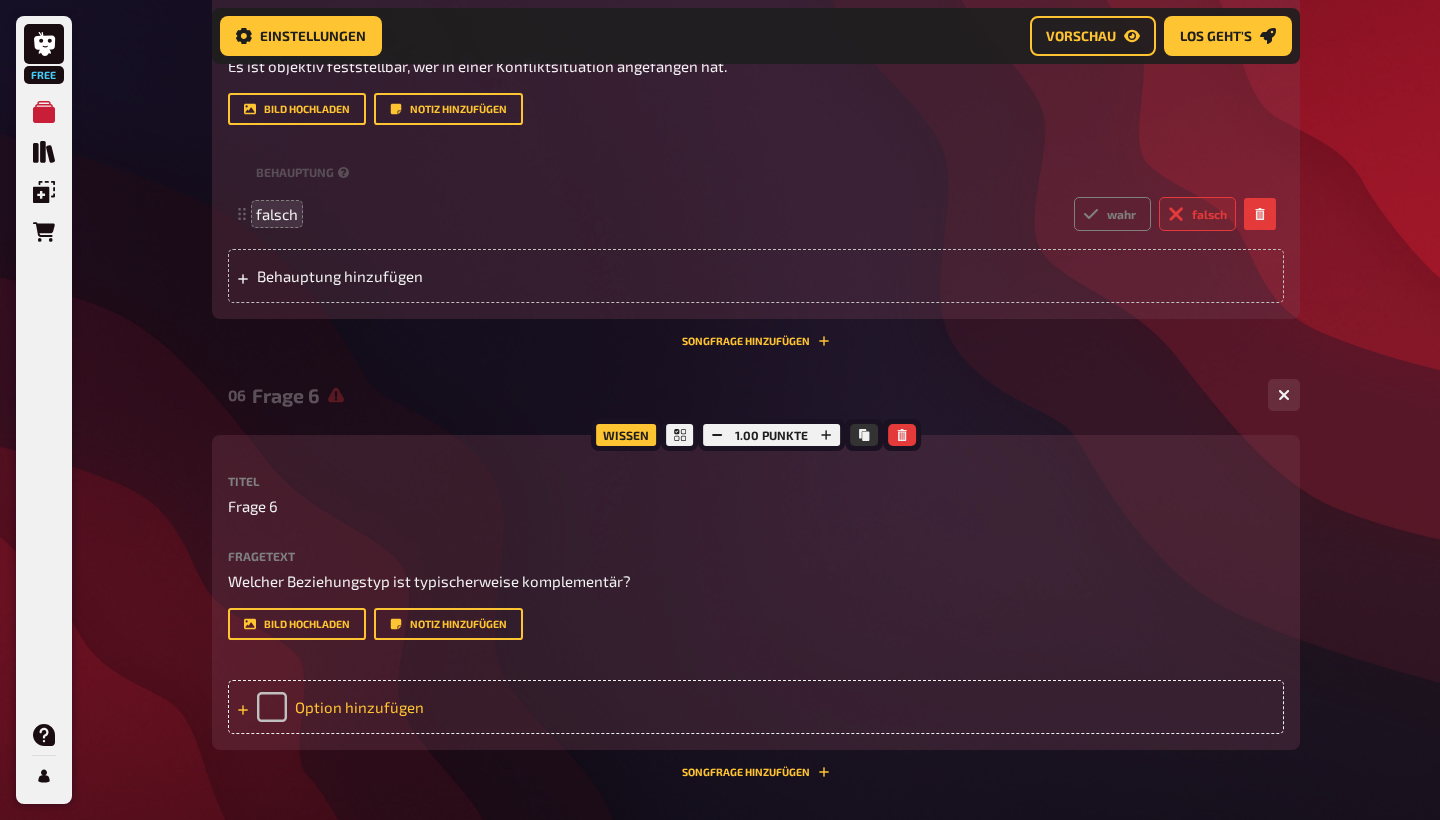 click on "Option hinzufügen" at bounding box center [756, 707] 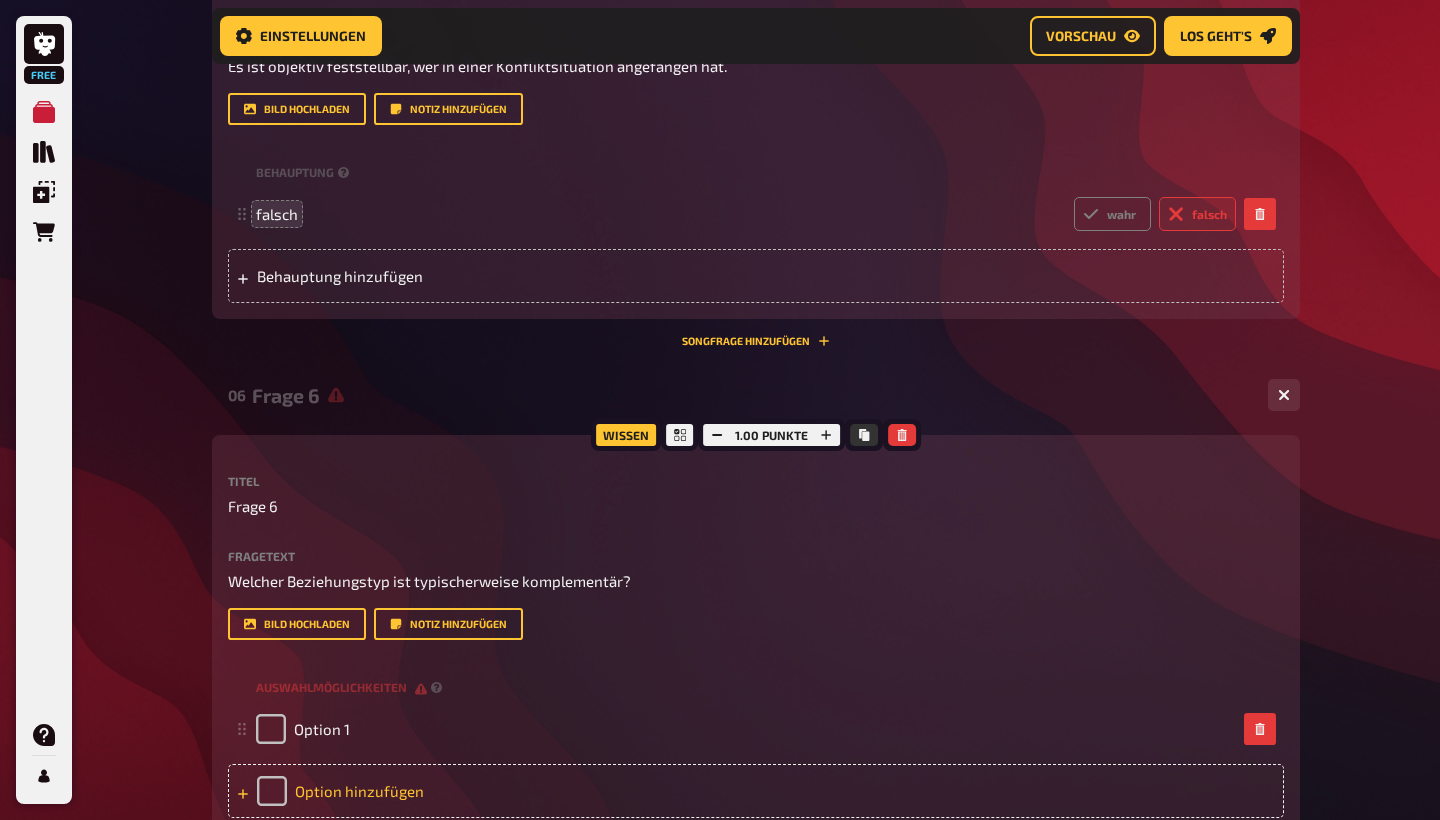 type 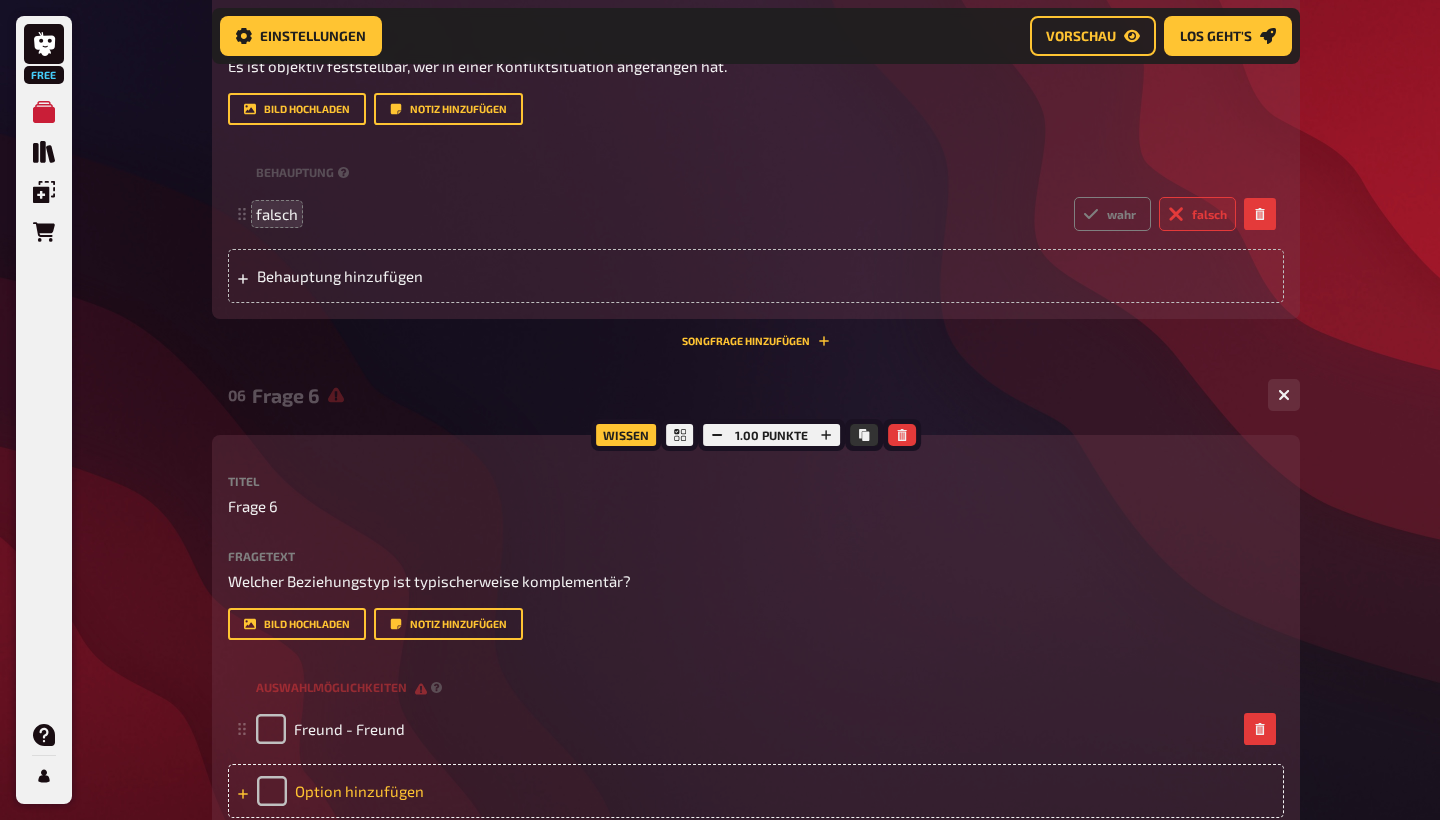 click on "Option hinzufügen" at bounding box center (756, 791) 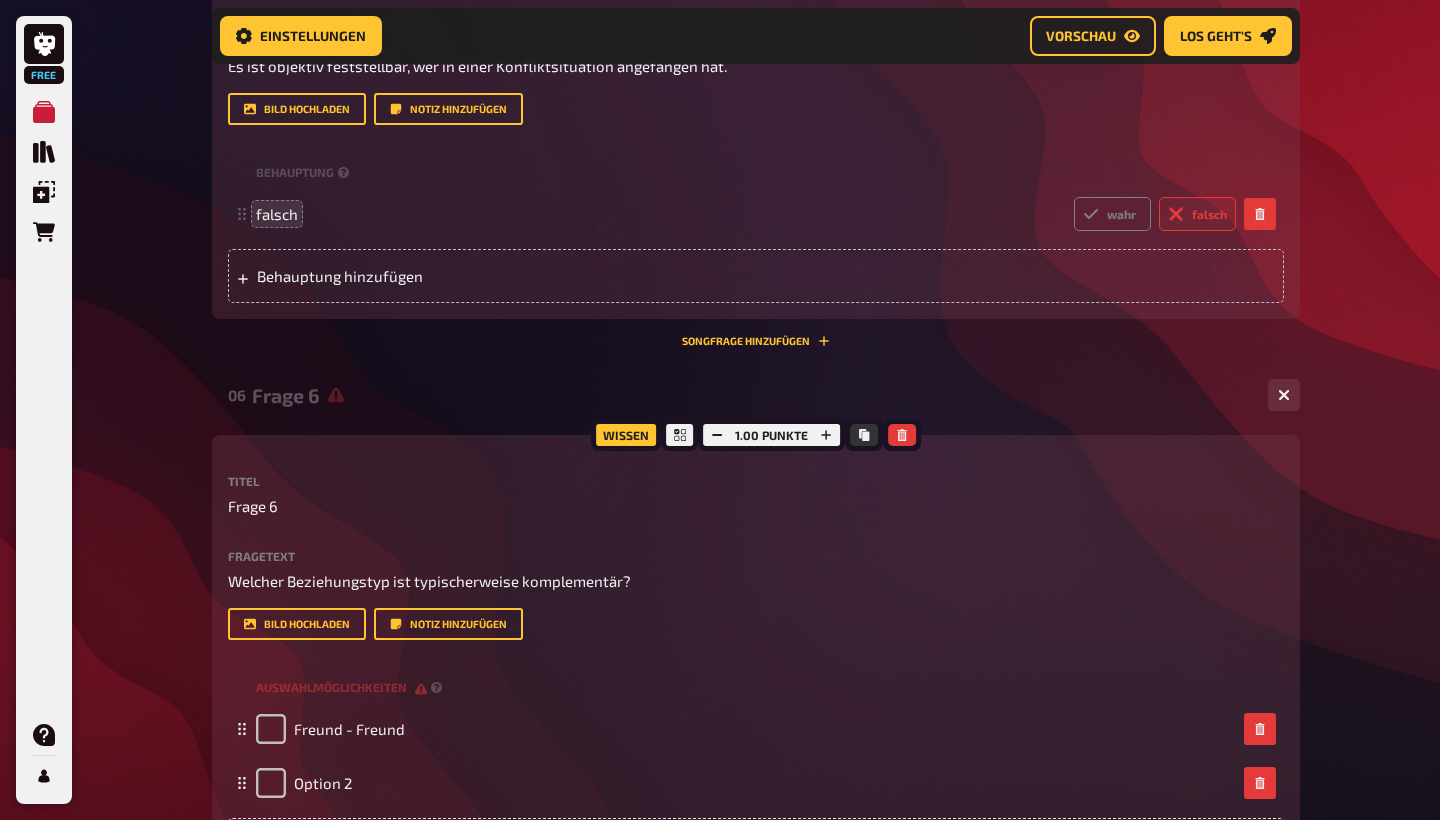 type 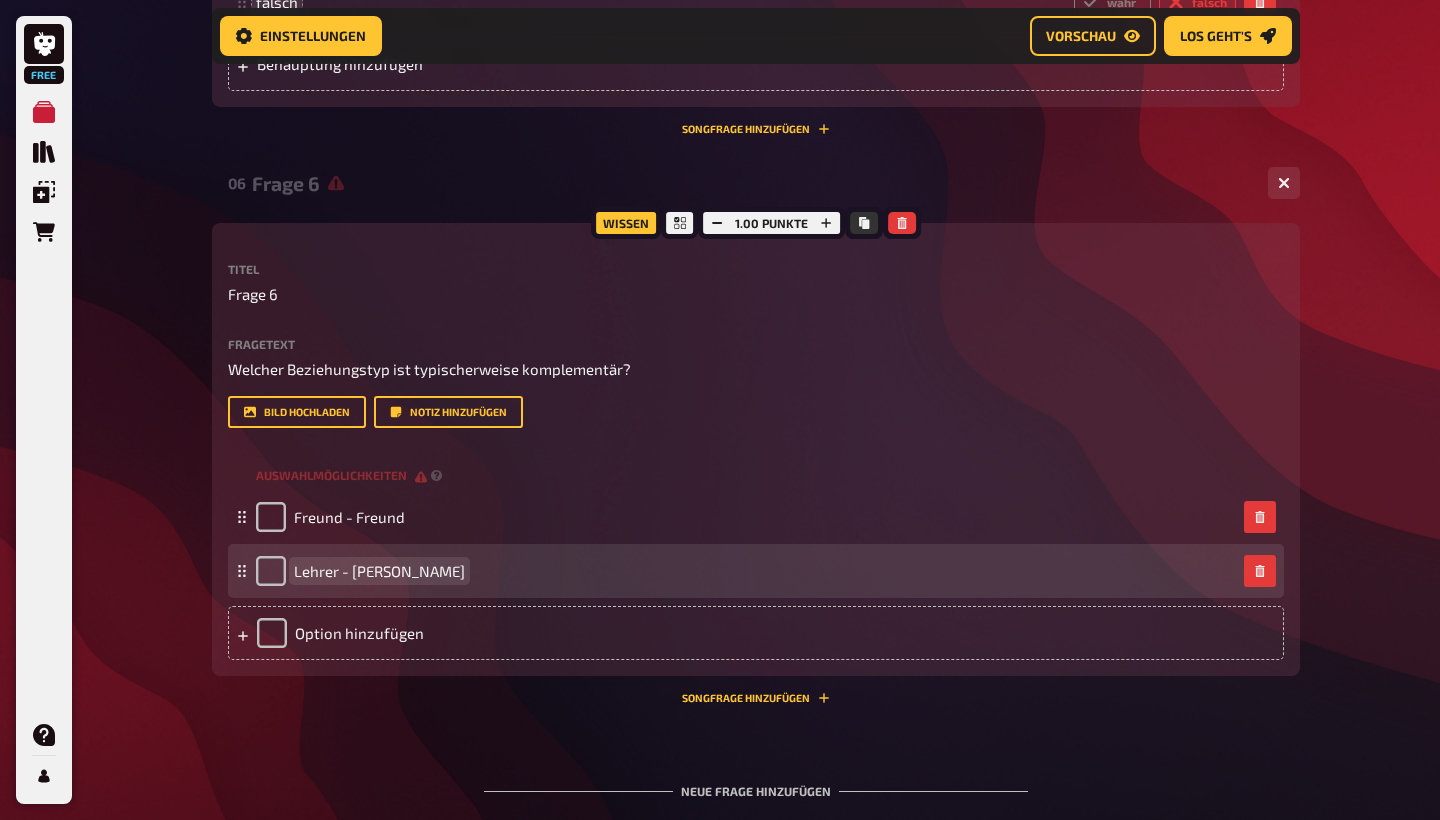 scroll, scrollTop: 3172, scrollLeft: 0, axis: vertical 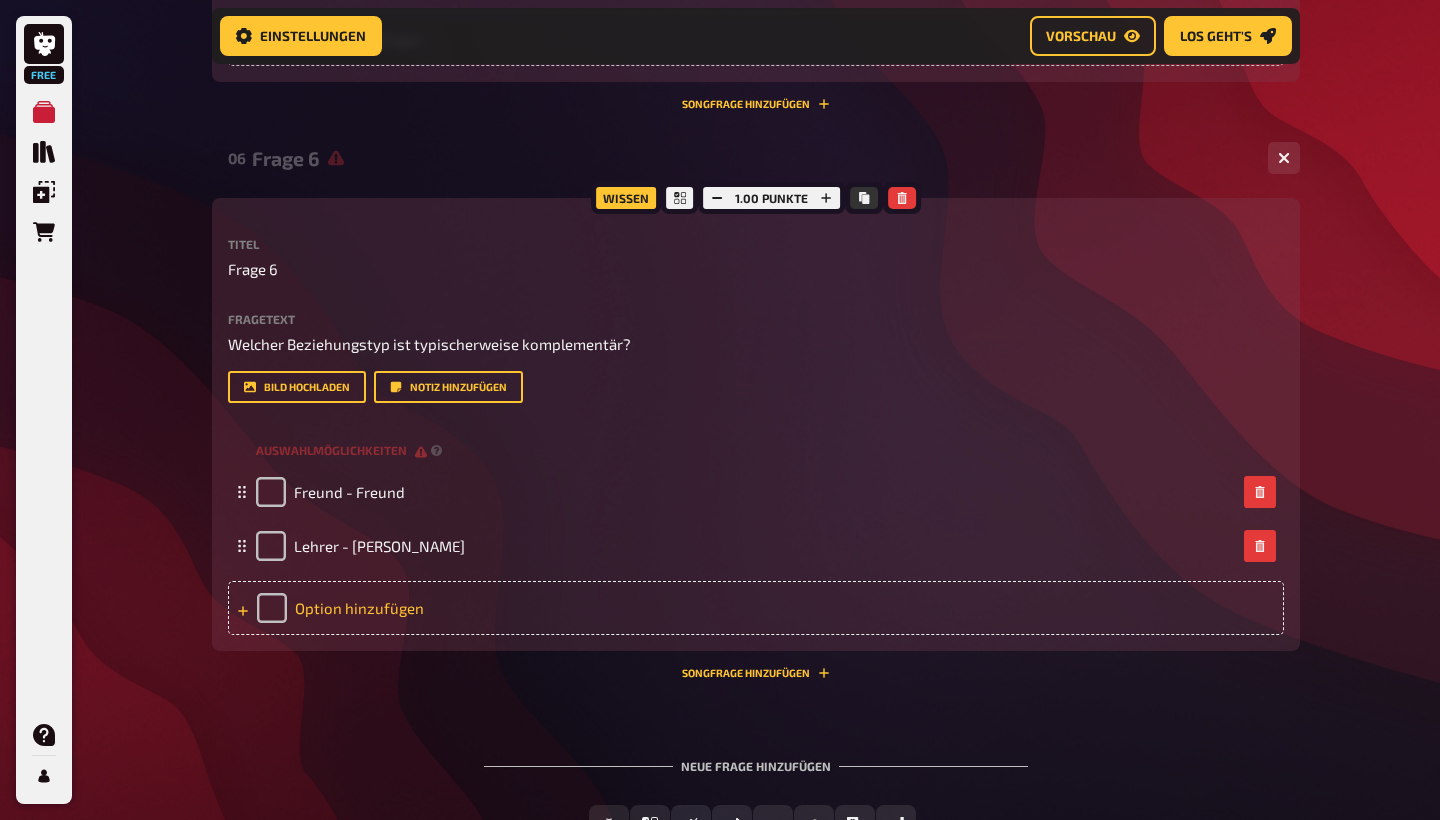 click on "Option hinzufügen" at bounding box center [756, 608] 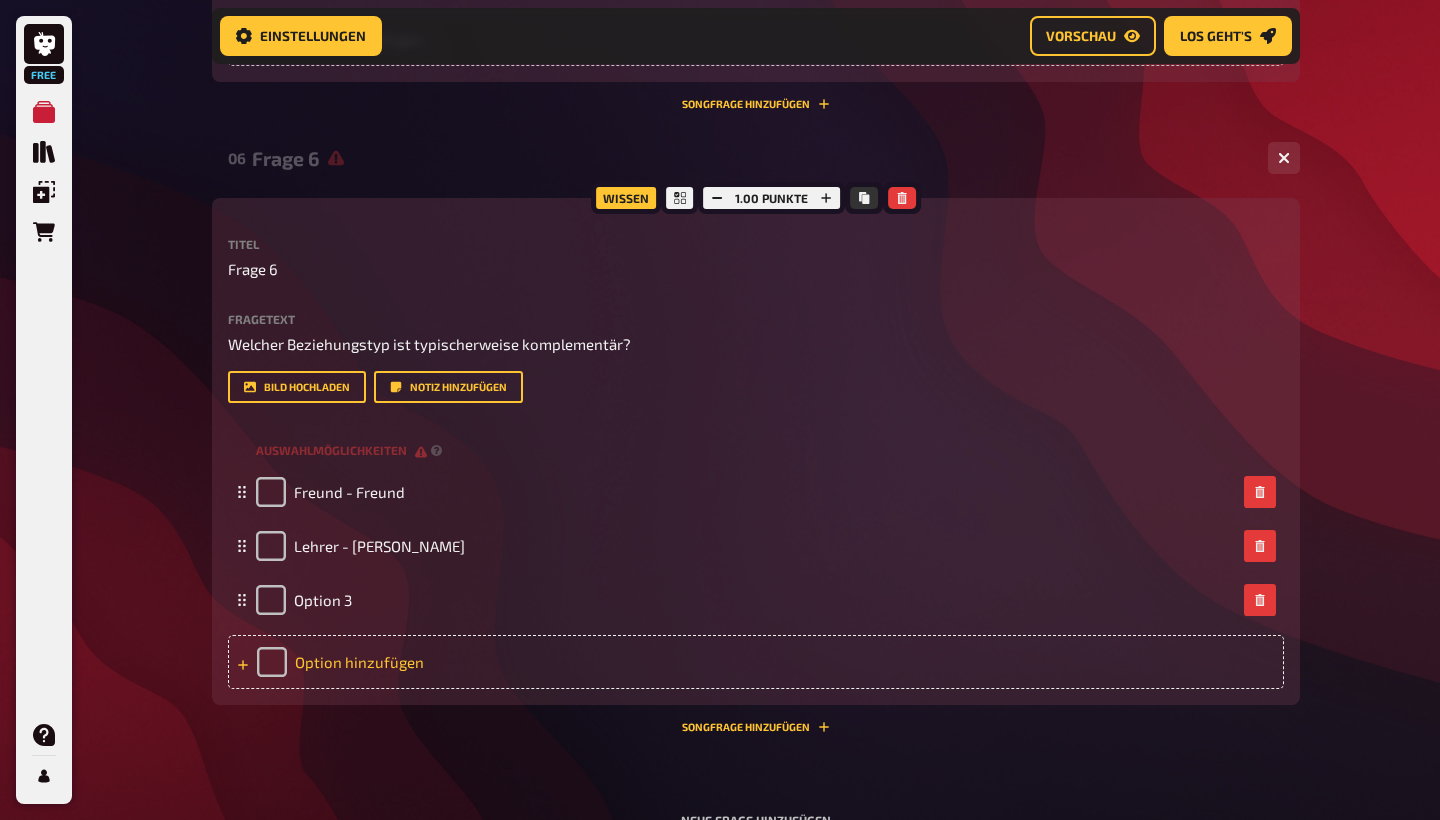 type 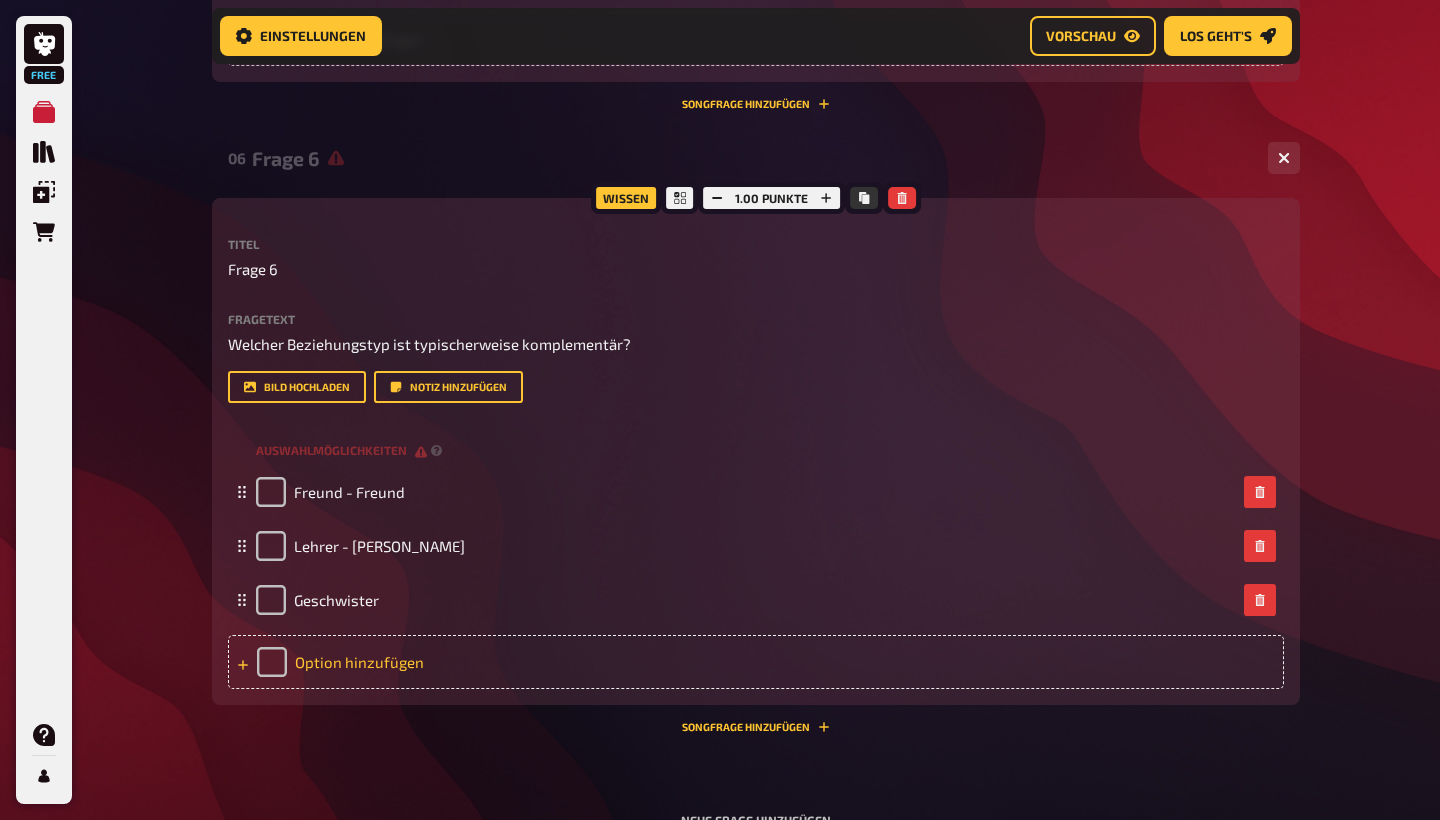 click on "Option hinzufügen" at bounding box center [756, 662] 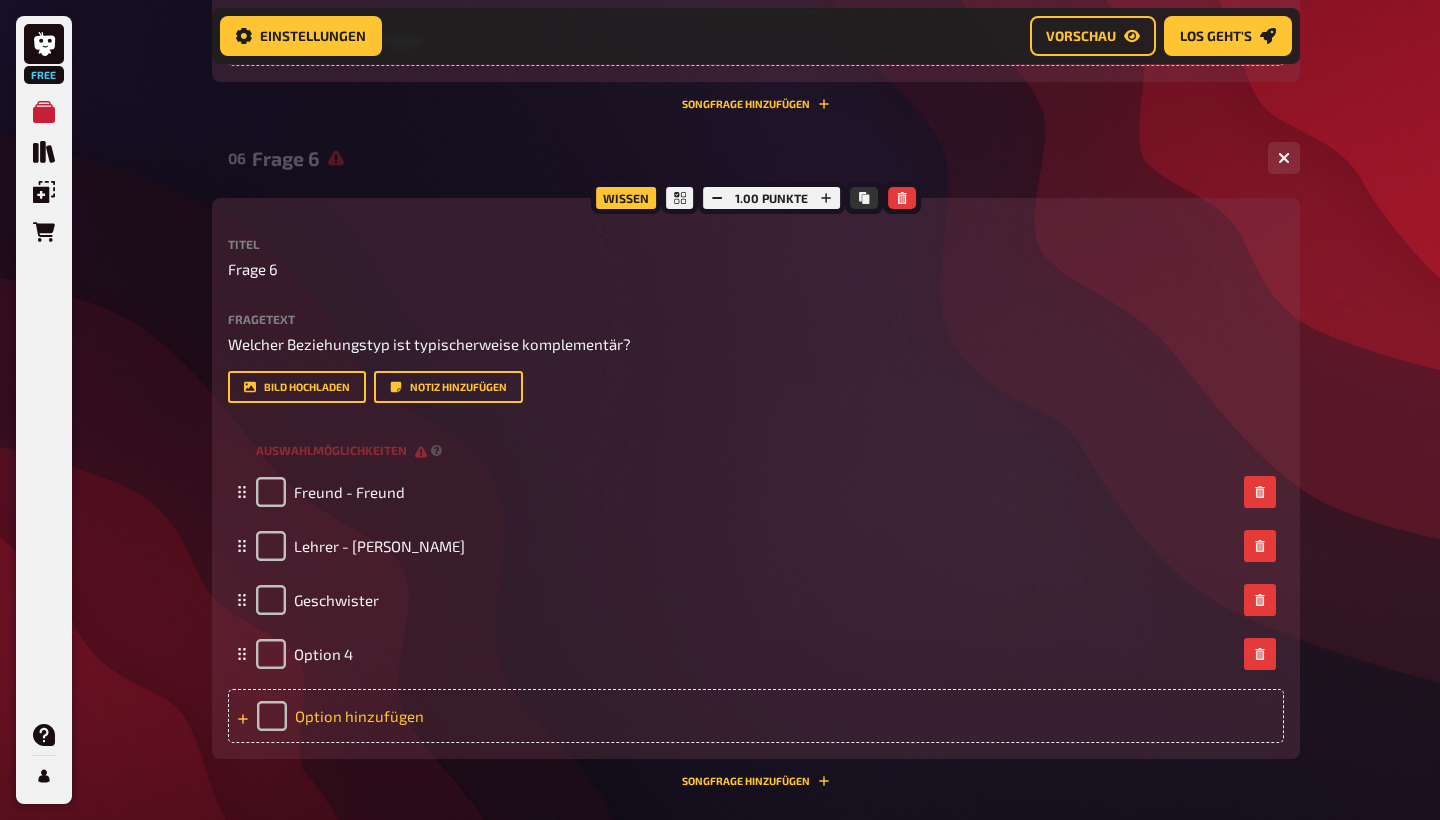 type 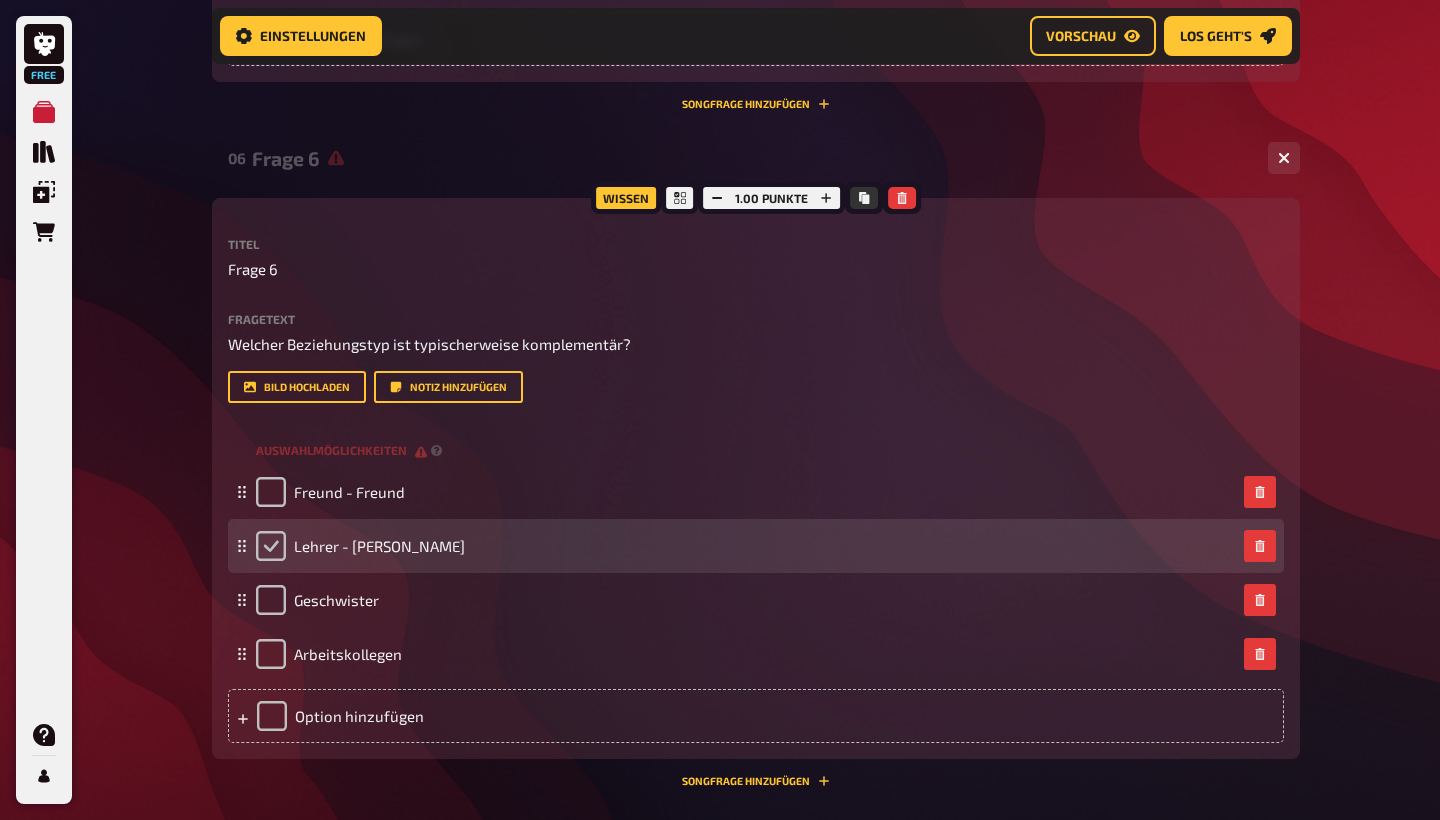 click at bounding box center (271, 546) 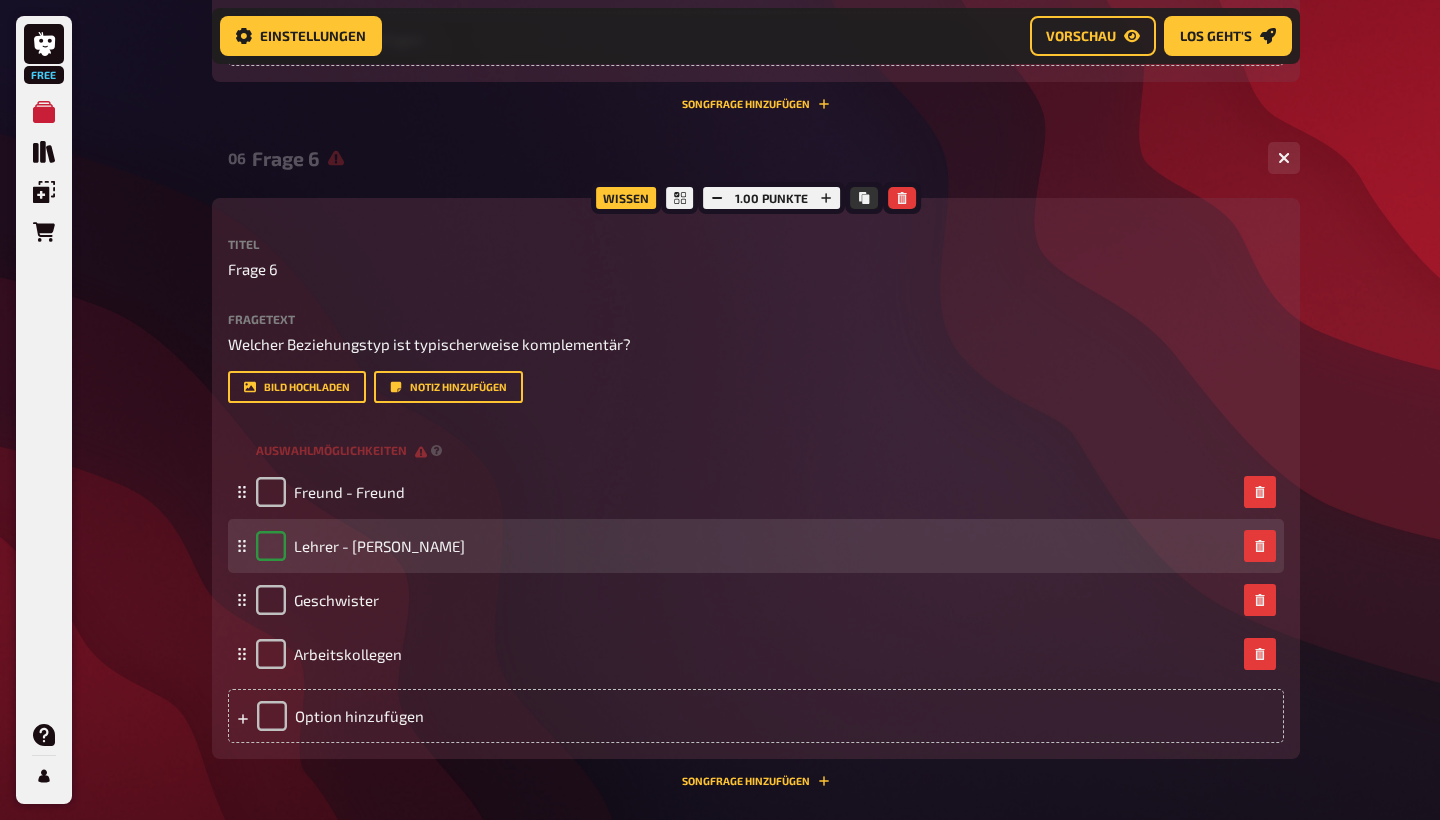 checkbox on "true" 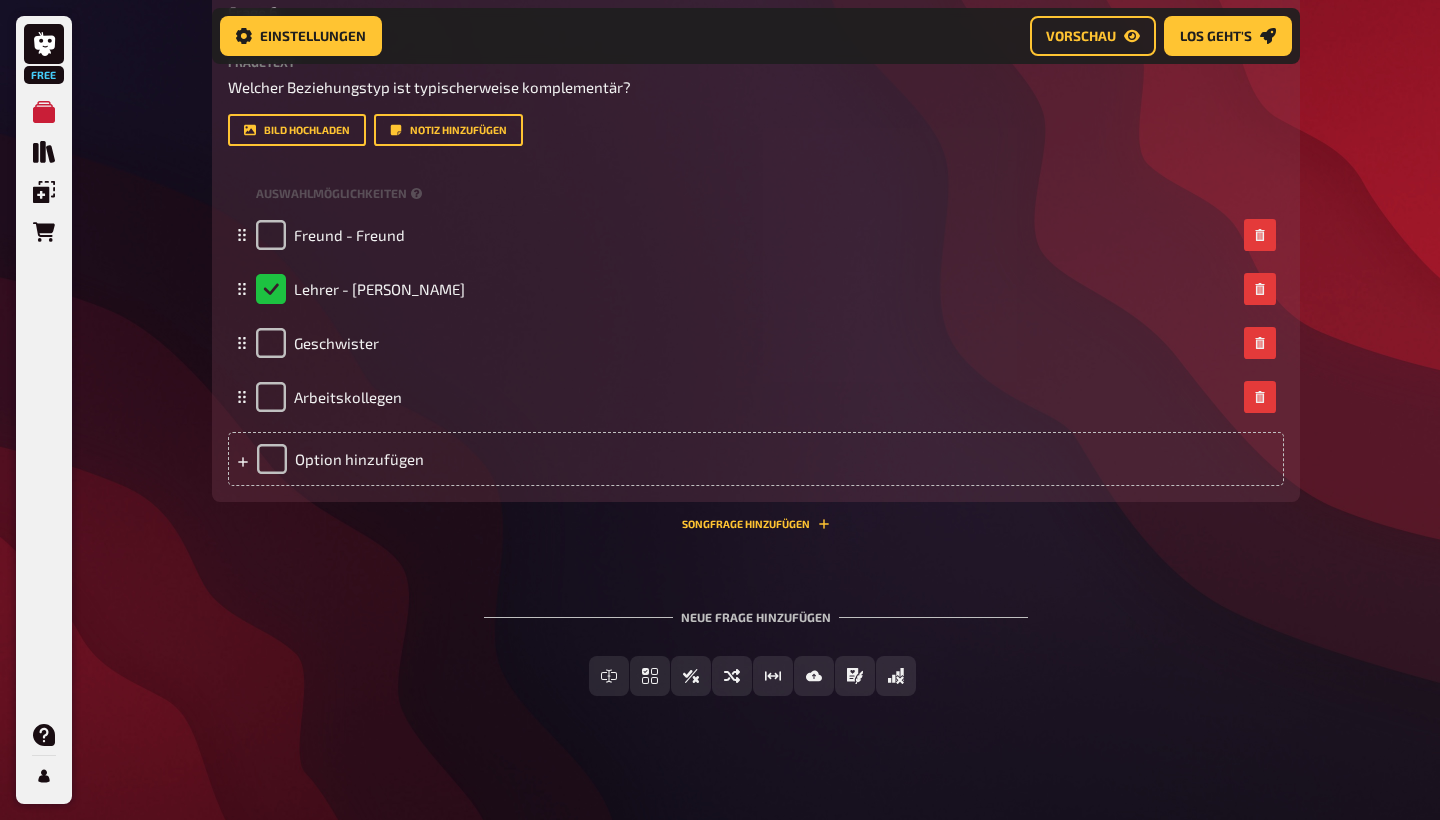 scroll, scrollTop: 3427, scrollLeft: 0, axis: vertical 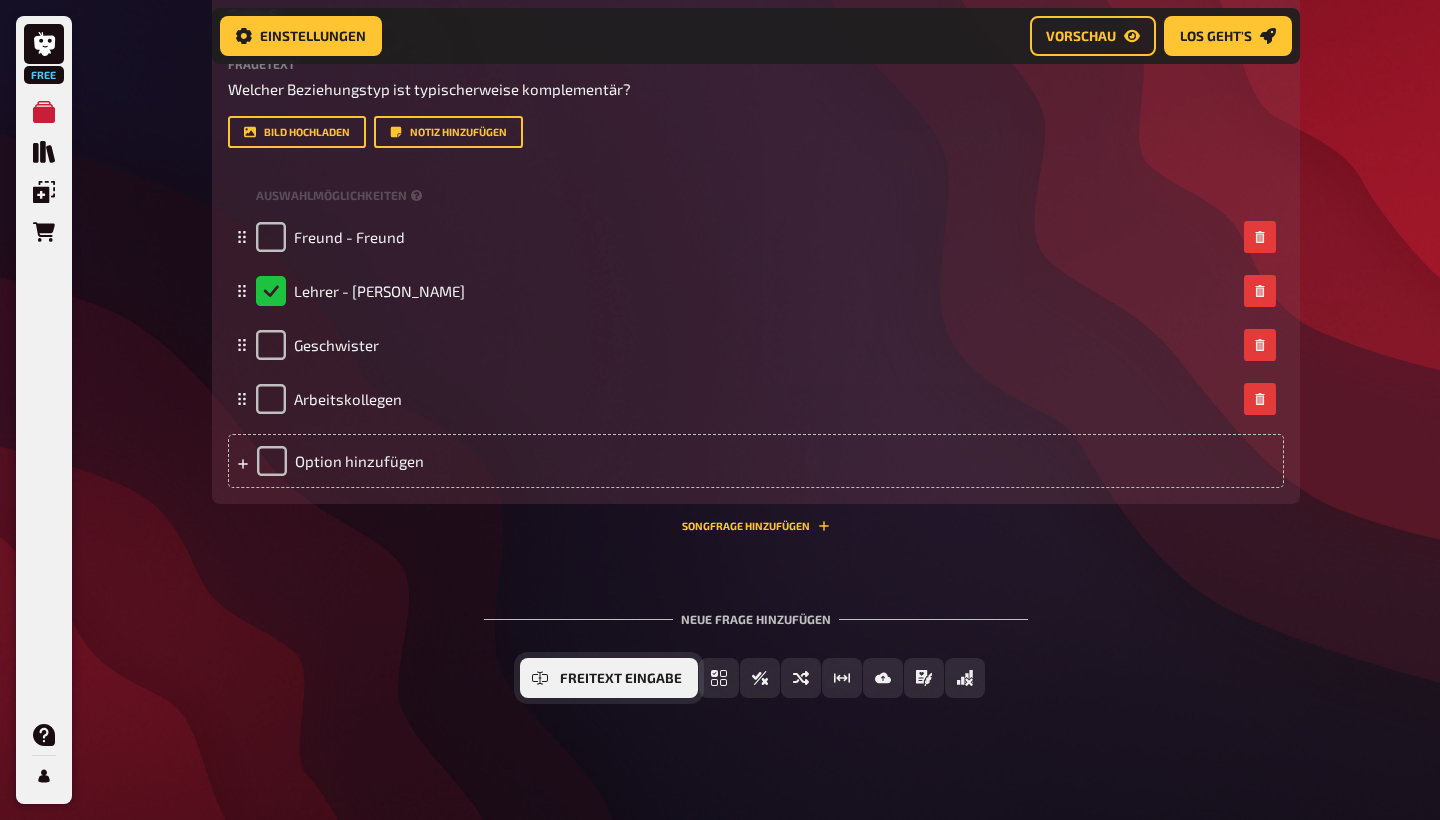 click on "Freitext Eingabe" at bounding box center [609, 678] 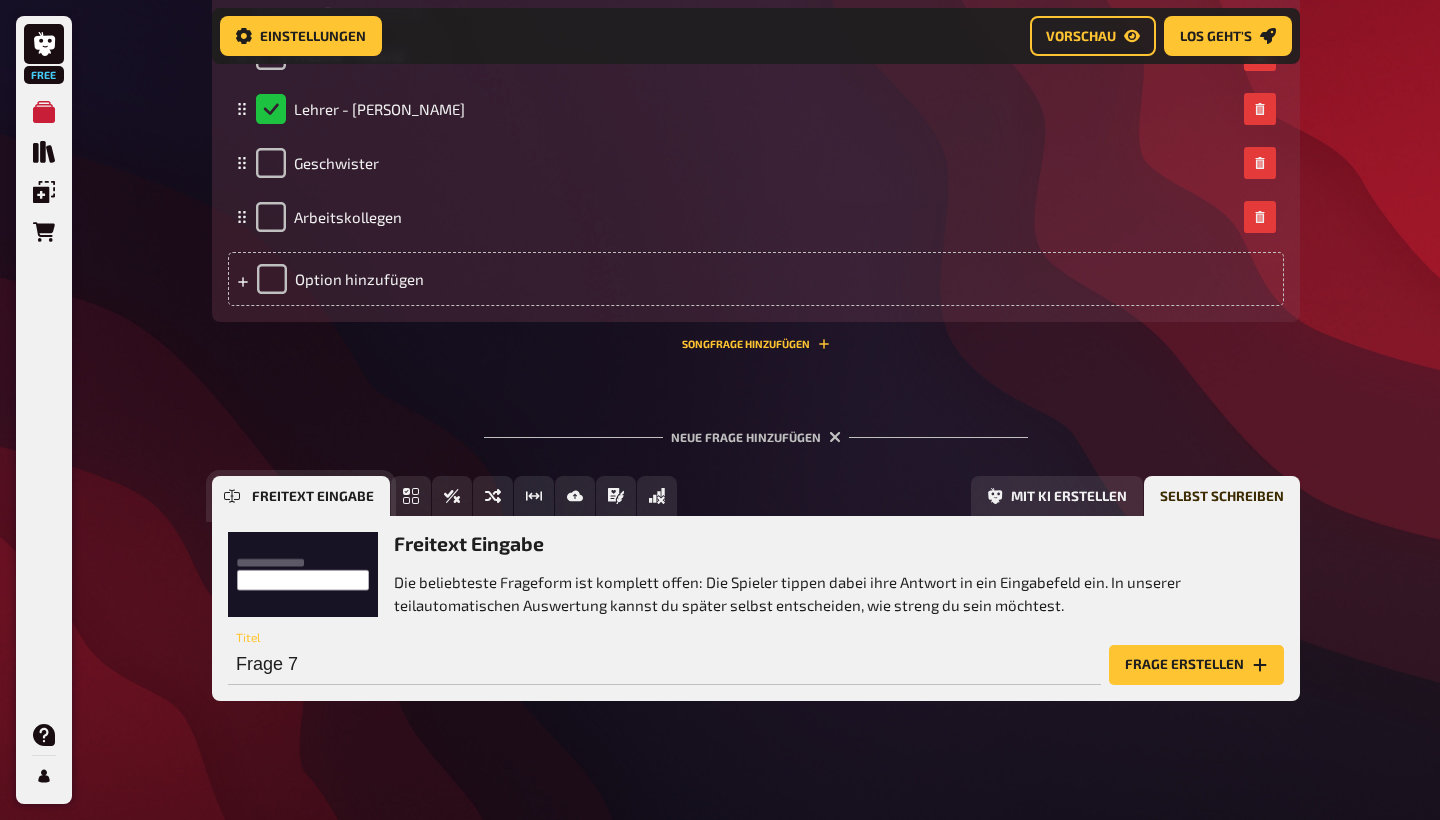 scroll, scrollTop: 3611, scrollLeft: 0, axis: vertical 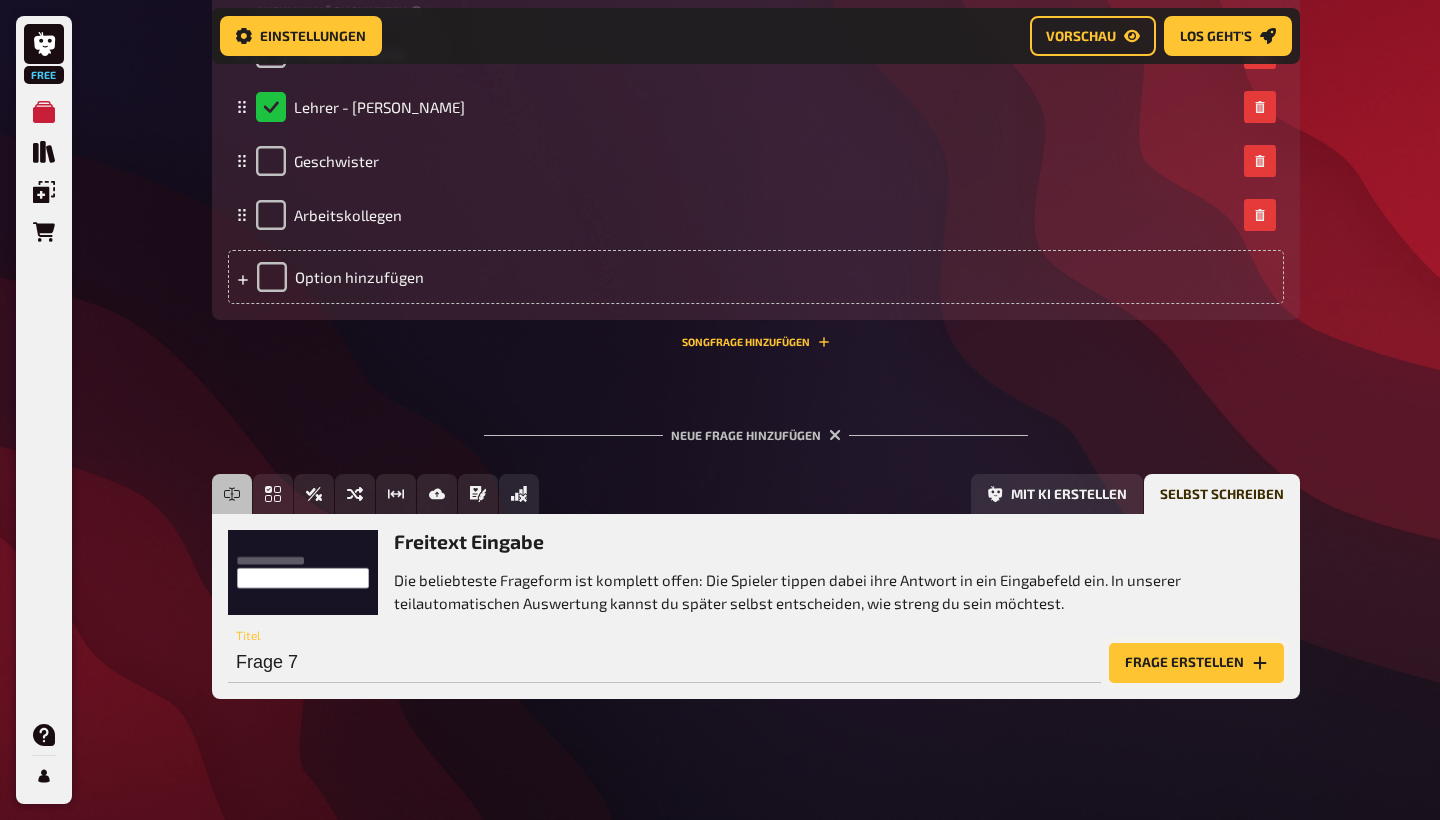 click on "Frage erstellen" at bounding box center [1196, 663] 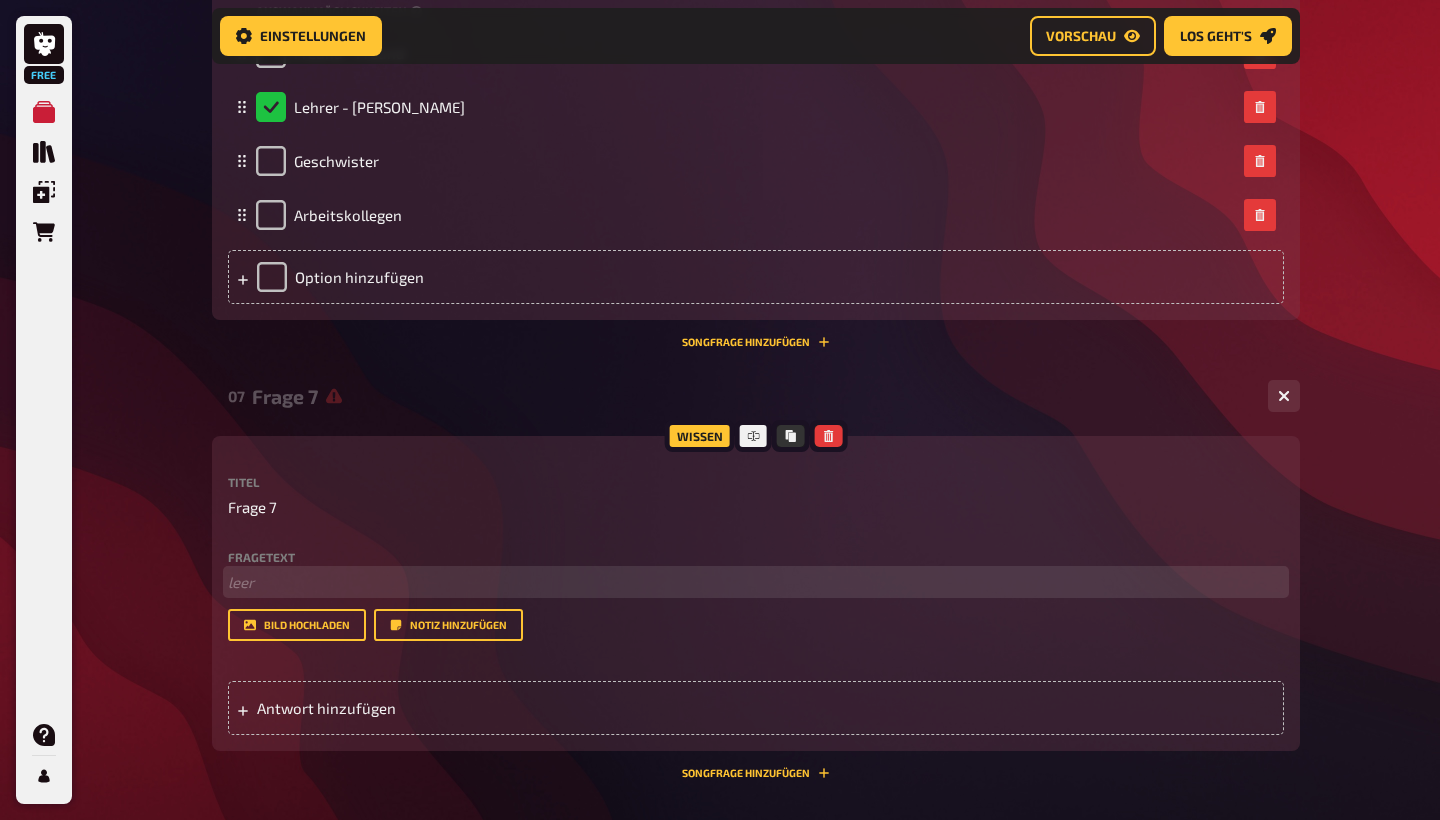 click on "﻿ leer" at bounding box center (756, 582) 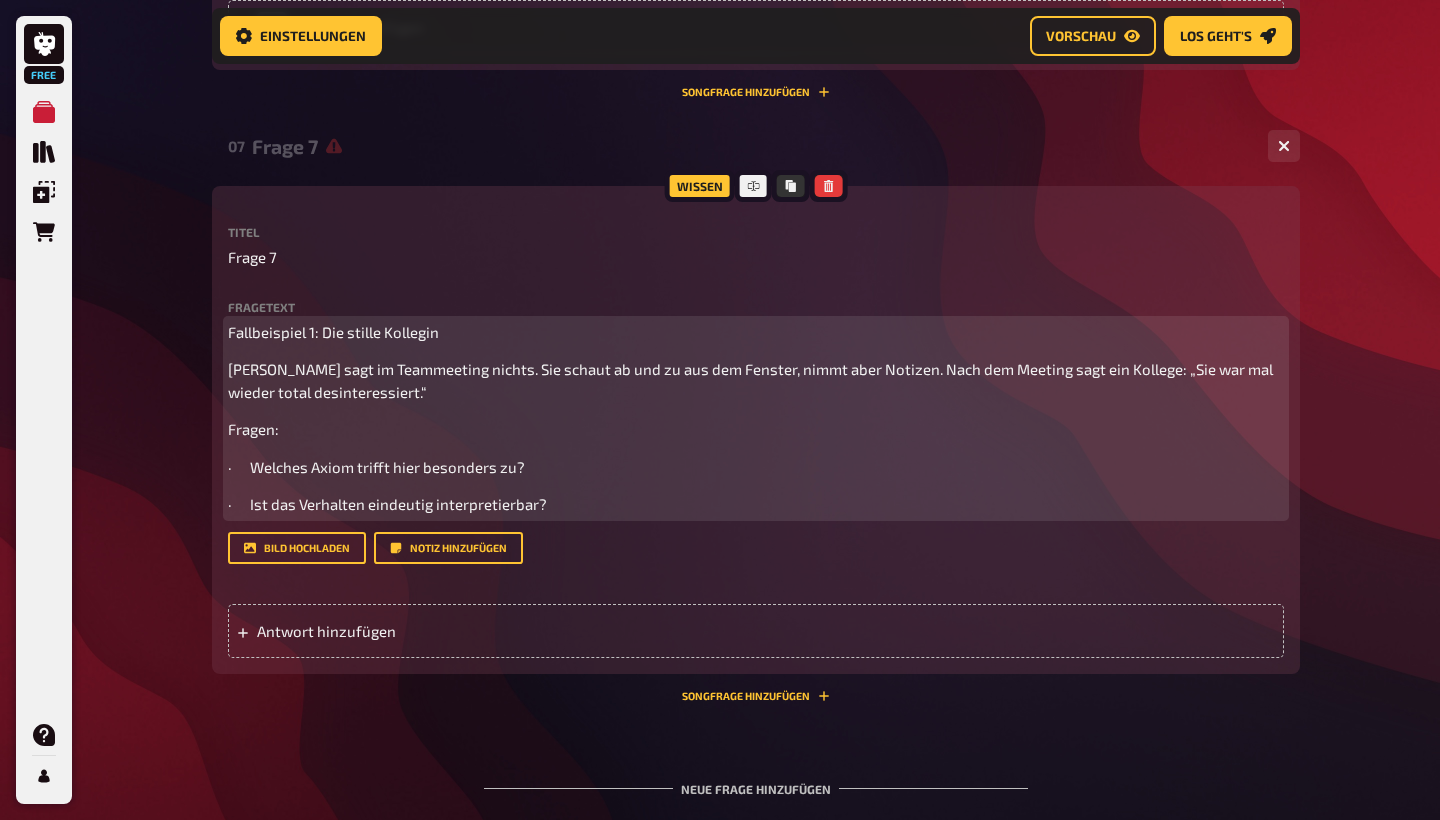 scroll, scrollTop: 3878, scrollLeft: 0, axis: vertical 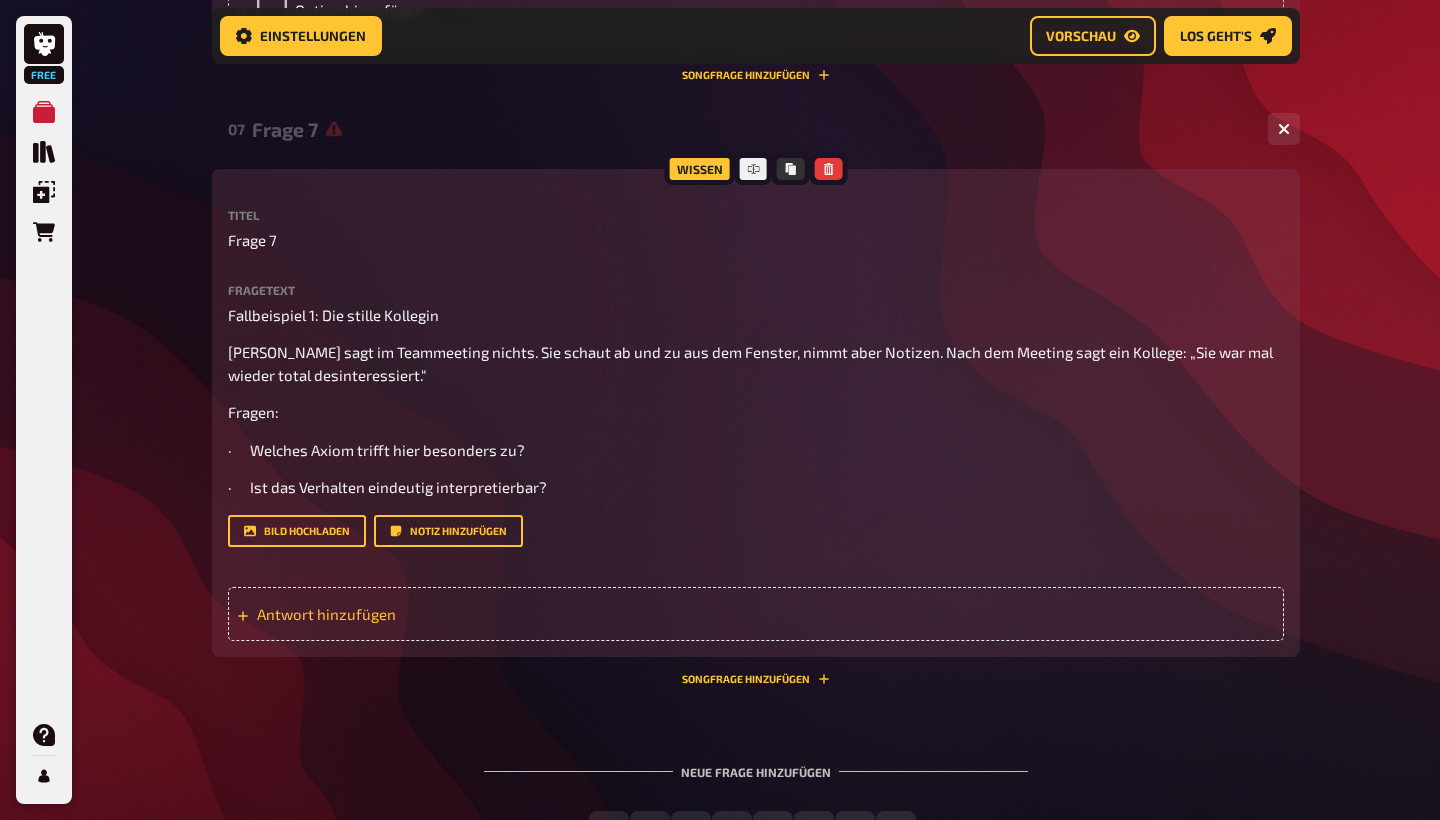 click on "Antwort hinzufügen" at bounding box center [412, 614] 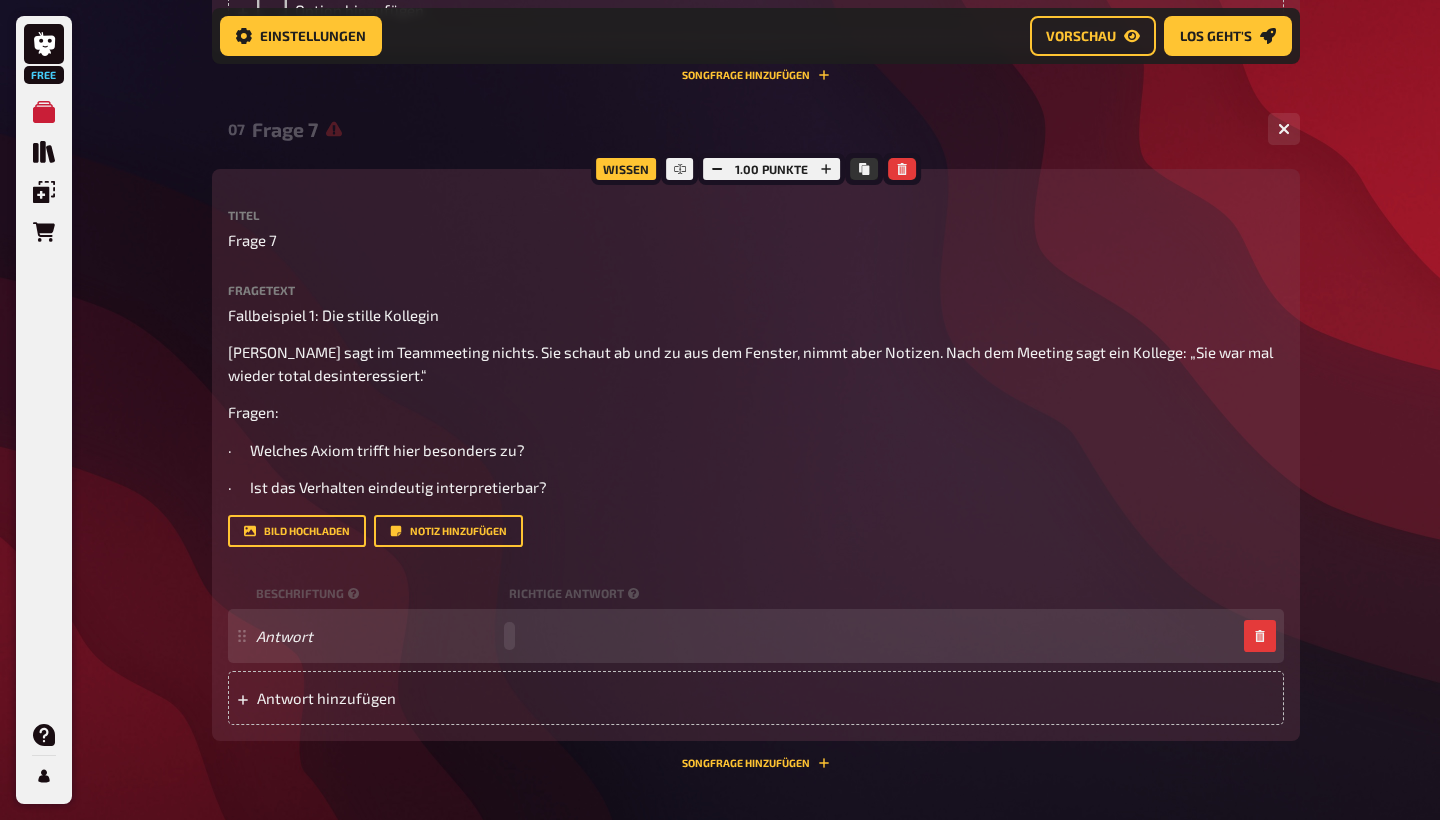 click at bounding box center [509, 636] 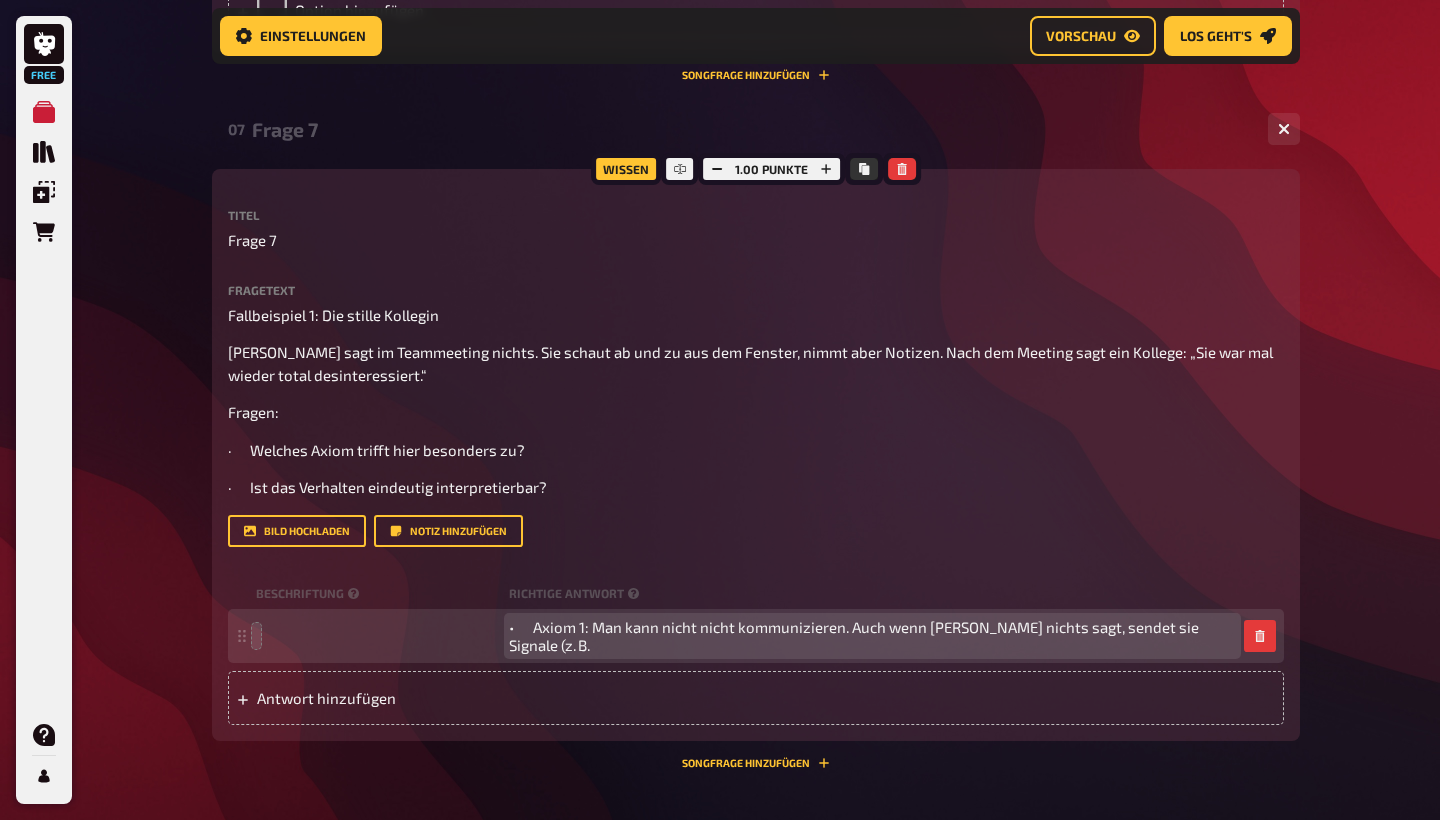 click on "•	Axiom 1: Man kann nicht nicht kommunizieren. Auch wenn [PERSON_NAME] nichts sagt, sendet sie Signale (z. B." at bounding box center (872, 636) 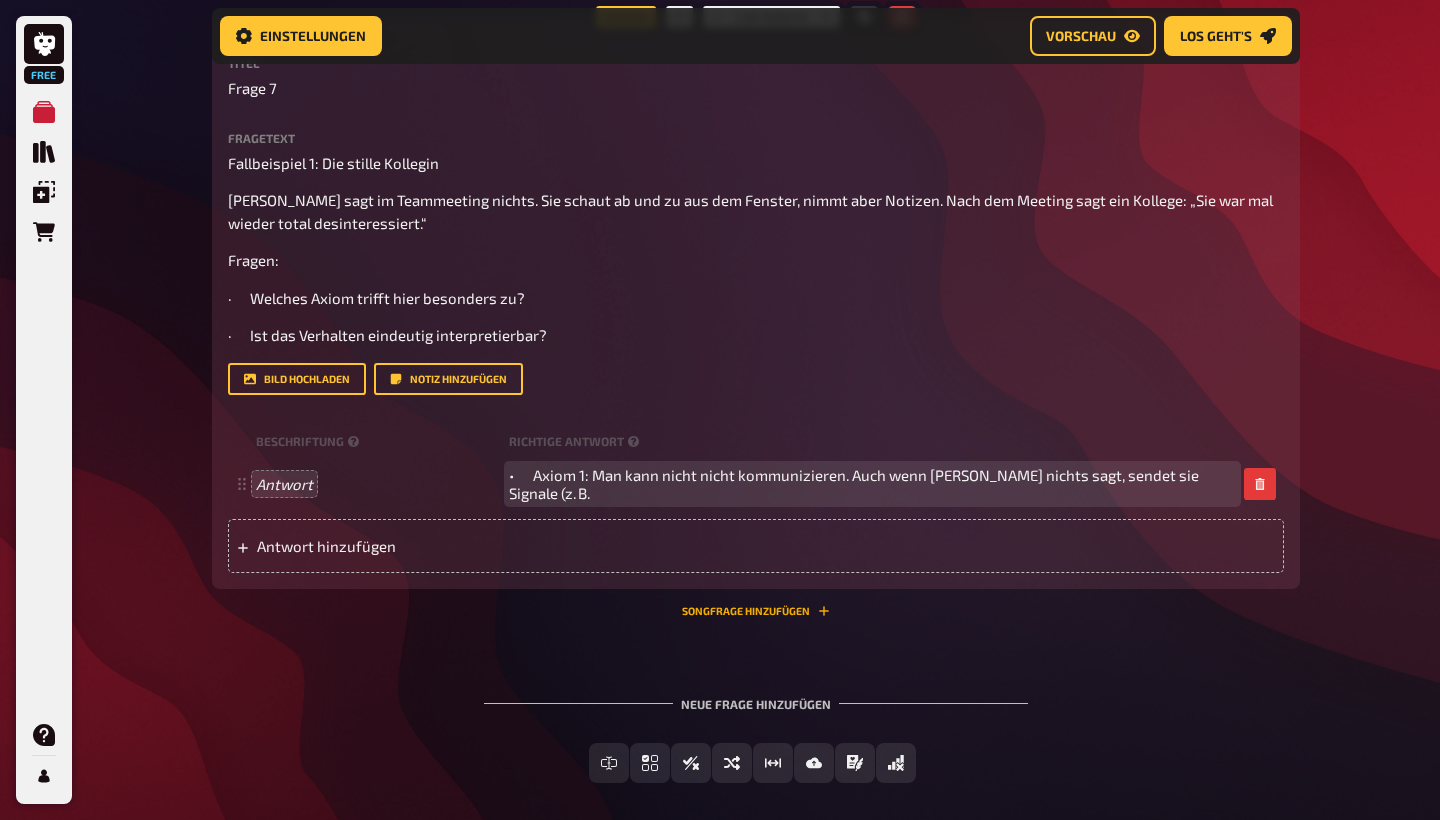 scroll, scrollTop: 4042, scrollLeft: 0, axis: vertical 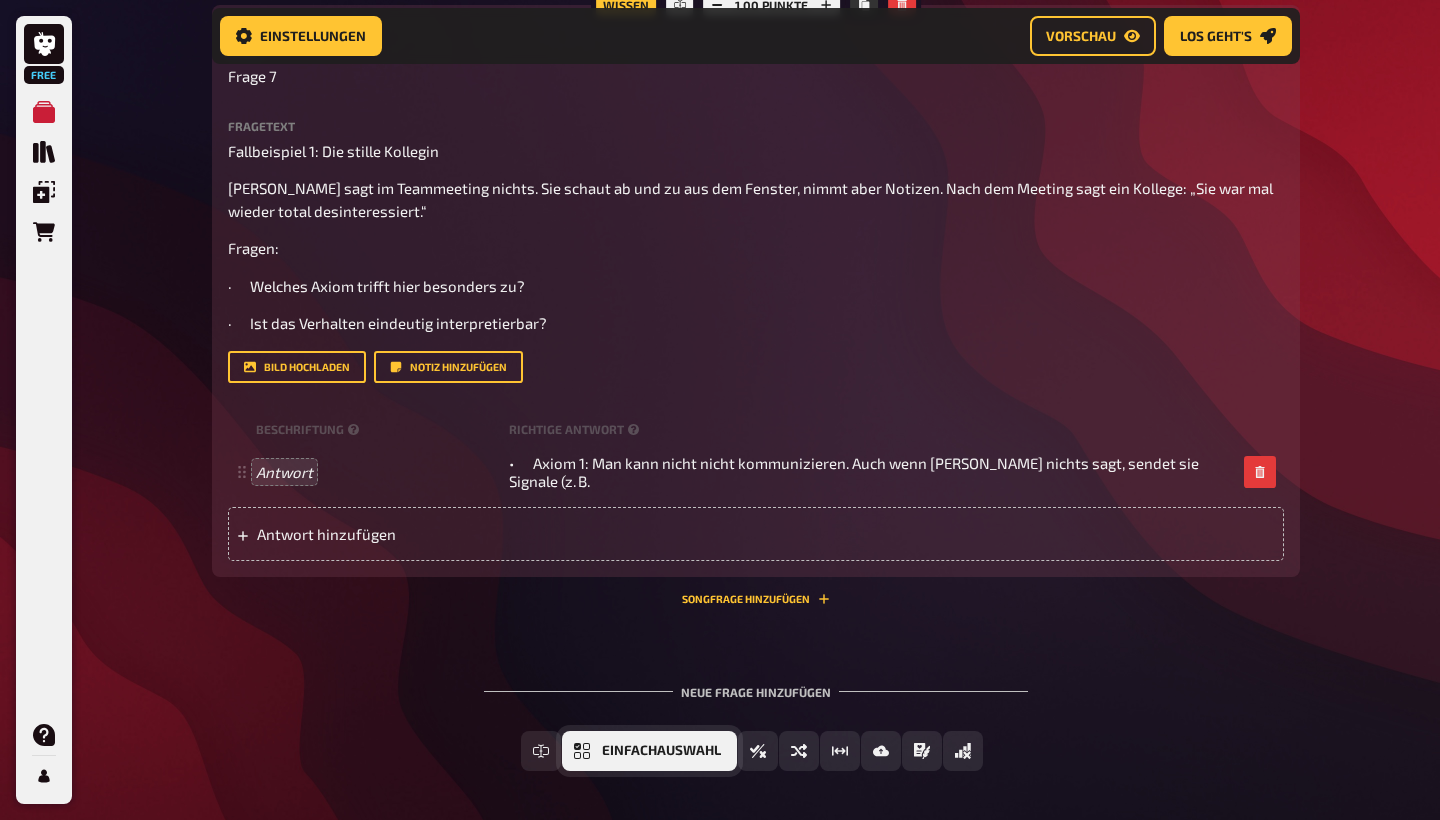 click on "Einfachauswahl" at bounding box center (649, 751) 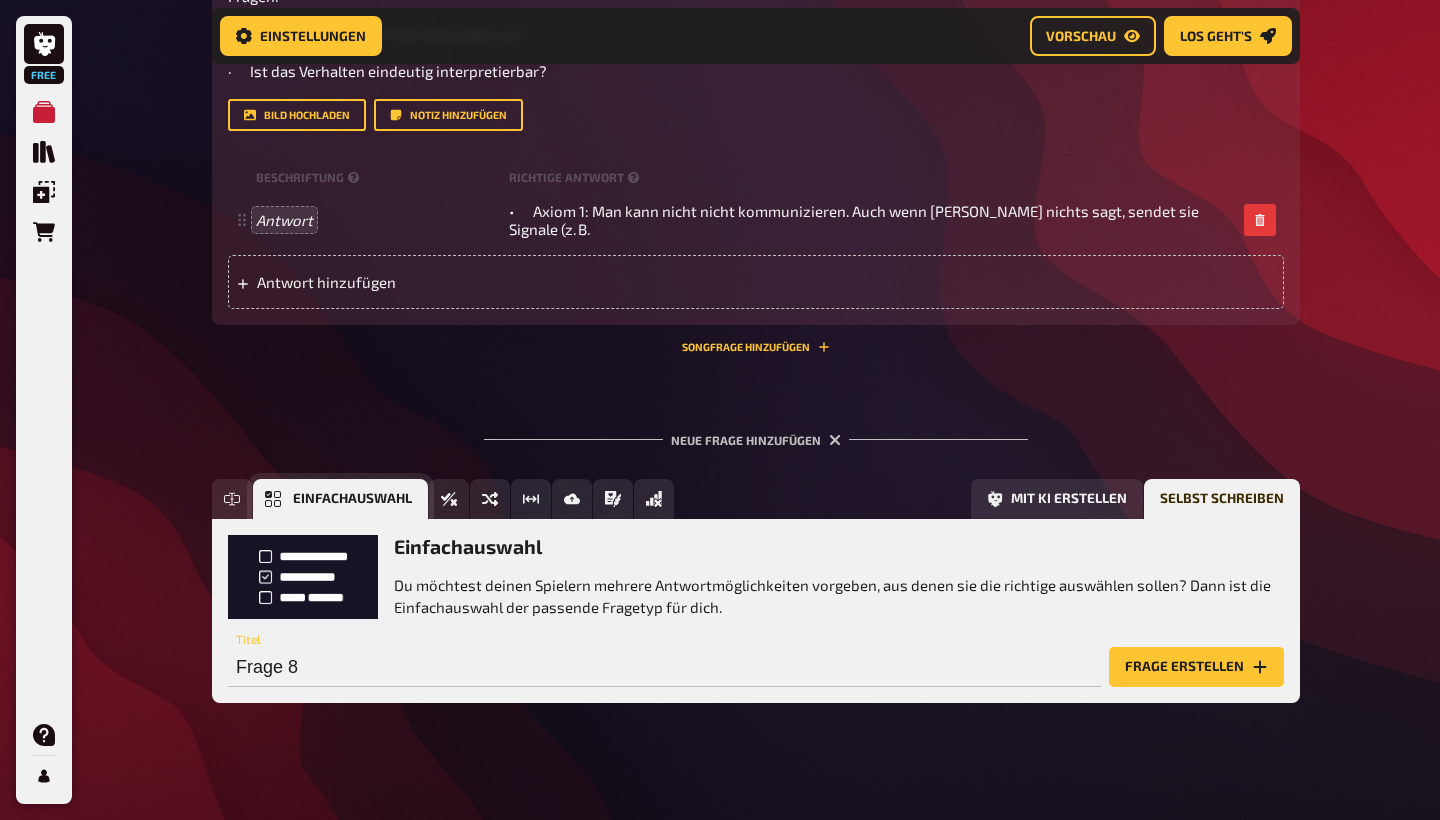 scroll, scrollTop: 4295, scrollLeft: 0, axis: vertical 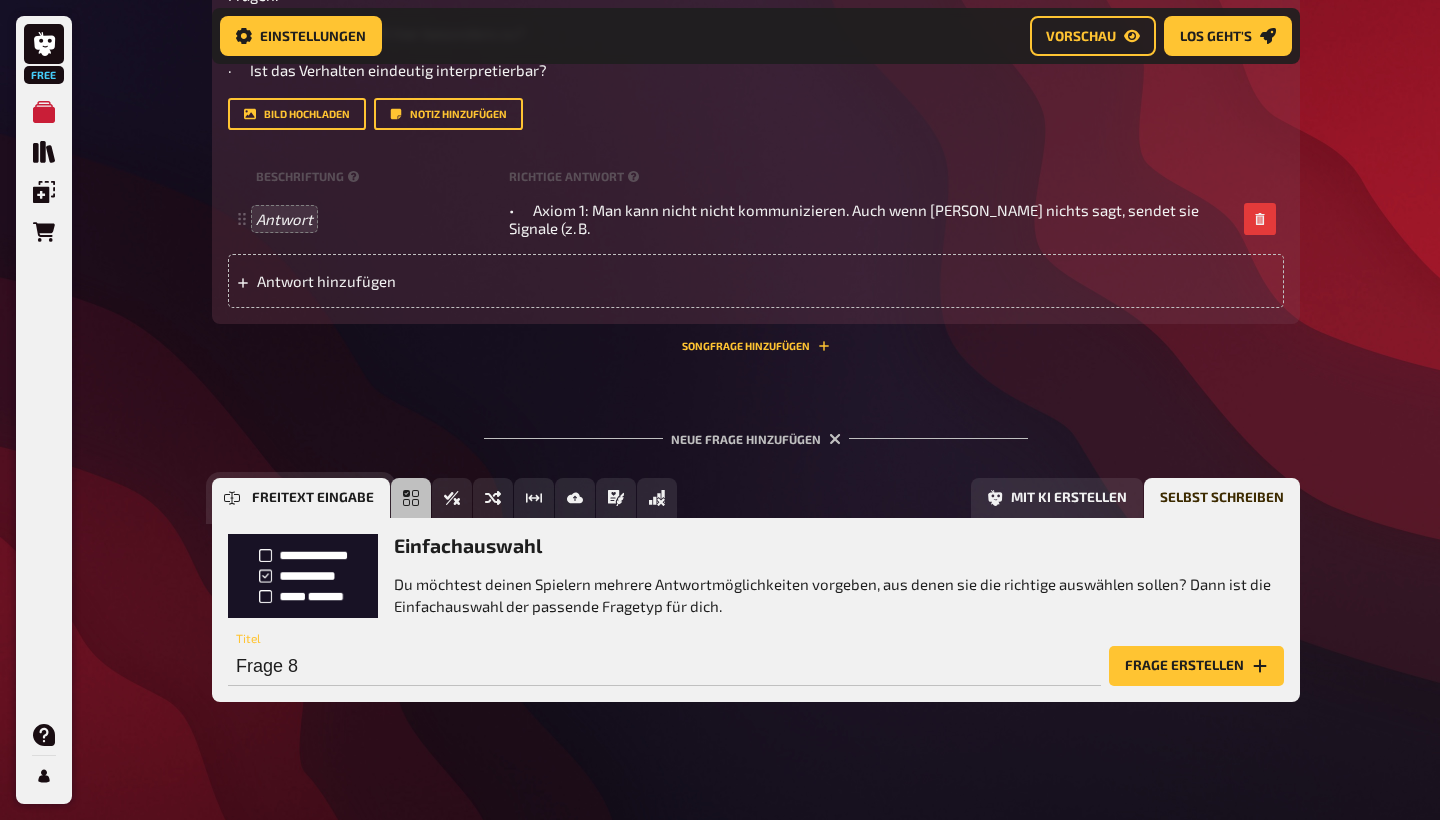 click on "Freitext Eingabe" at bounding box center (301, 498) 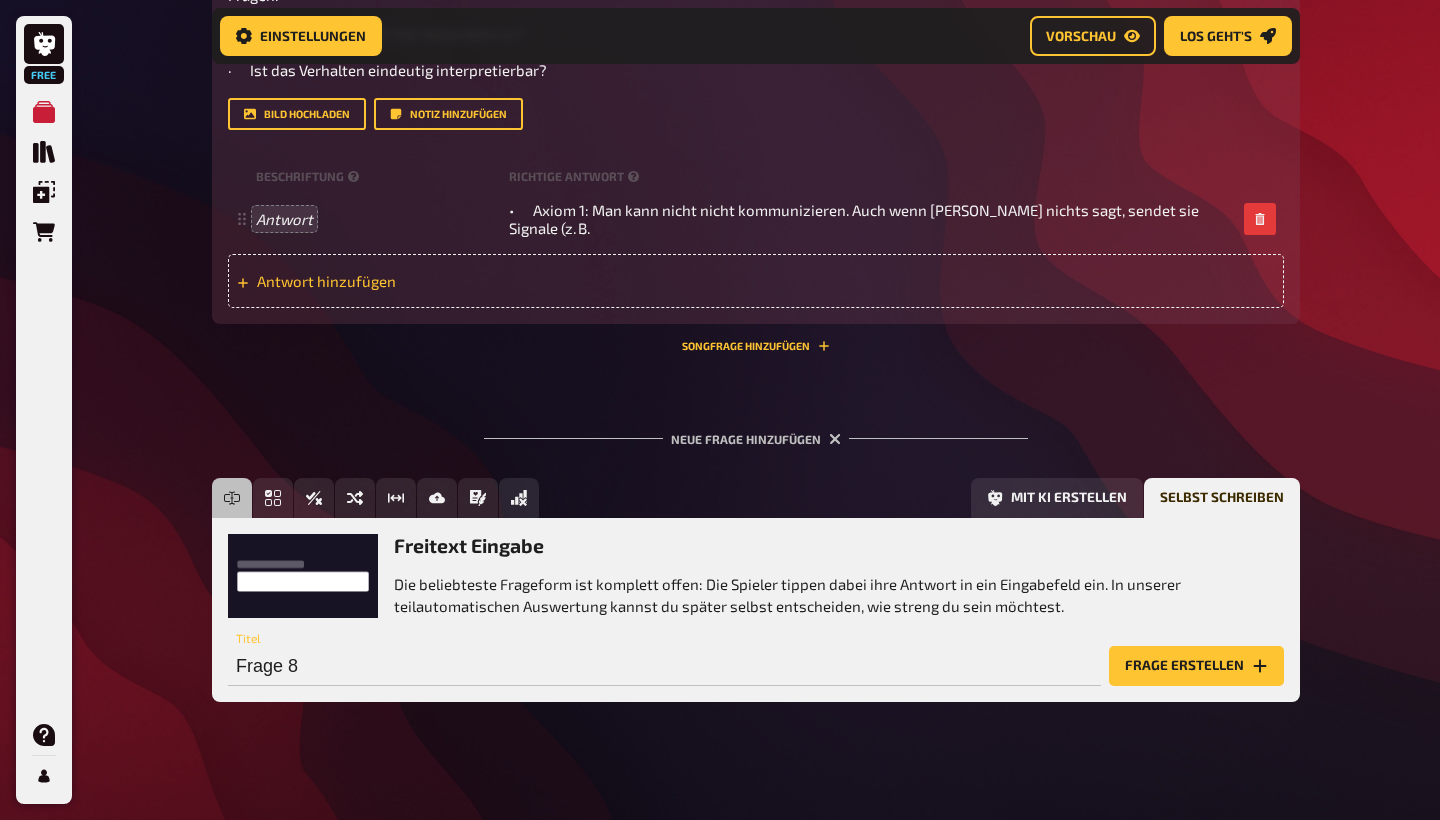 click on "Antwort hinzufügen" at bounding box center (412, 281) 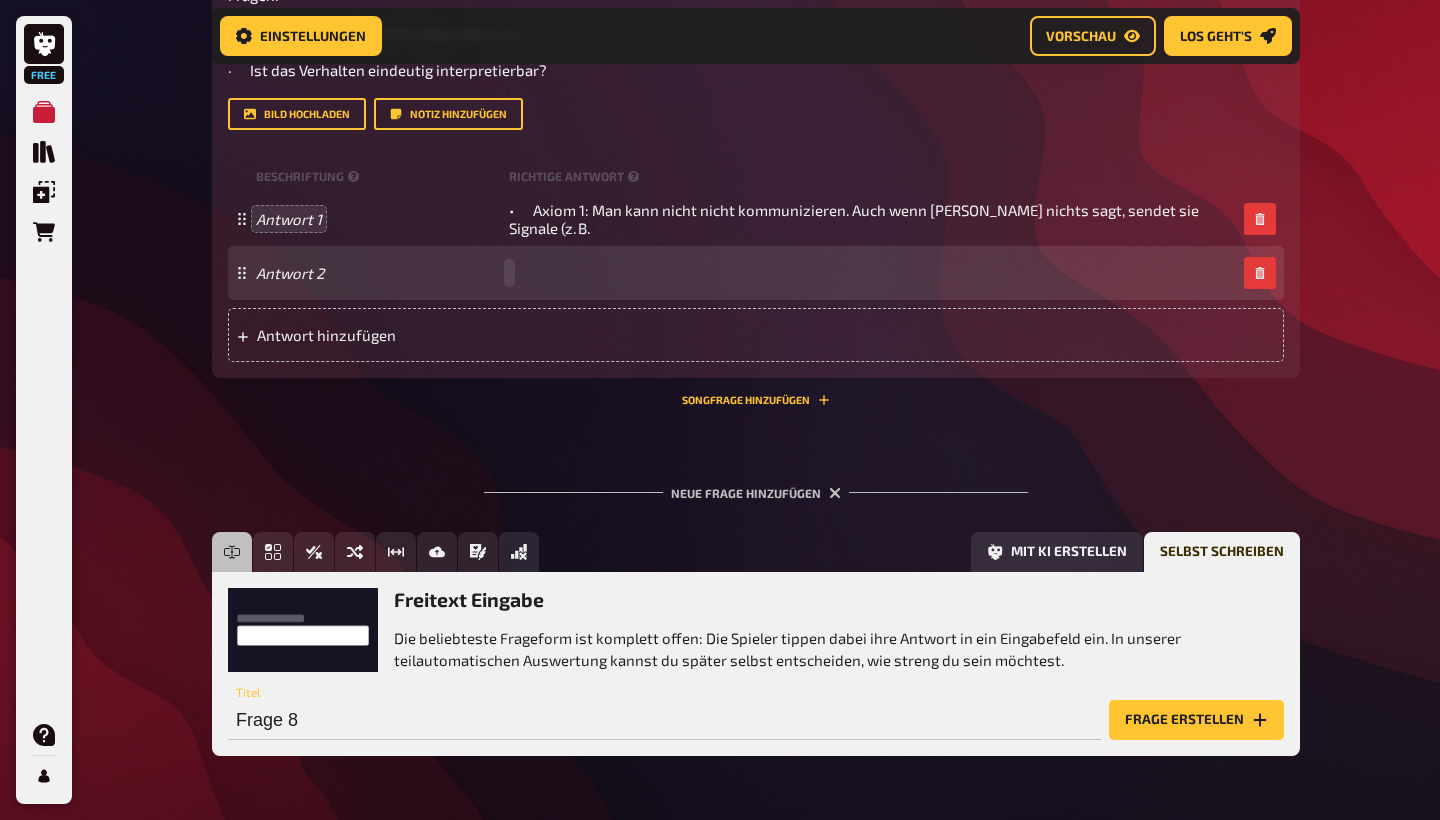 type 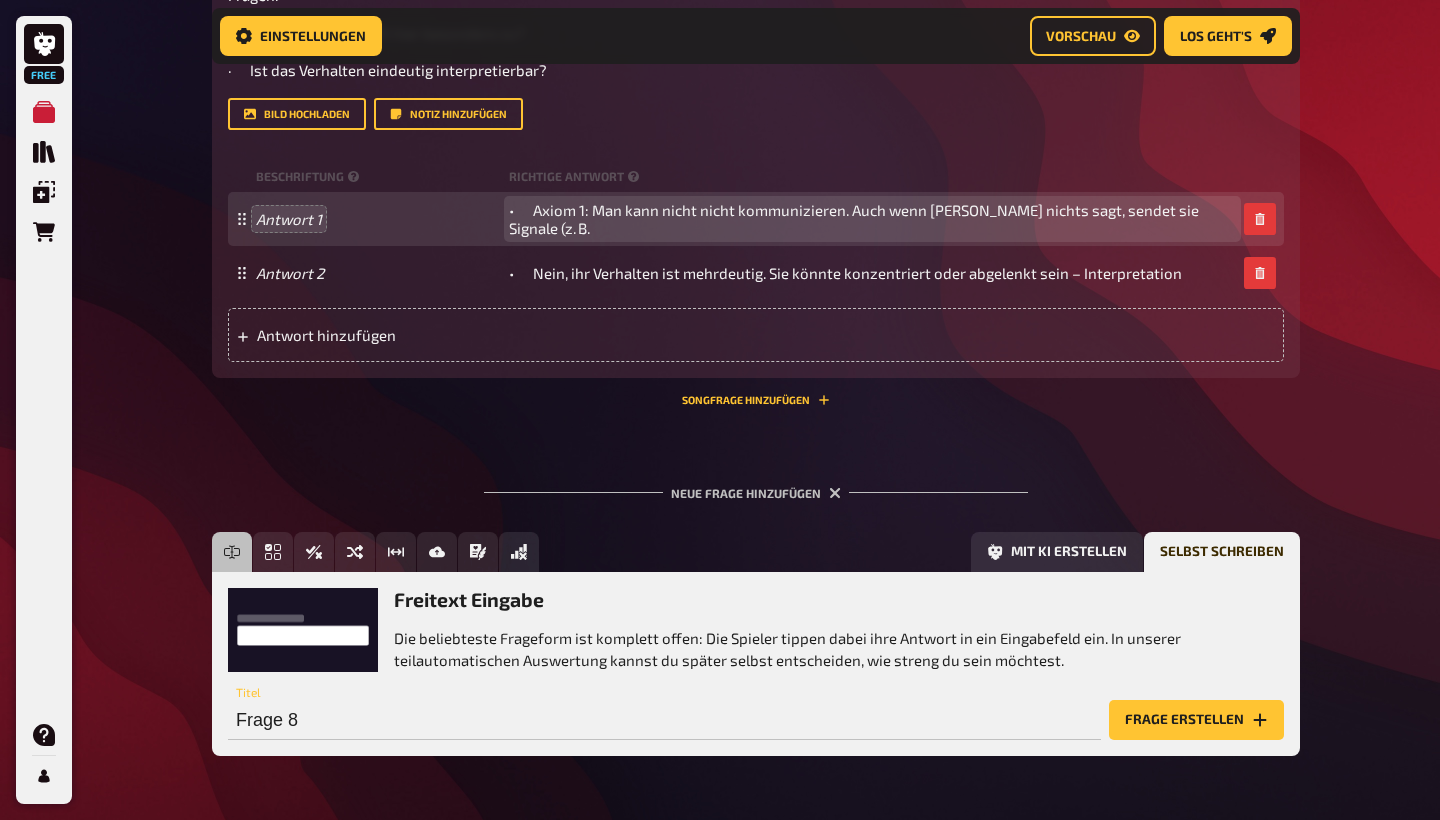 click on "•	Axiom 1: Man kann nicht nicht kommunizieren. Auch wenn [PERSON_NAME] nichts sagt, sendet sie Signale (z. B." at bounding box center [872, 219] 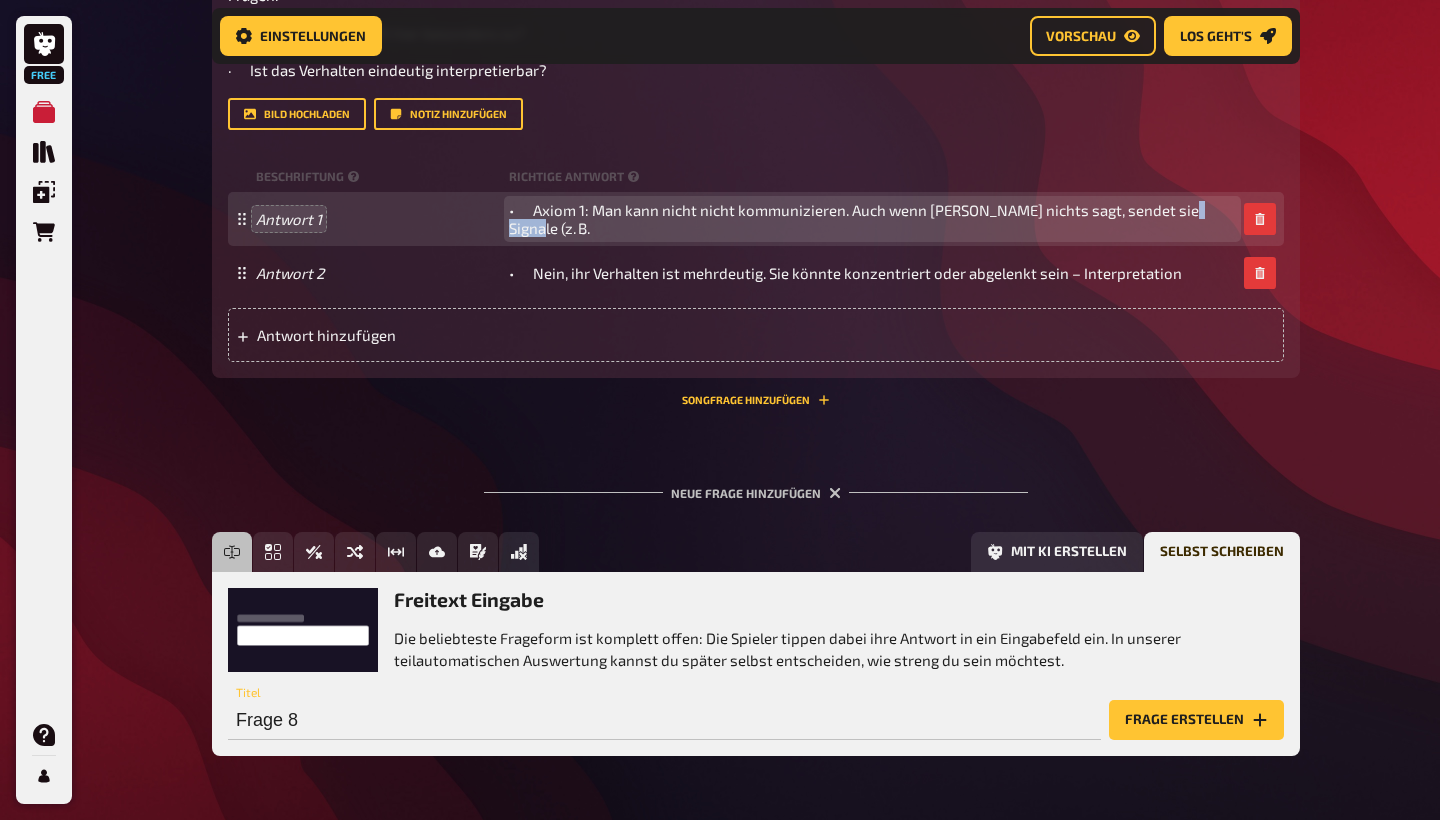 drag, startPoint x: 1161, startPoint y: 206, endPoint x: 1211, endPoint y: 218, distance: 51.41984 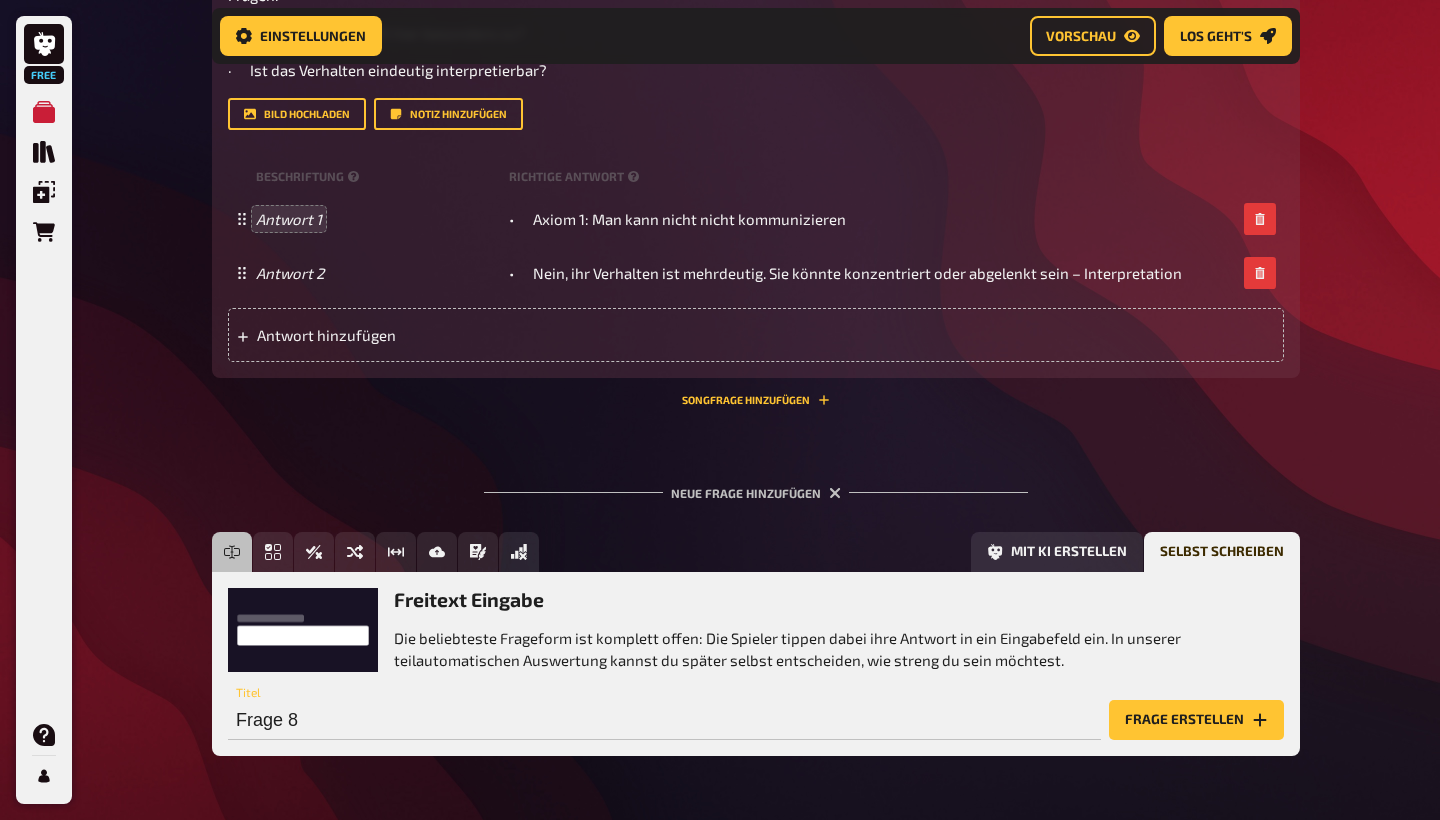 click on "Titel Frage 7 Fragetext Fallbeispiel 1: Die stille Kollegin [PERSON_NAME] sagt im Teammeeting nichts. Sie schaut ab und zu aus dem Fenster, nimmt aber Notizen. Nach dem Meeting sagt ein Kollege: „Sie war mal wieder total desinteressiert.“ Fragen: ·      Welches Axiom trifft hier besonders zu? ·      Ist das Verhalten eindeutig interpretierbar? Hier hinziehen für Dateiupload Bild hochladen   Notiz hinzufügen Beschriftung Richtige Antwort Antwort 1 •	Axiom 1: Man kann nicht nicht kommunizieren Antwort 2 •	Nein, ihr Verhalten ist mehrdeutig. Sie könnte konzentriert oder abgelenkt sein – Interpretation
To pick up a draggable item, press the space bar.
While dragging, use the arrow keys to move the item.
Press space again to drop the item in its new position, or press escape to cancel.
Antwort hinzufügen" at bounding box center [756, 77] 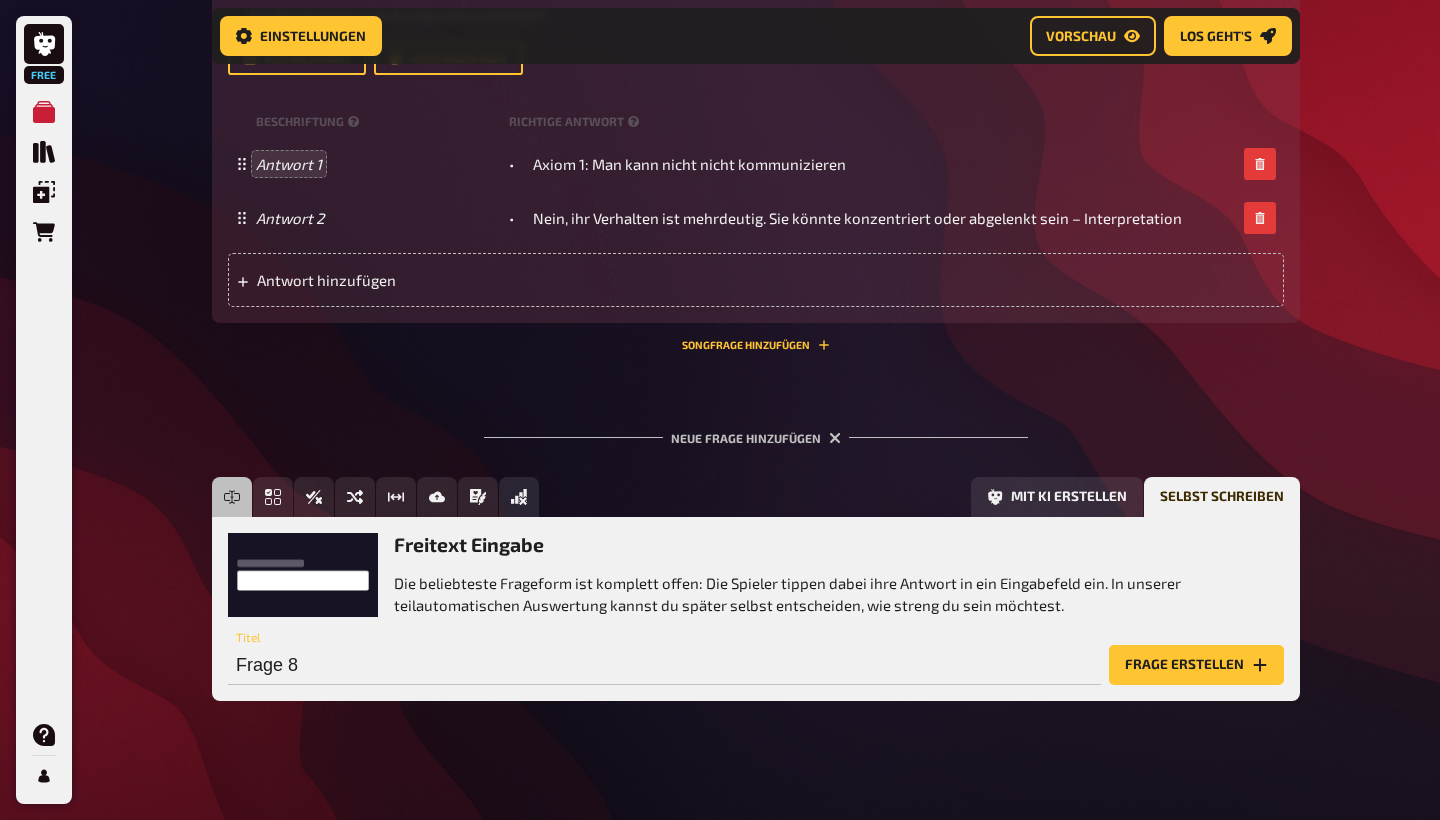 scroll, scrollTop: 4349, scrollLeft: 0, axis: vertical 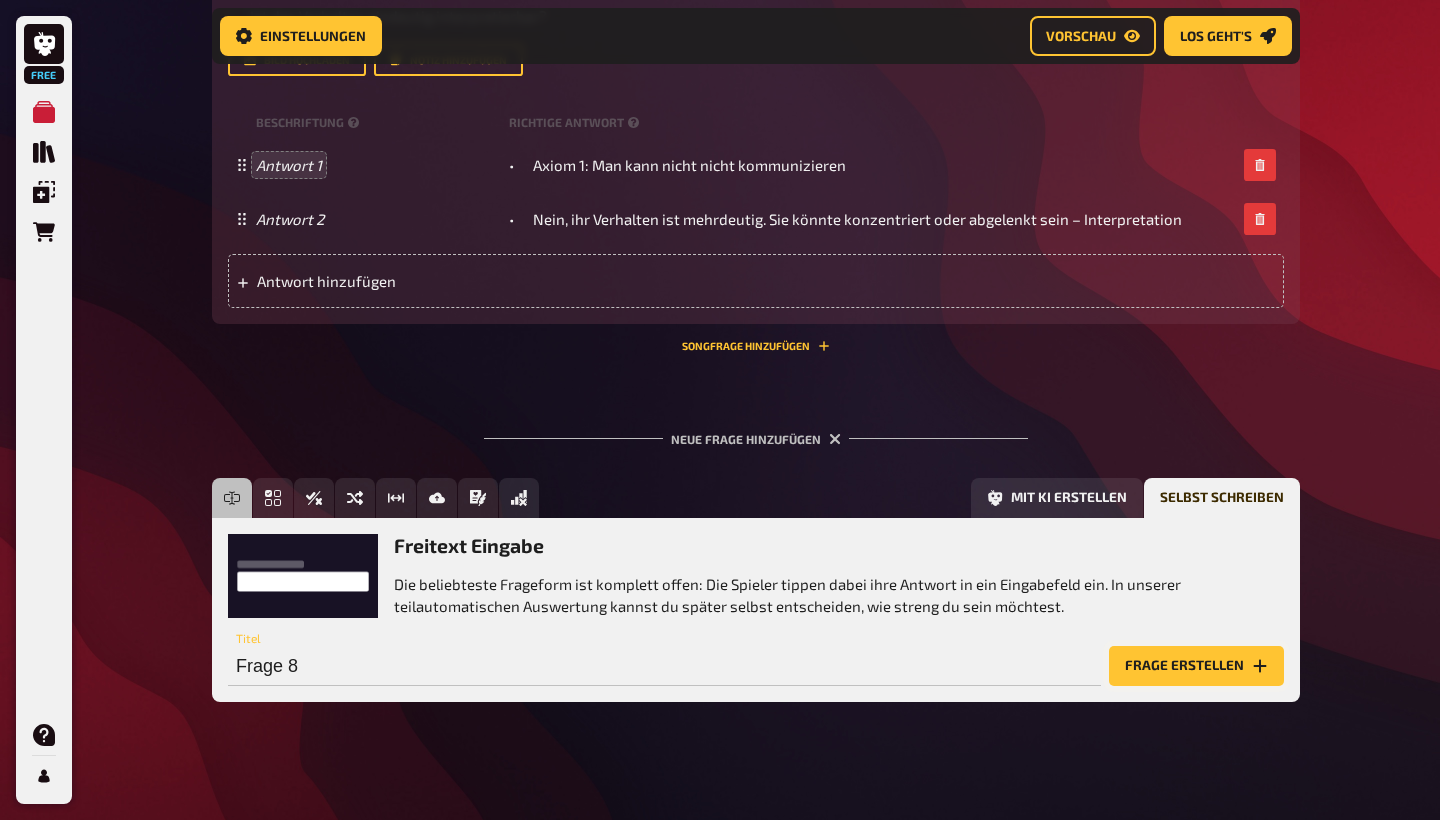 click on "Frage erstellen" at bounding box center (1196, 666) 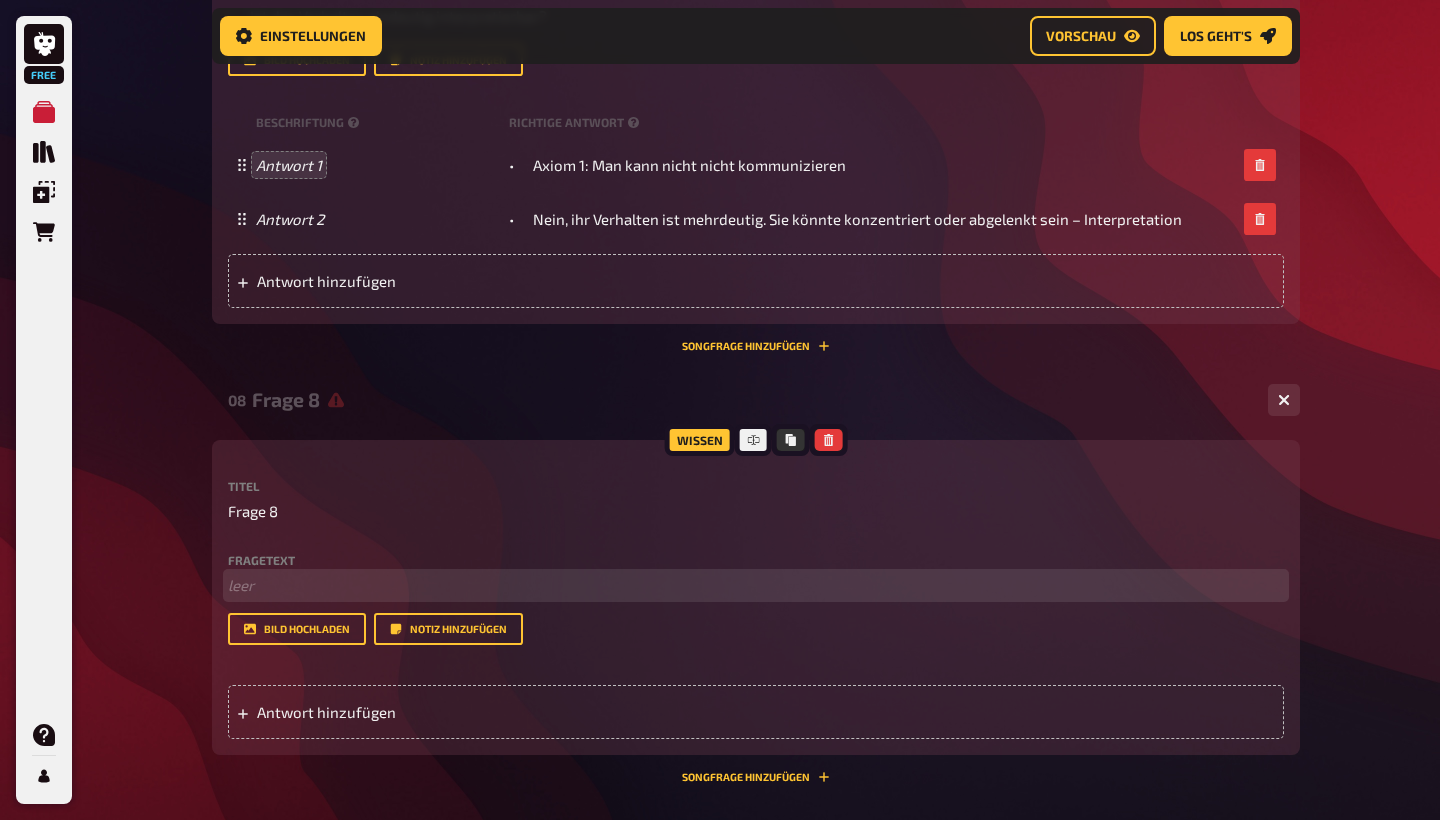 click on "﻿ leer" at bounding box center (756, 585) 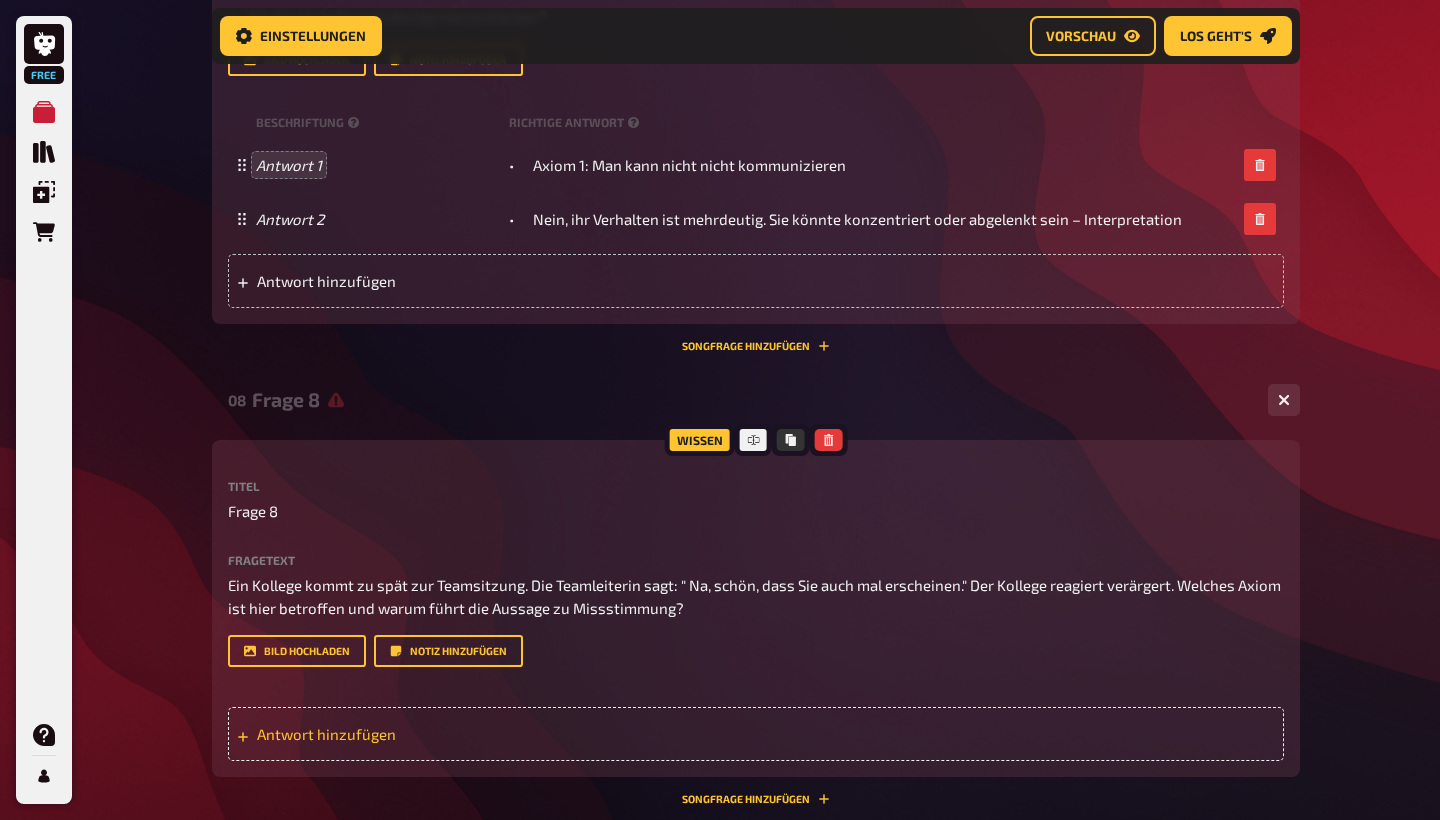click on "Antwort hinzufügen" at bounding box center [412, 734] 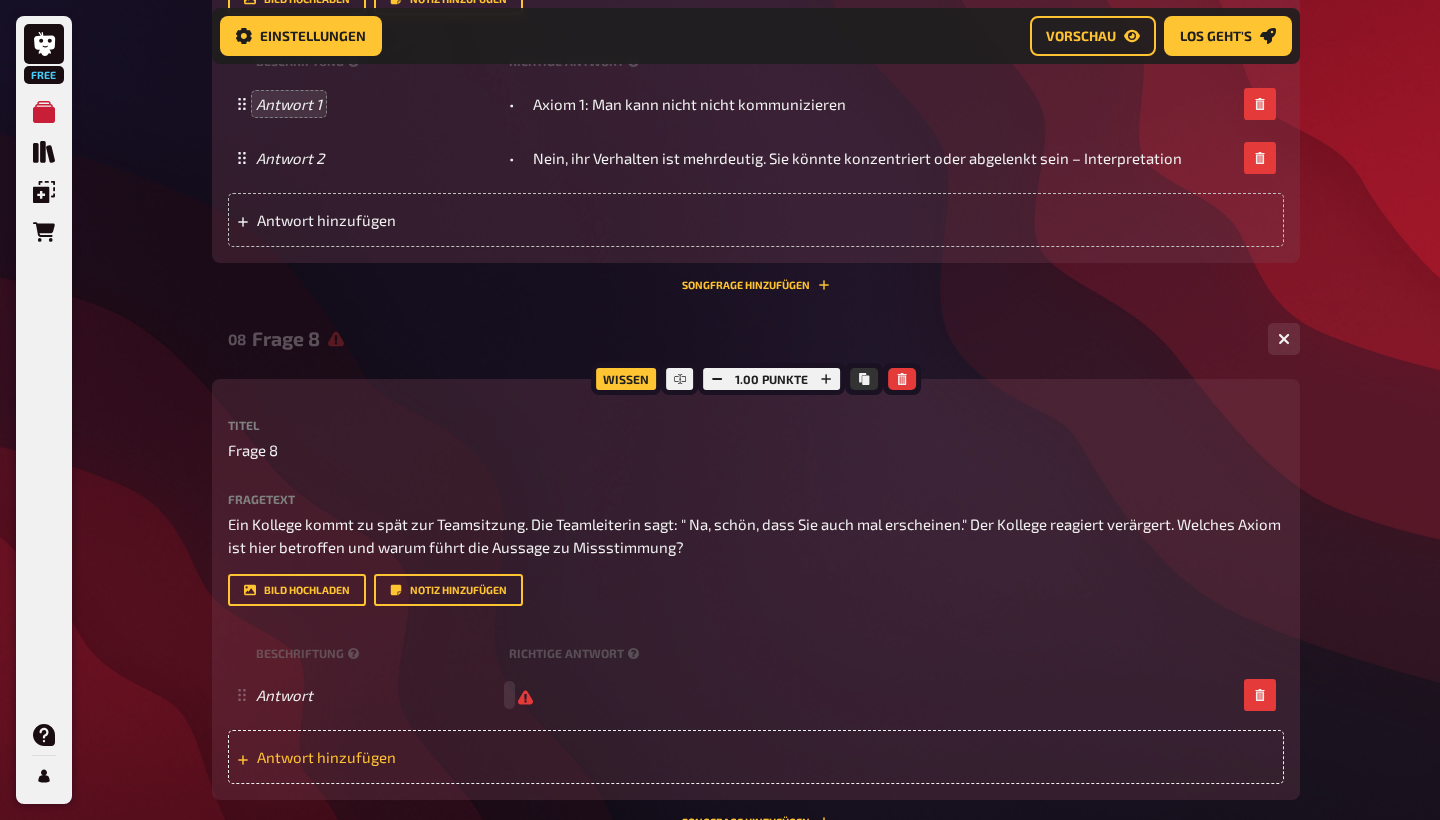 scroll, scrollTop: 4419, scrollLeft: 0, axis: vertical 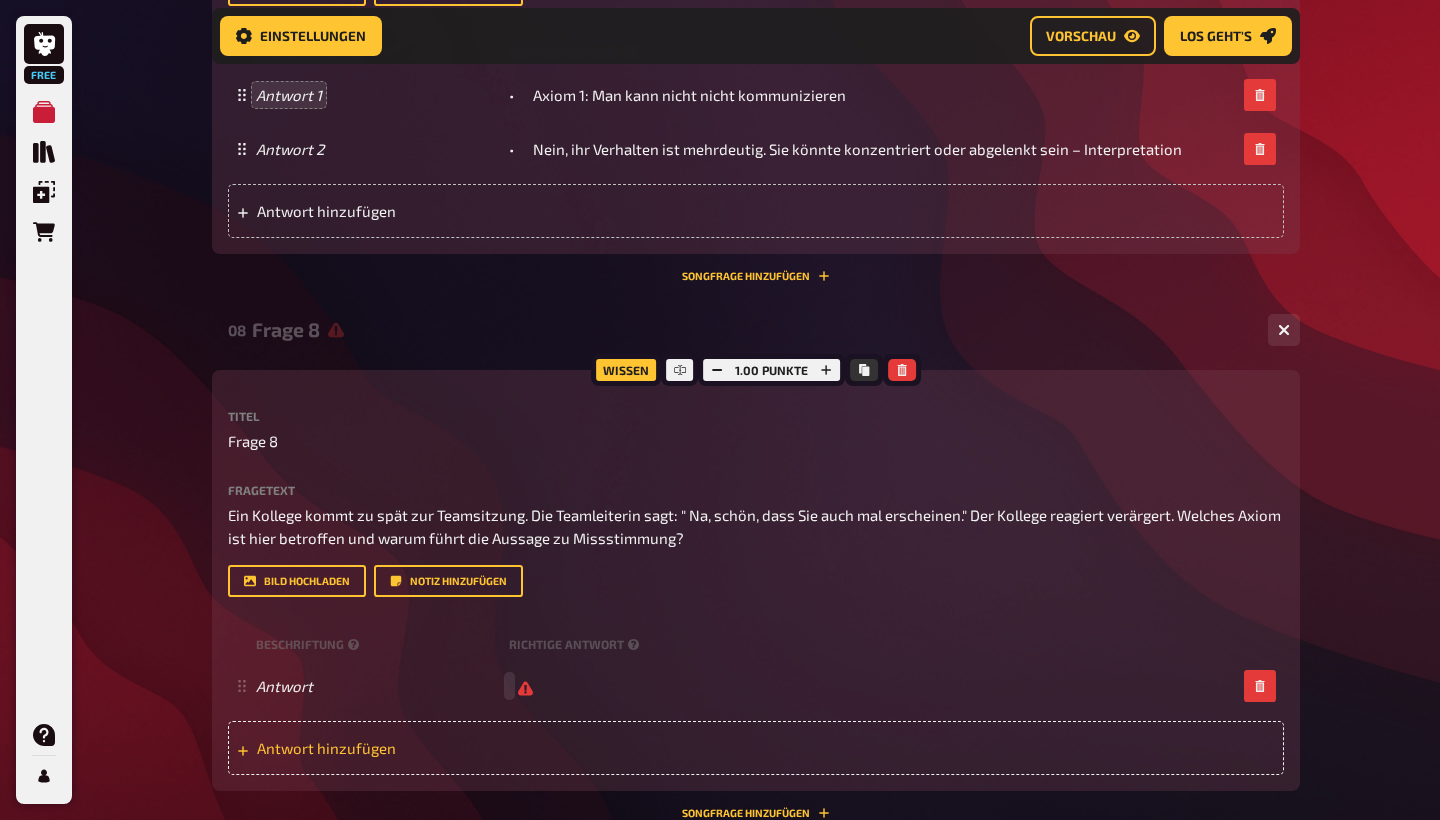 type 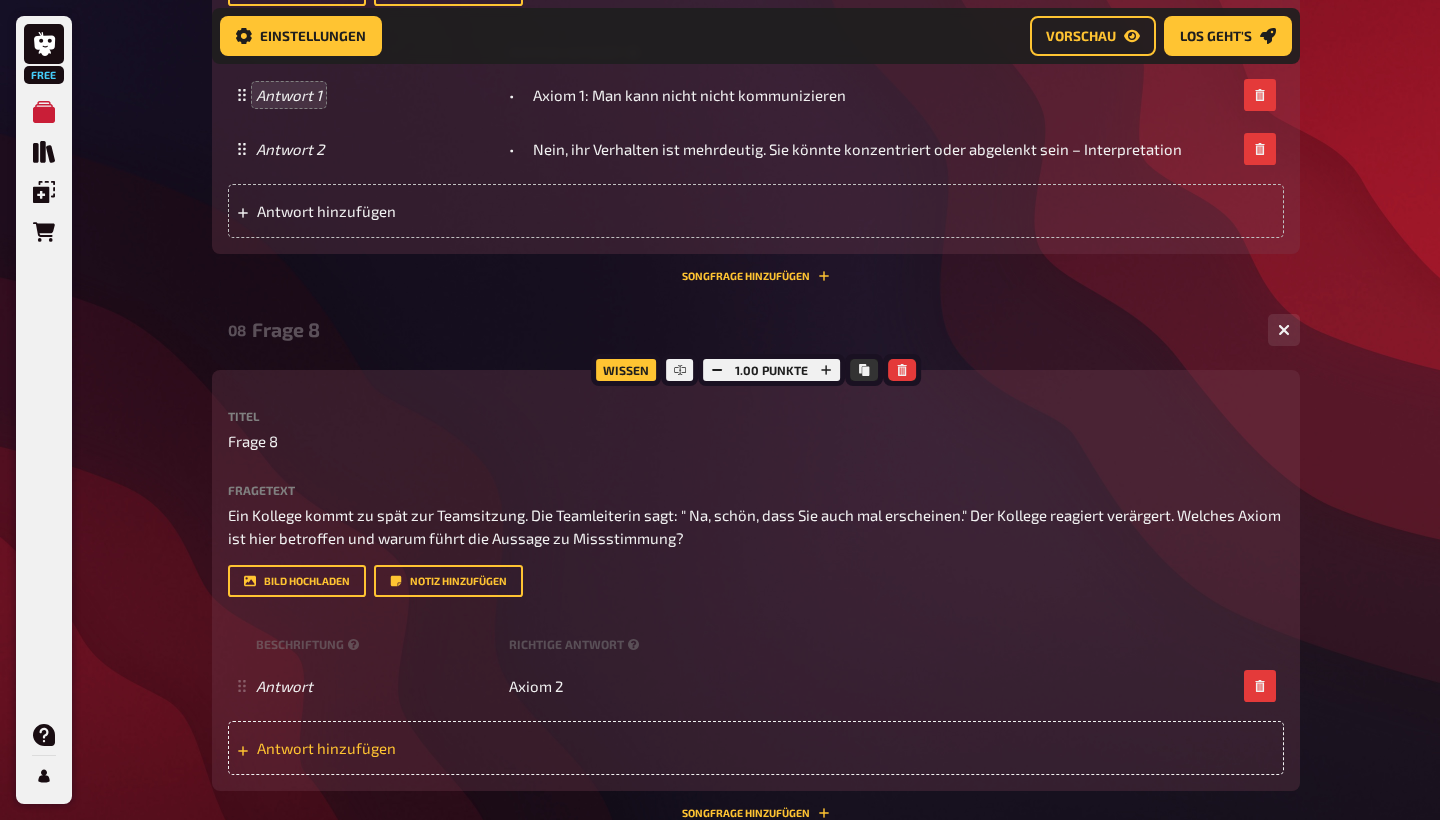 click on "Antwort hinzufügen" at bounding box center (412, 748) 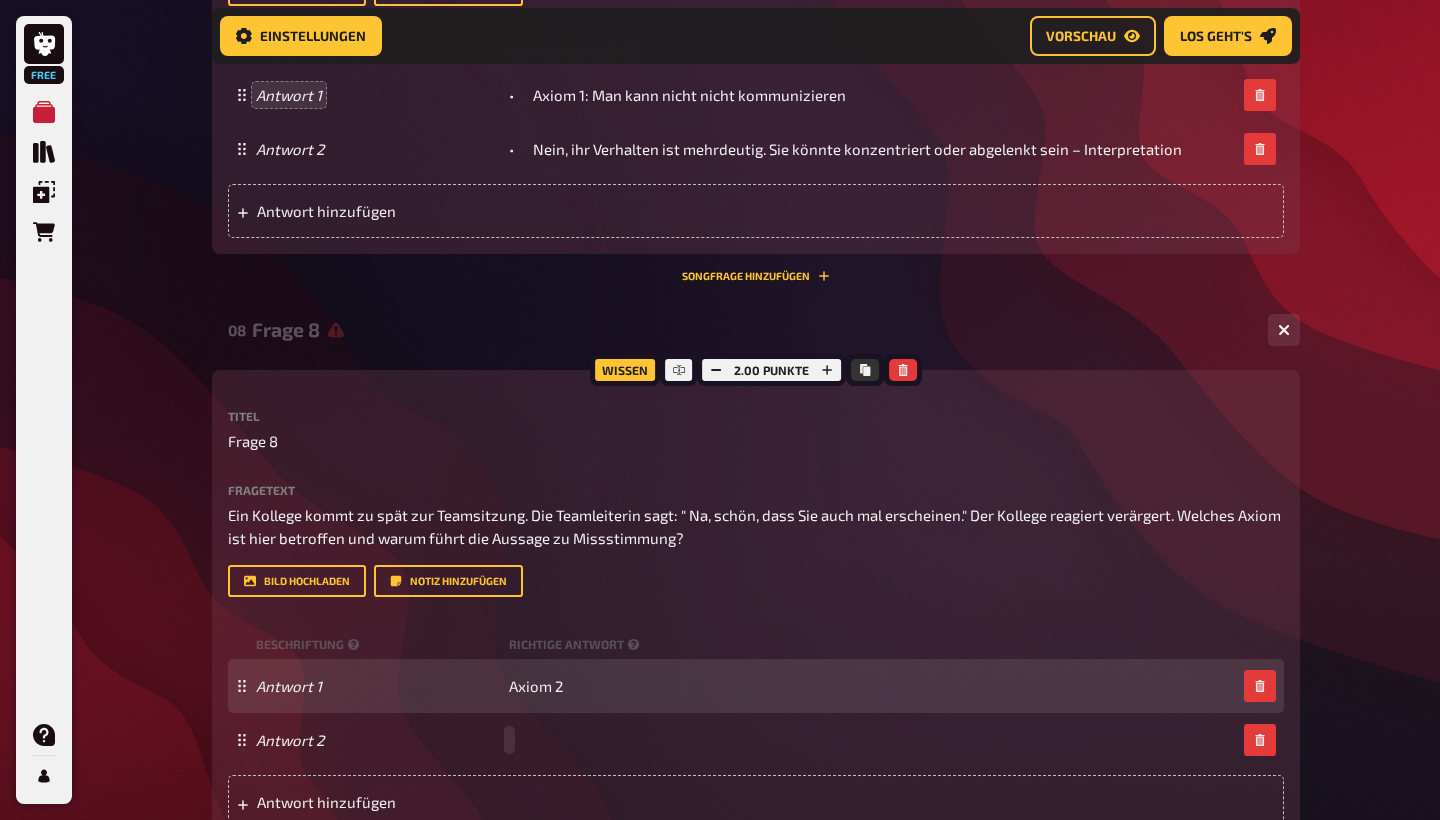 type 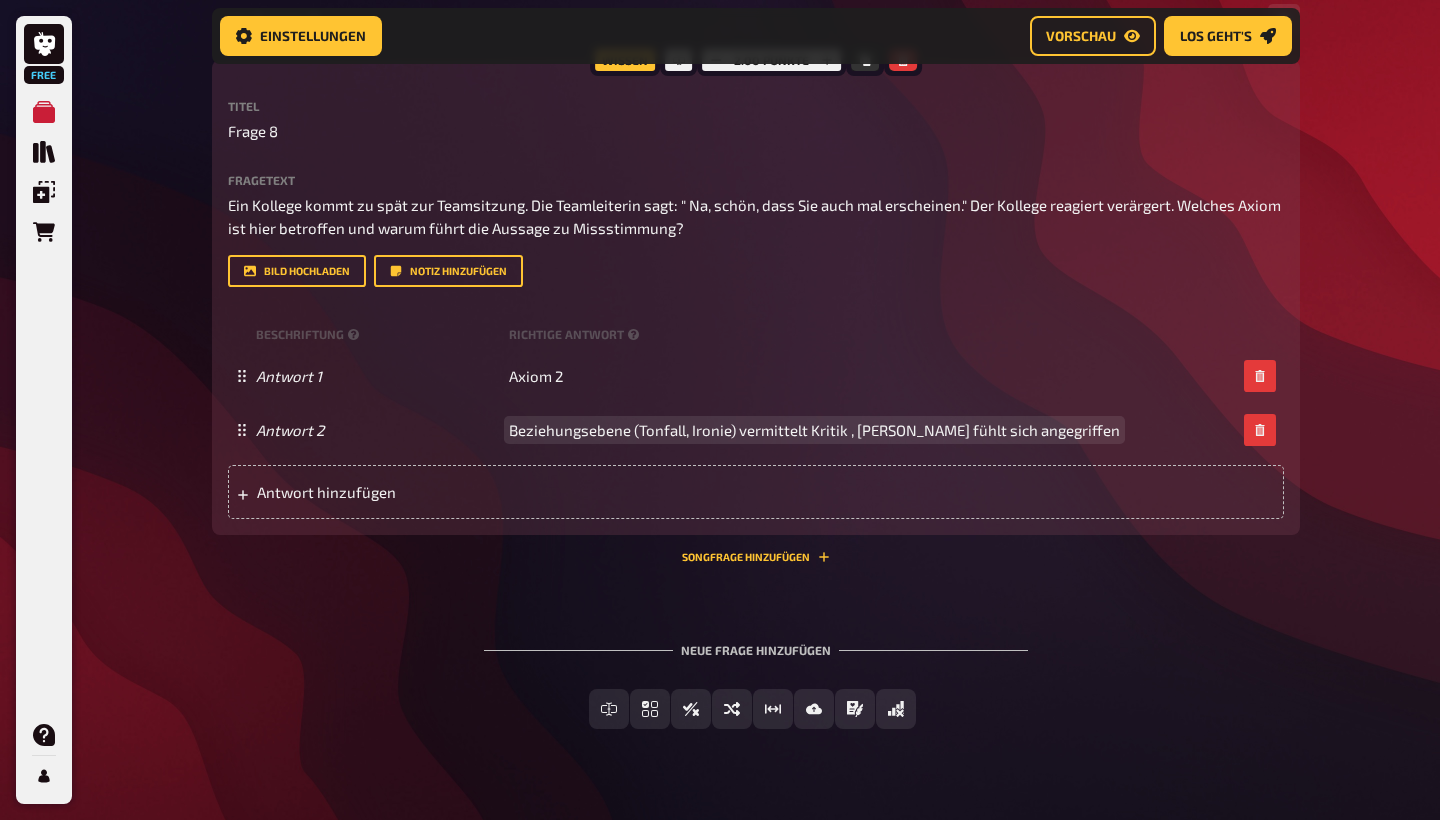 scroll, scrollTop: 4732, scrollLeft: 0, axis: vertical 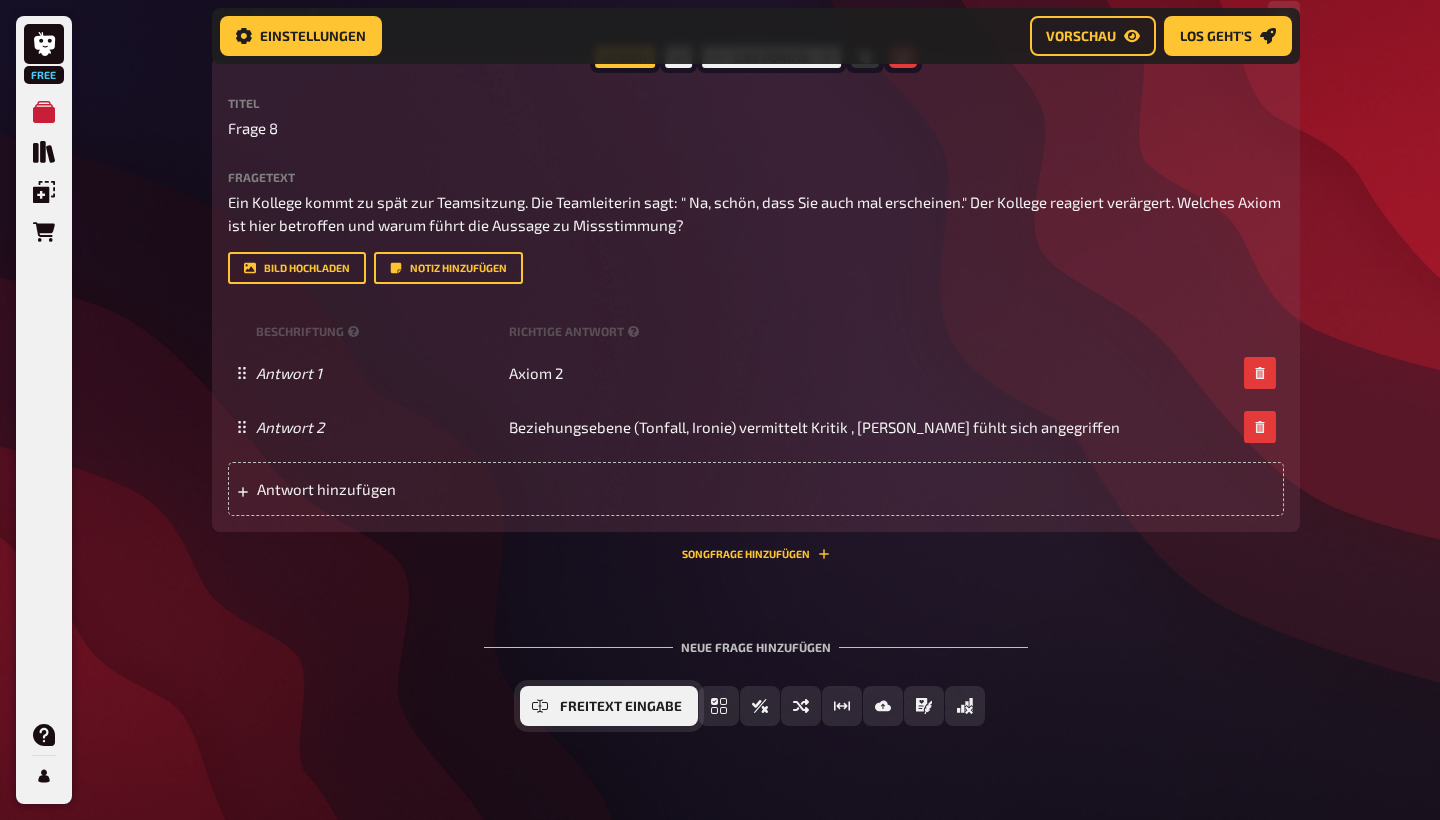 click on "Freitext Eingabe" at bounding box center [609, 706] 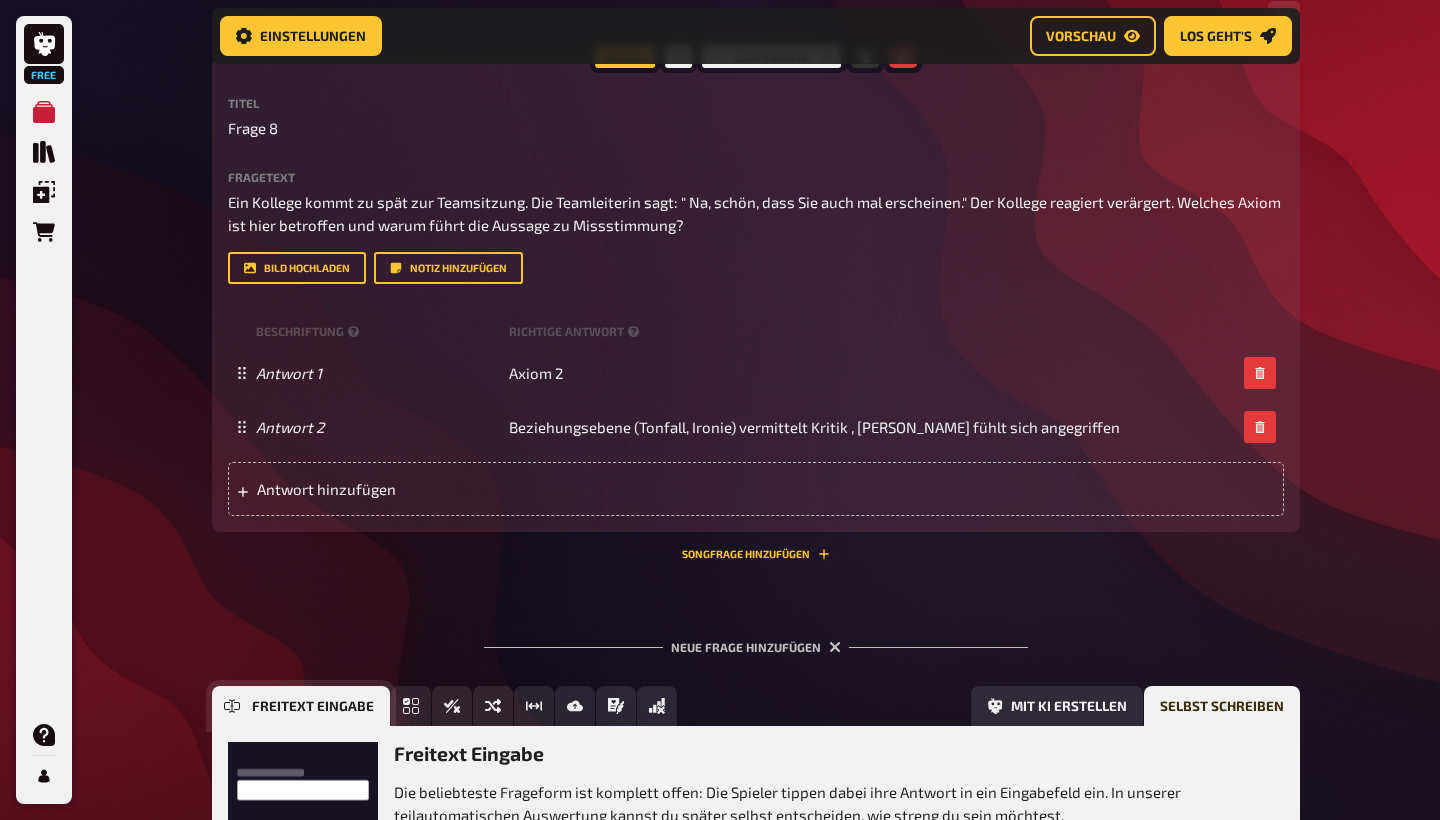 scroll, scrollTop: 4939, scrollLeft: 0, axis: vertical 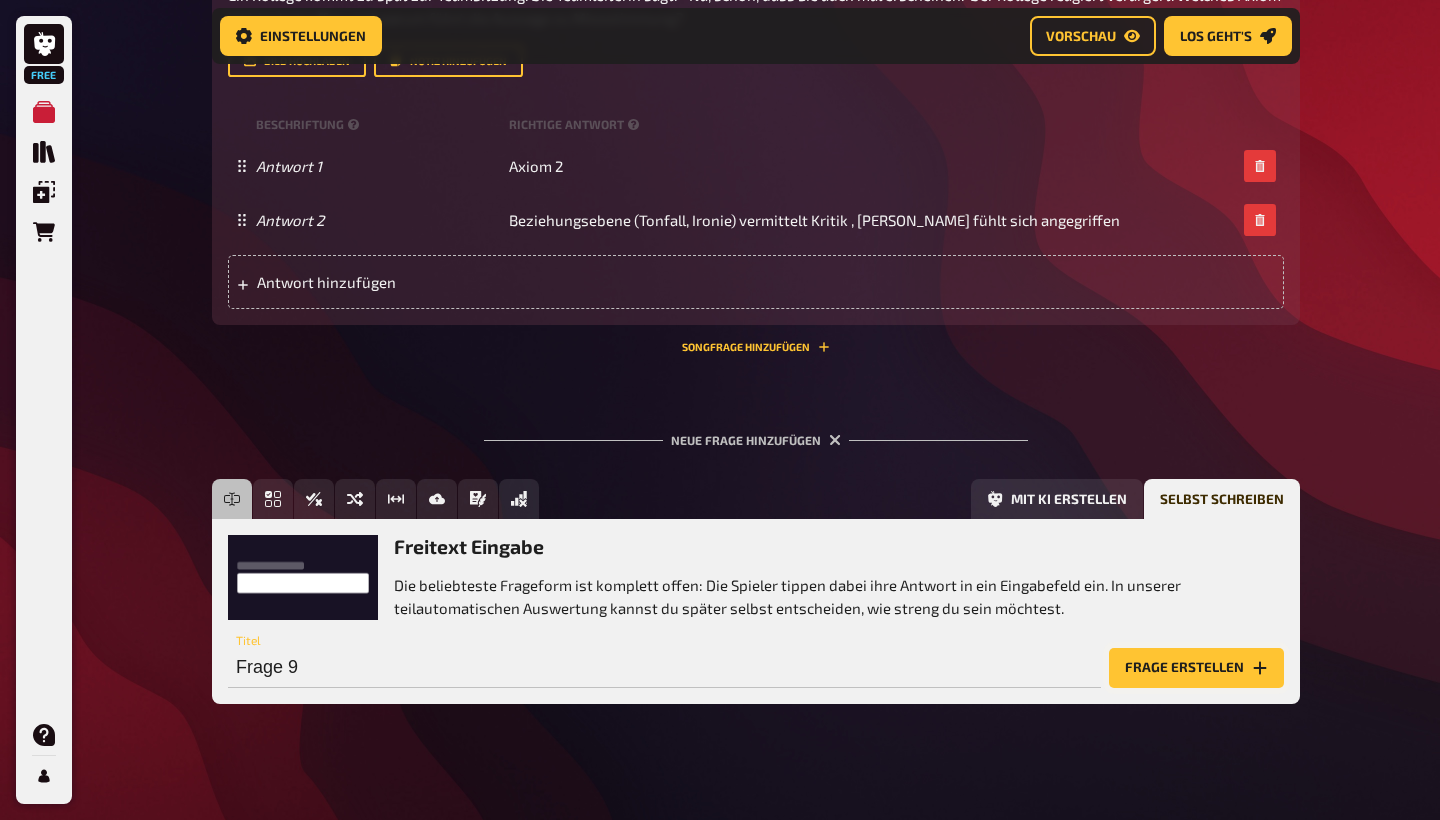 click on "Frage erstellen" at bounding box center [1196, 668] 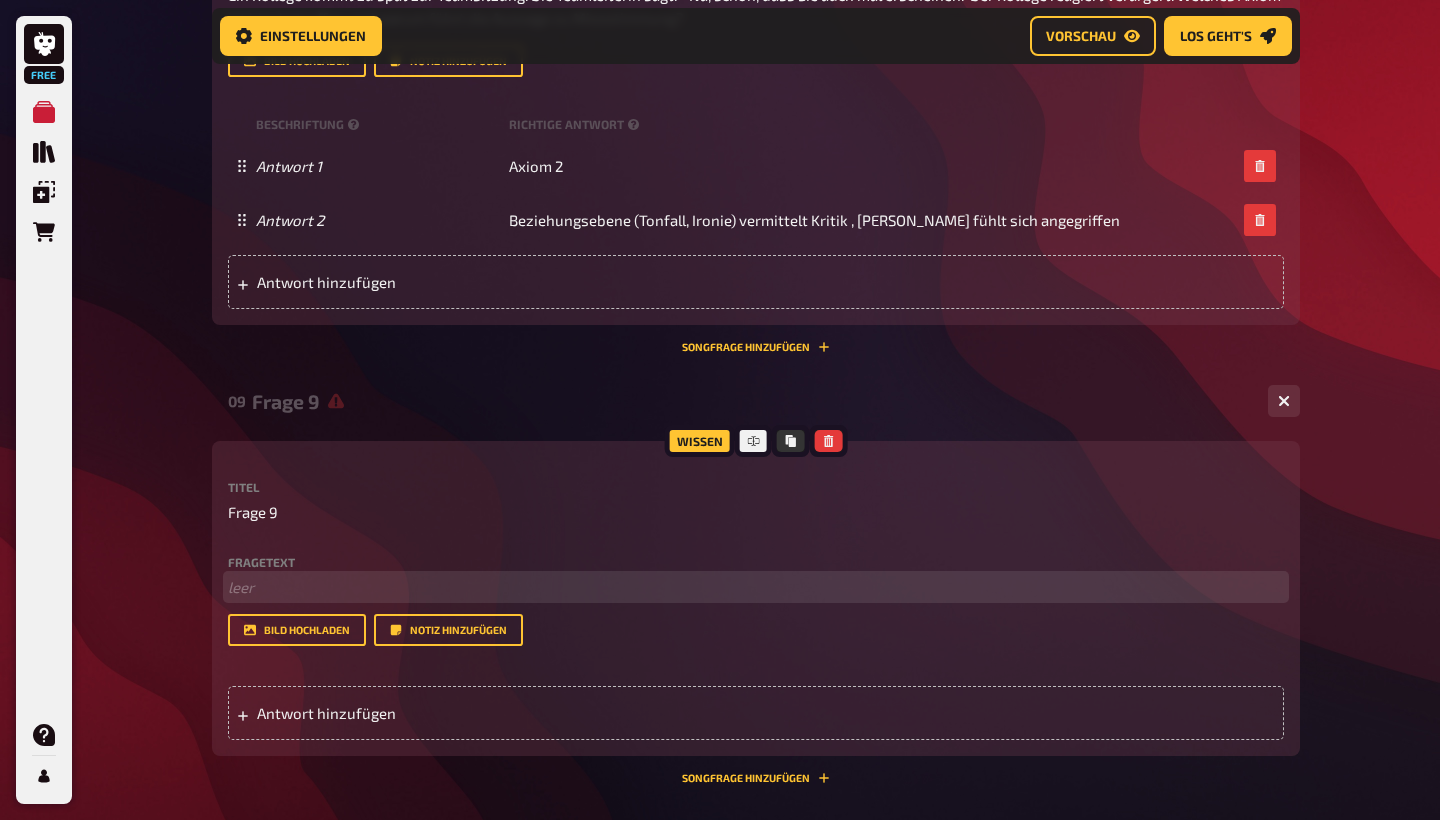 click on "﻿ leer" at bounding box center [756, 587] 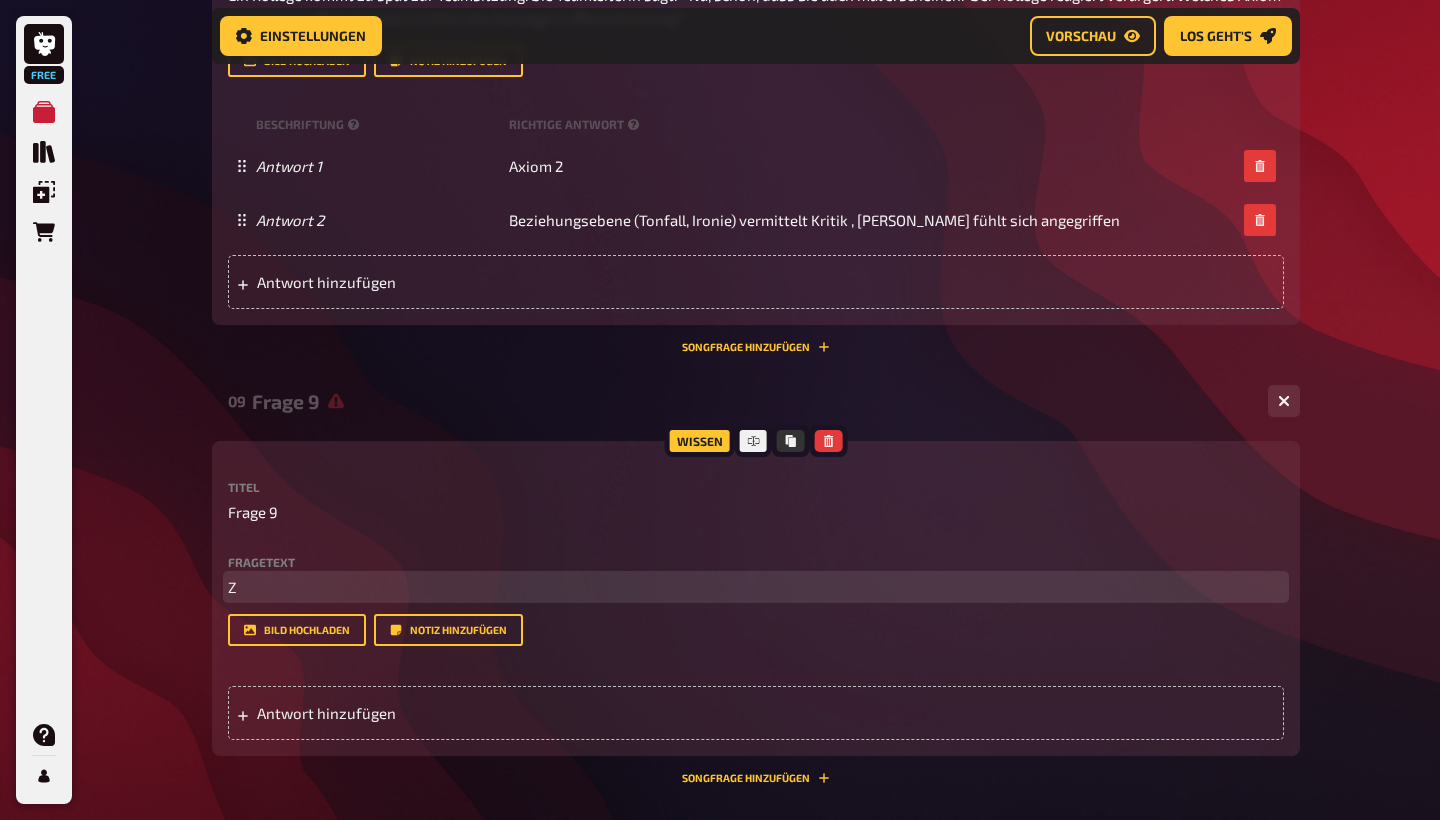 type 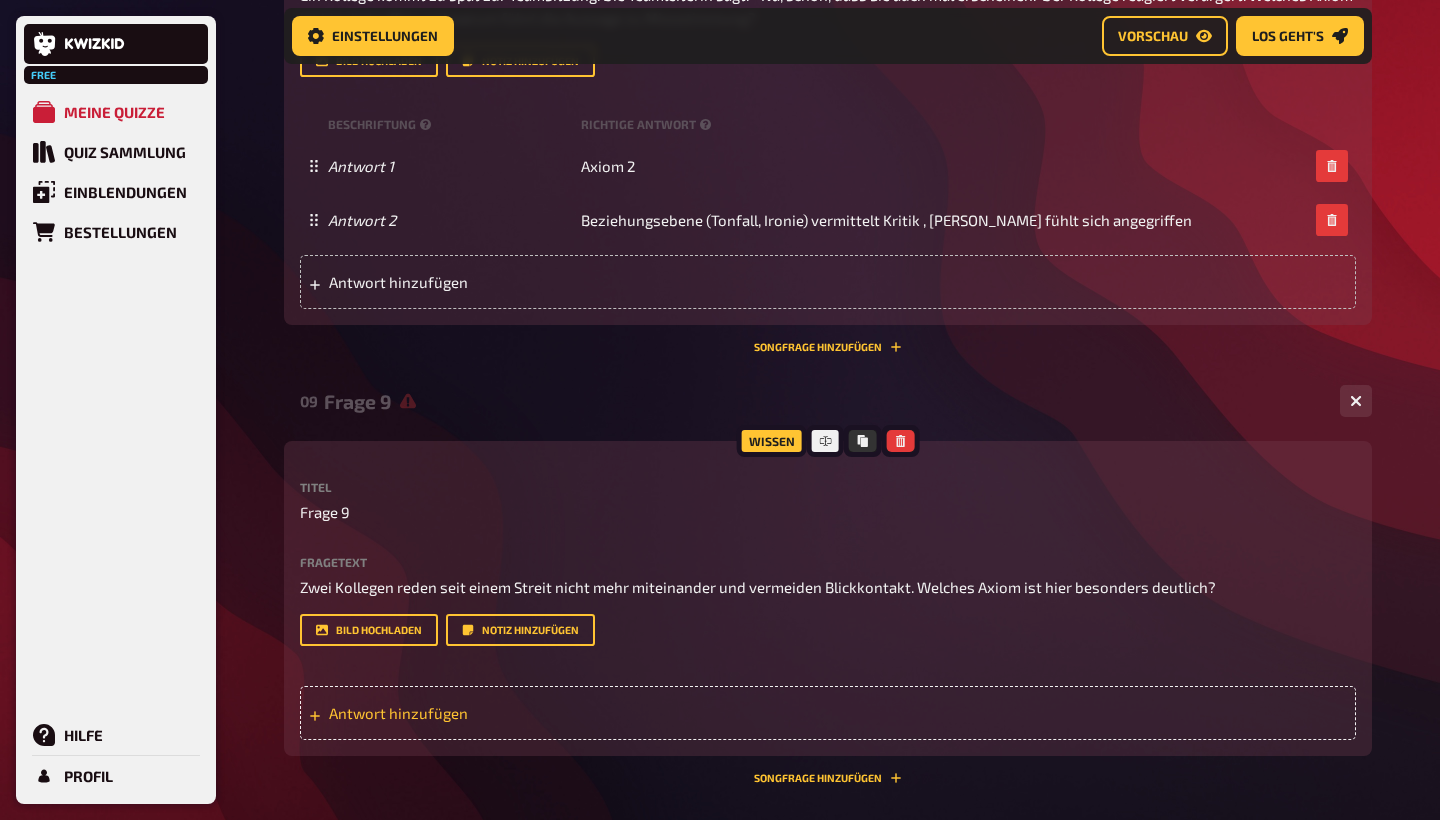 click on "Antwort hinzufügen" at bounding box center [484, 713] 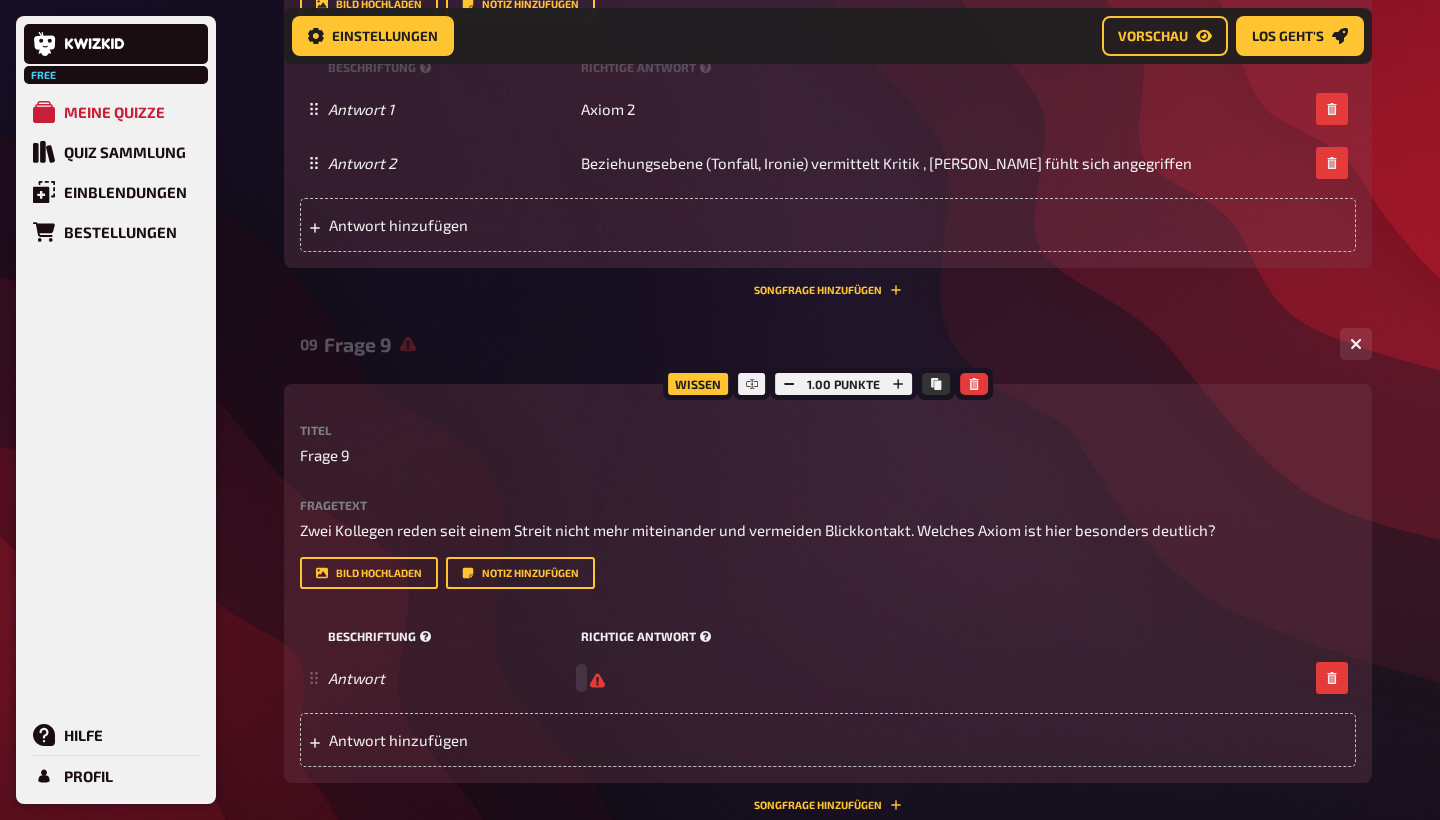 scroll, scrollTop: 5001, scrollLeft: 0, axis: vertical 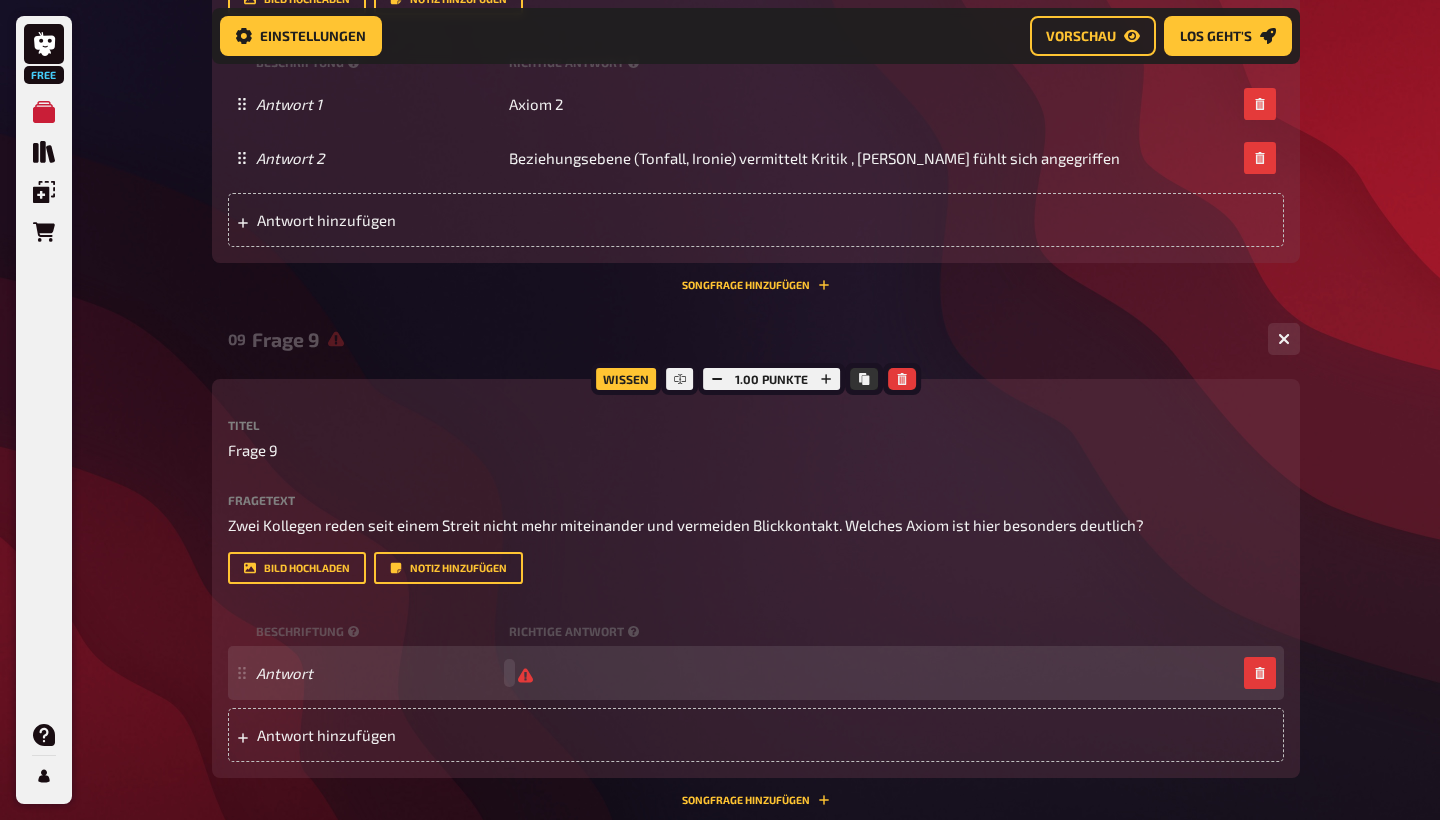 type 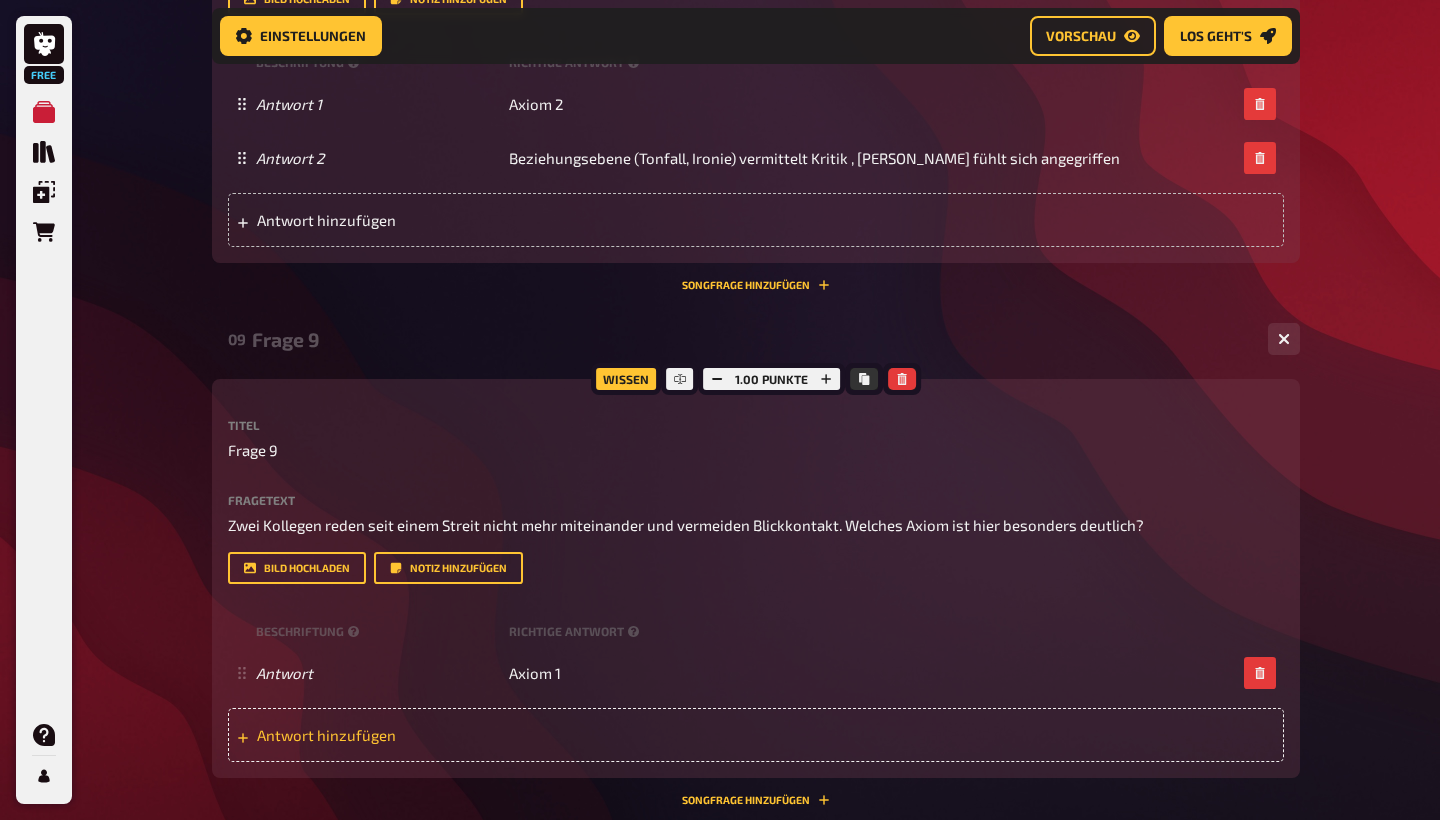 click on "Antwort hinzufügen" at bounding box center [412, 735] 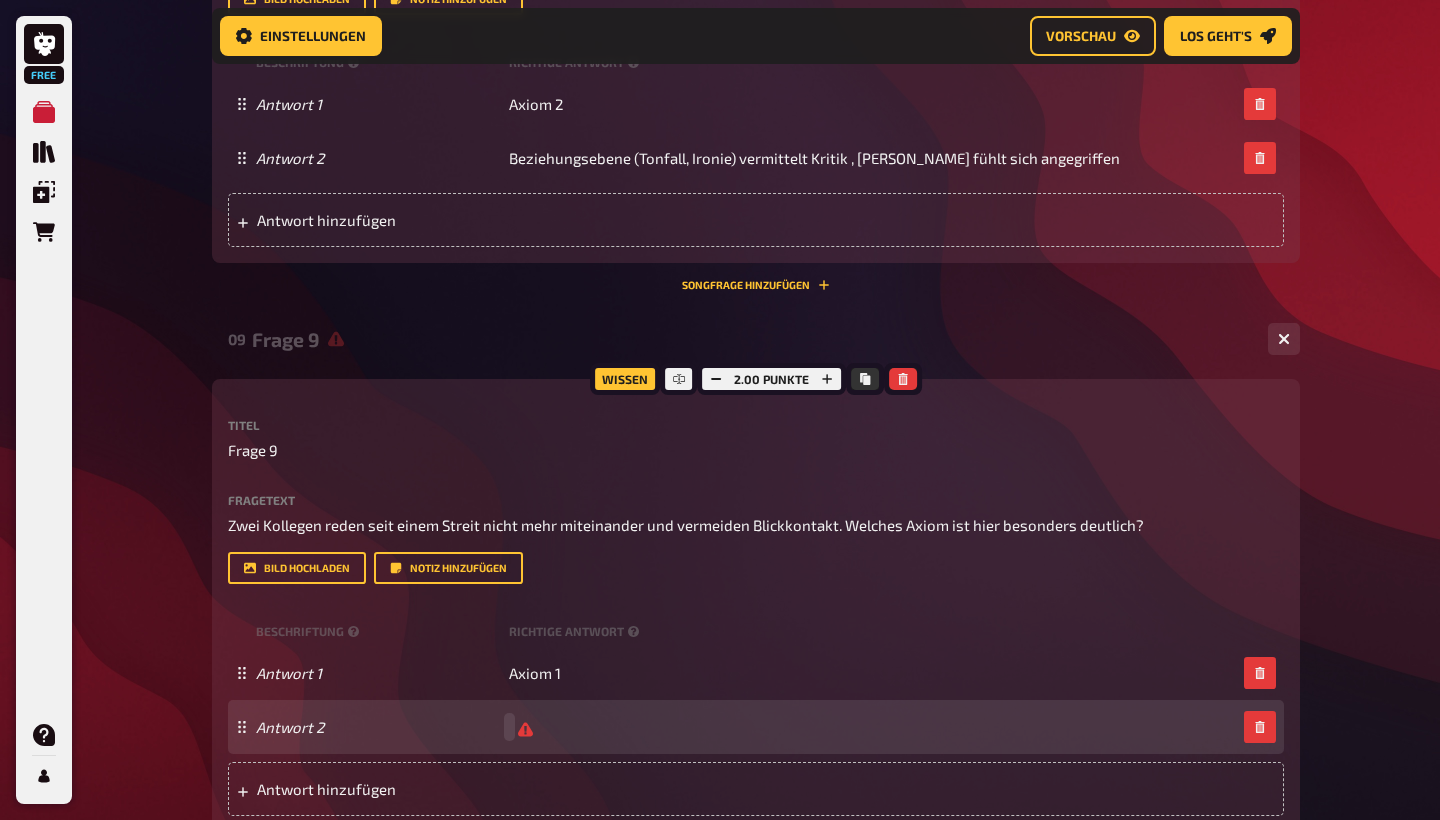 type 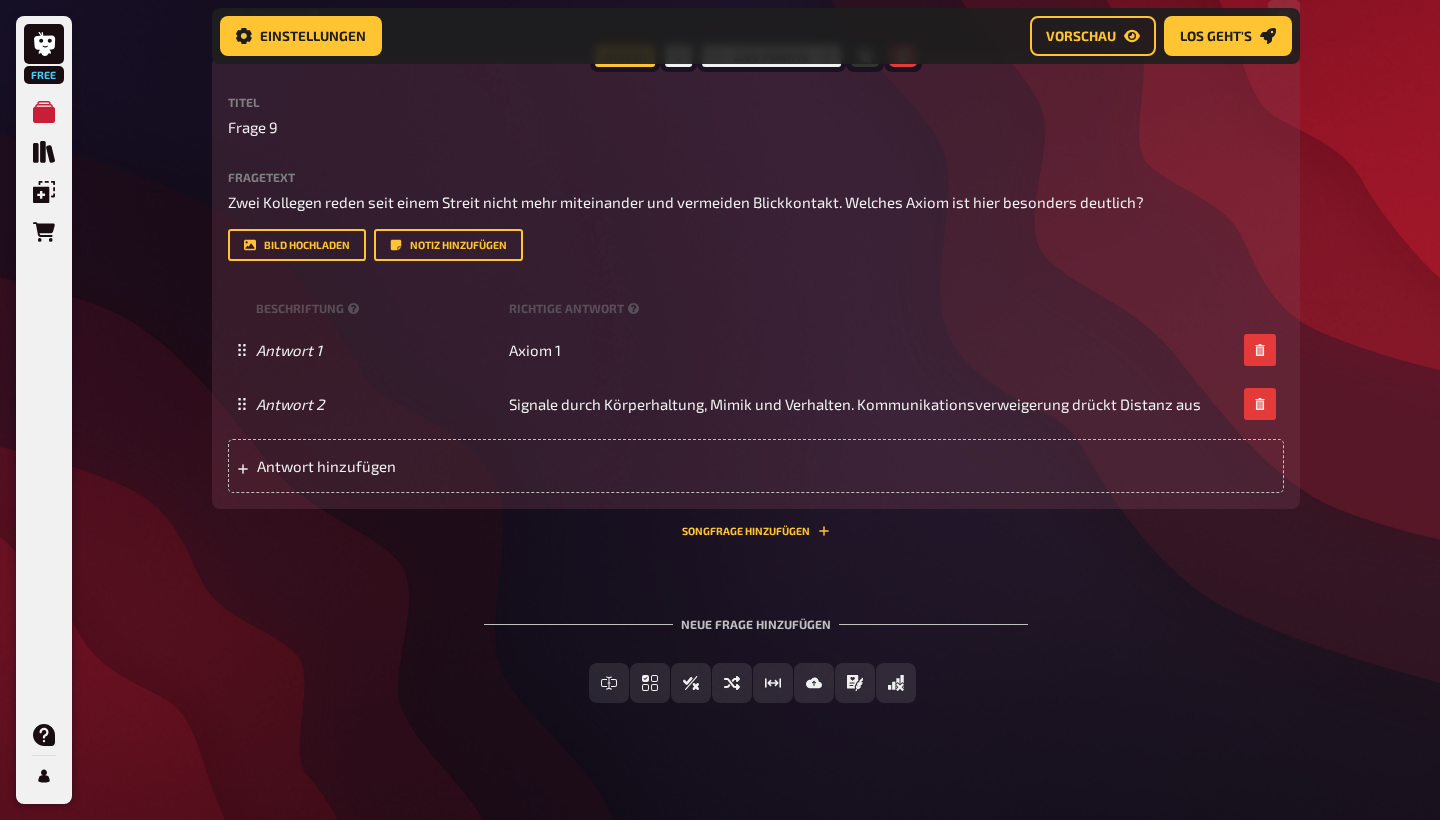 scroll, scrollTop: 5323, scrollLeft: 0, axis: vertical 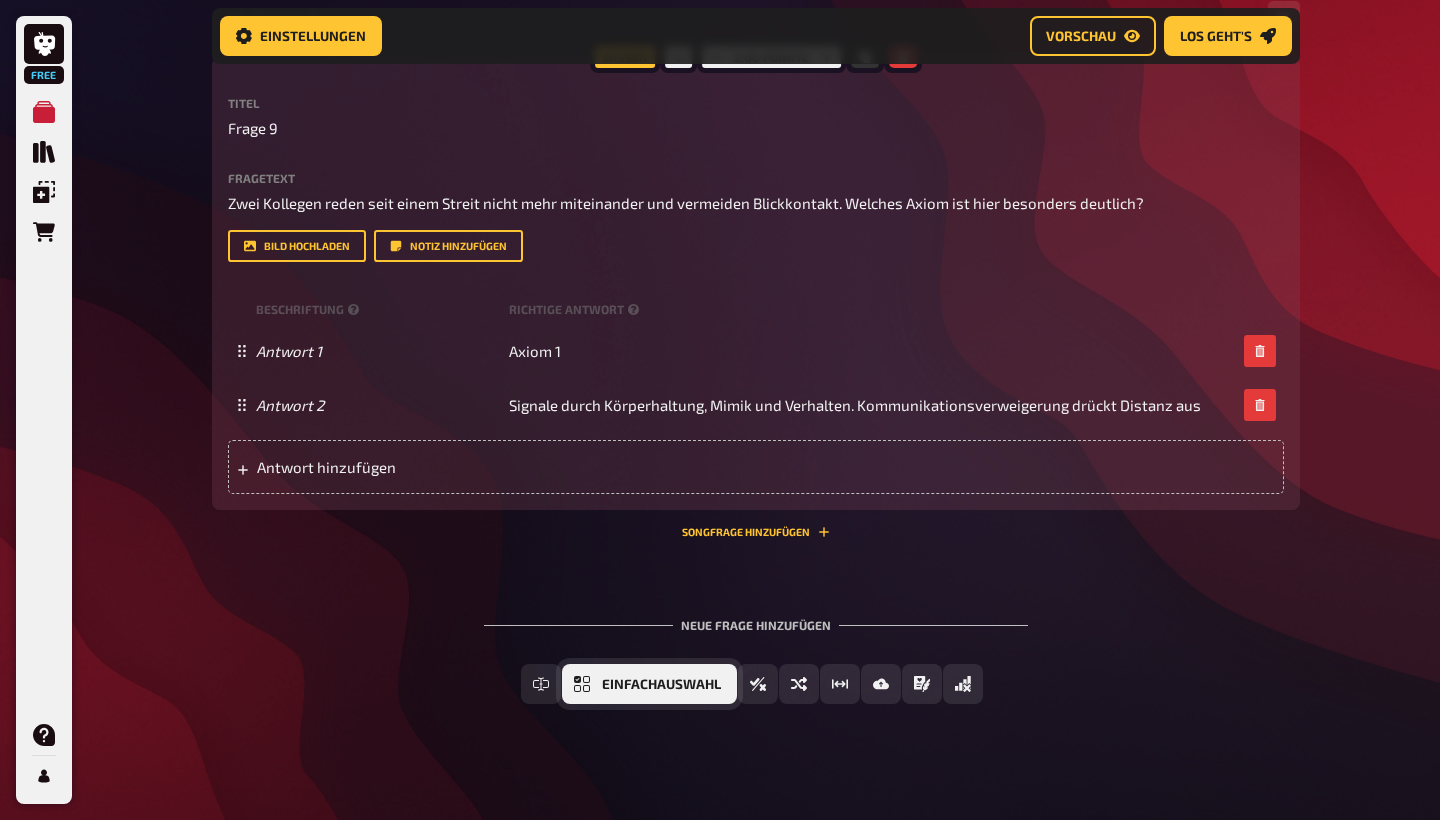 click on "Einfachauswahl" at bounding box center (649, 684) 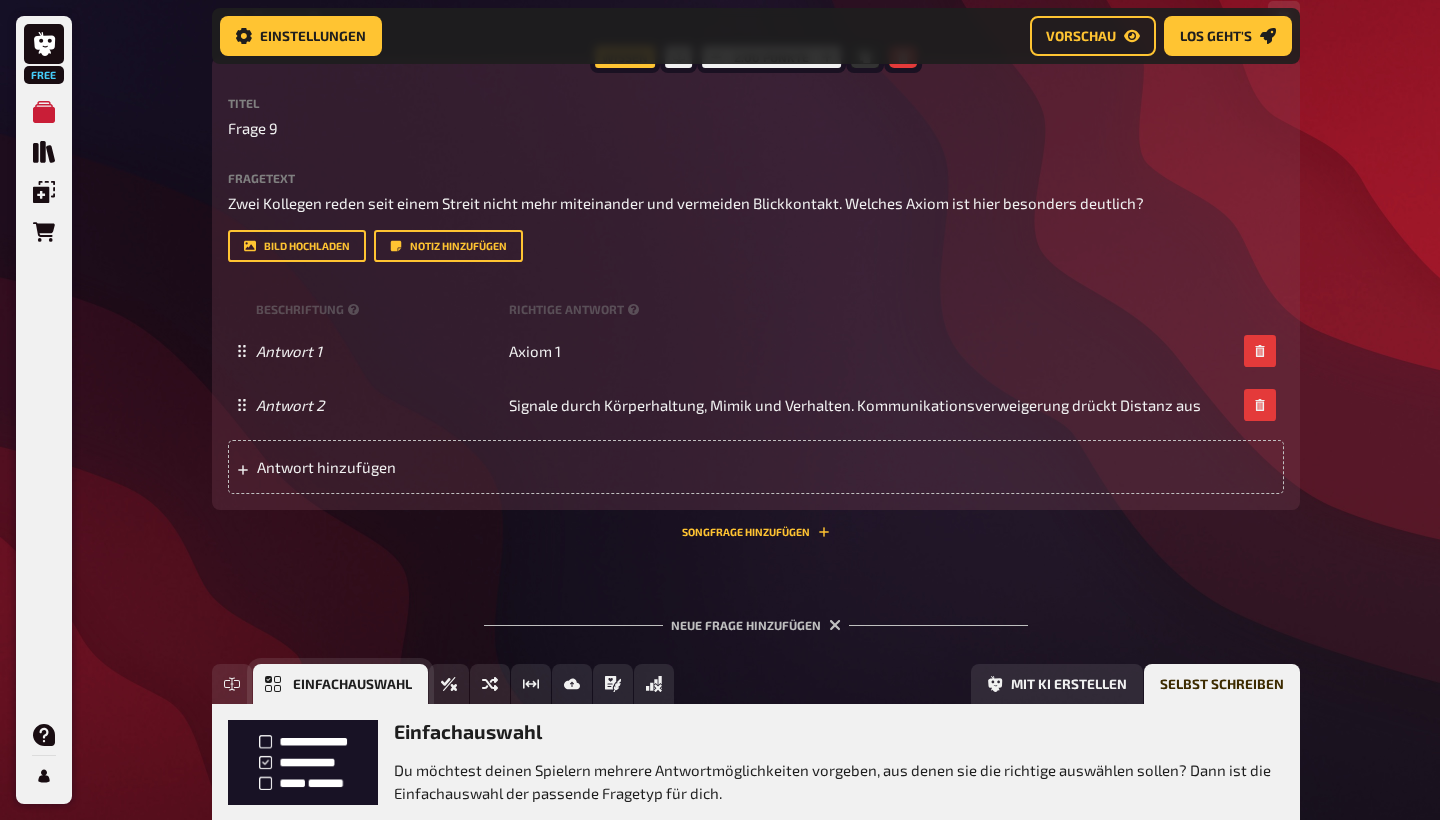 scroll, scrollTop: 5507, scrollLeft: 0, axis: vertical 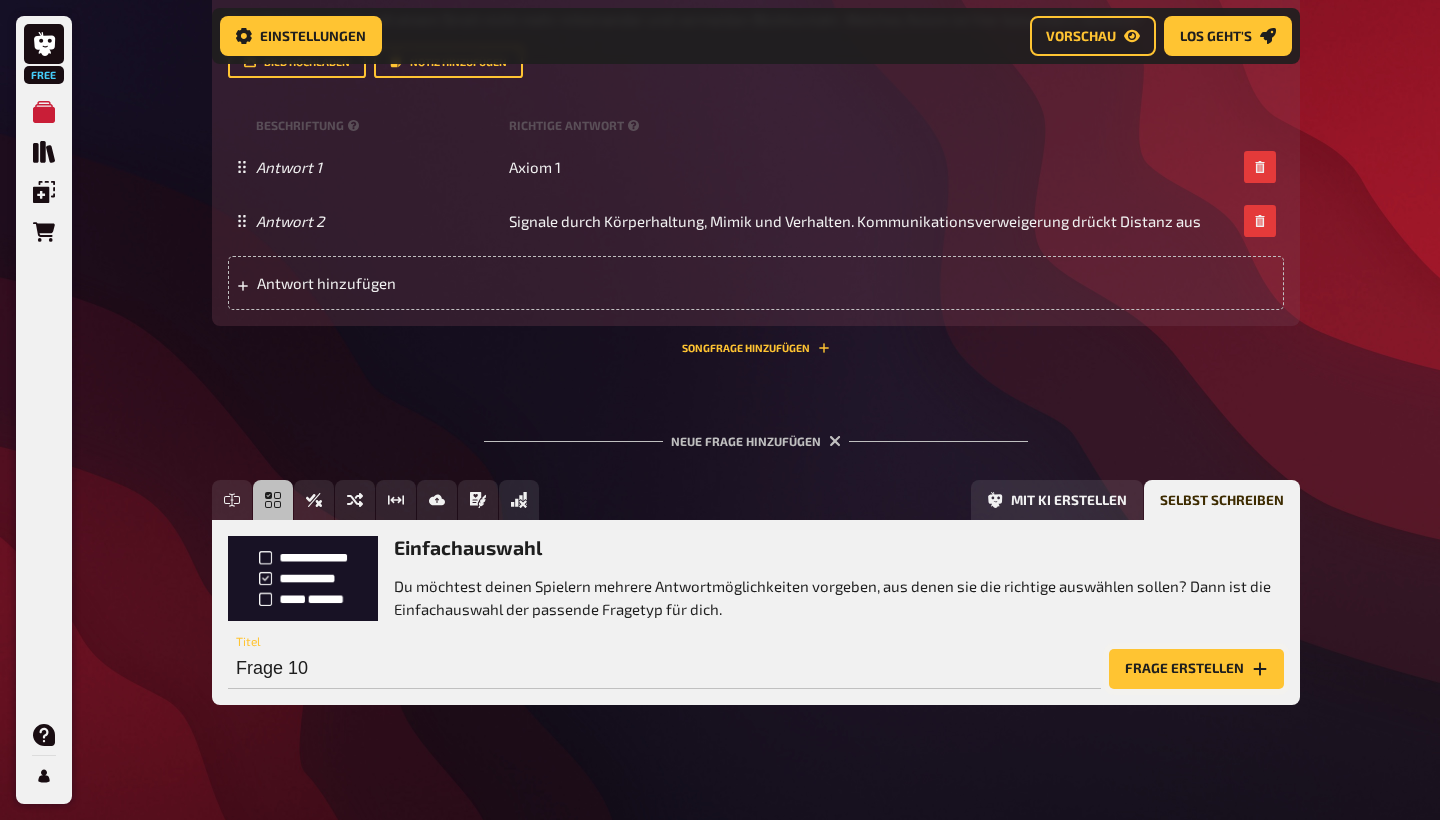 click on "Frage erstellen" at bounding box center (1196, 669) 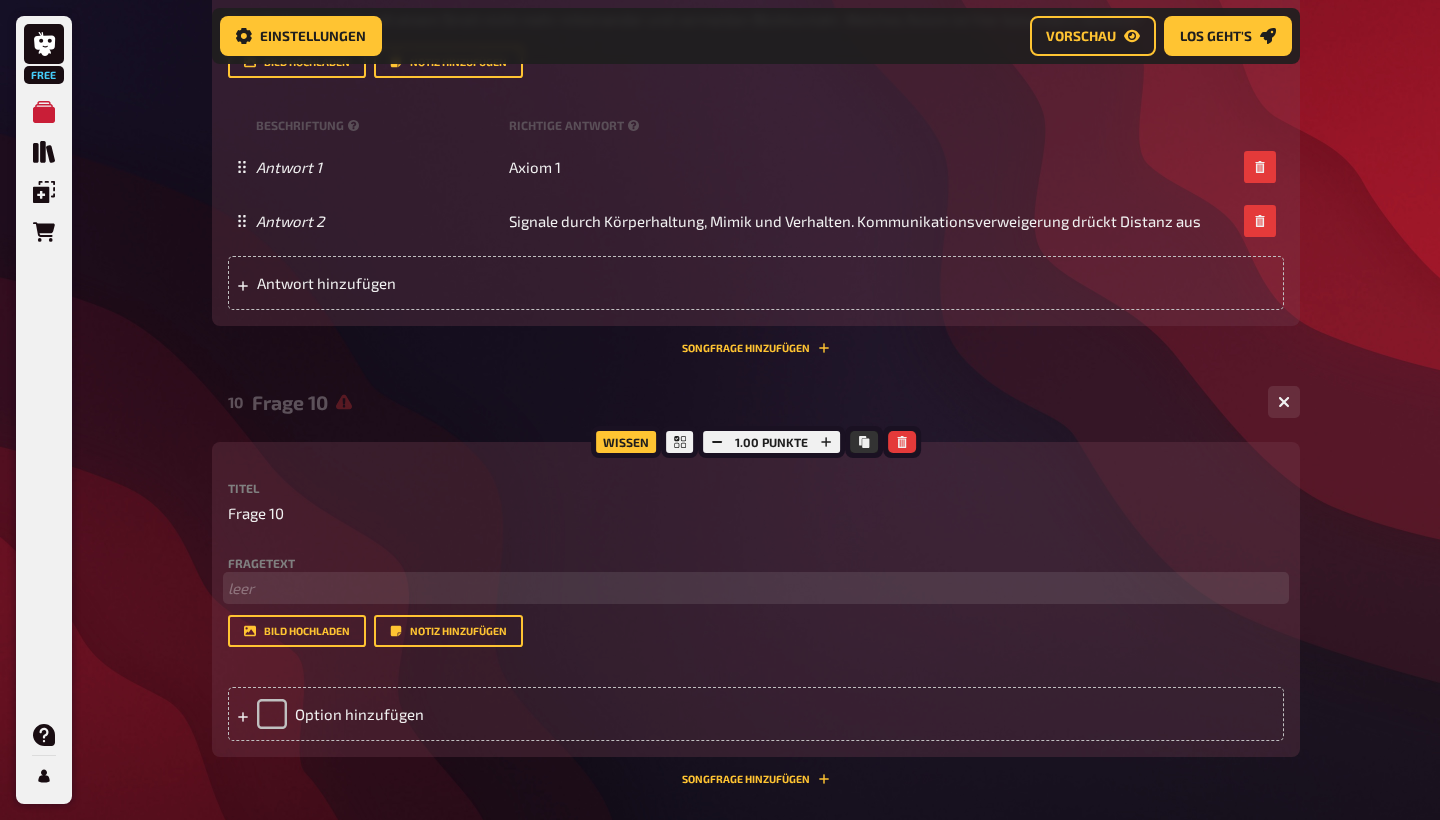 click on "﻿ leer" at bounding box center [756, 588] 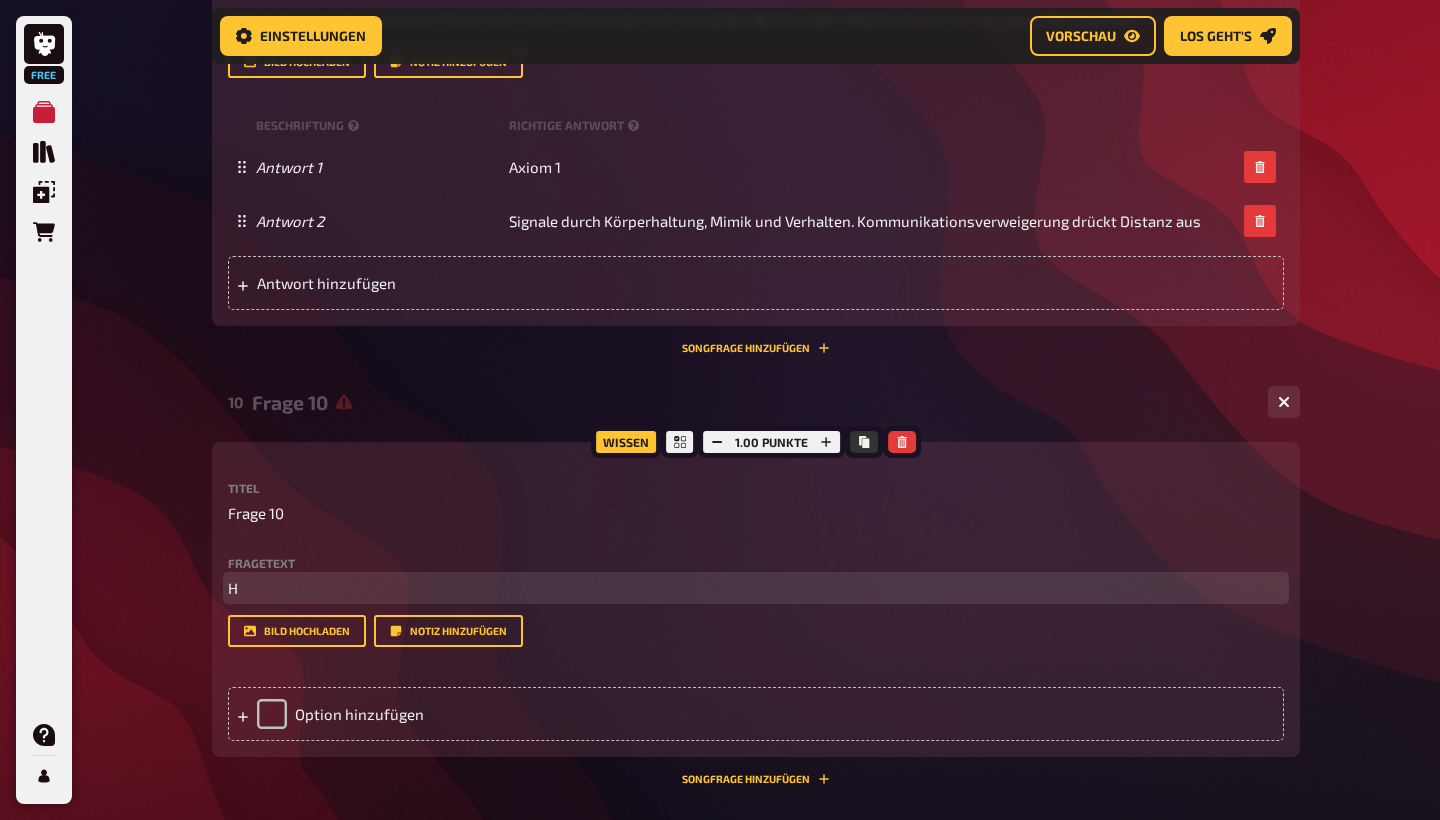 type 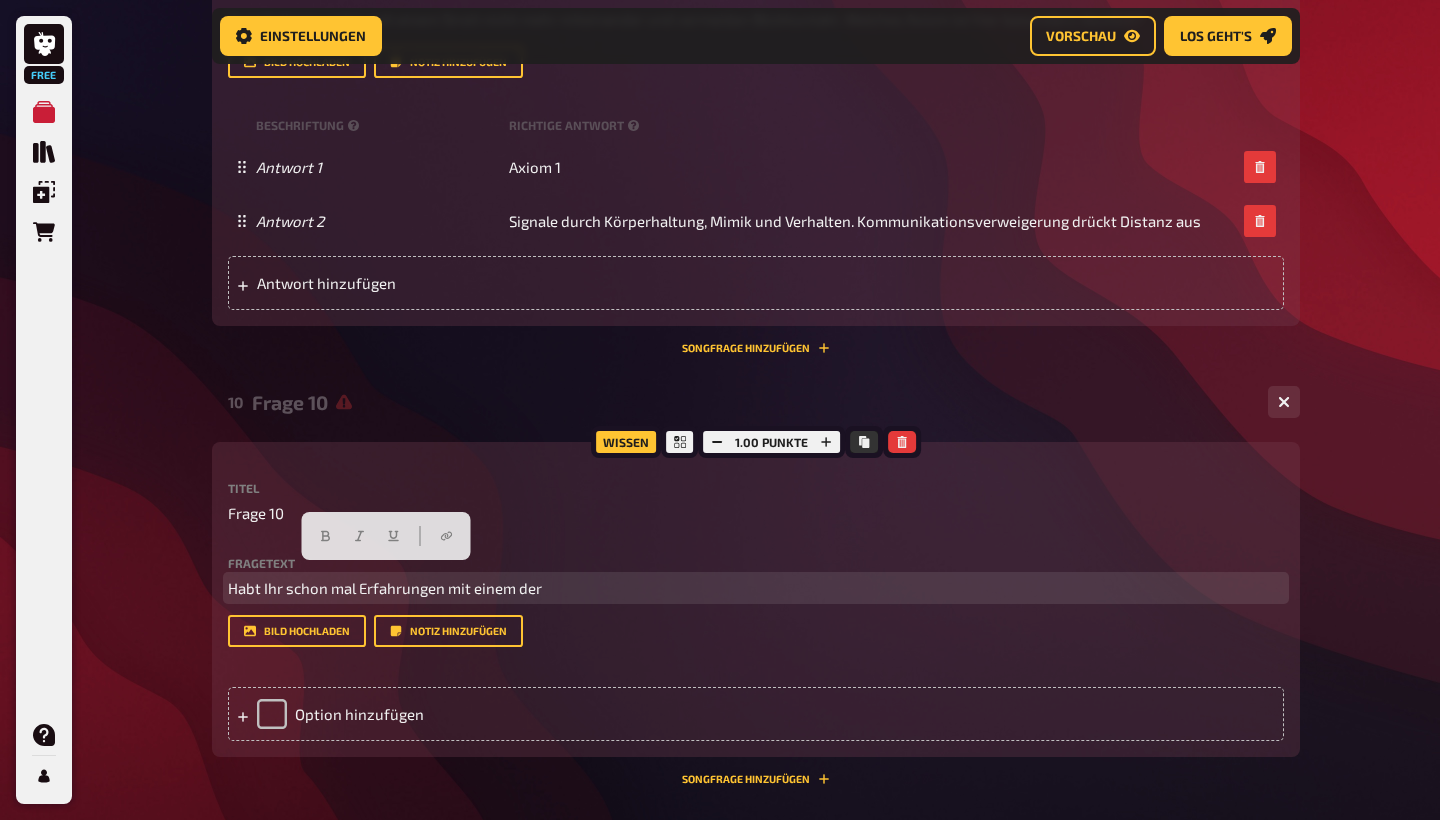 drag, startPoint x: 549, startPoint y: 577, endPoint x: 201, endPoint y: 575, distance: 348.00574 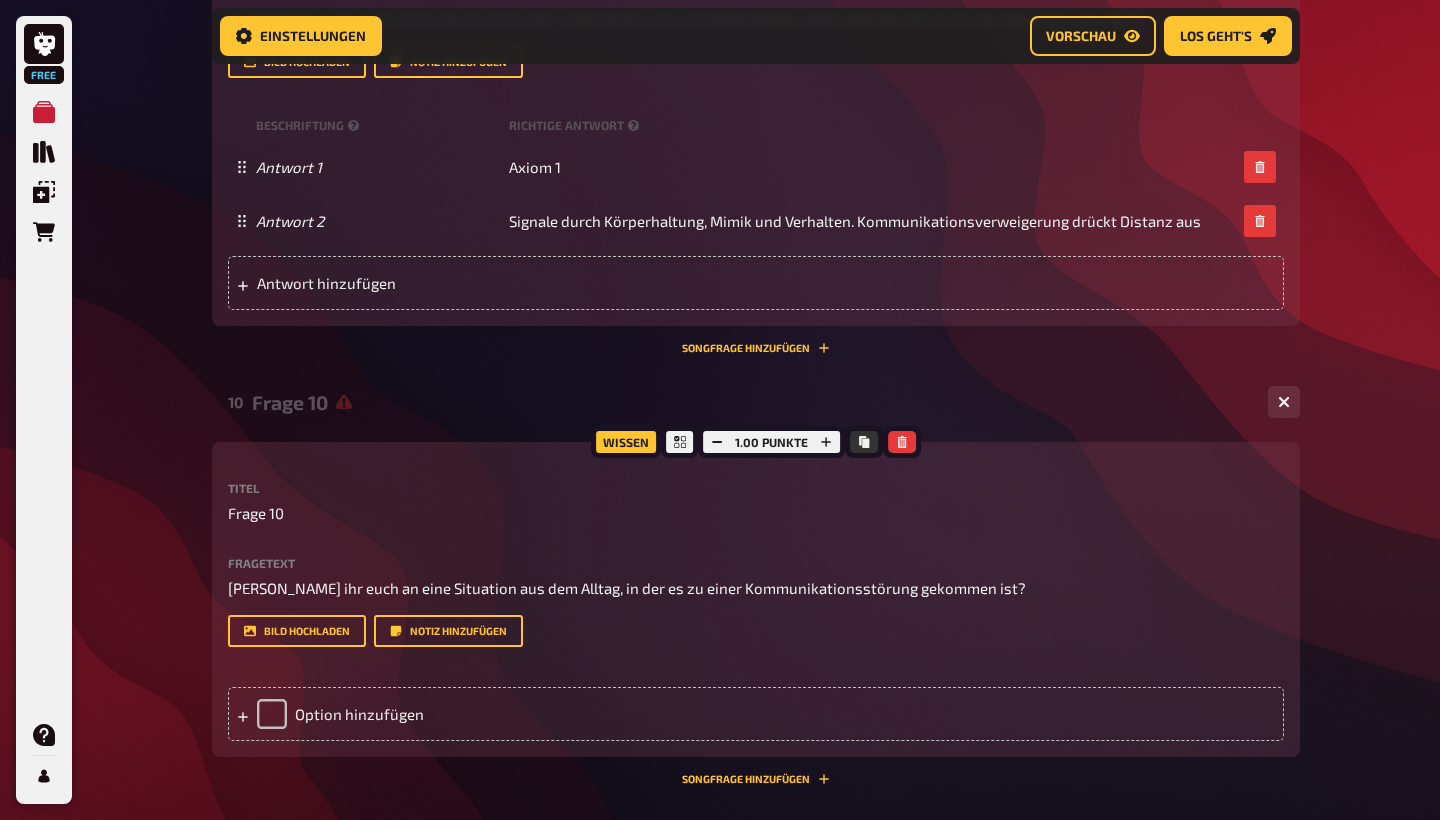 click on "Fragetext [PERSON_NAME] ihr euch an eine Situation aus dem Alltag, in der es zu einer Kommunikationsstörung gekommen ist?  Hier hinziehen für Dateiupload" at bounding box center [756, 578] 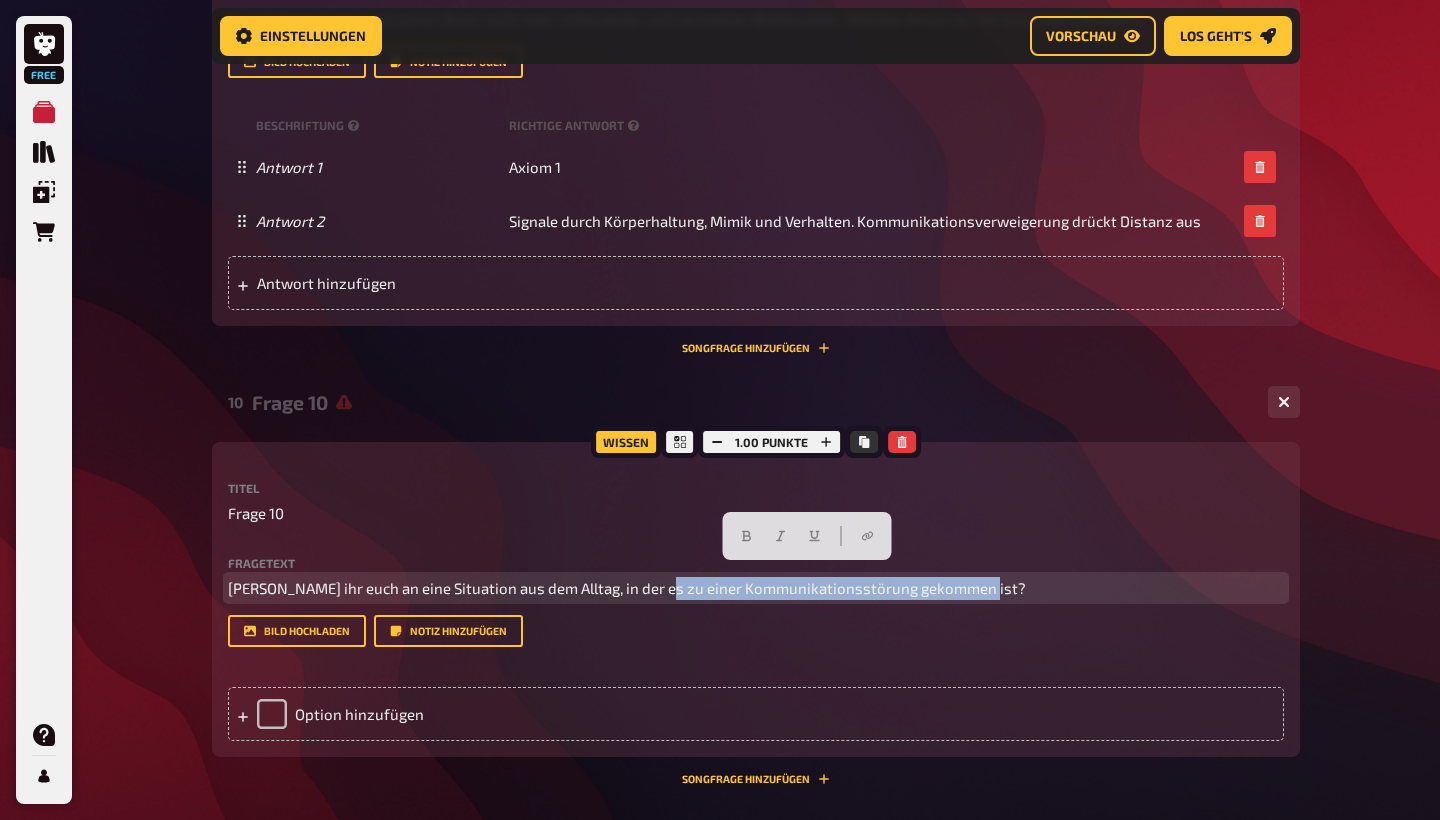 drag, startPoint x: 972, startPoint y: 574, endPoint x: 652, endPoint y: 578, distance: 320.025 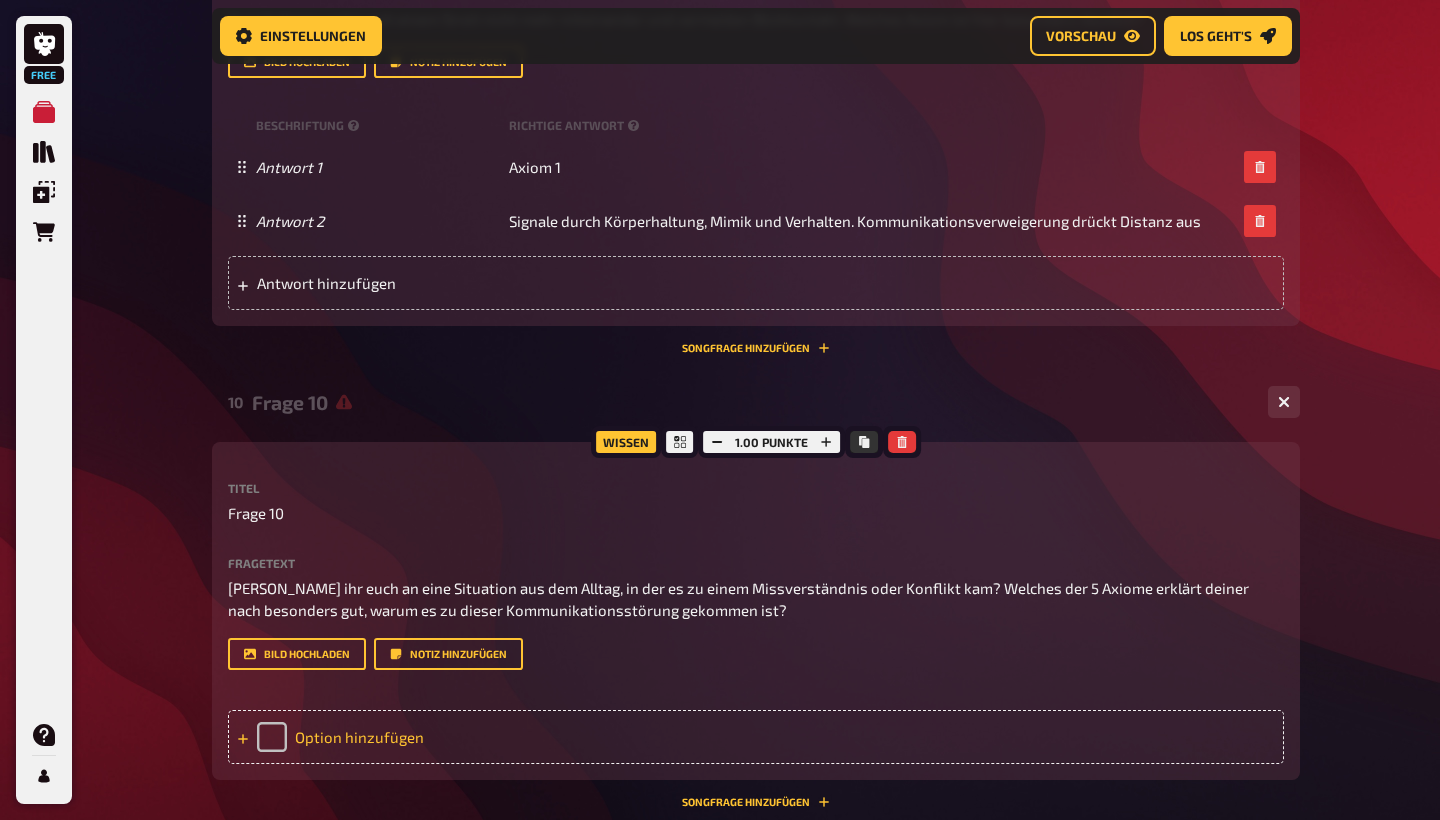 click on "Option hinzufügen" at bounding box center [756, 737] 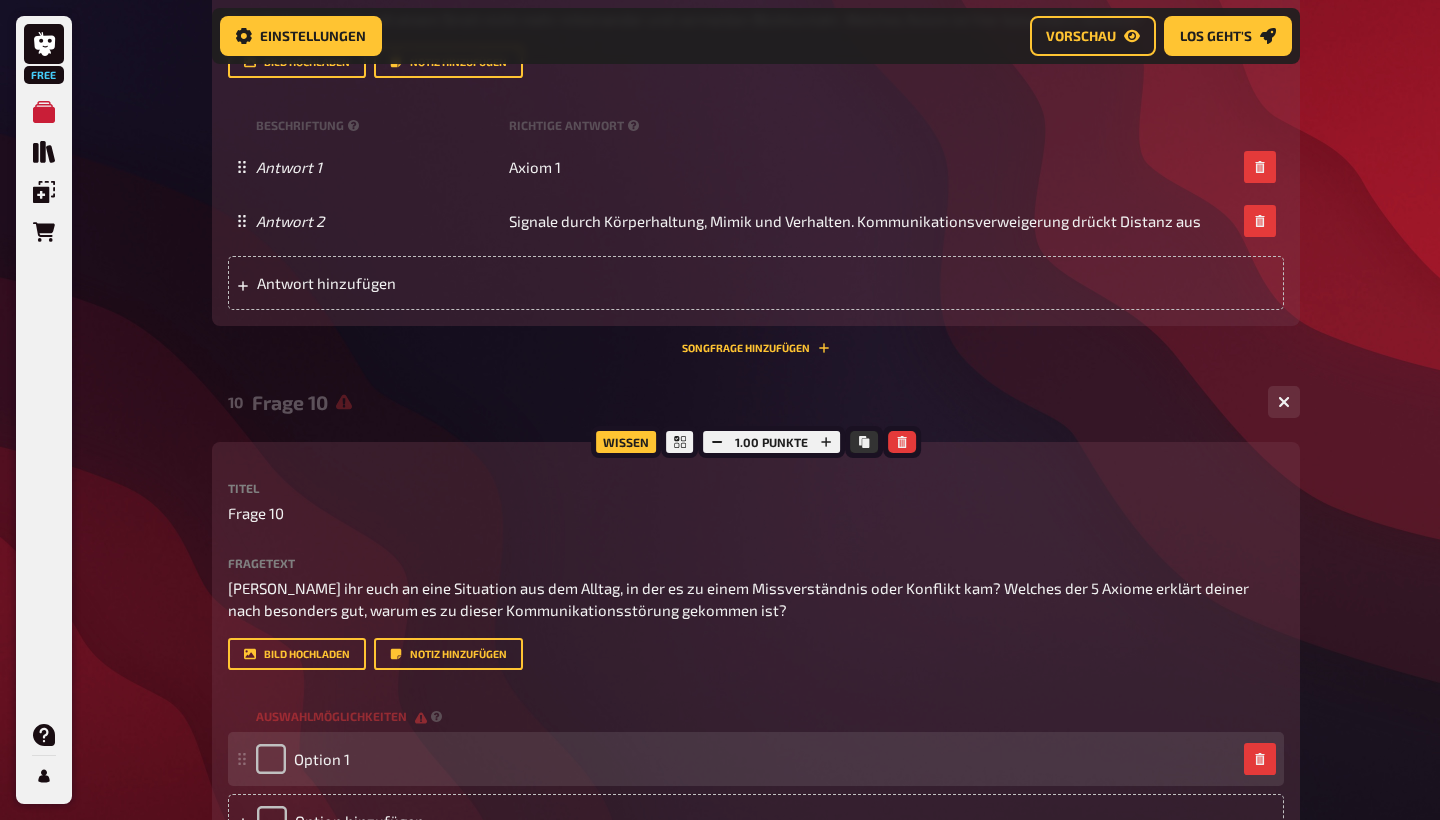 type 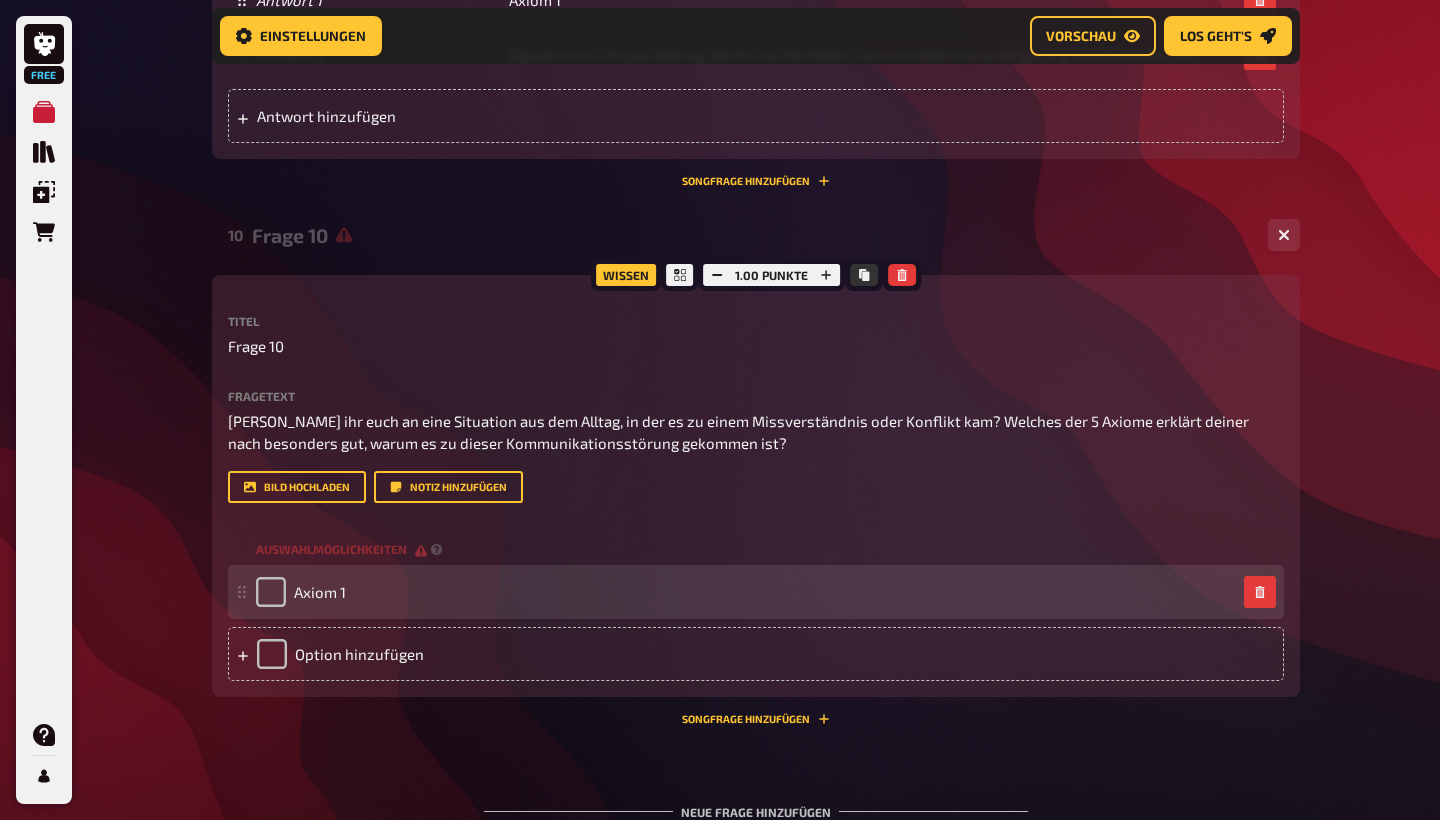 scroll, scrollTop: 5742, scrollLeft: 0, axis: vertical 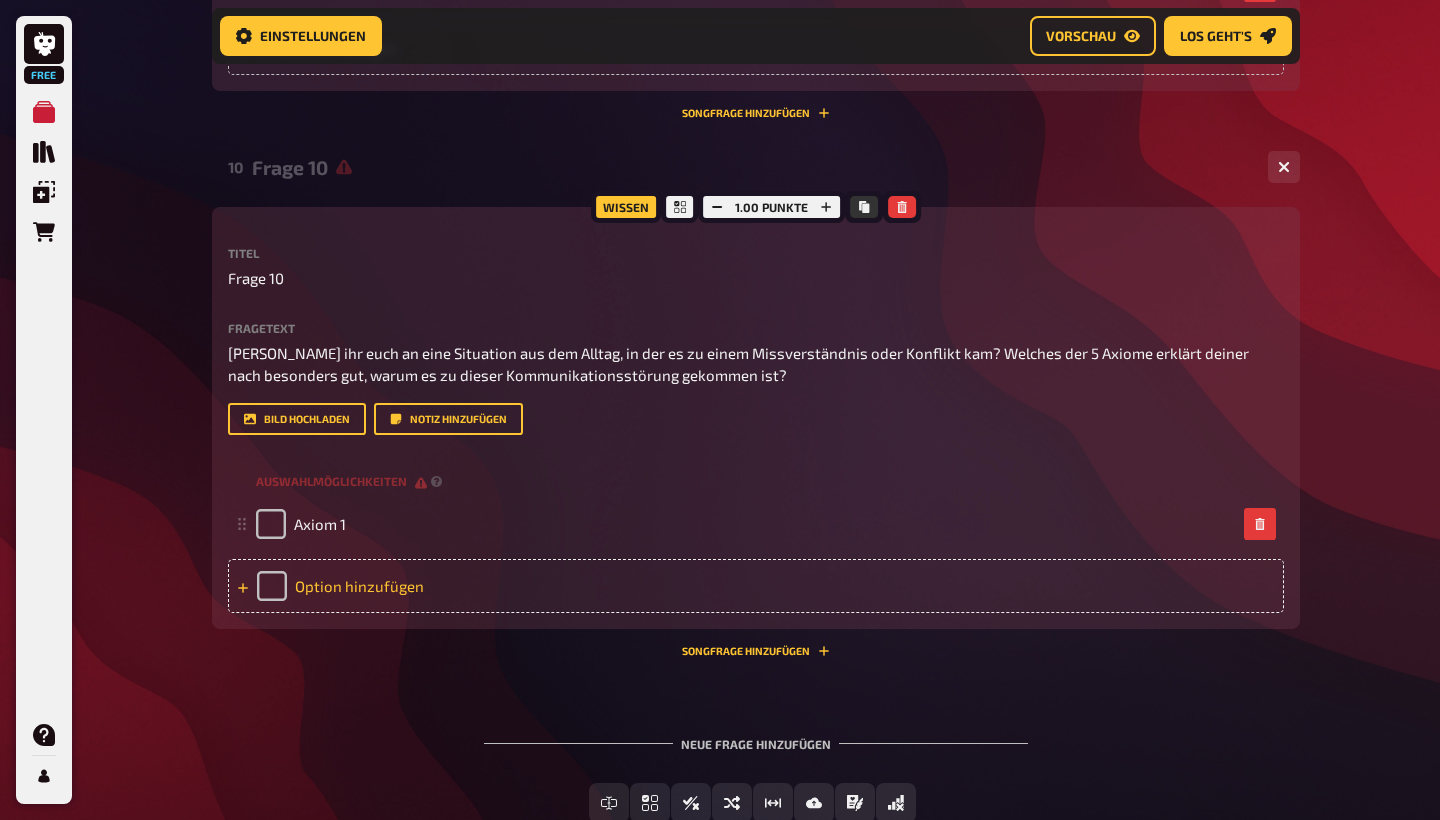 click on "Option hinzufügen" at bounding box center [756, 586] 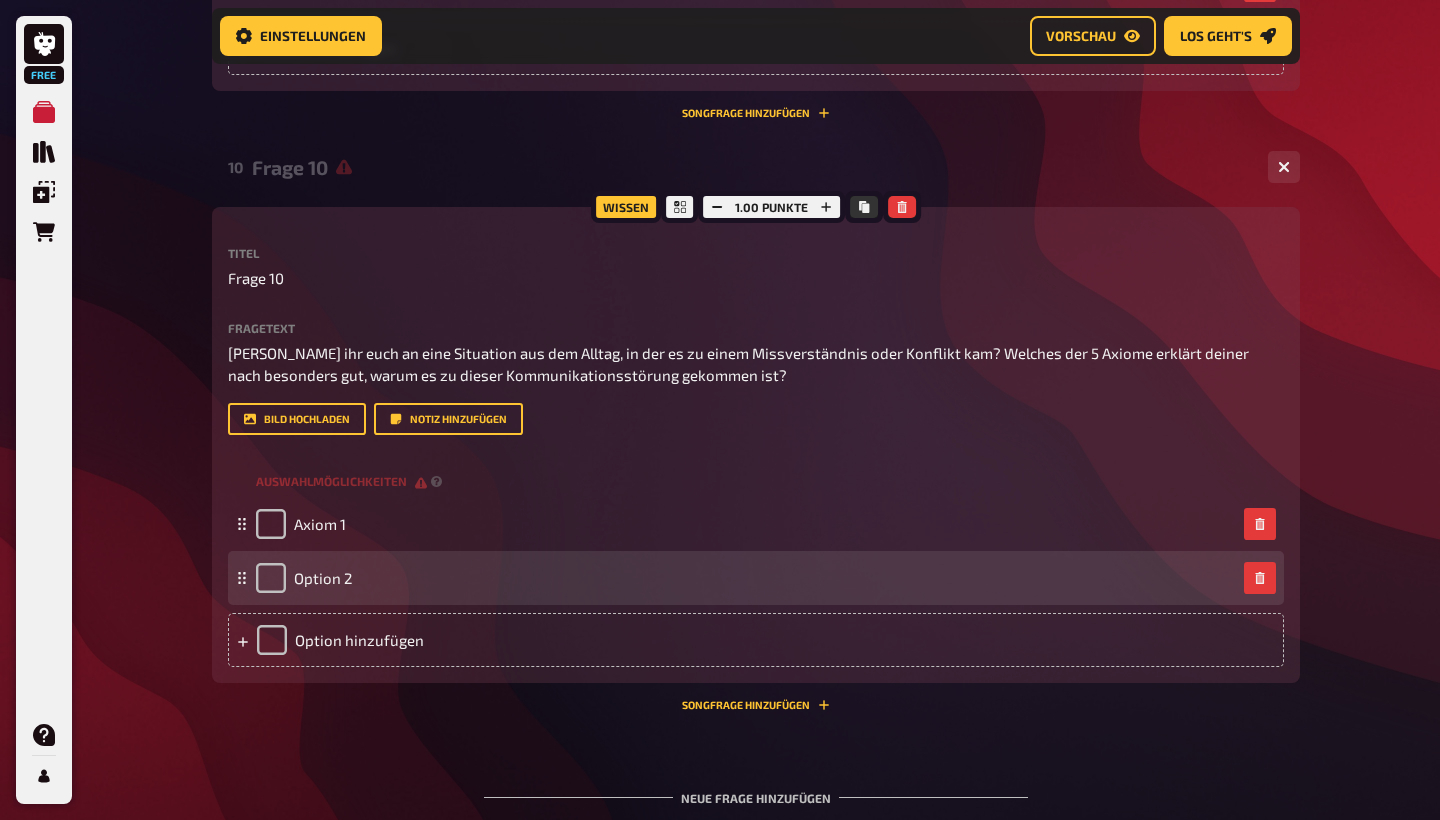 type 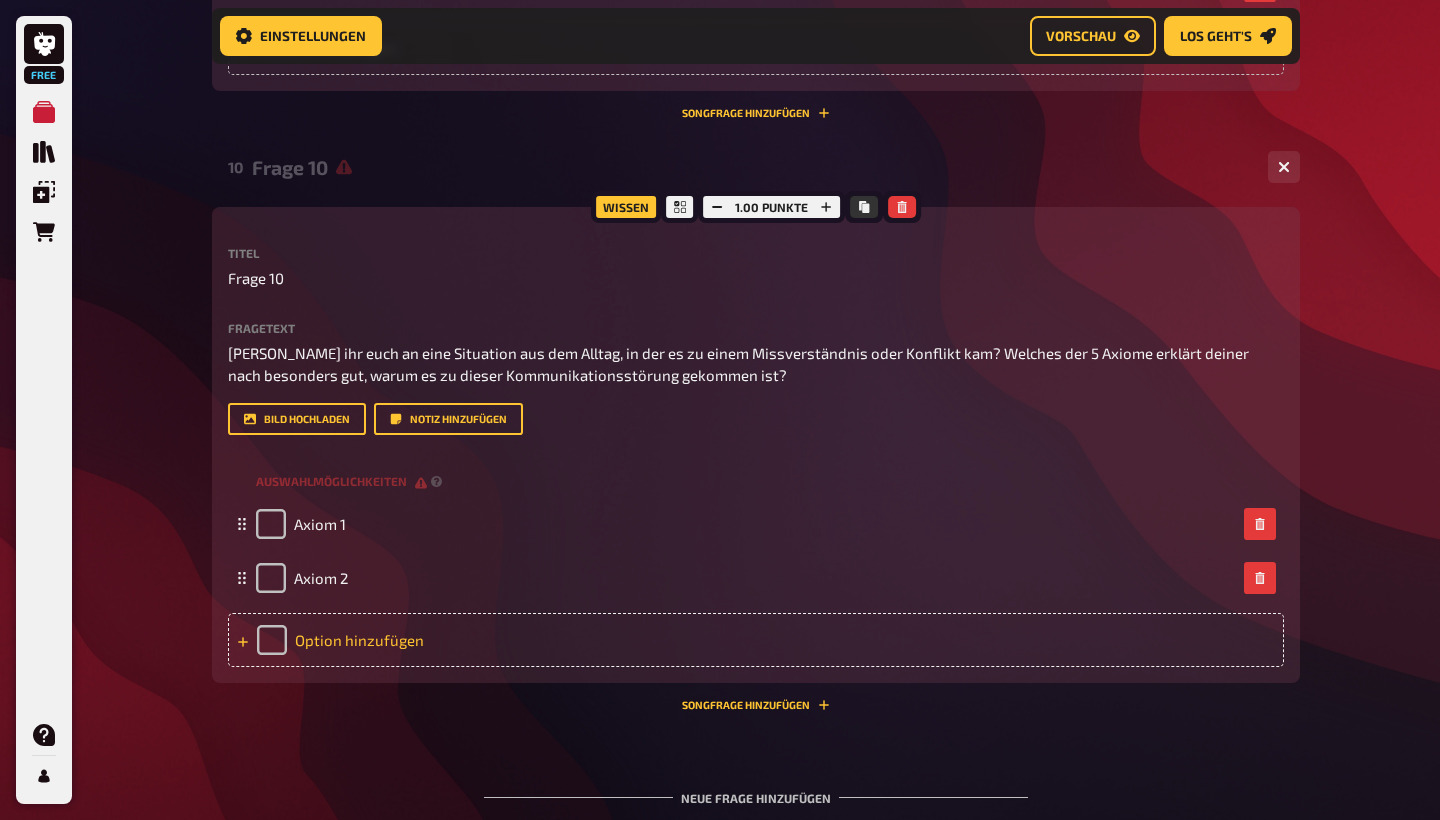 click on "Option hinzufügen" at bounding box center (756, 640) 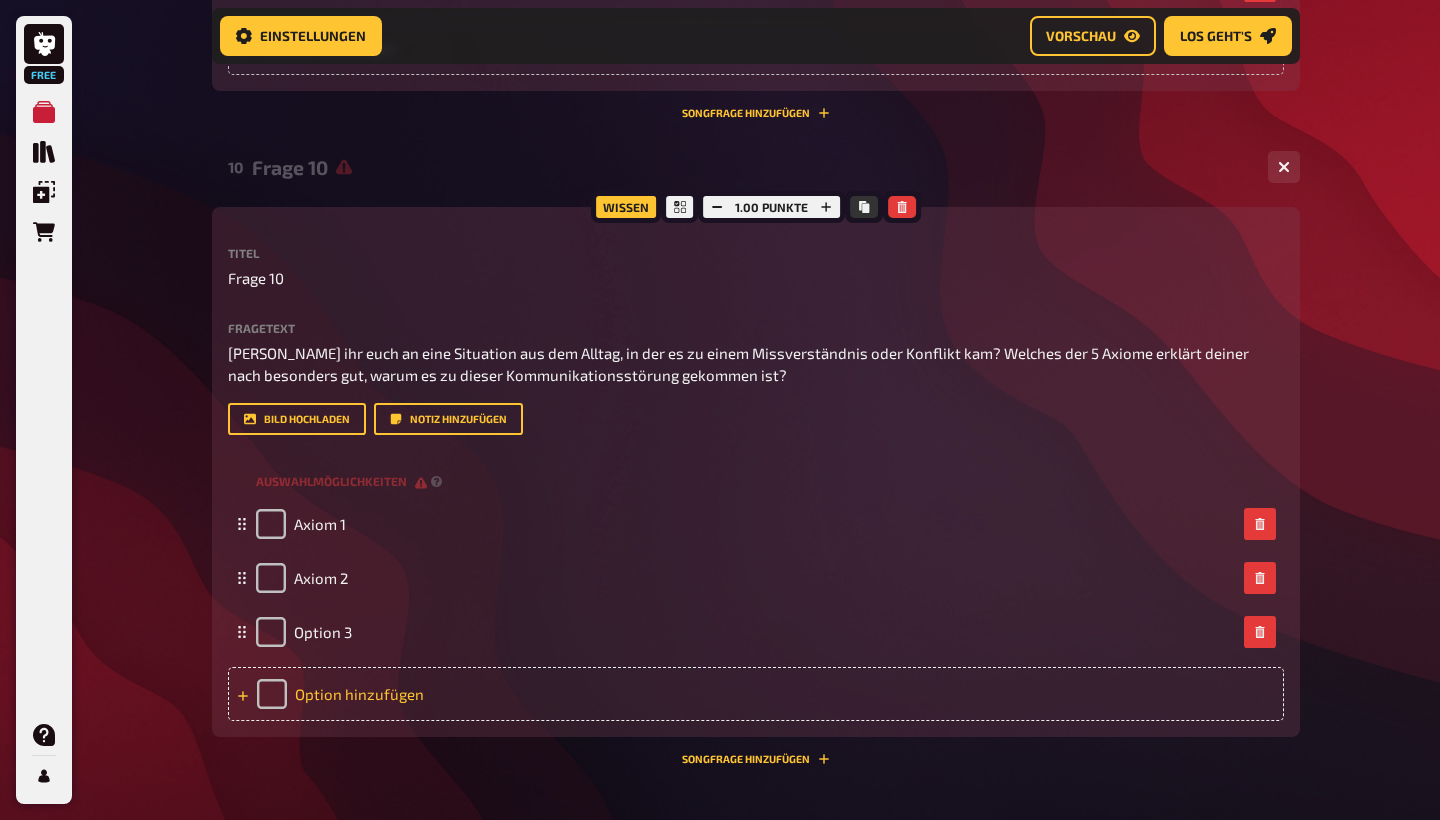 type 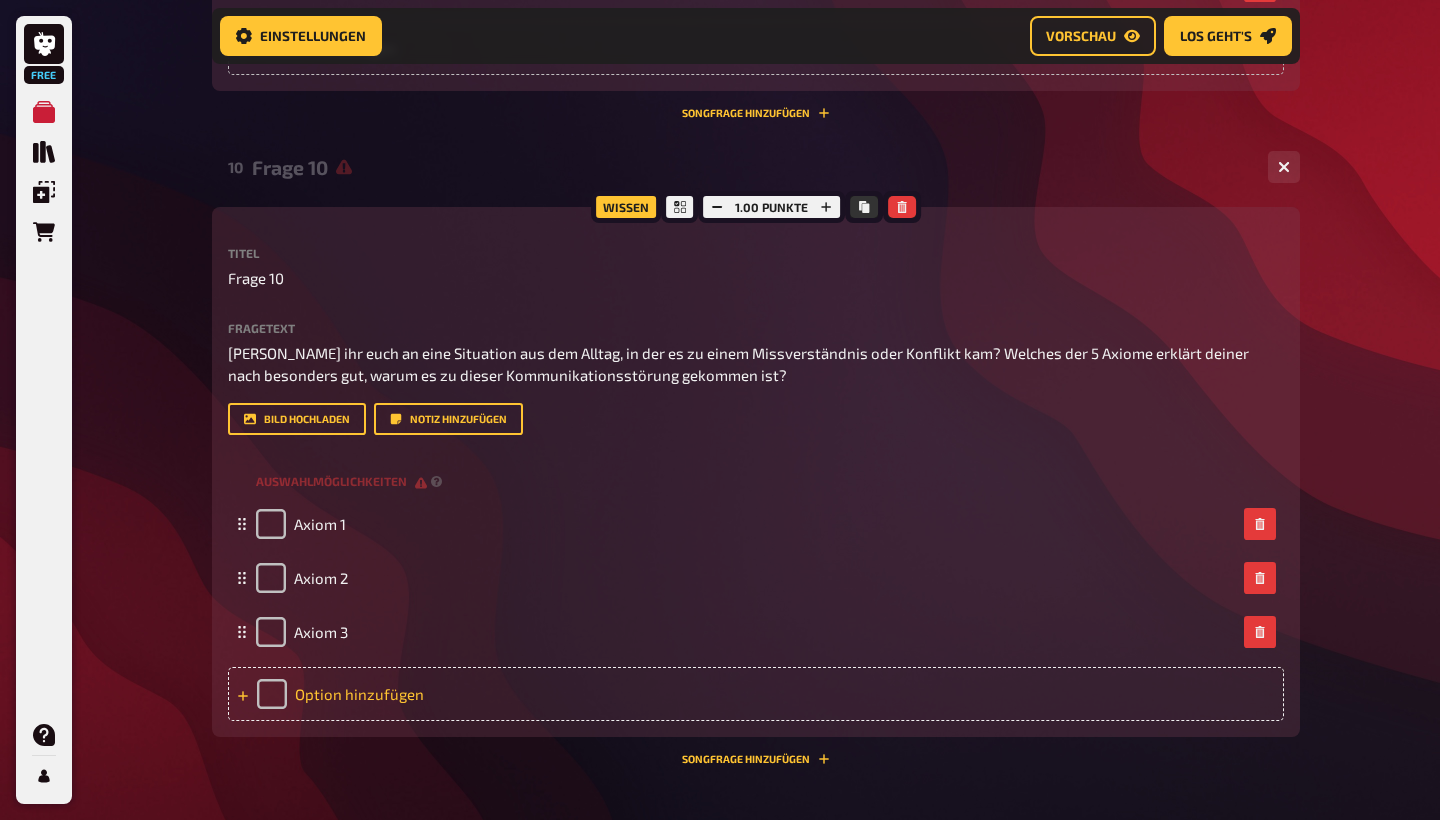 click on "Option hinzufügen" at bounding box center [756, 694] 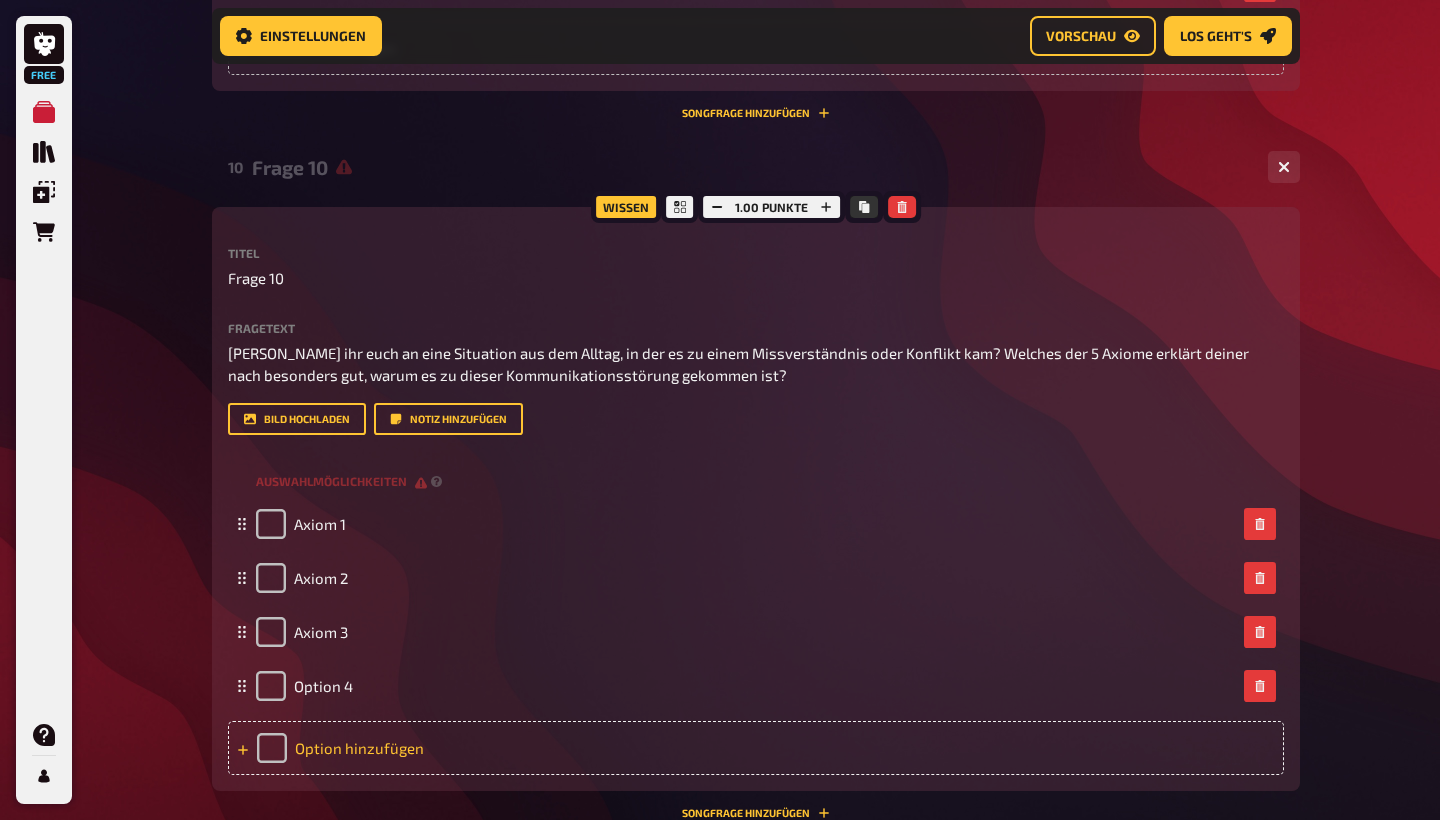 type 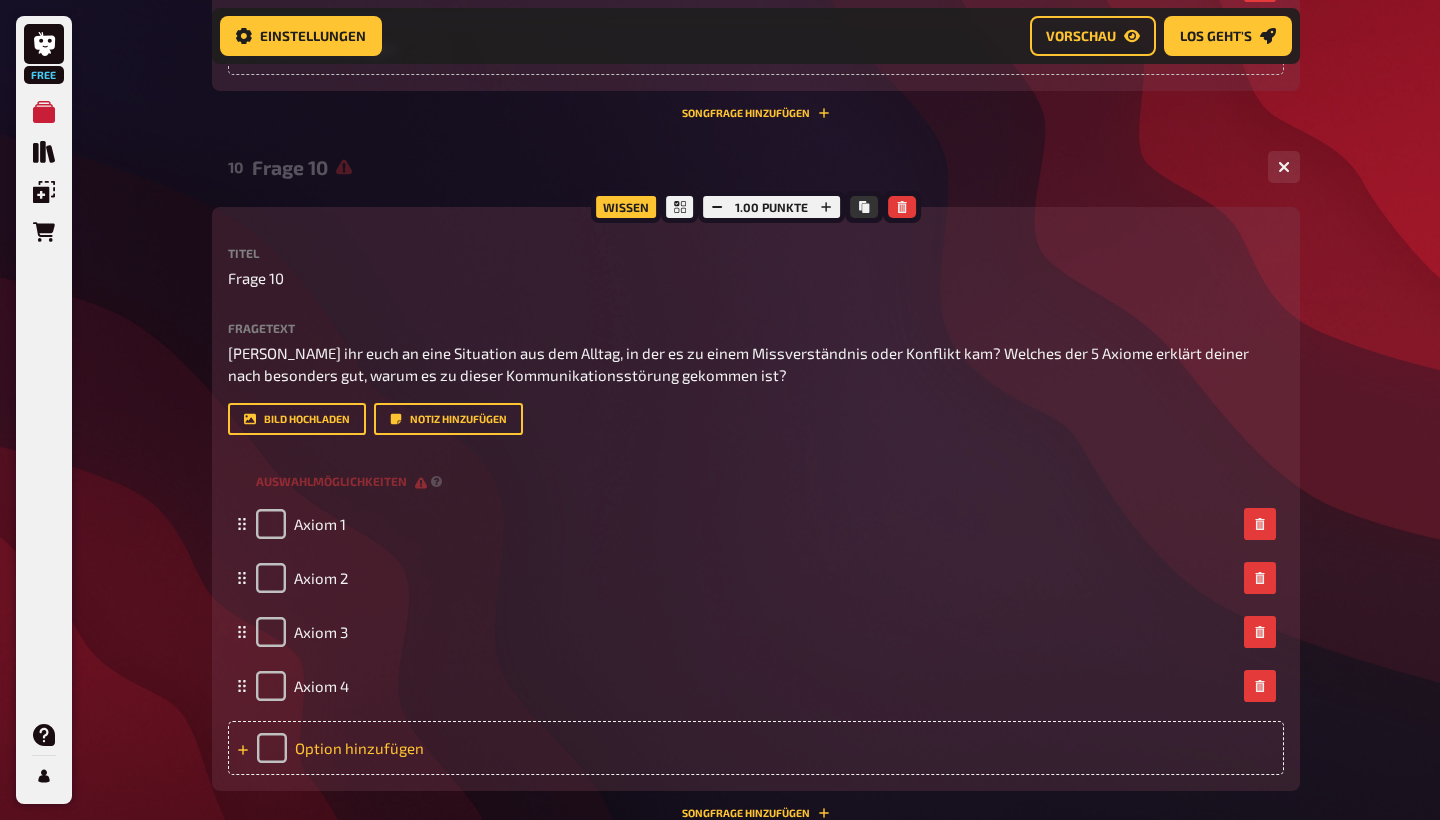 click on "Option hinzufügen" at bounding box center [756, 748] 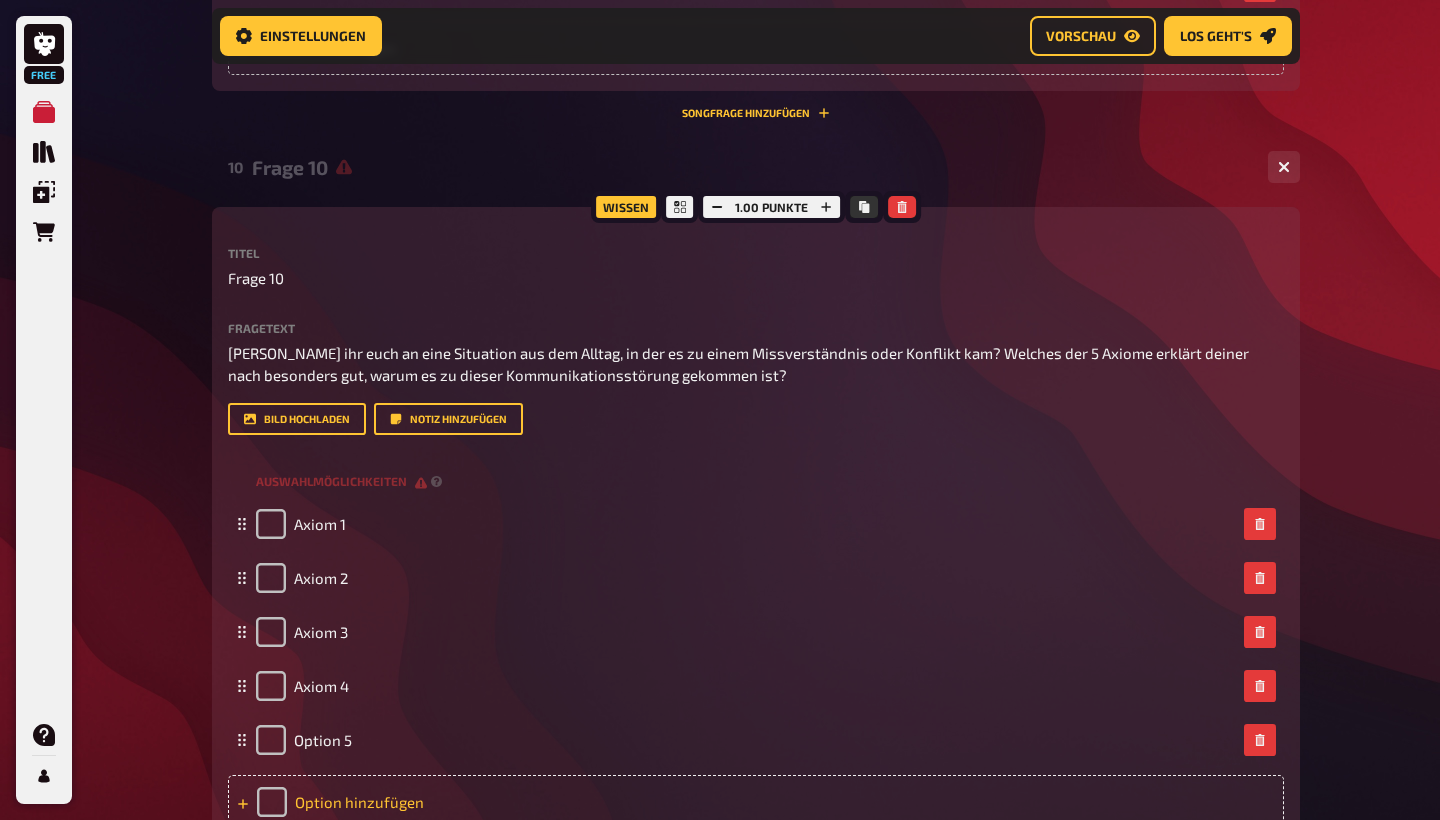 type 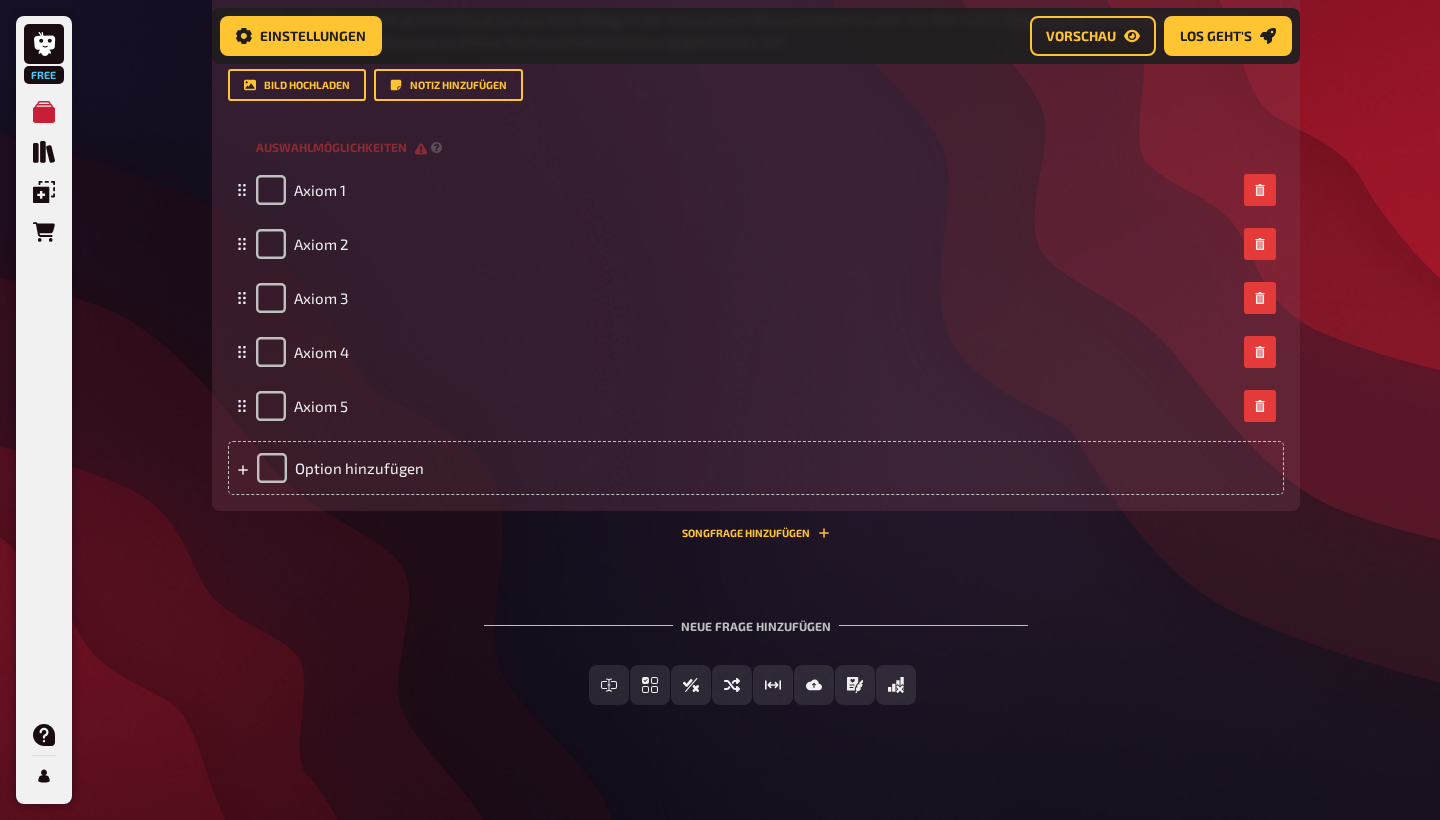 scroll, scrollTop: 6075, scrollLeft: 0, axis: vertical 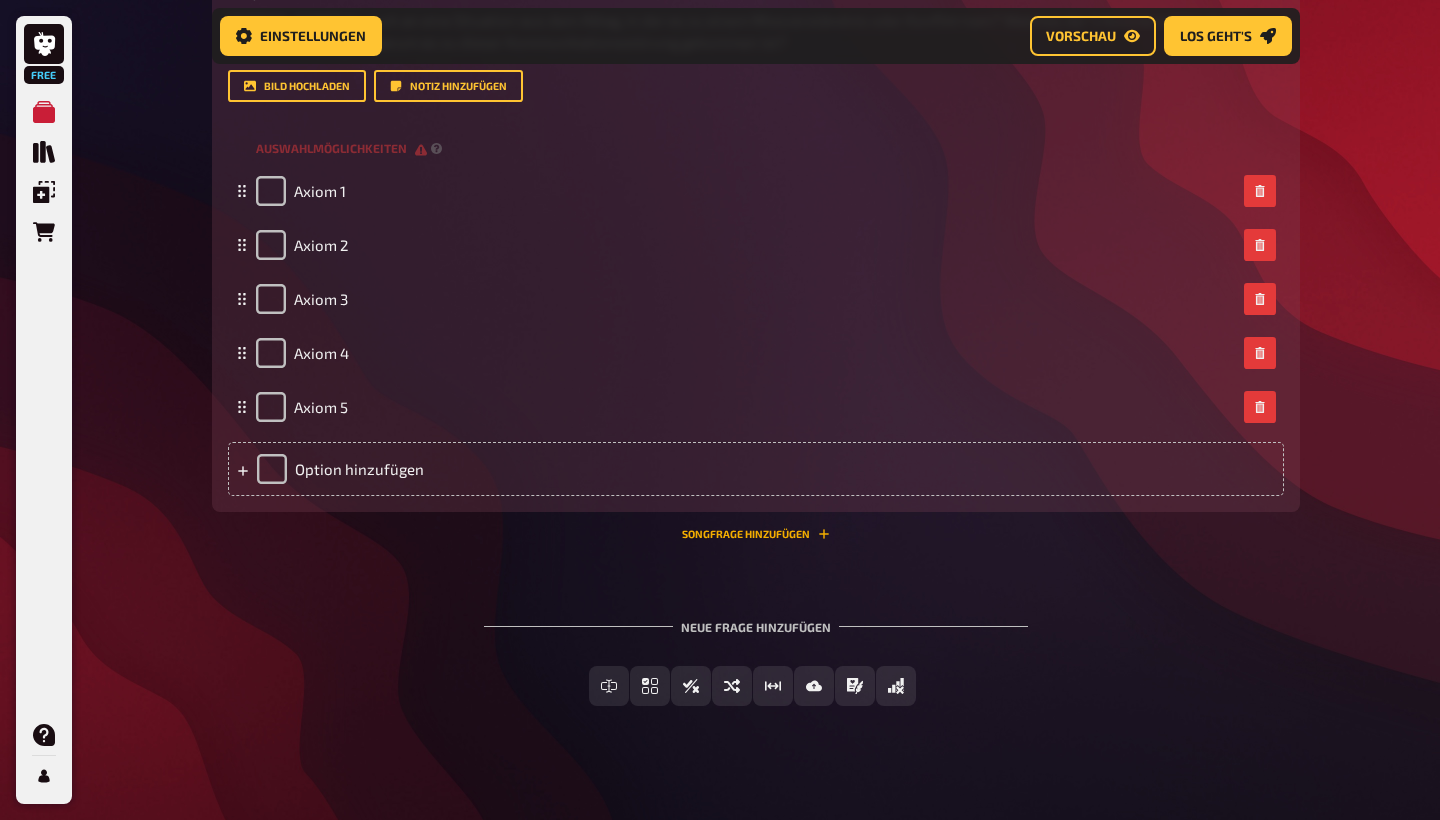 click on "Songfrage hinzufügen" at bounding box center [756, 534] 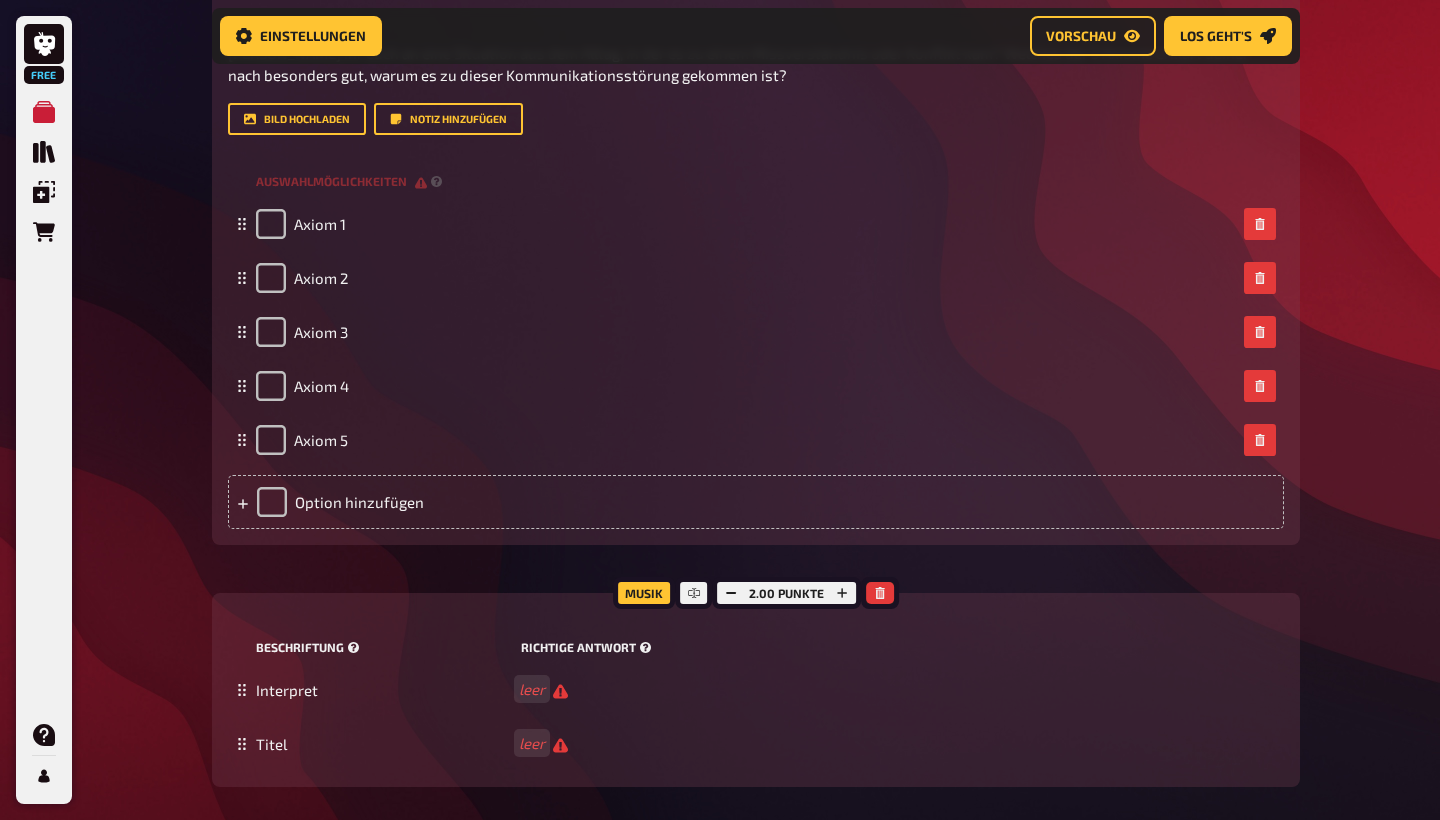 scroll, scrollTop: 6041, scrollLeft: 0, axis: vertical 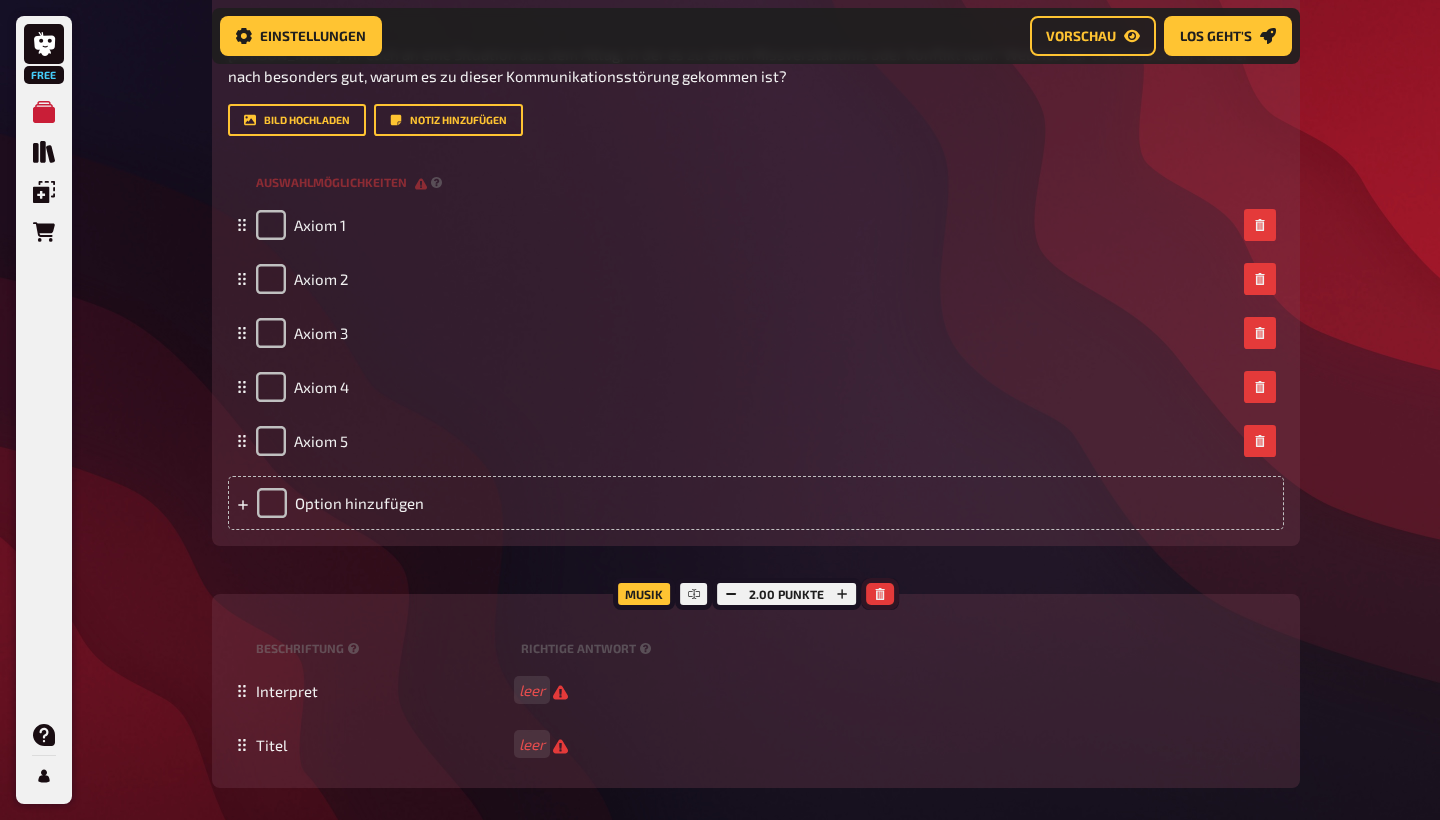 click 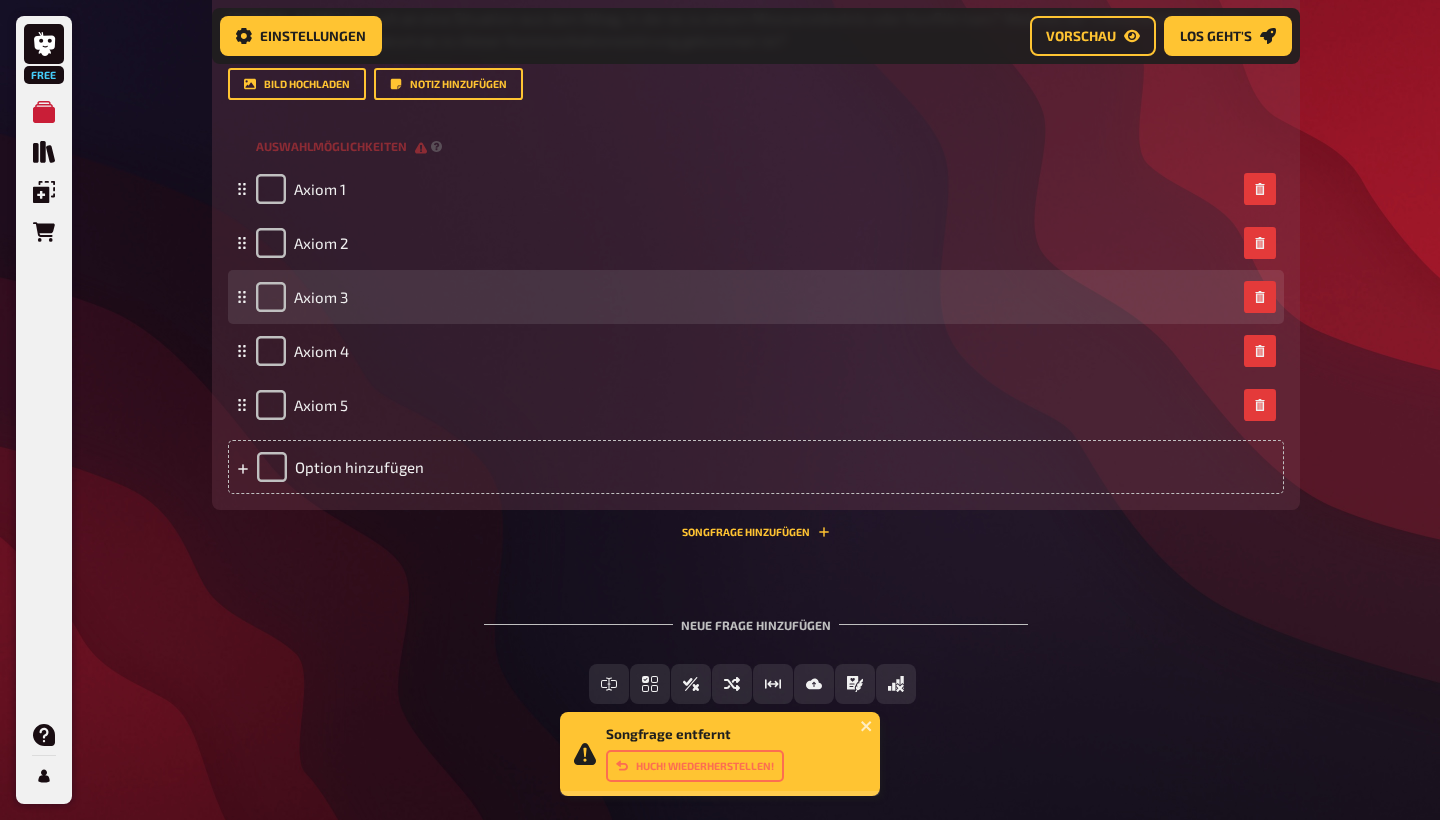 scroll, scrollTop: 6075, scrollLeft: 0, axis: vertical 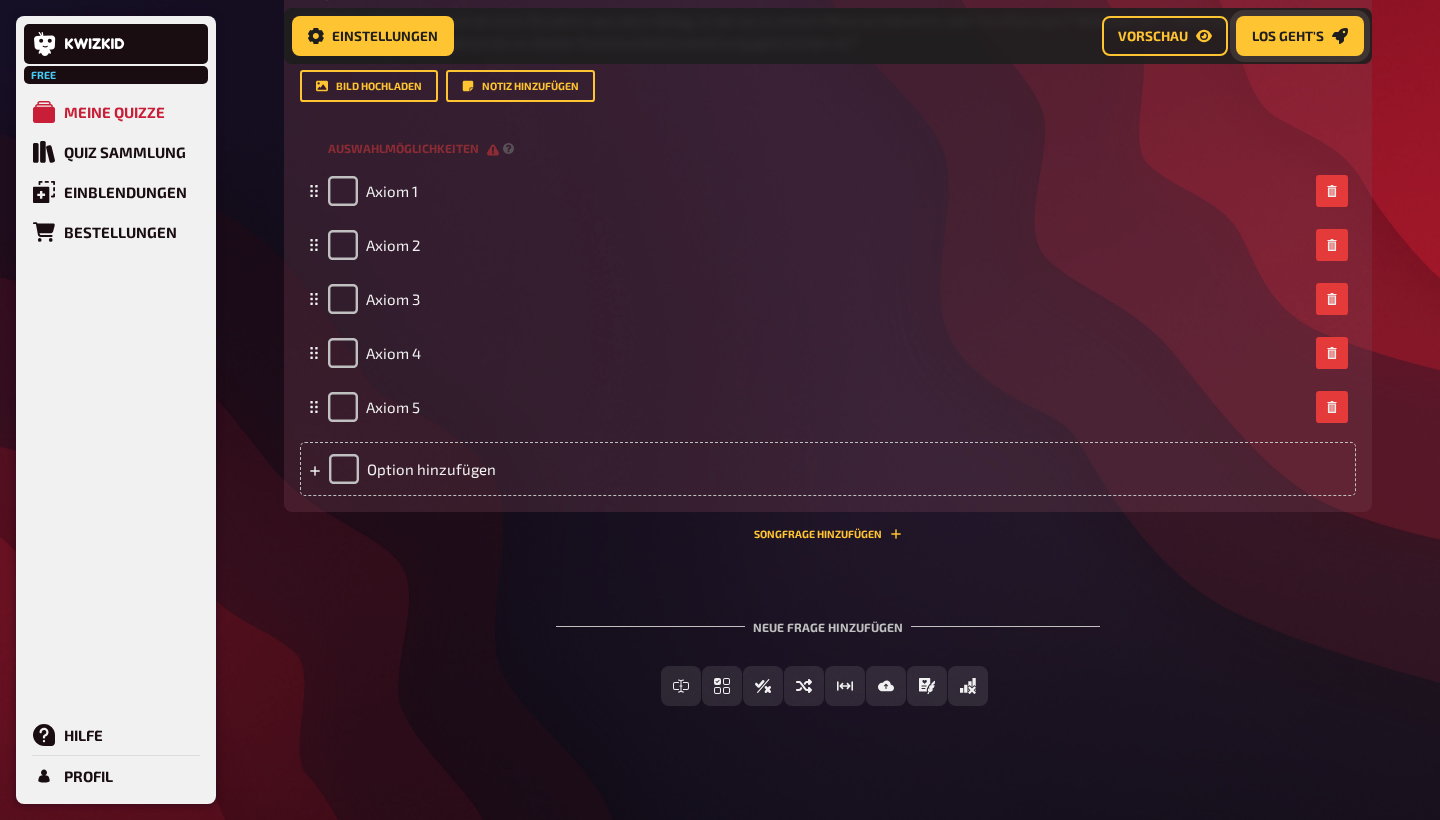click on "Los geht's" at bounding box center [1288, 36] 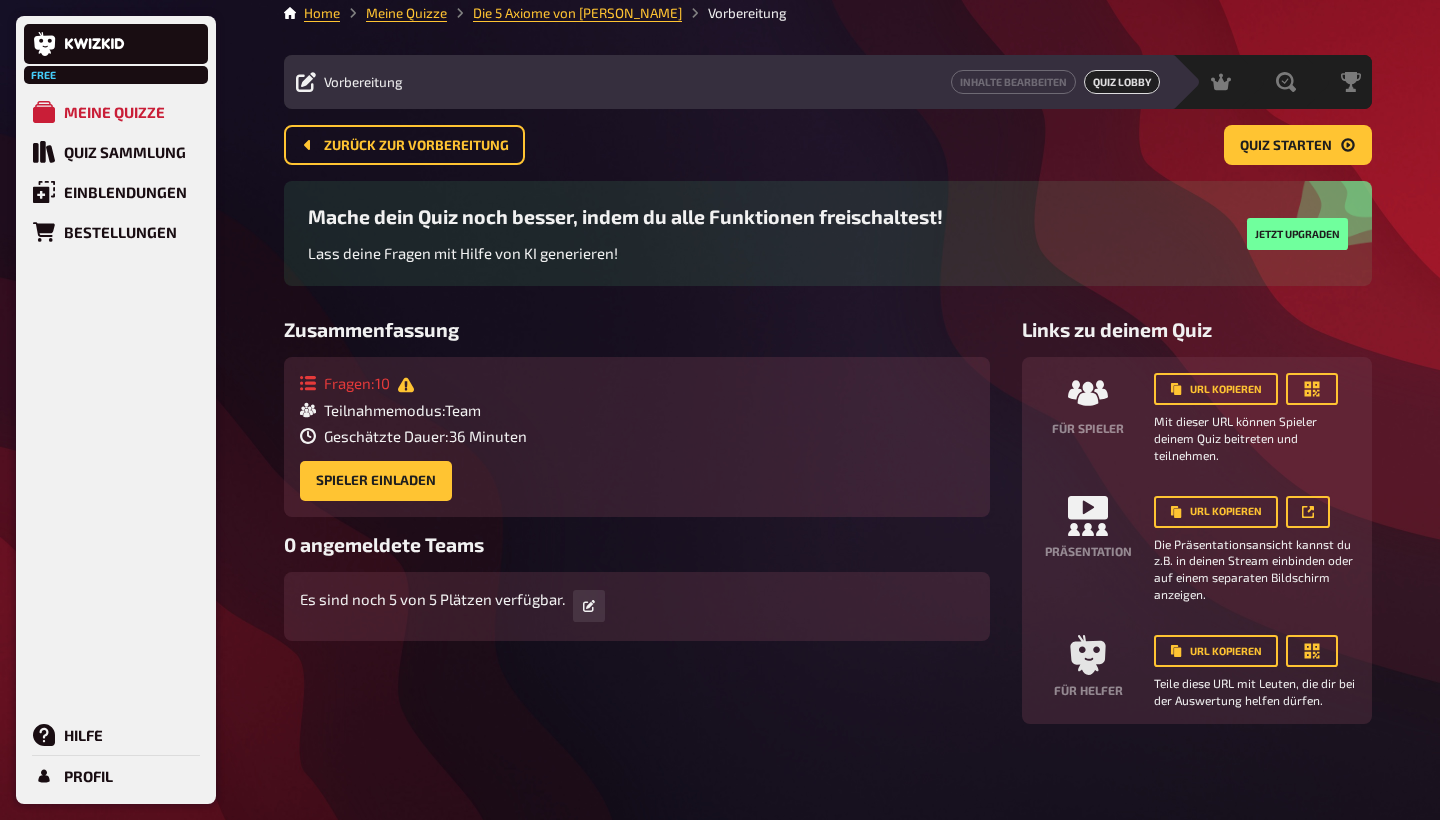 scroll, scrollTop: 6, scrollLeft: 0, axis: vertical 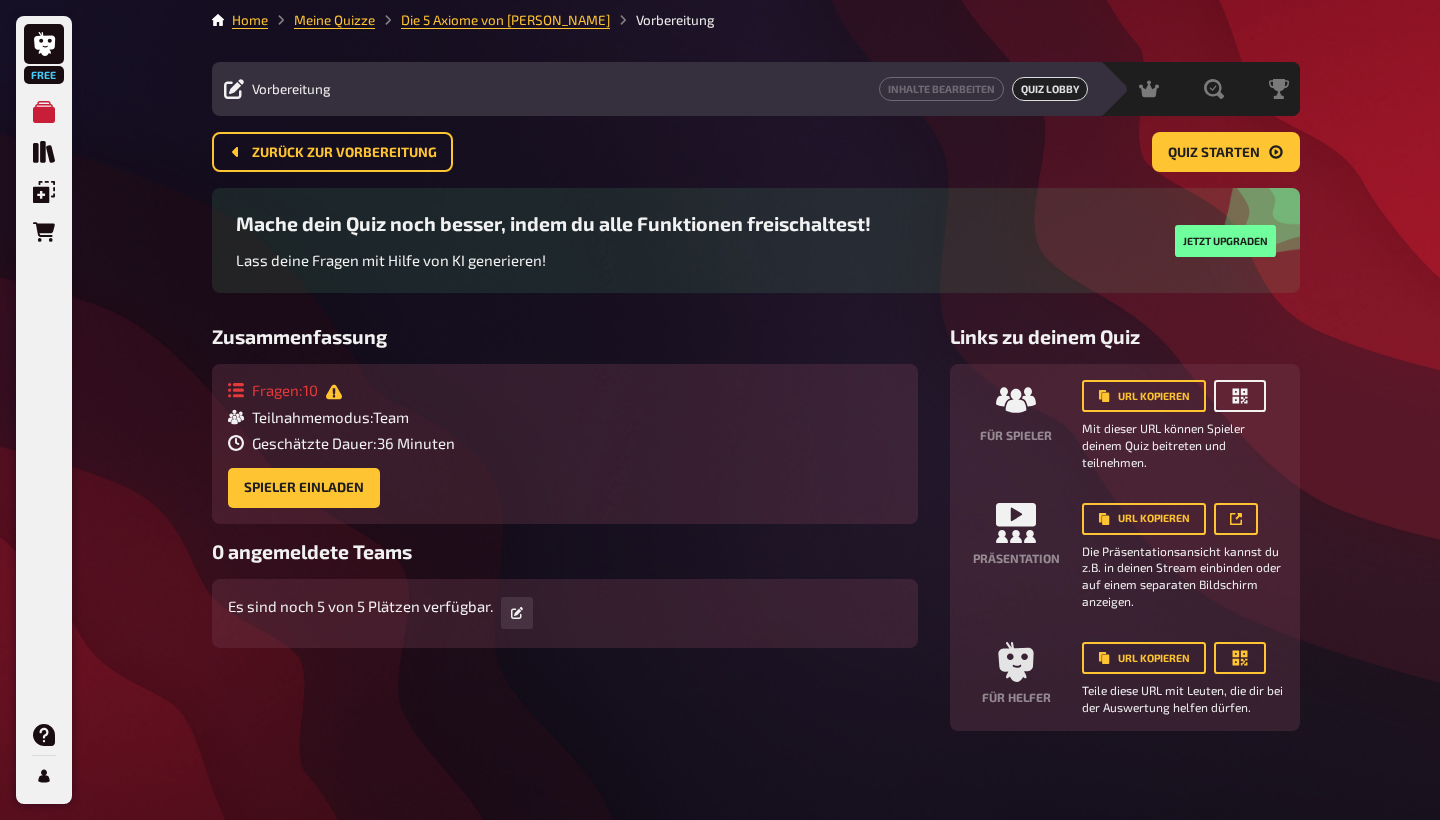 click 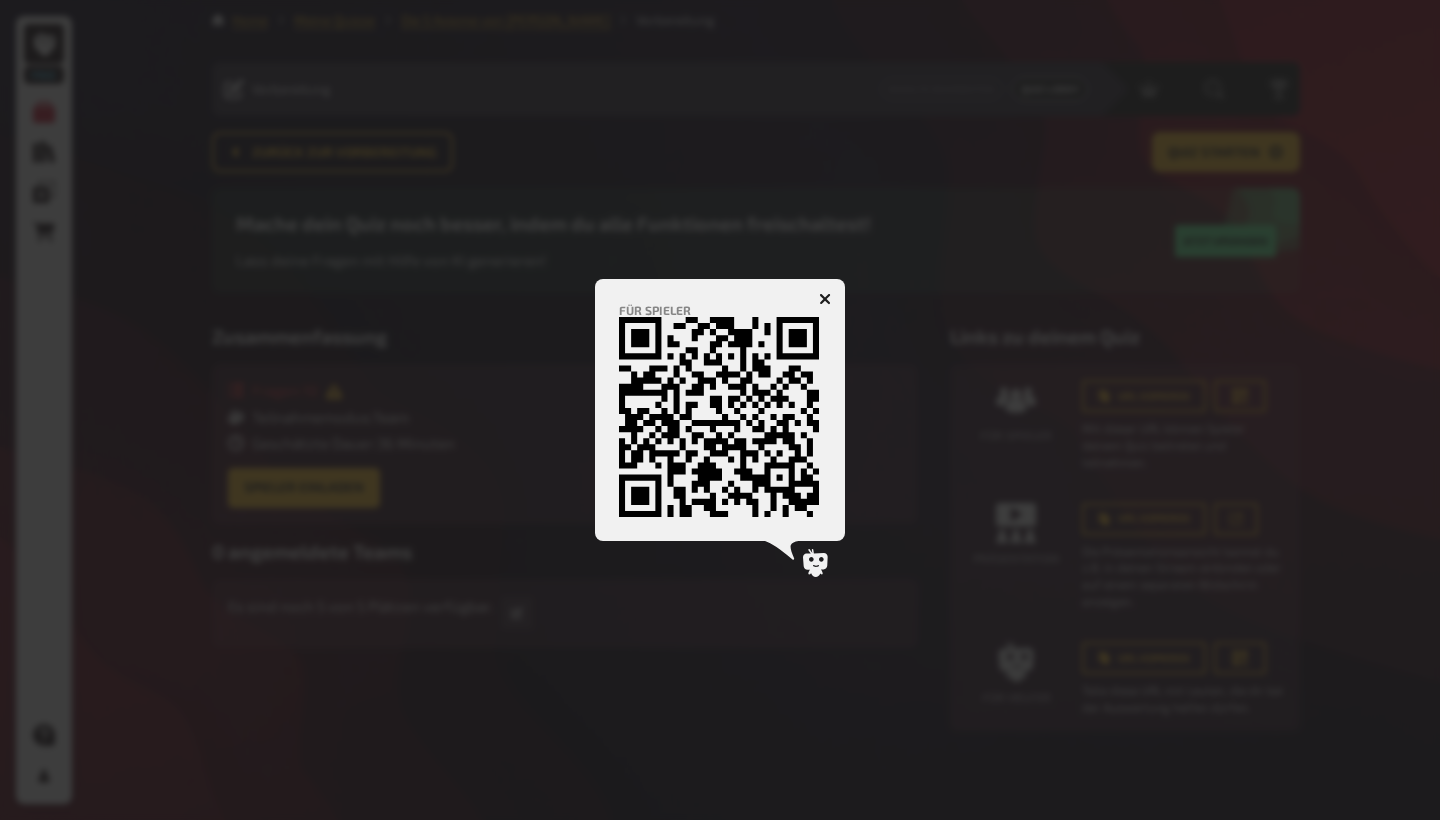 click at bounding box center (720, 410) 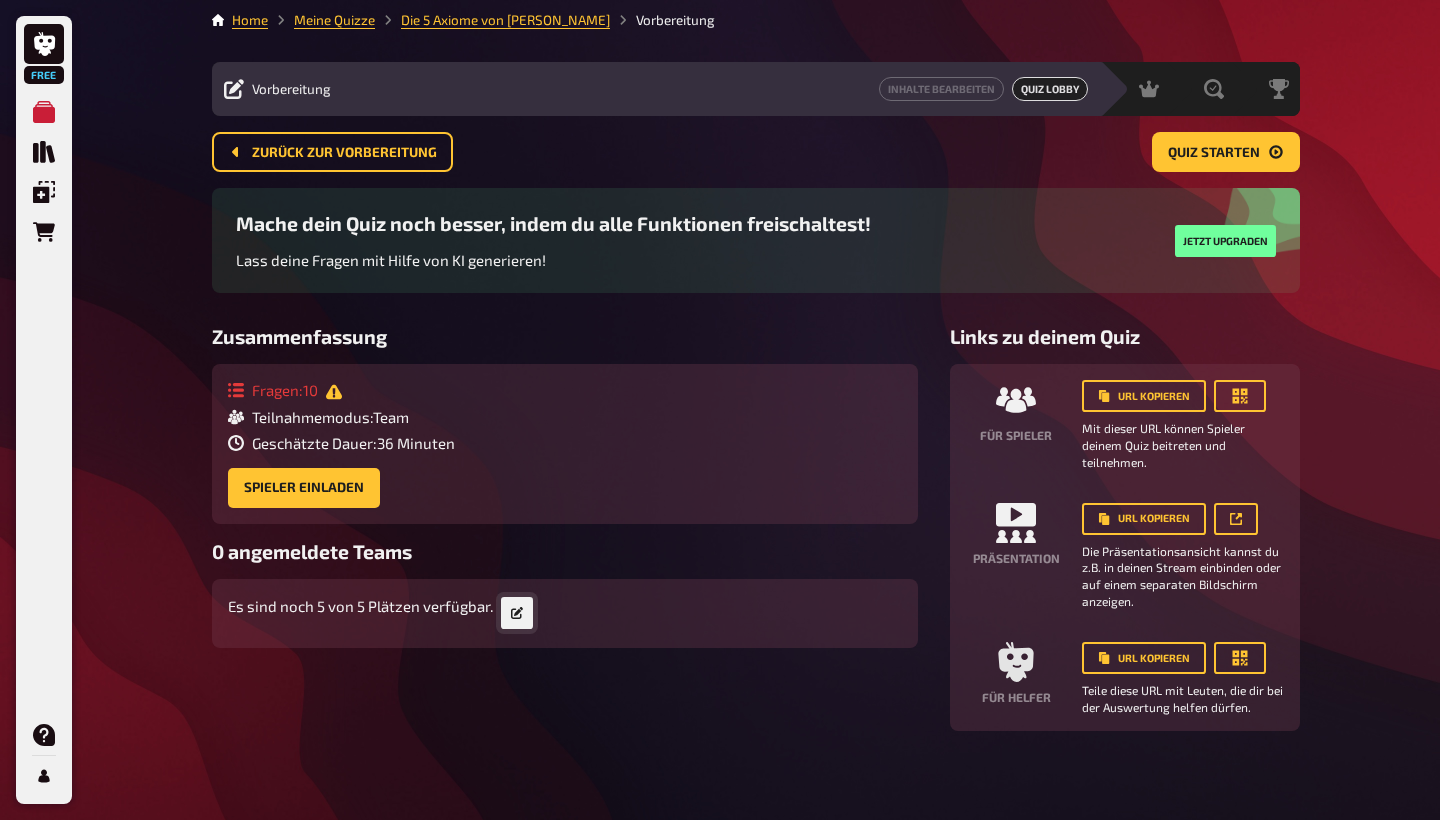 click at bounding box center (517, 613) 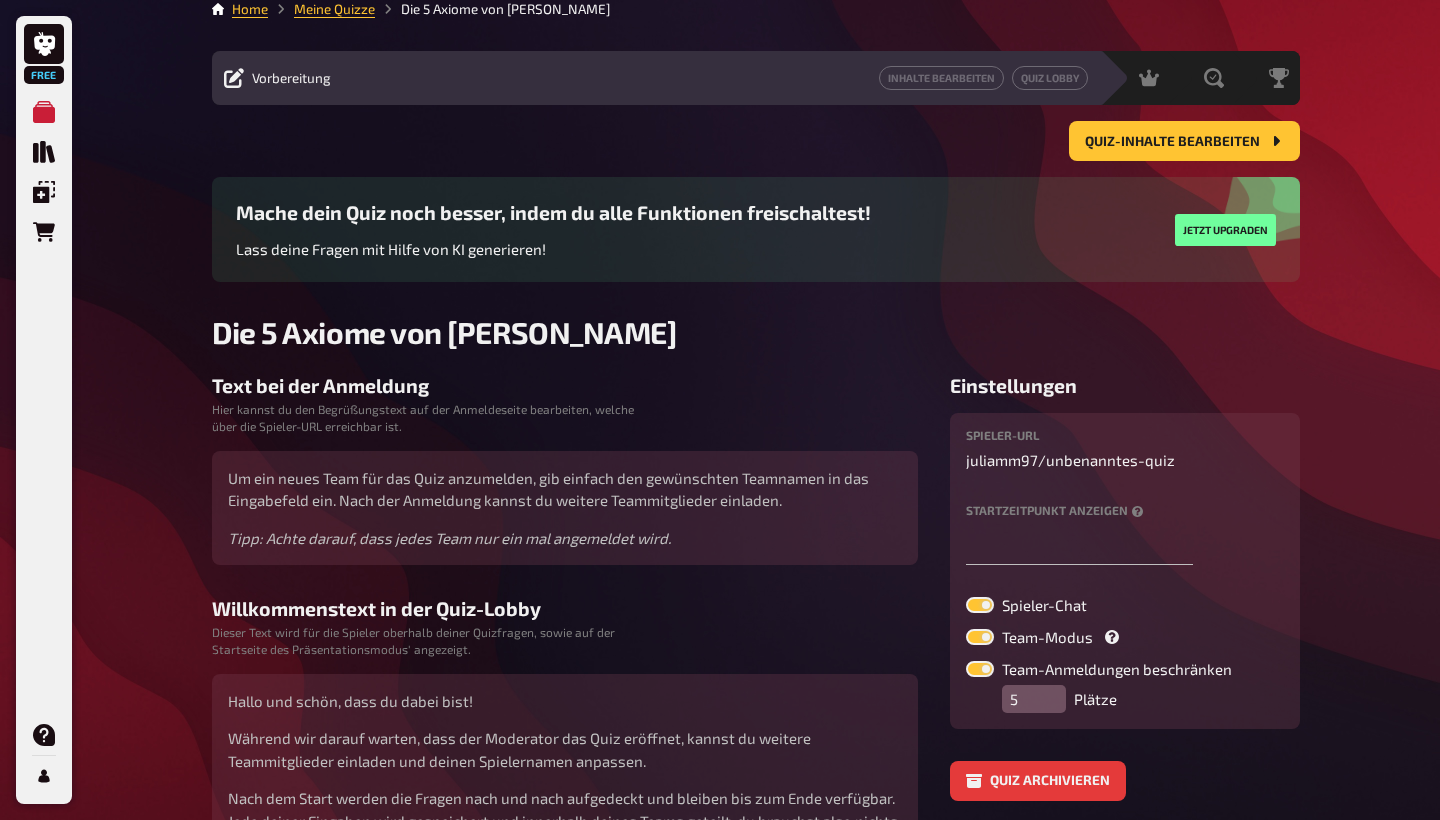 scroll, scrollTop: 13, scrollLeft: 0, axis: vertical 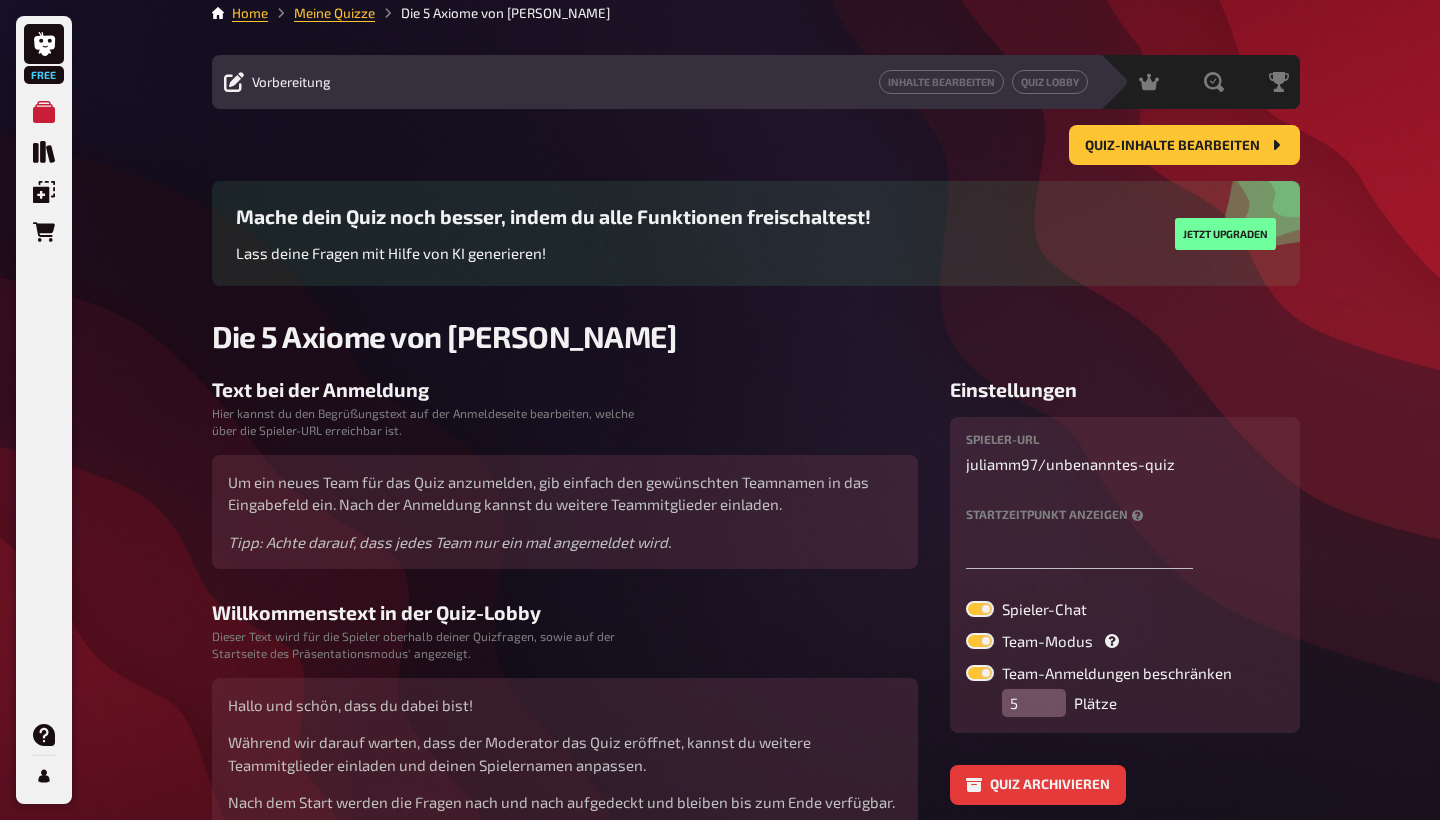 click at bounding box center (980, 641) 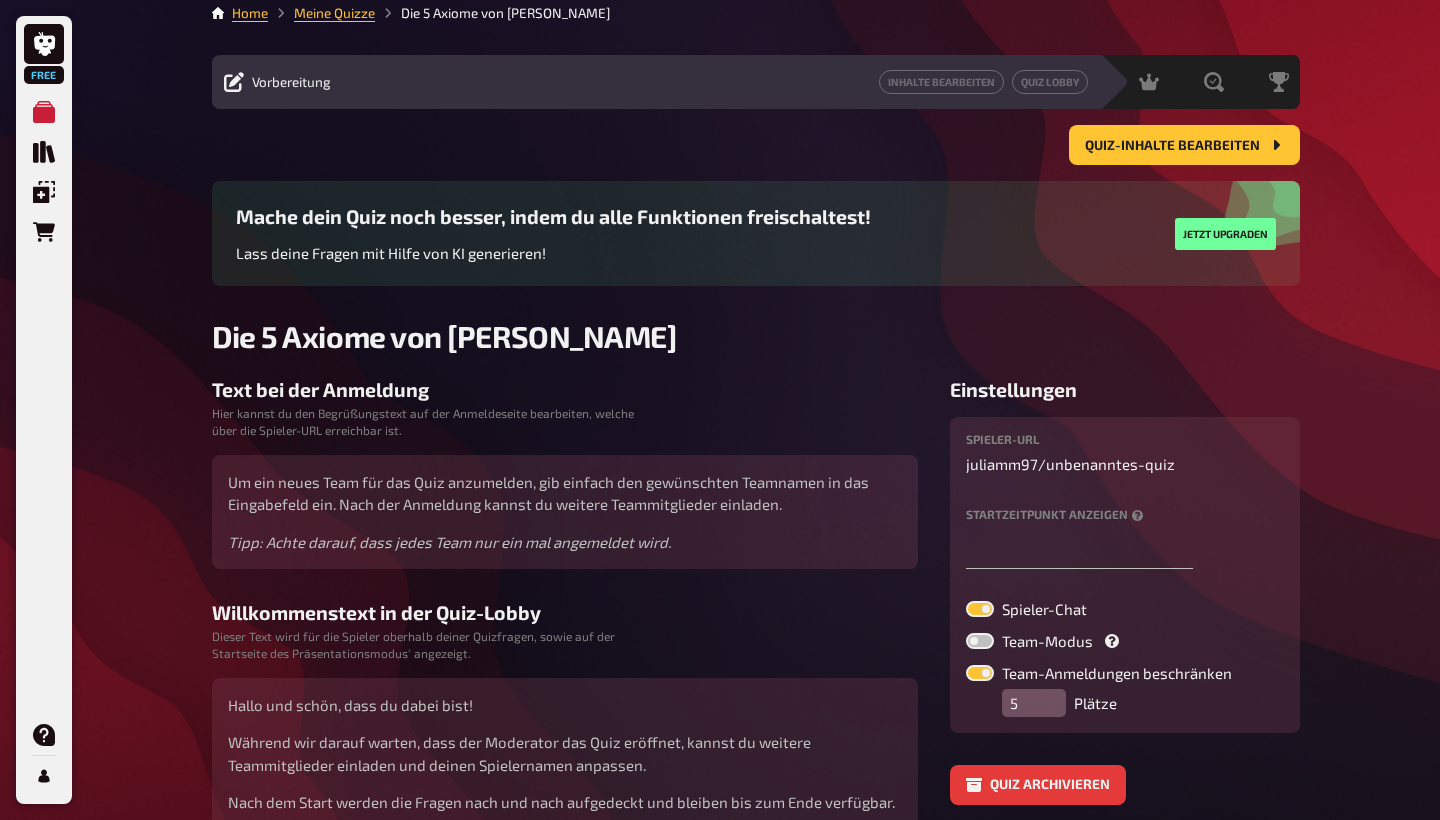 checkbox on "false" 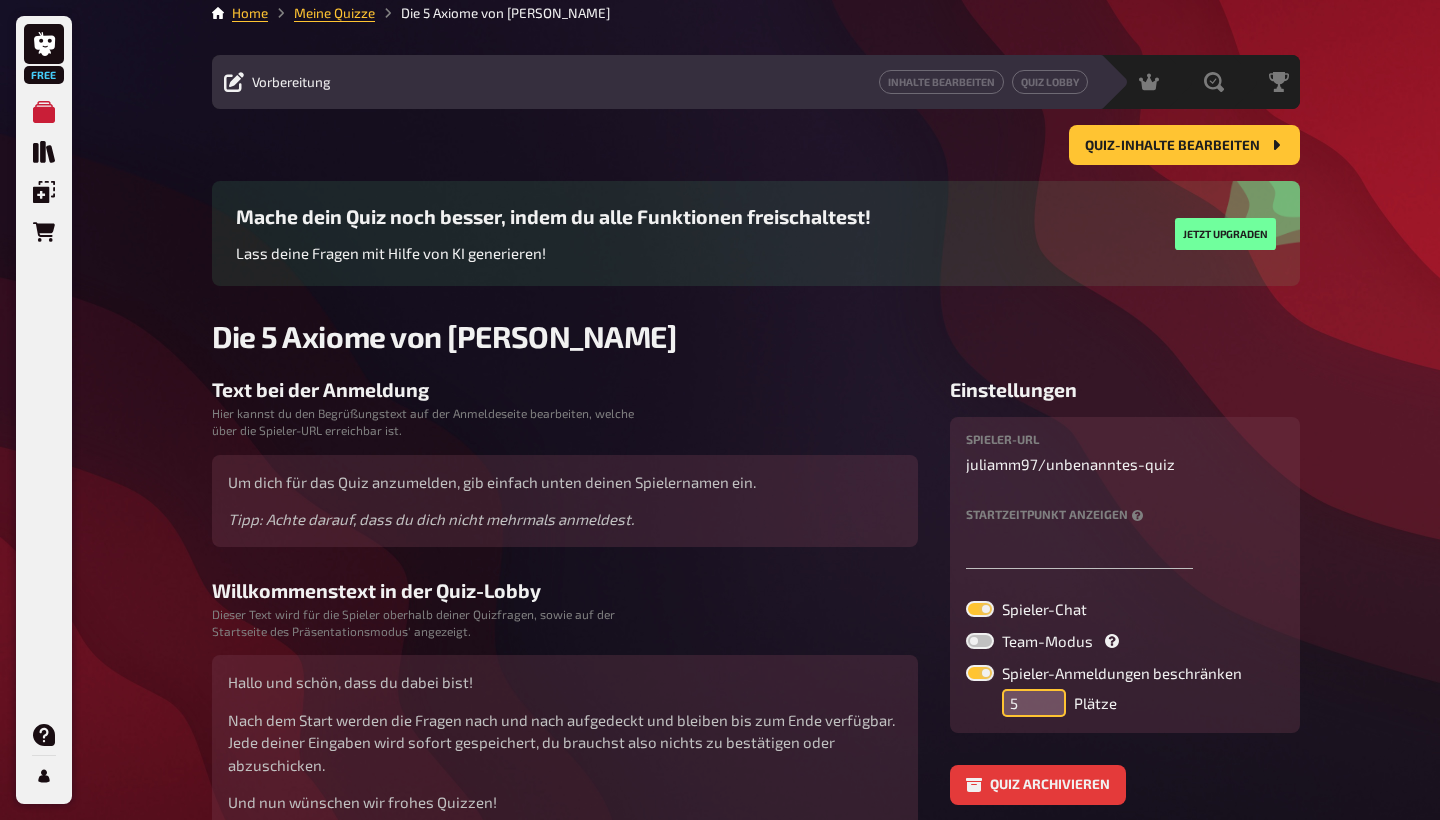 click on "5" at bounding box center (1034, 703) 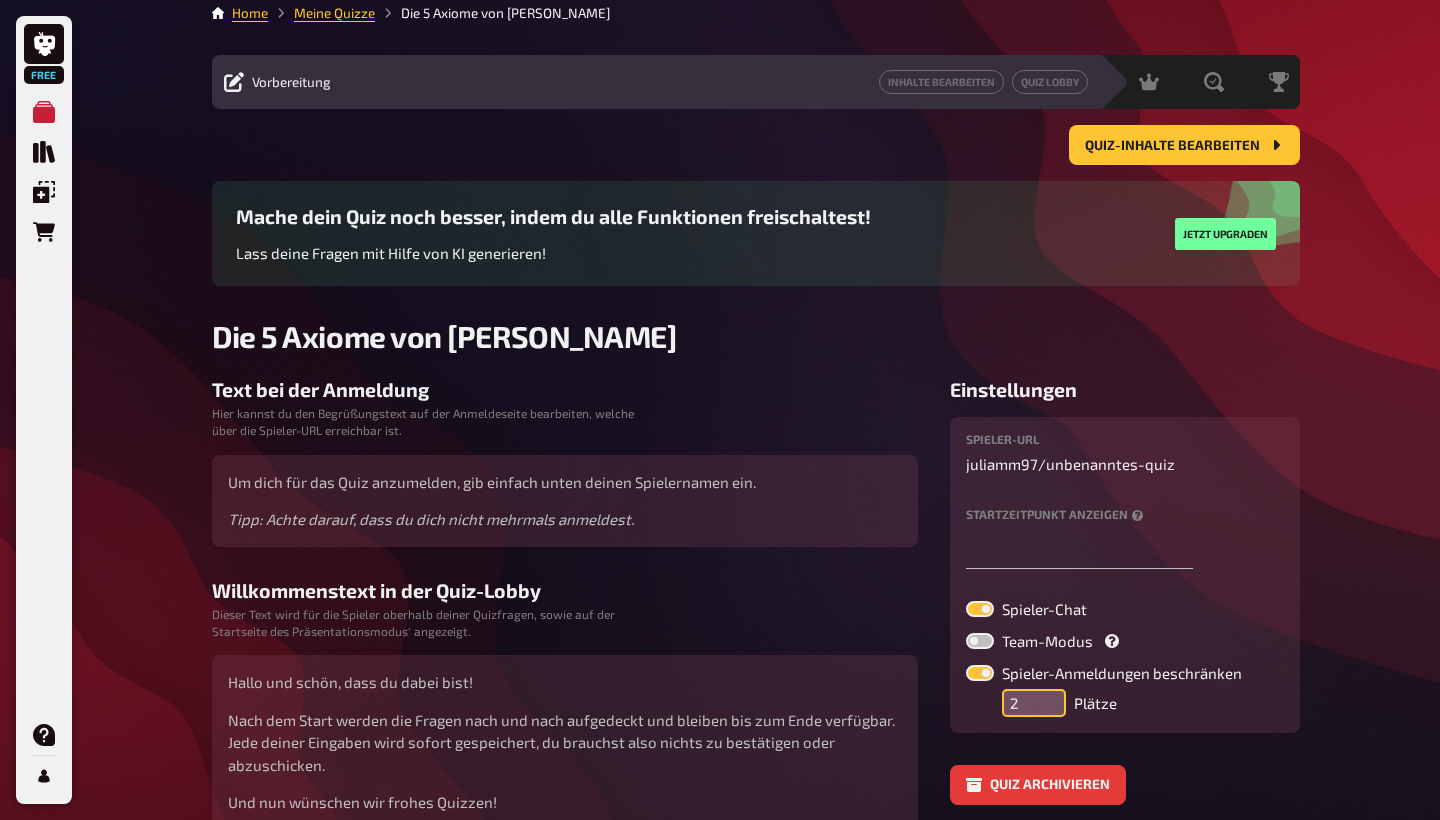 click on "2" at bounding box center [1034, 703] 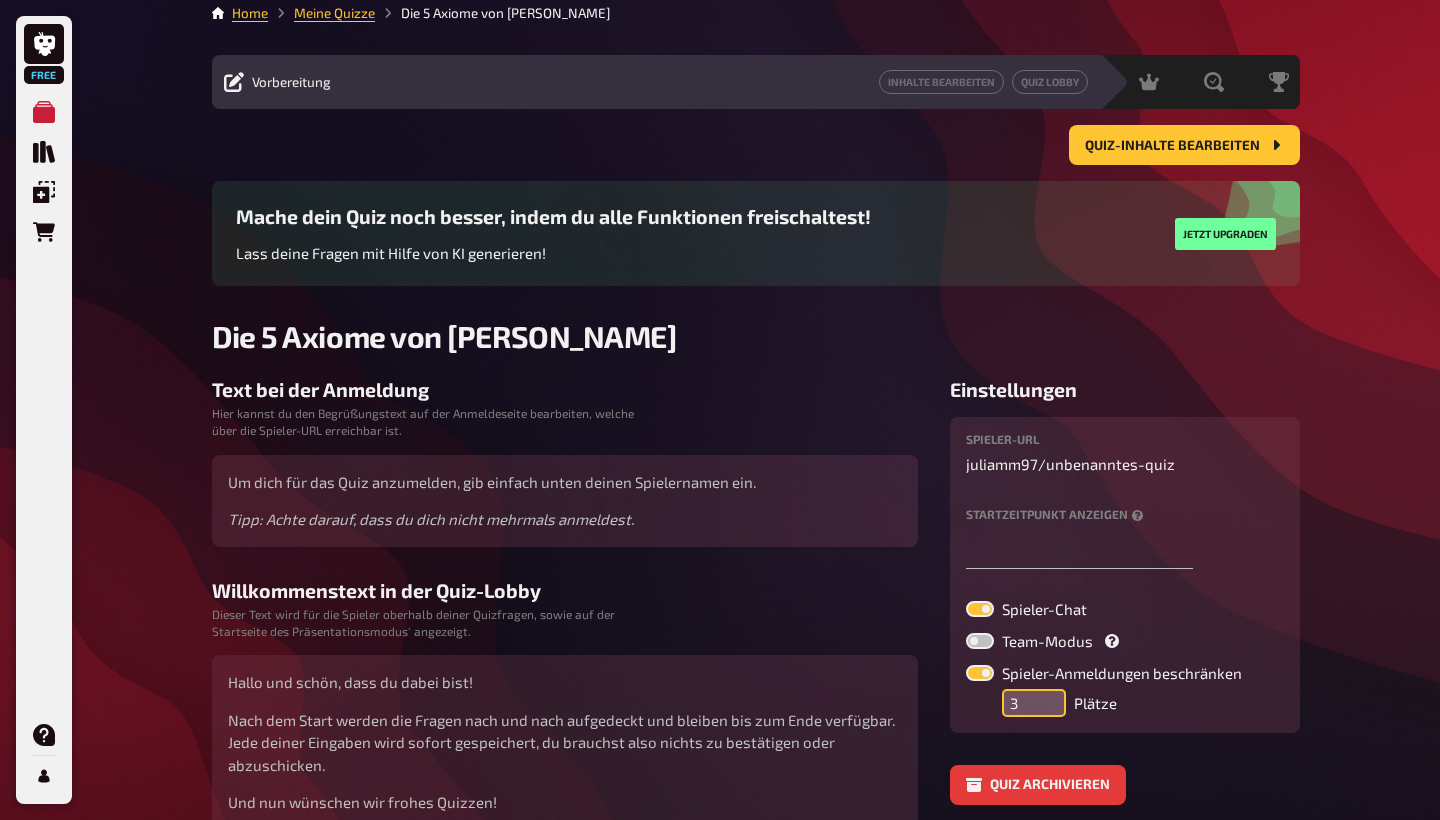 click on "3" at bounding box center (1034, 703) 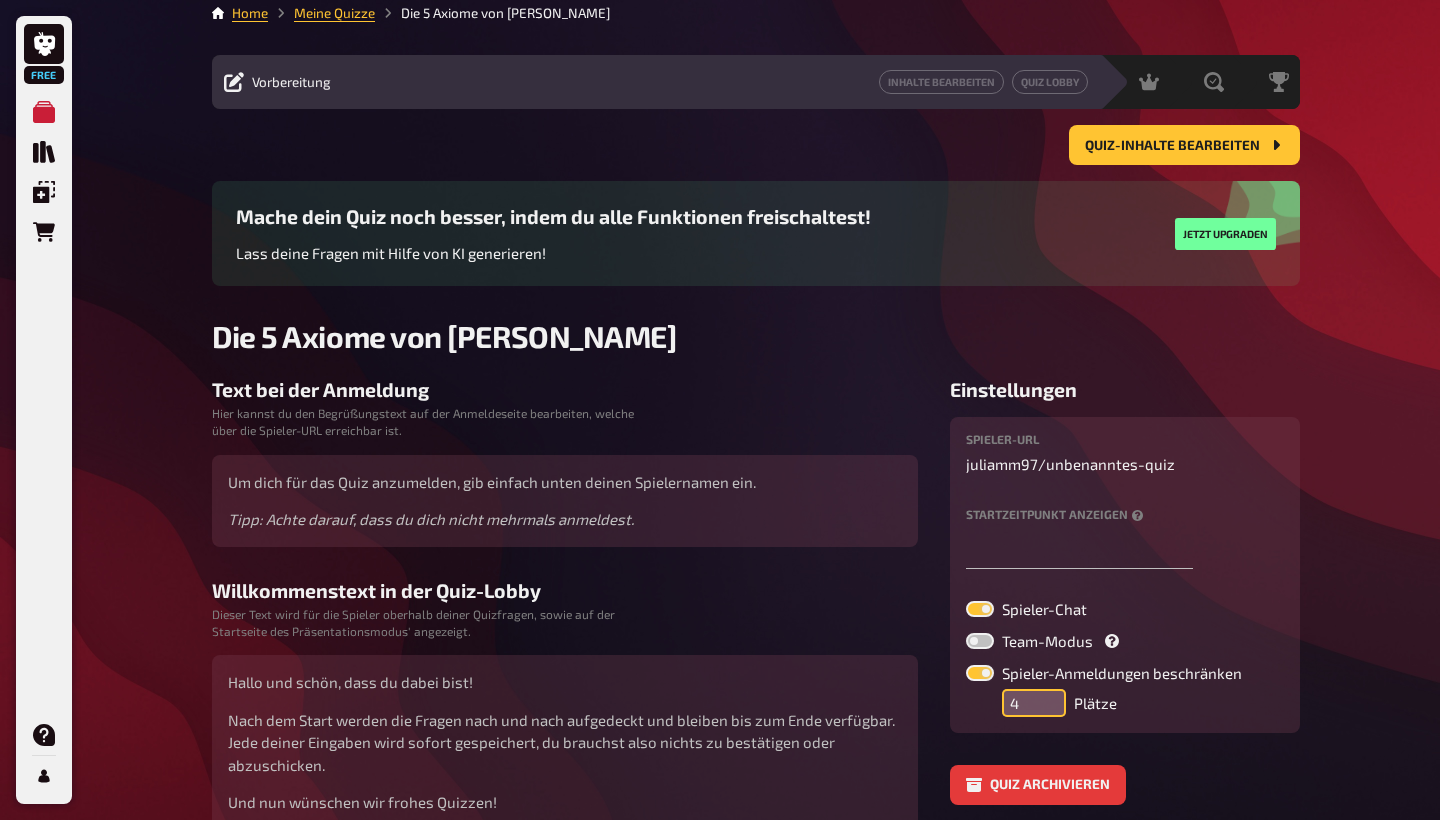 click on "4" at bounding box center [1034, 703] 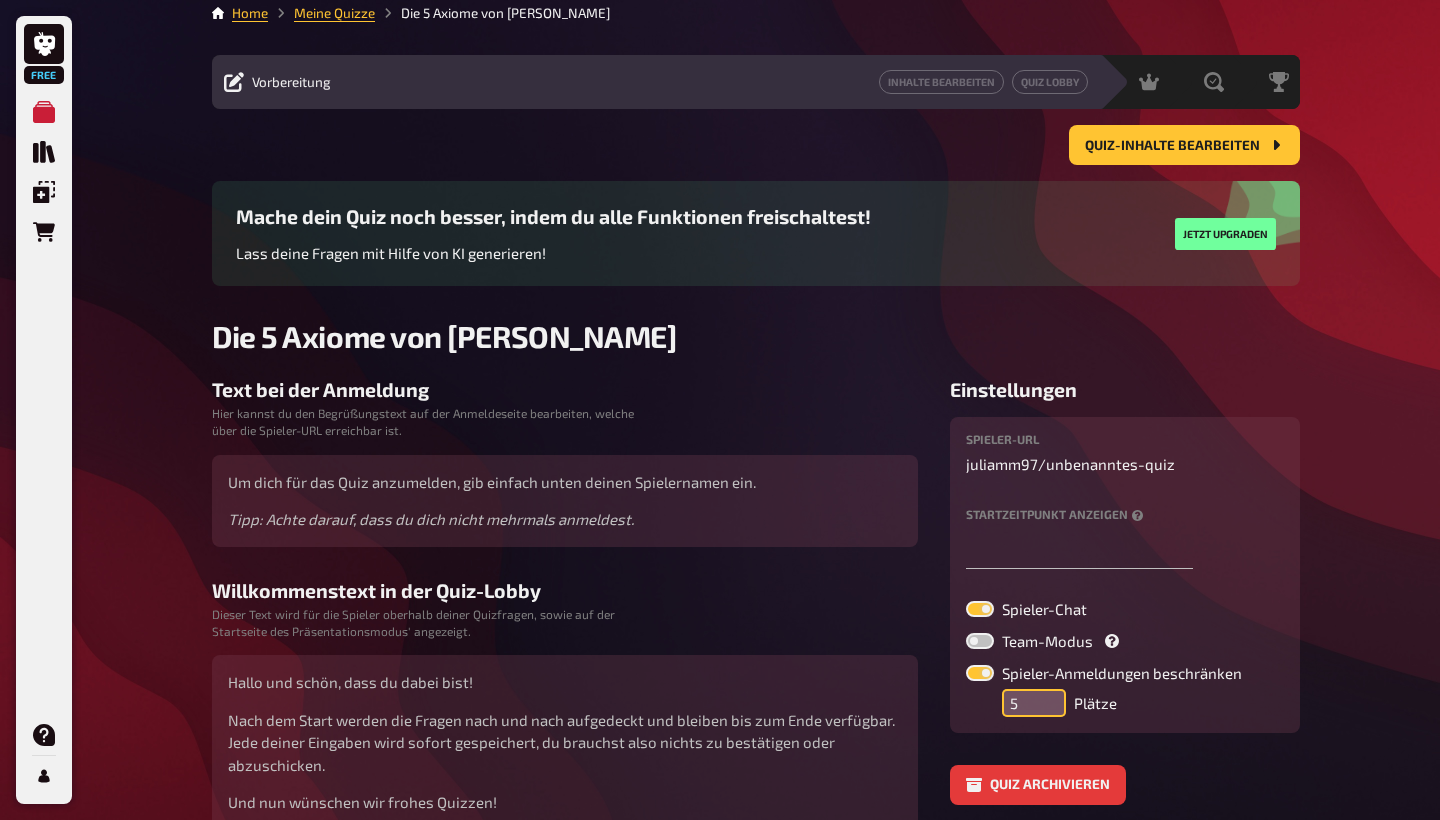 click on "5" at bounding box center (1034, 703) 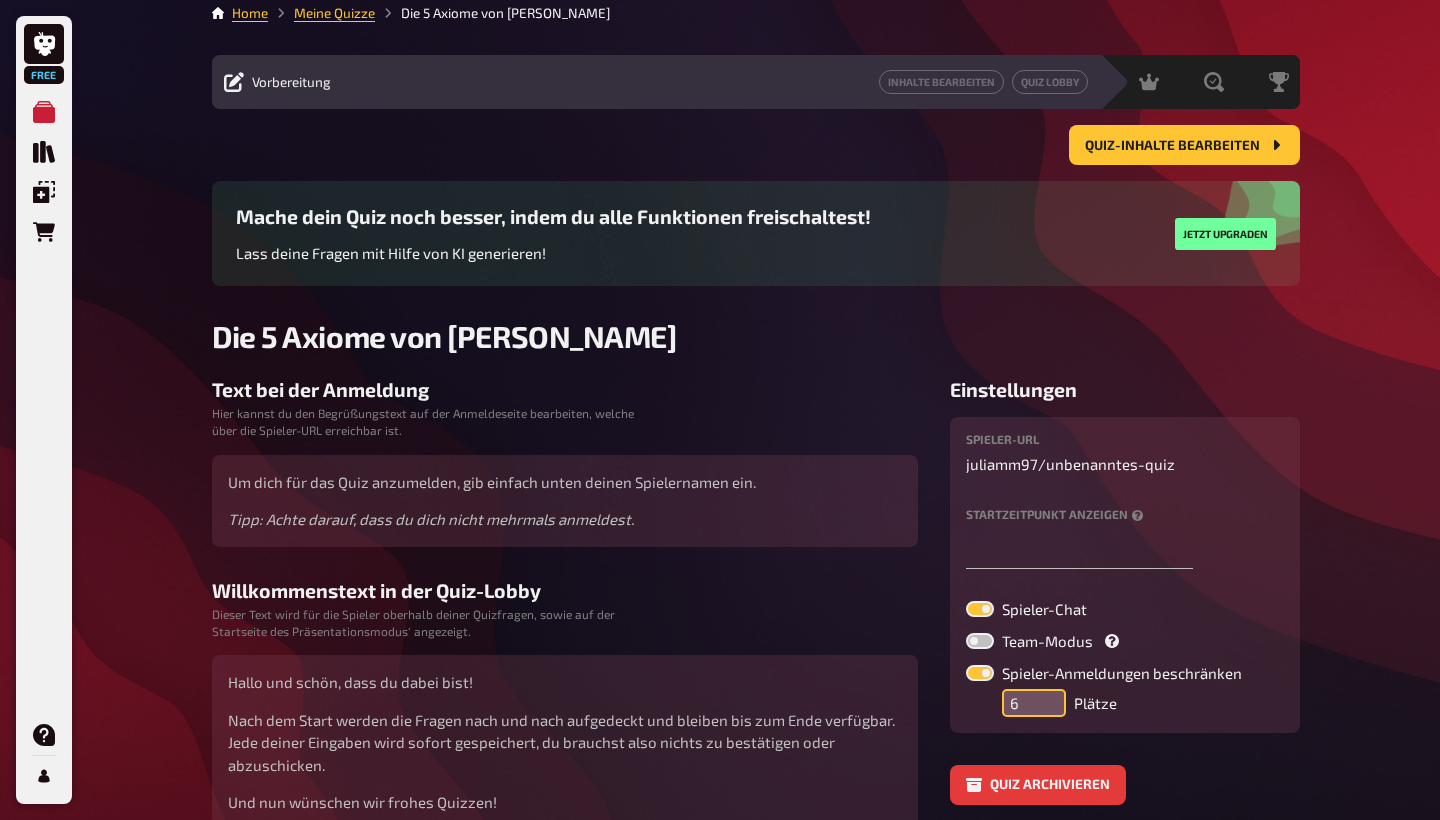 click on "6" at bounding box center [1034, 703] 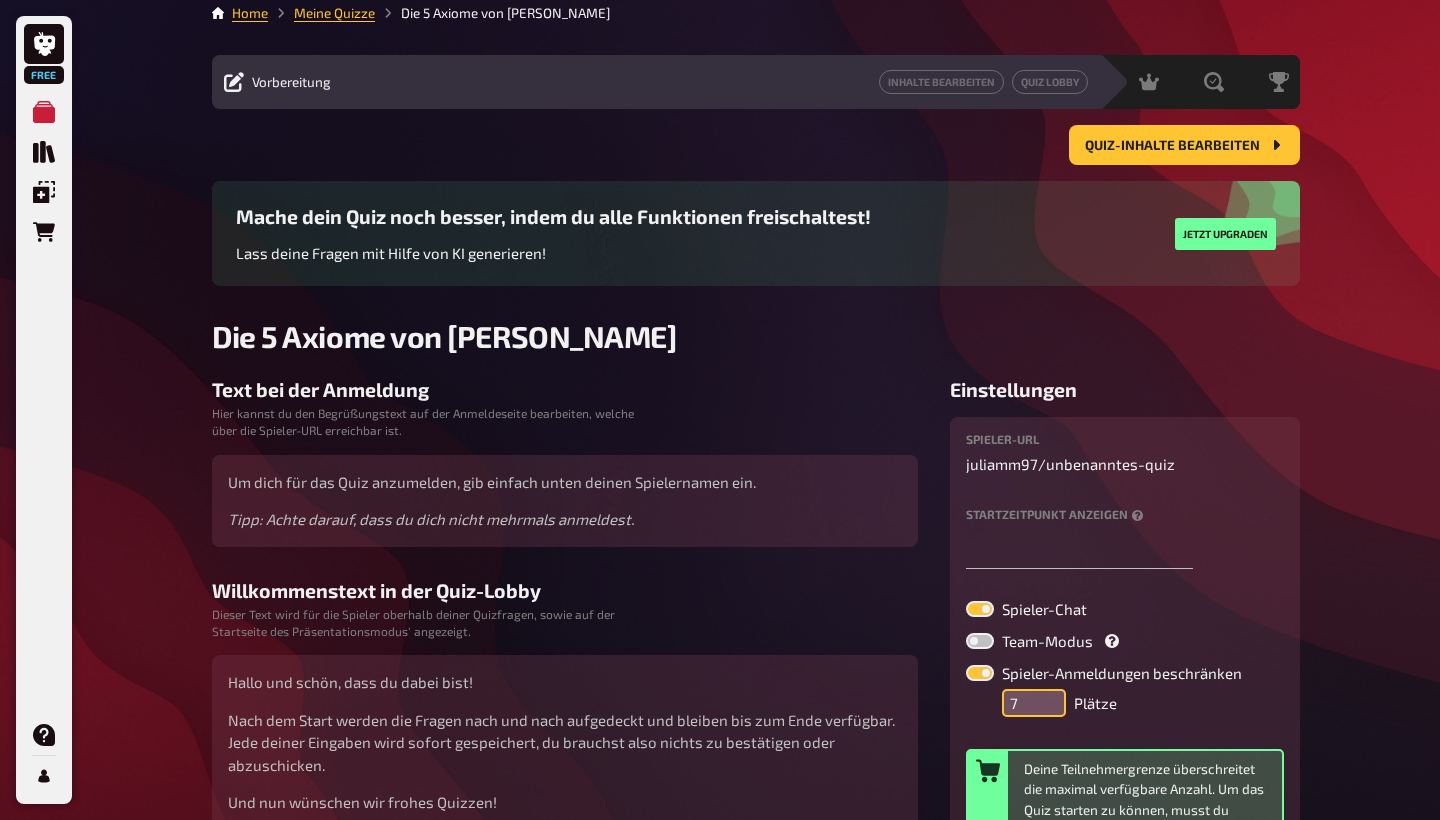 click on "7" at bounding box center (1034, 703) 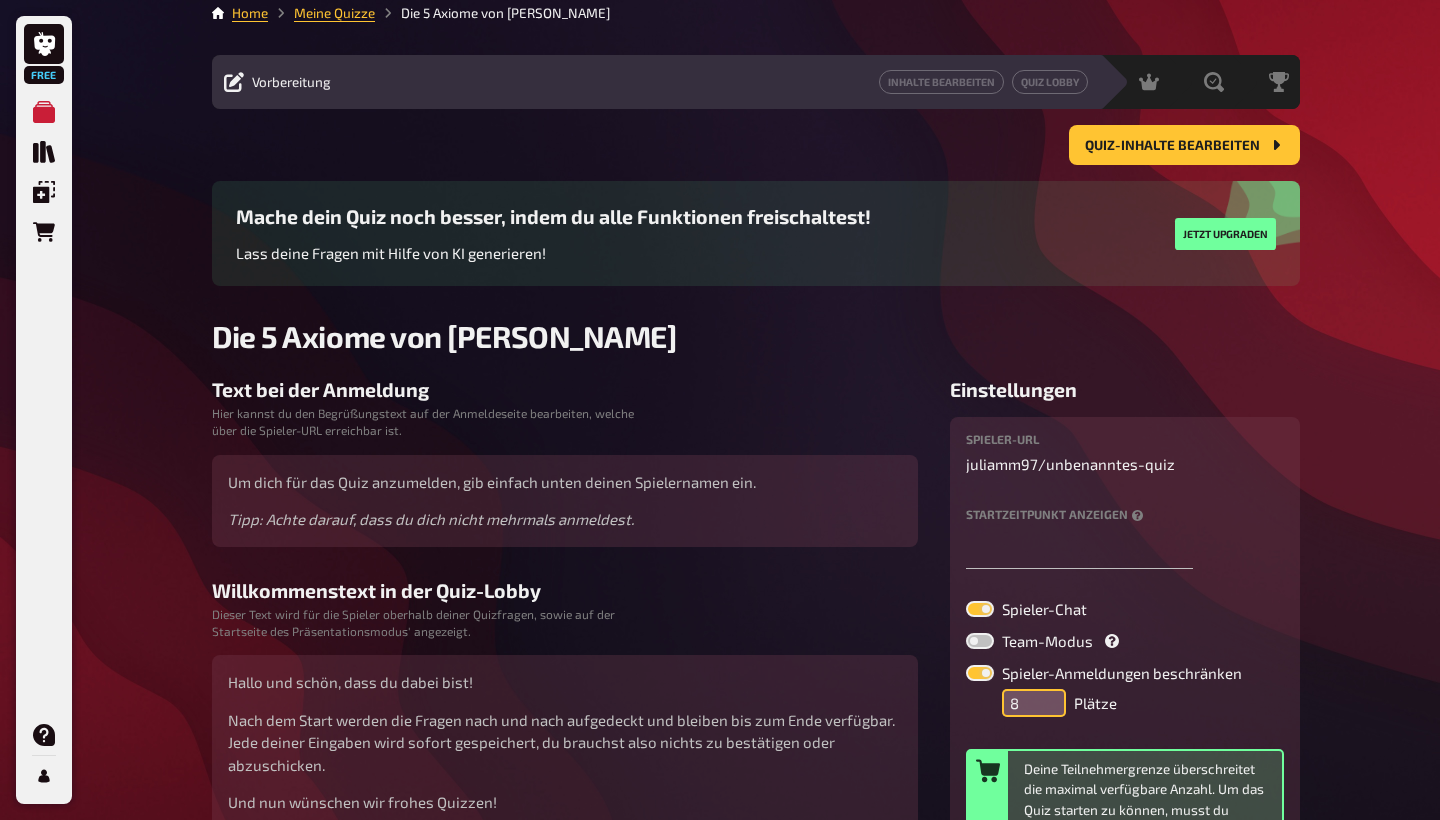 click on "8" at bounding box center [1034, 703] 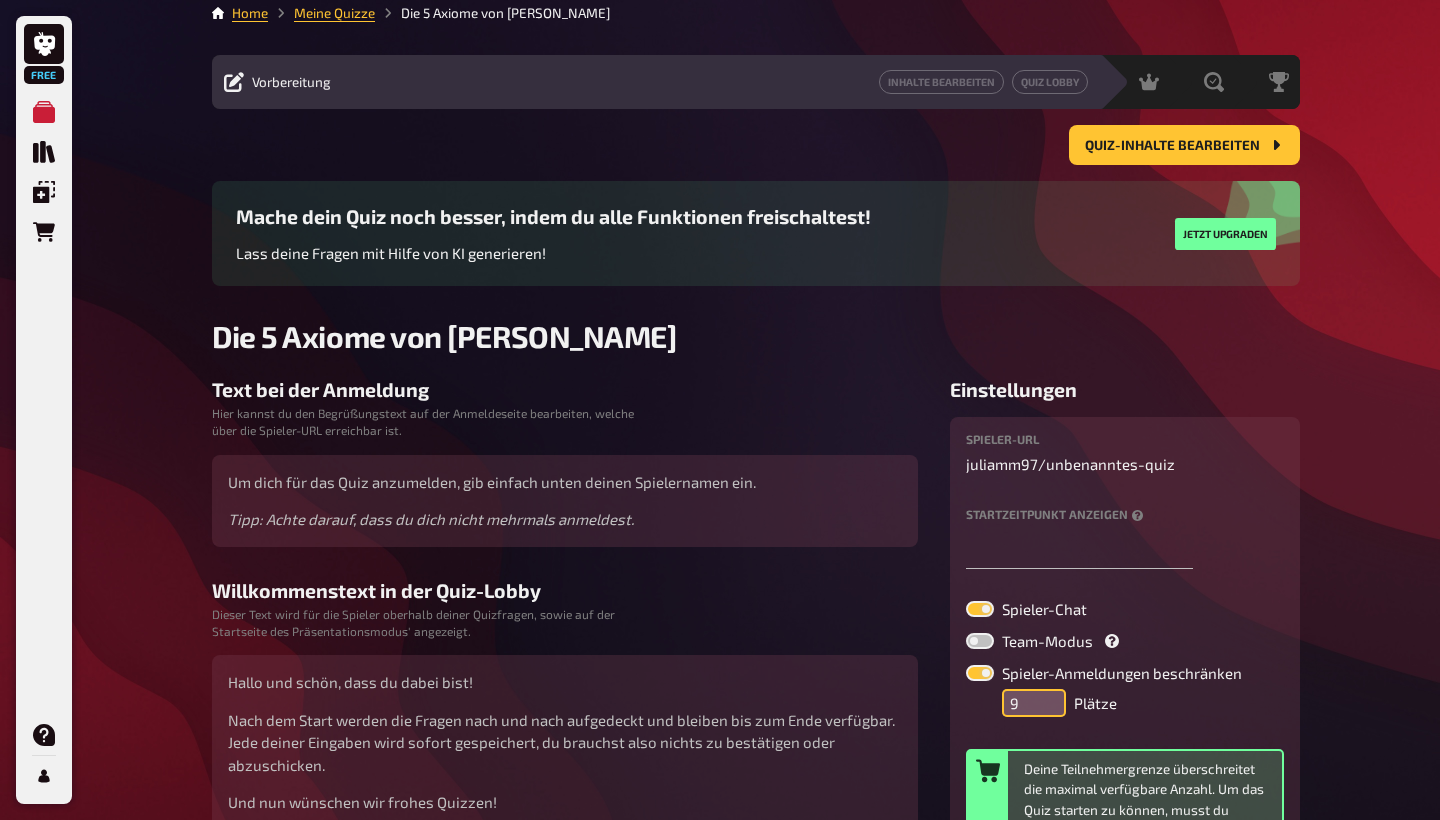 click on "9" at bounding box center (1034, 703) 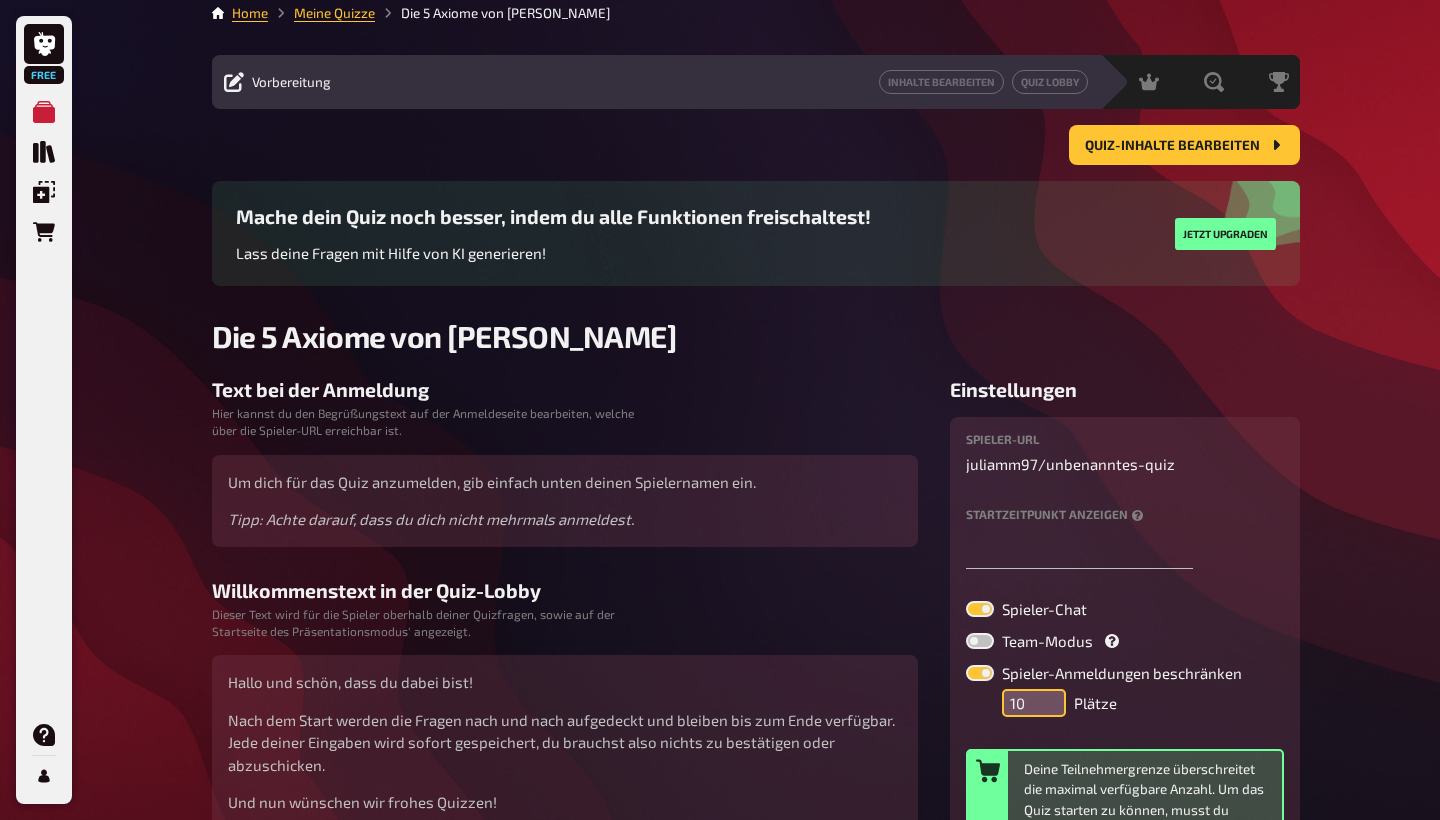 click on "10" at bounding box center (1034, 703) 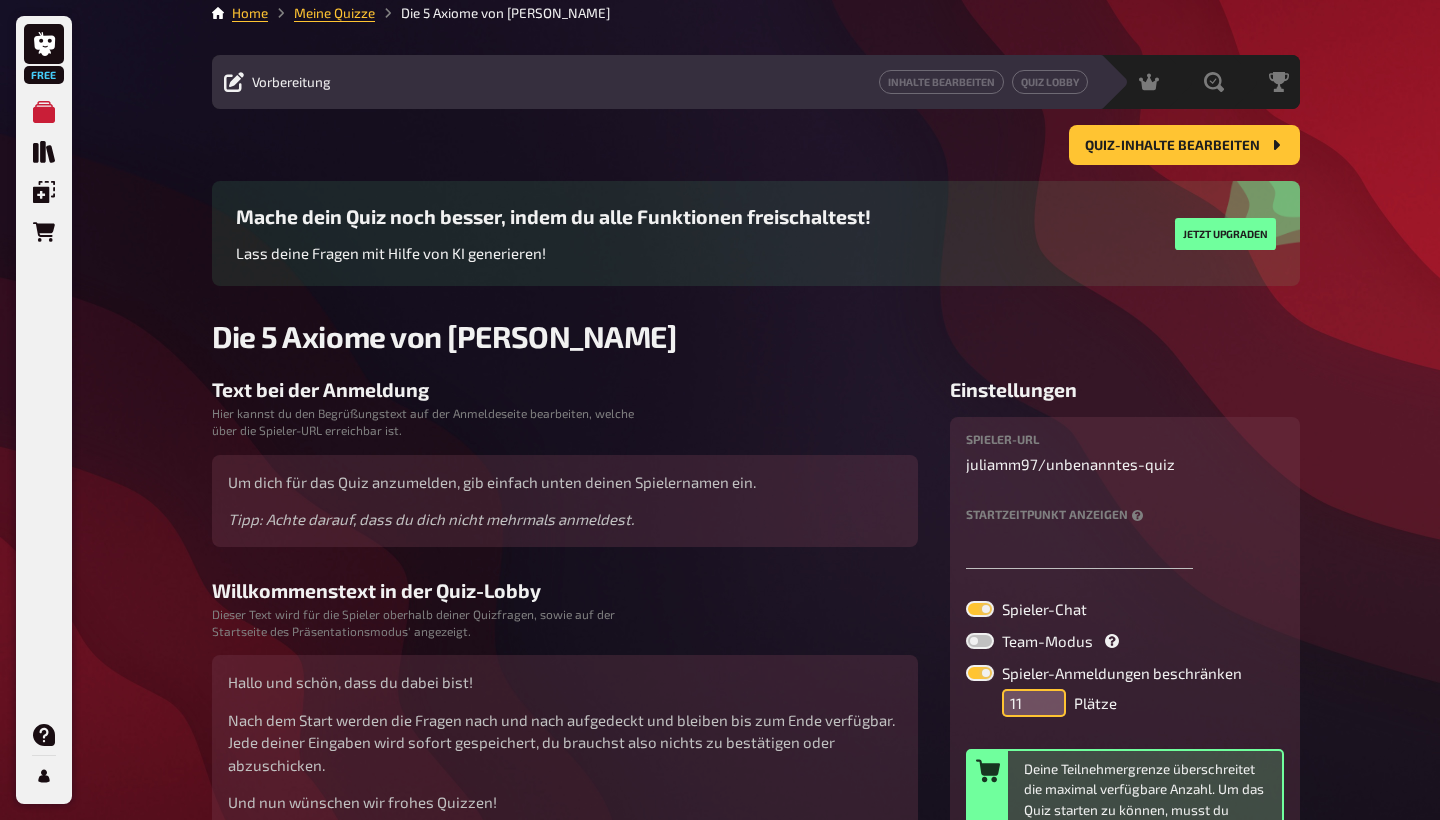 click on "11" at bounding box center [1034, 703] 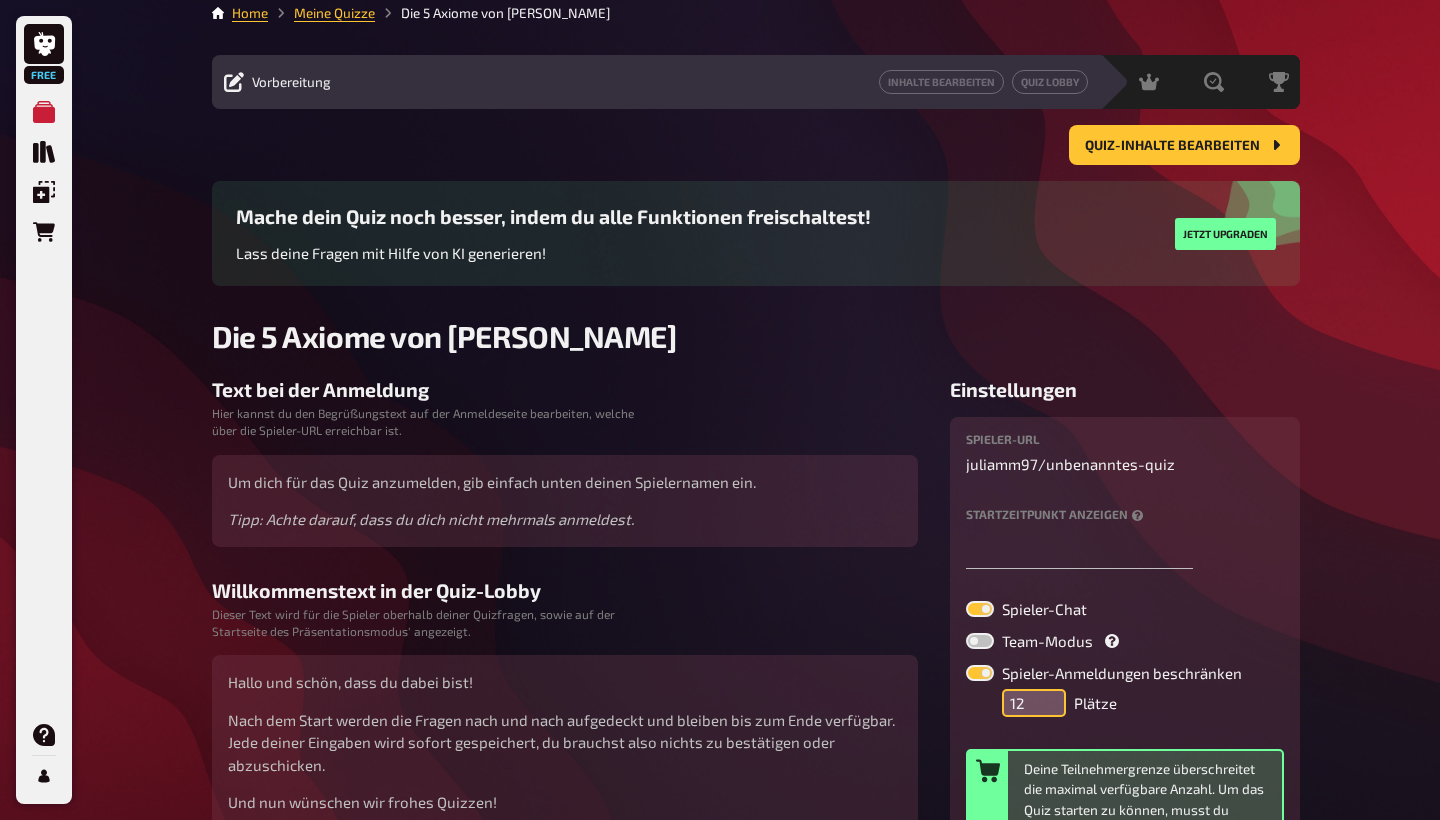 click on "12" at bounding box center [1034, 703] 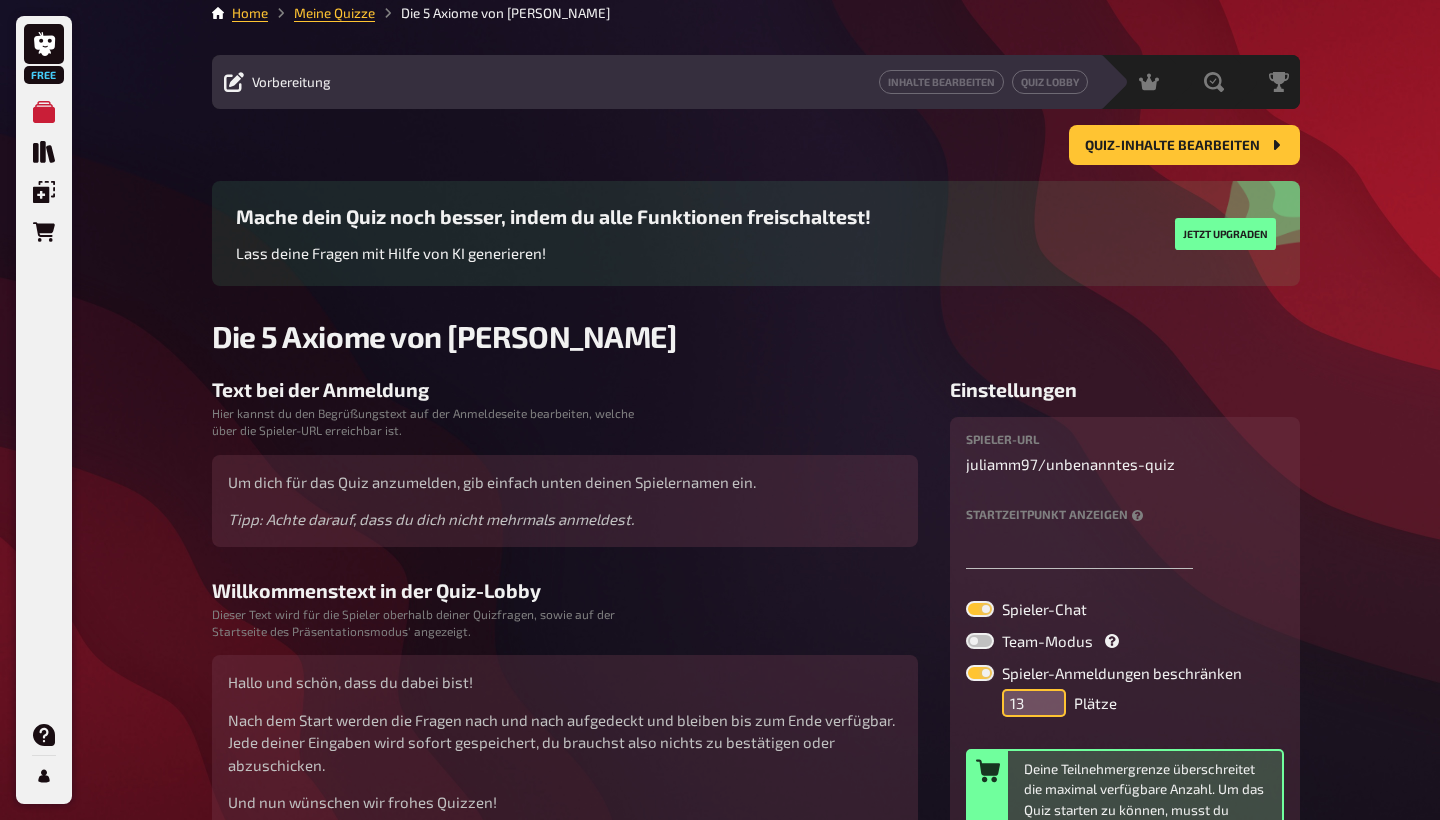 click on "13" at bounding box center (1034, 703) 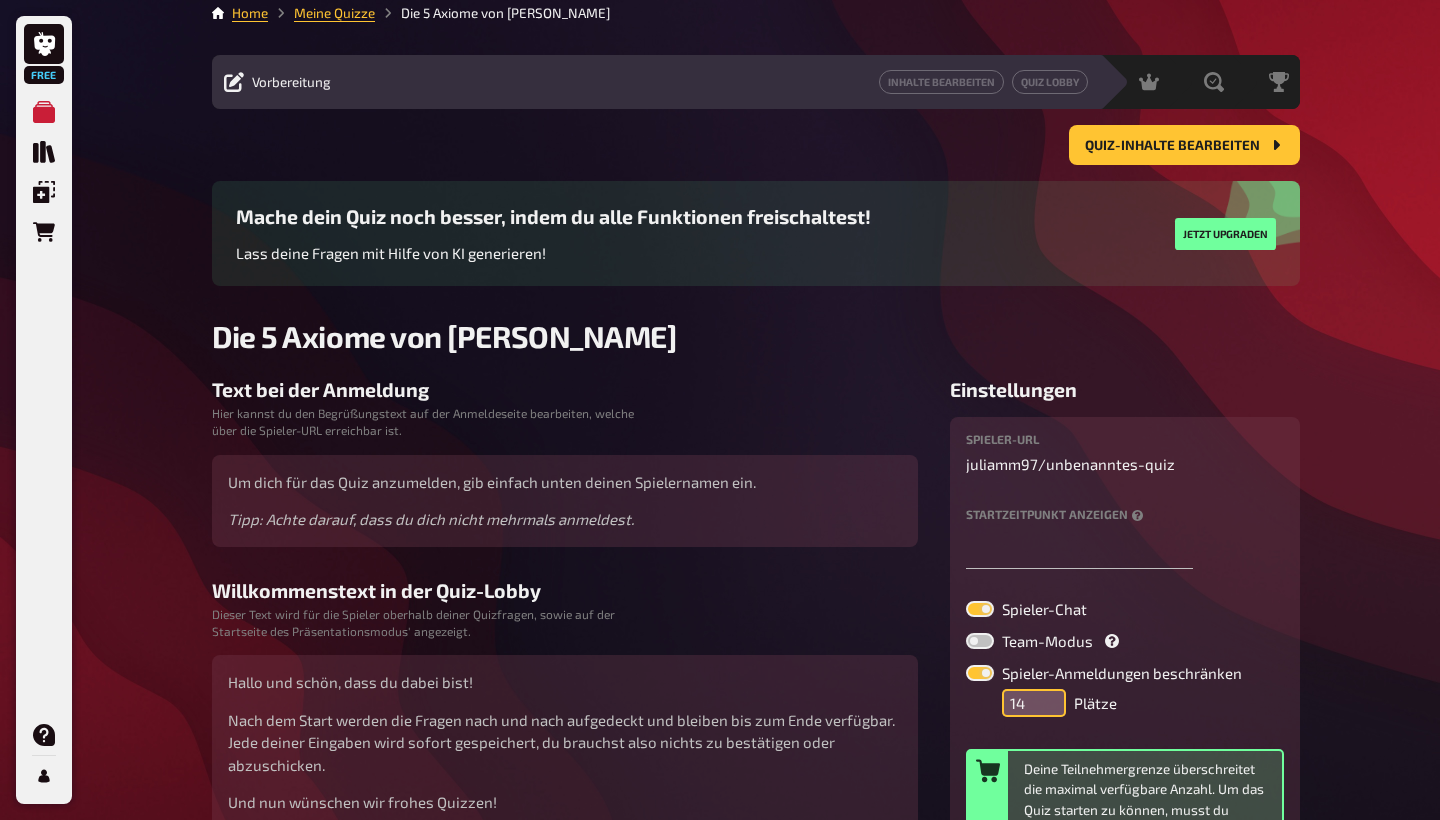click on "14" at bounding box center (1034, 703) 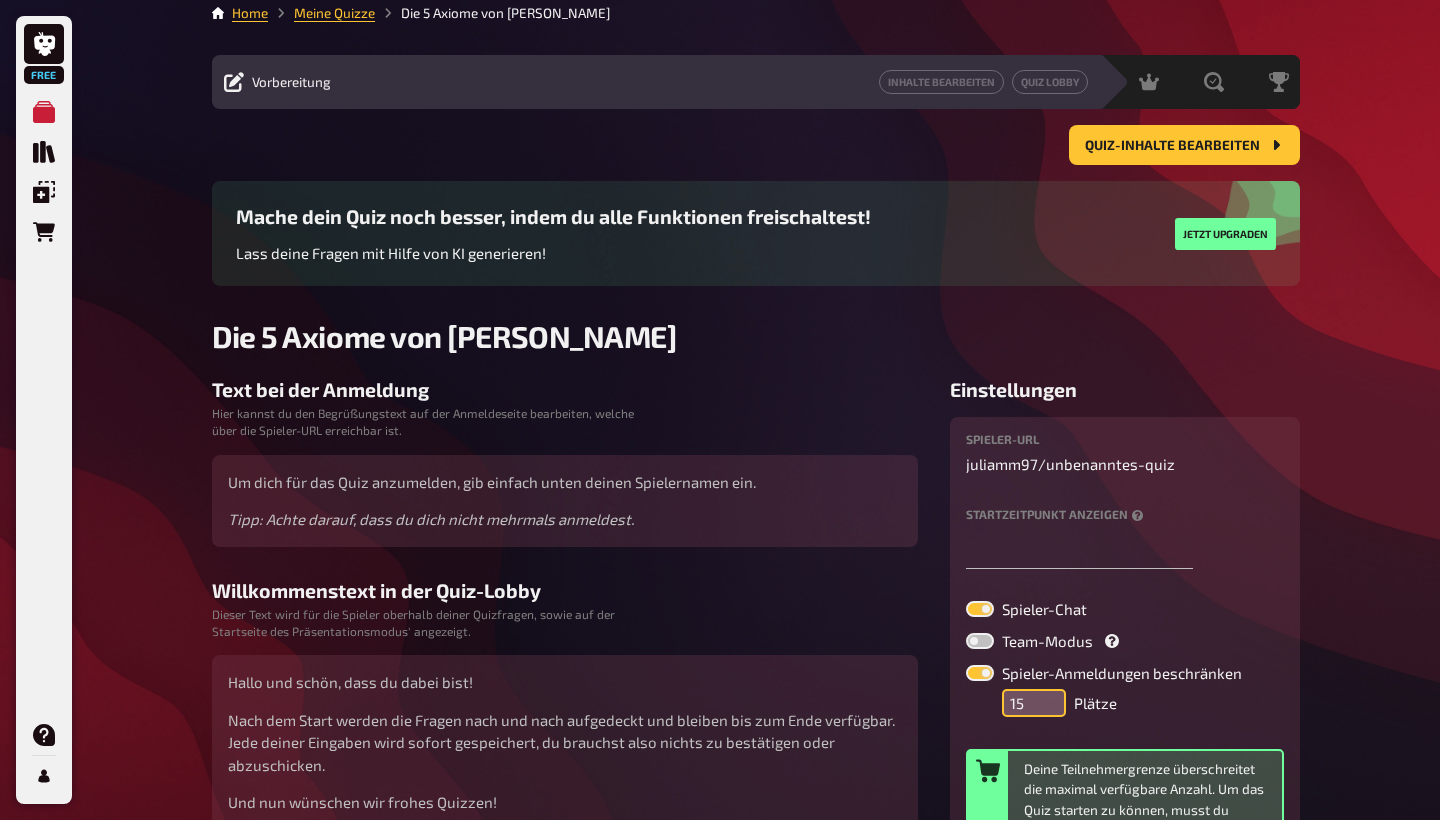 click on "15" at bounding box center [1034, 703] 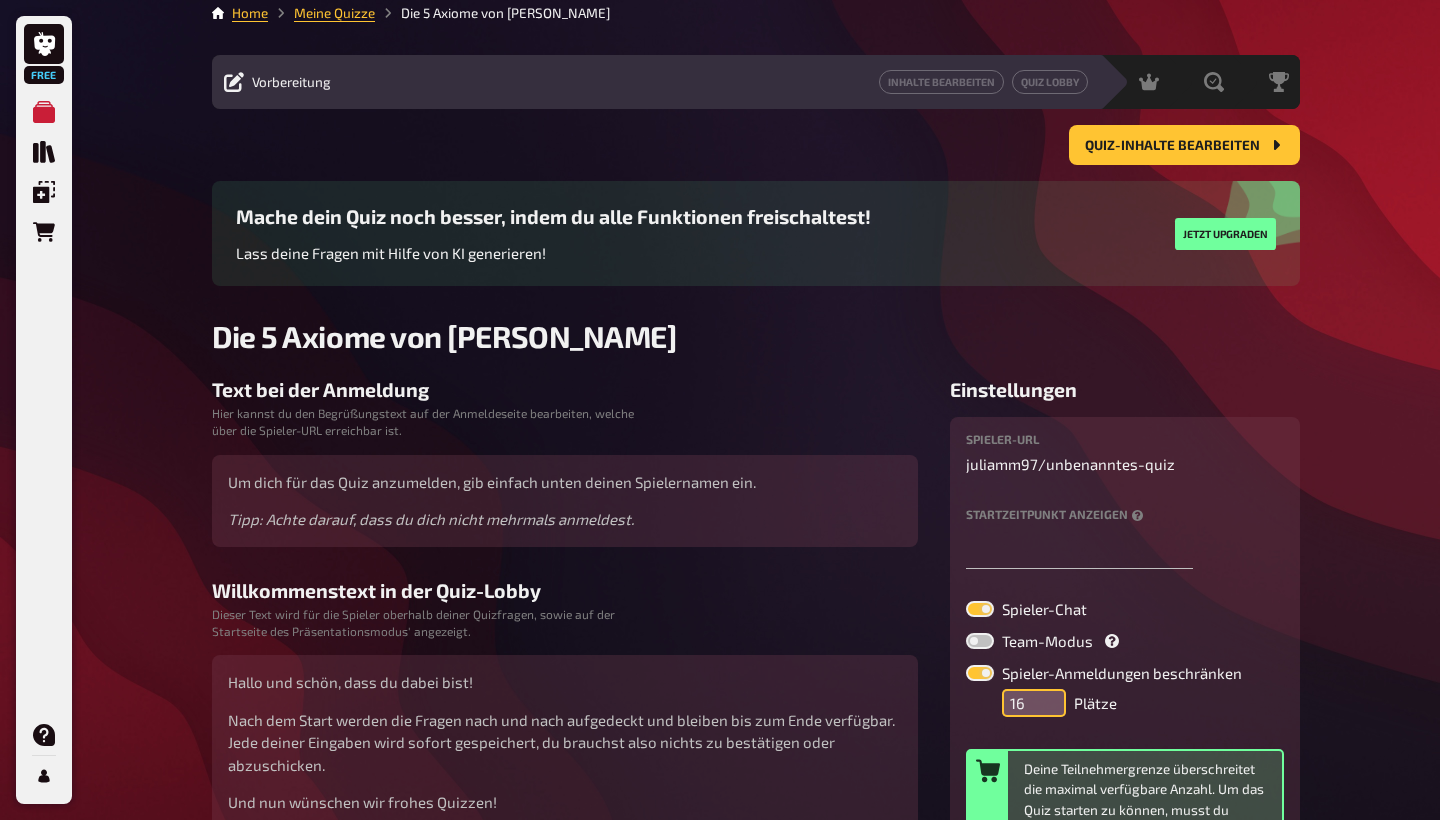 click on "16" at bounding box center (1034, 703) 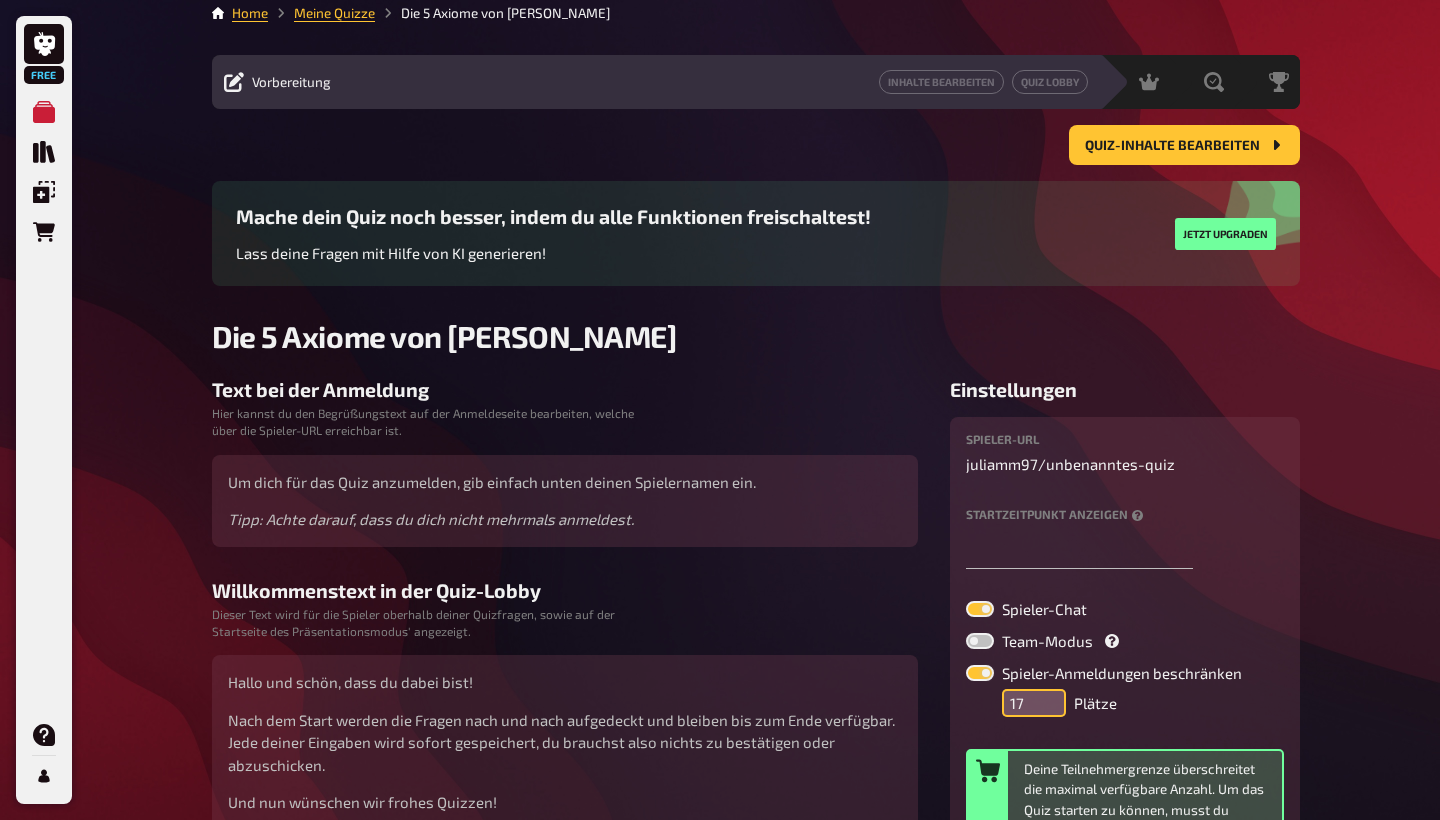 click on "17" at bounding box center (1034, 703) 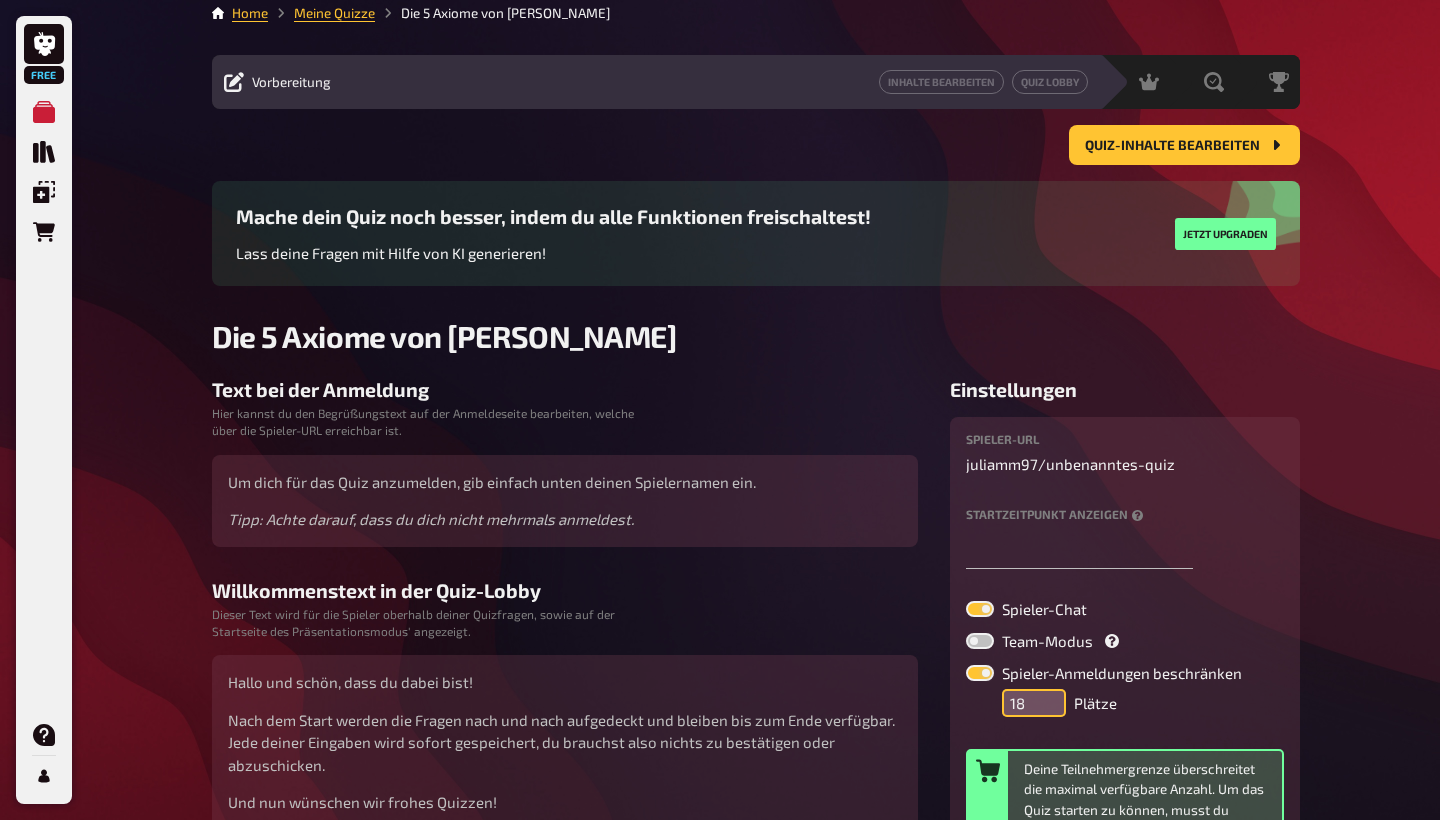 click on "18" at bounding box center [1034, 703] 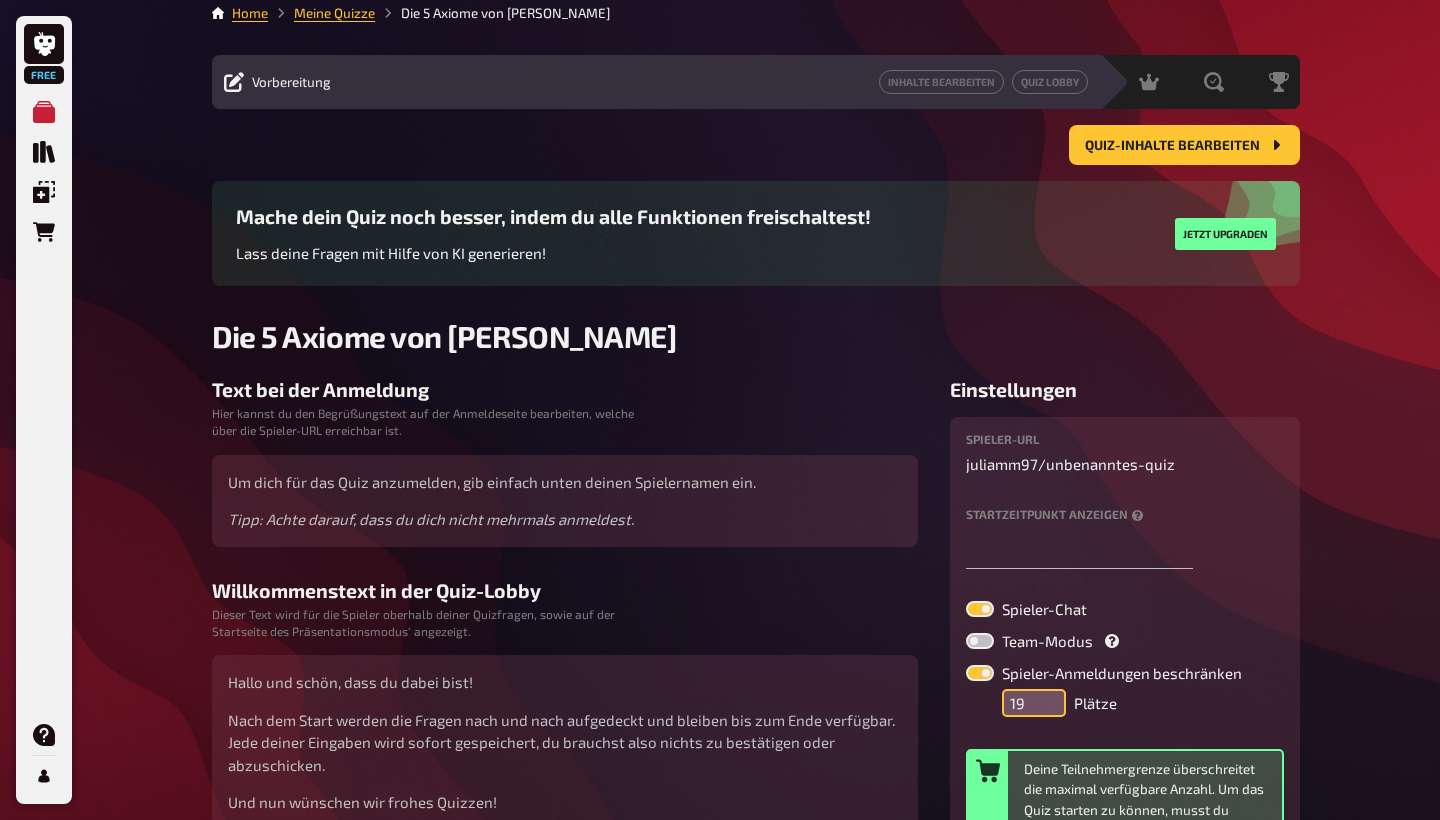 click on "19" at bounding box center (1034, 703) 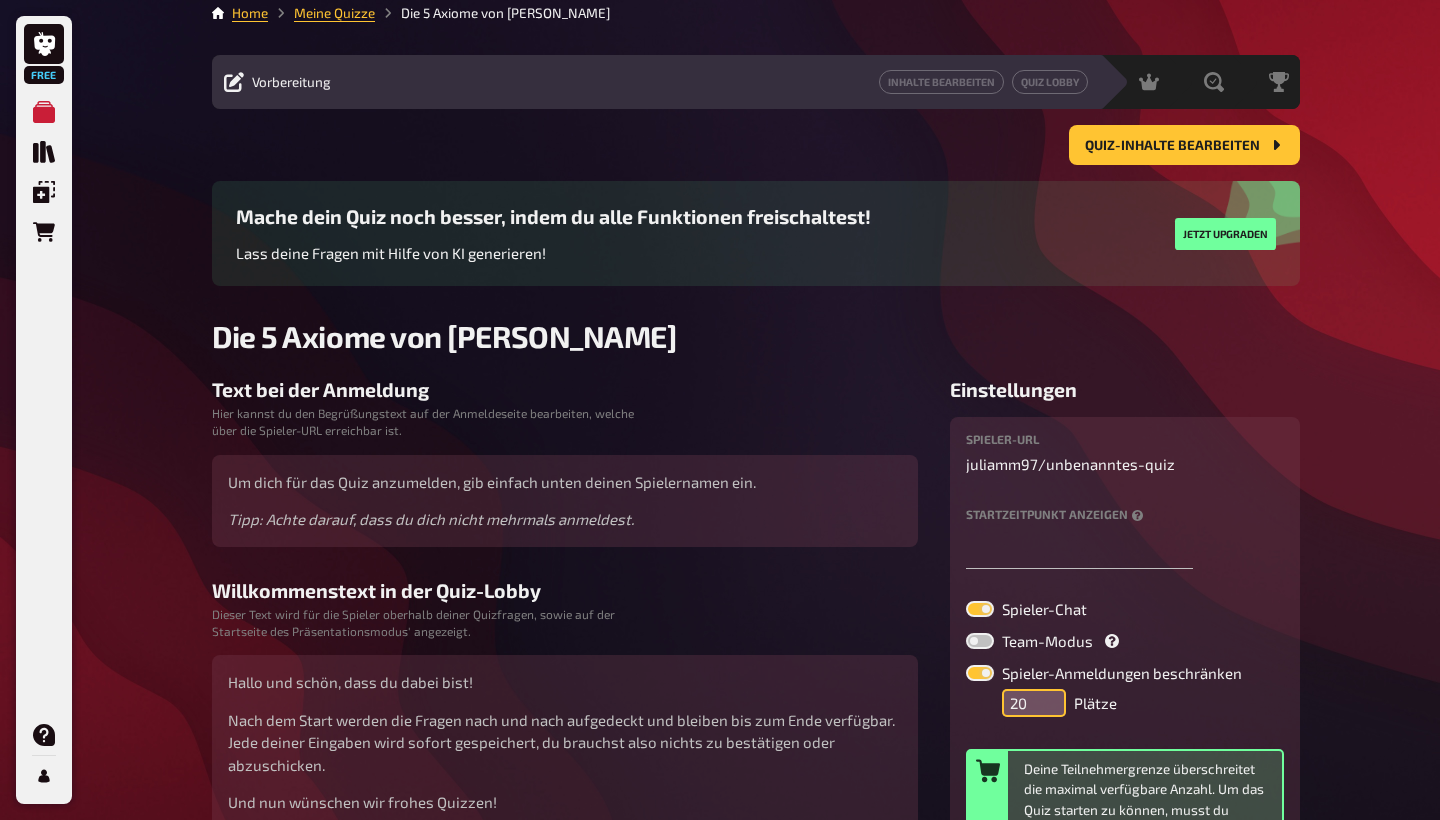 click on "20" at bounding box center (1034, 703) 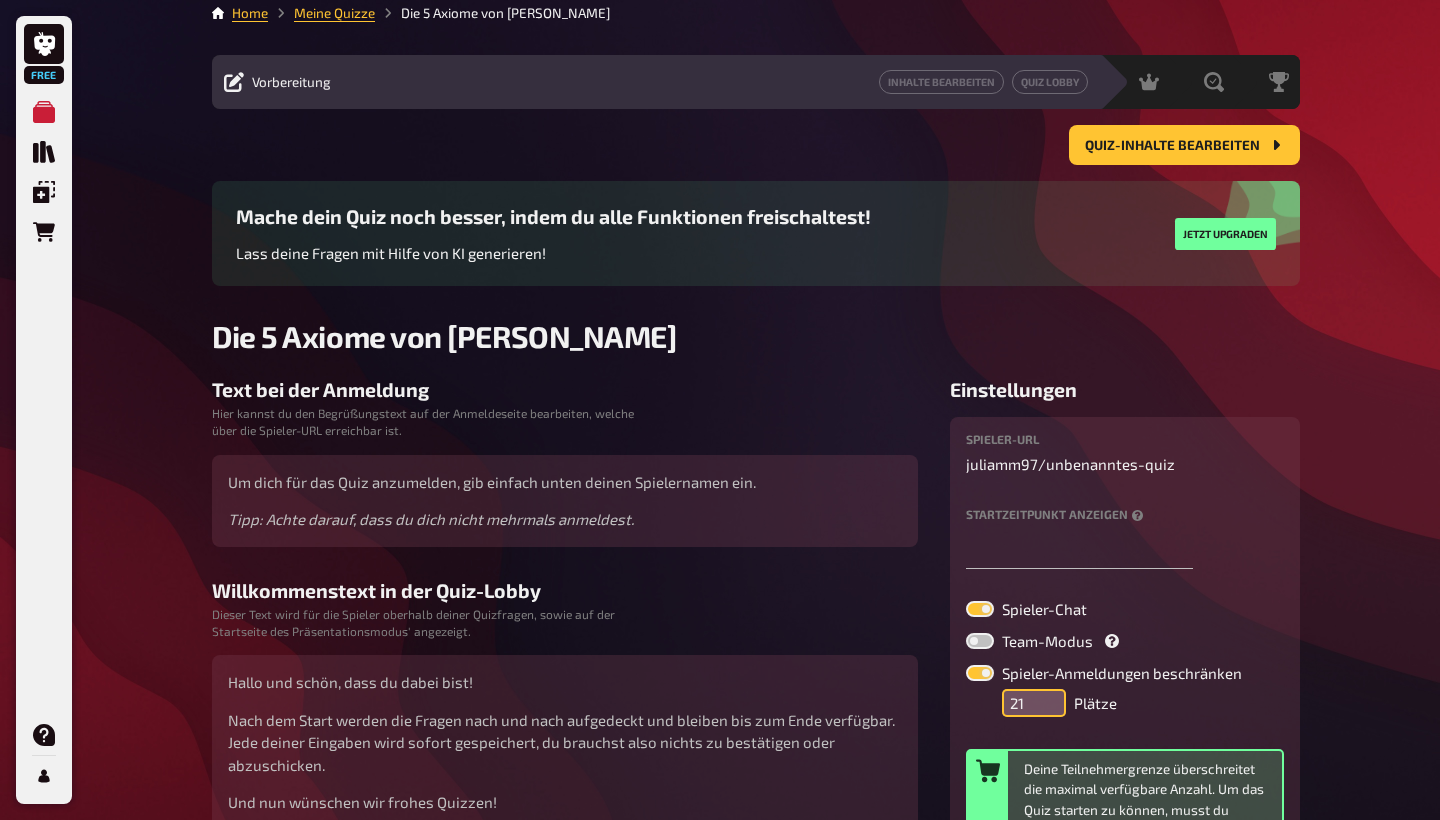 click on "21" at bounding box center [1034, 703] 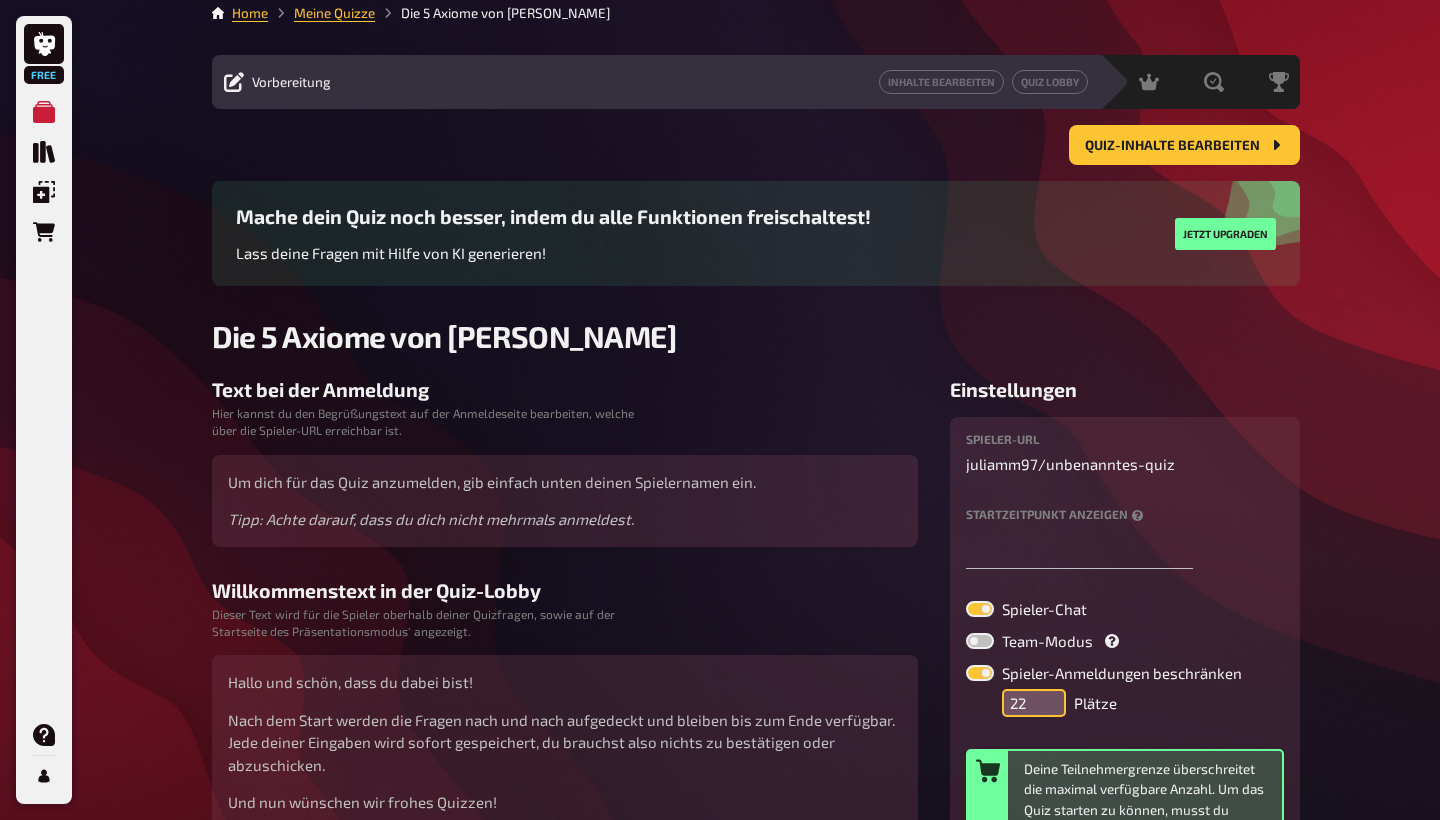click on "22" at bounding box center (1034, 703) 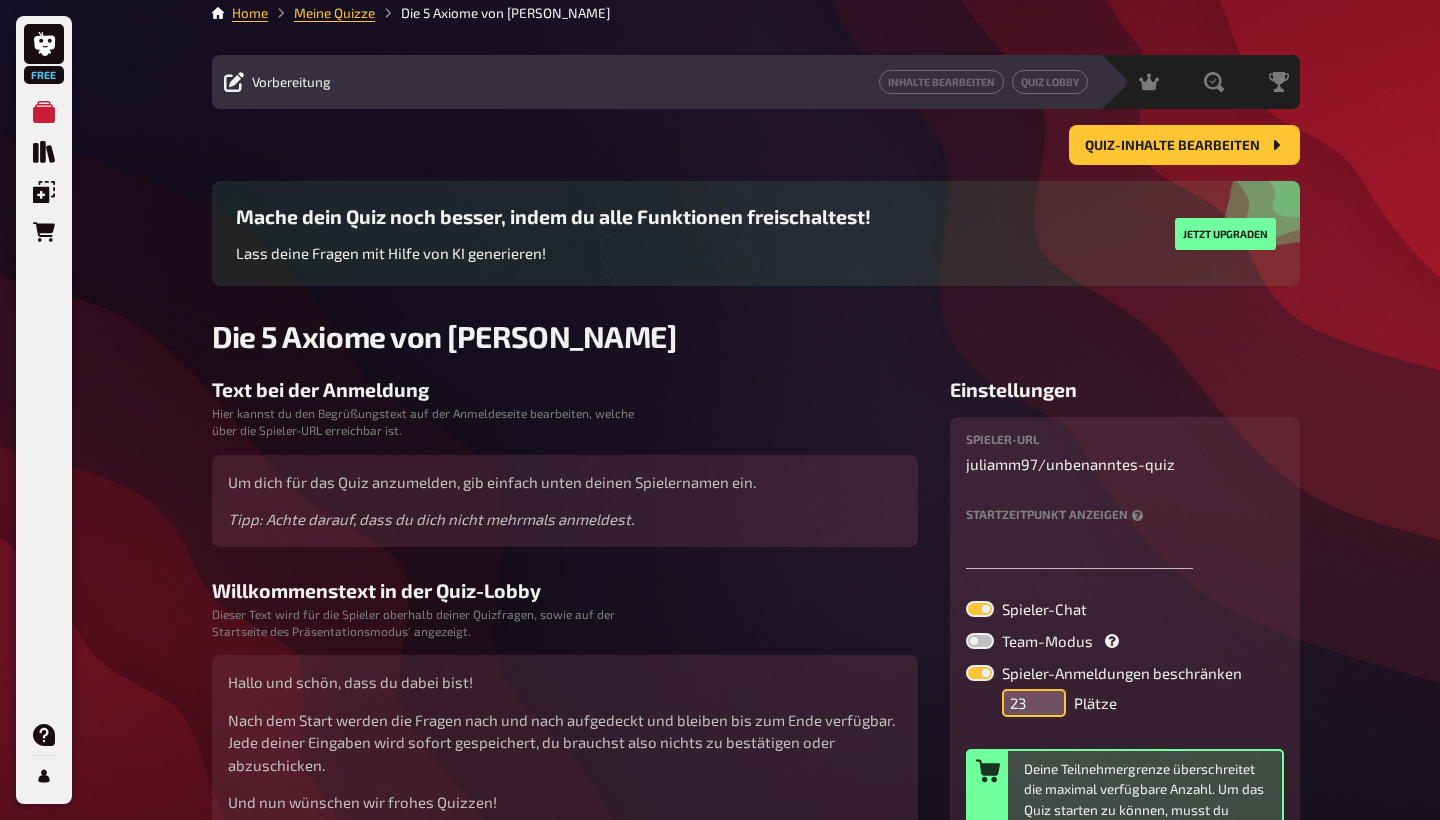 click on "23" at bounding box center [1034, 703] 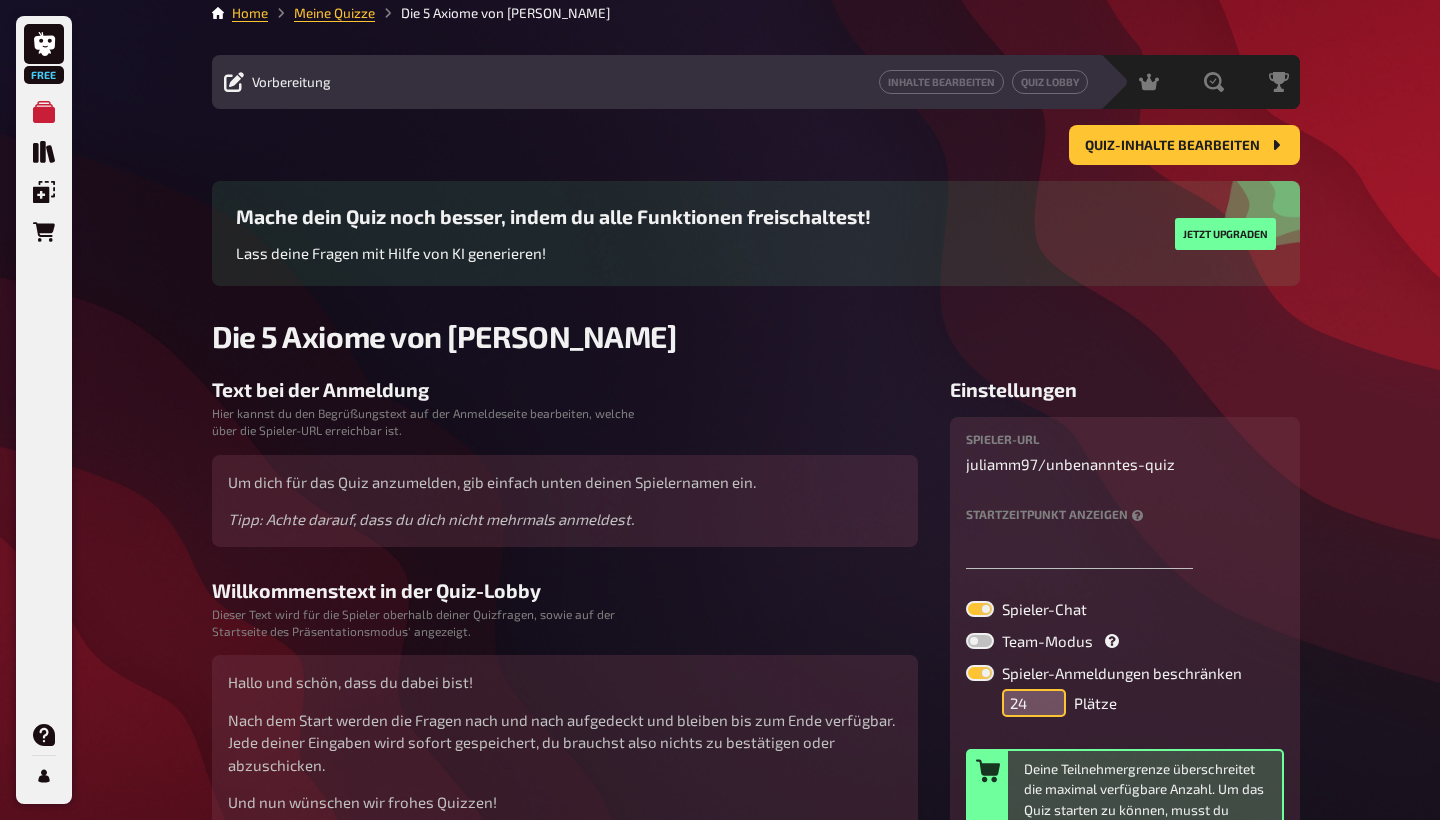 click on "24" at bounding box center (1034, 703) 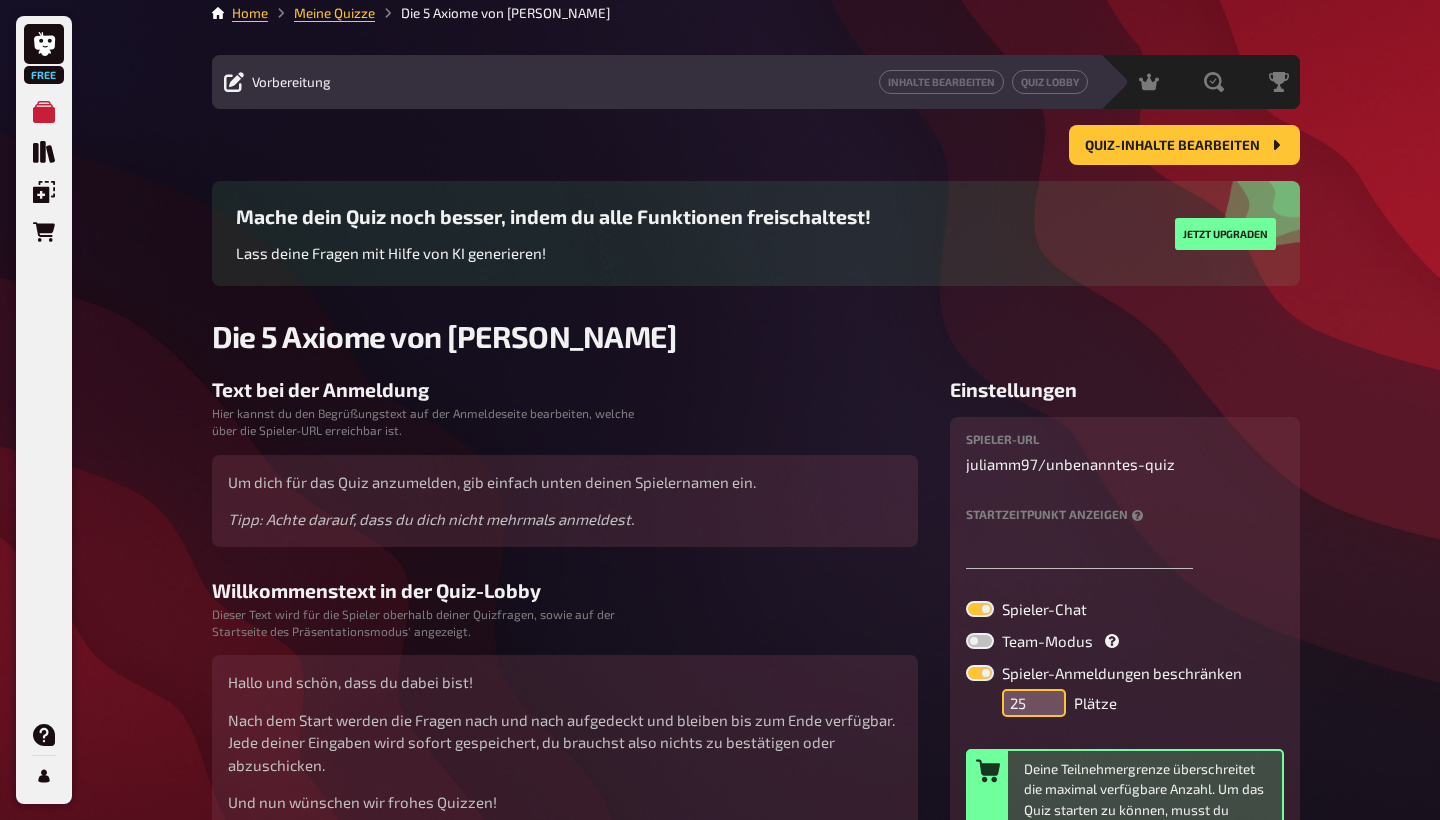 click on "25" at bounding box center (1034, 703) 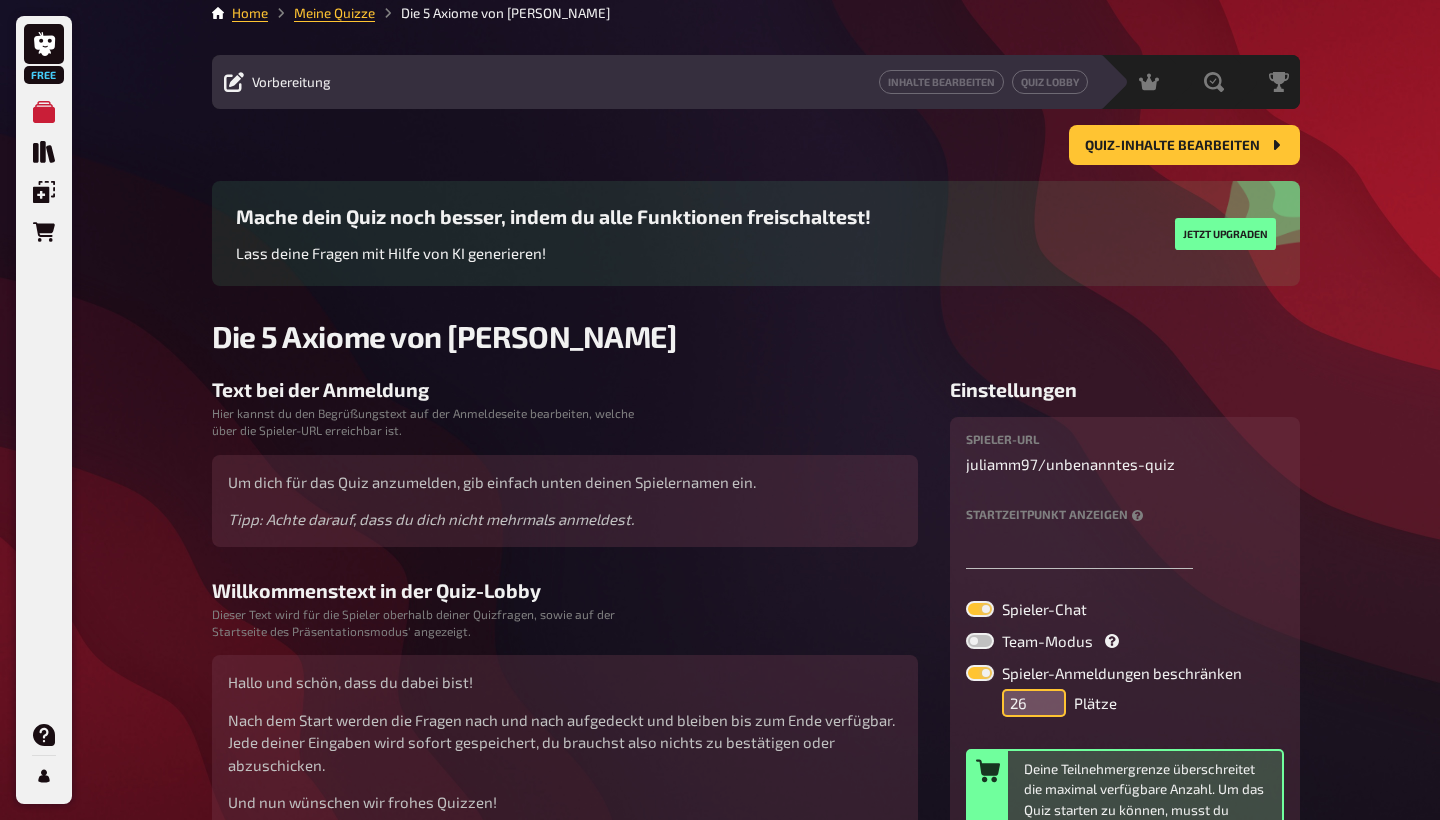 click on "26" at bounding box center [1034, 703] 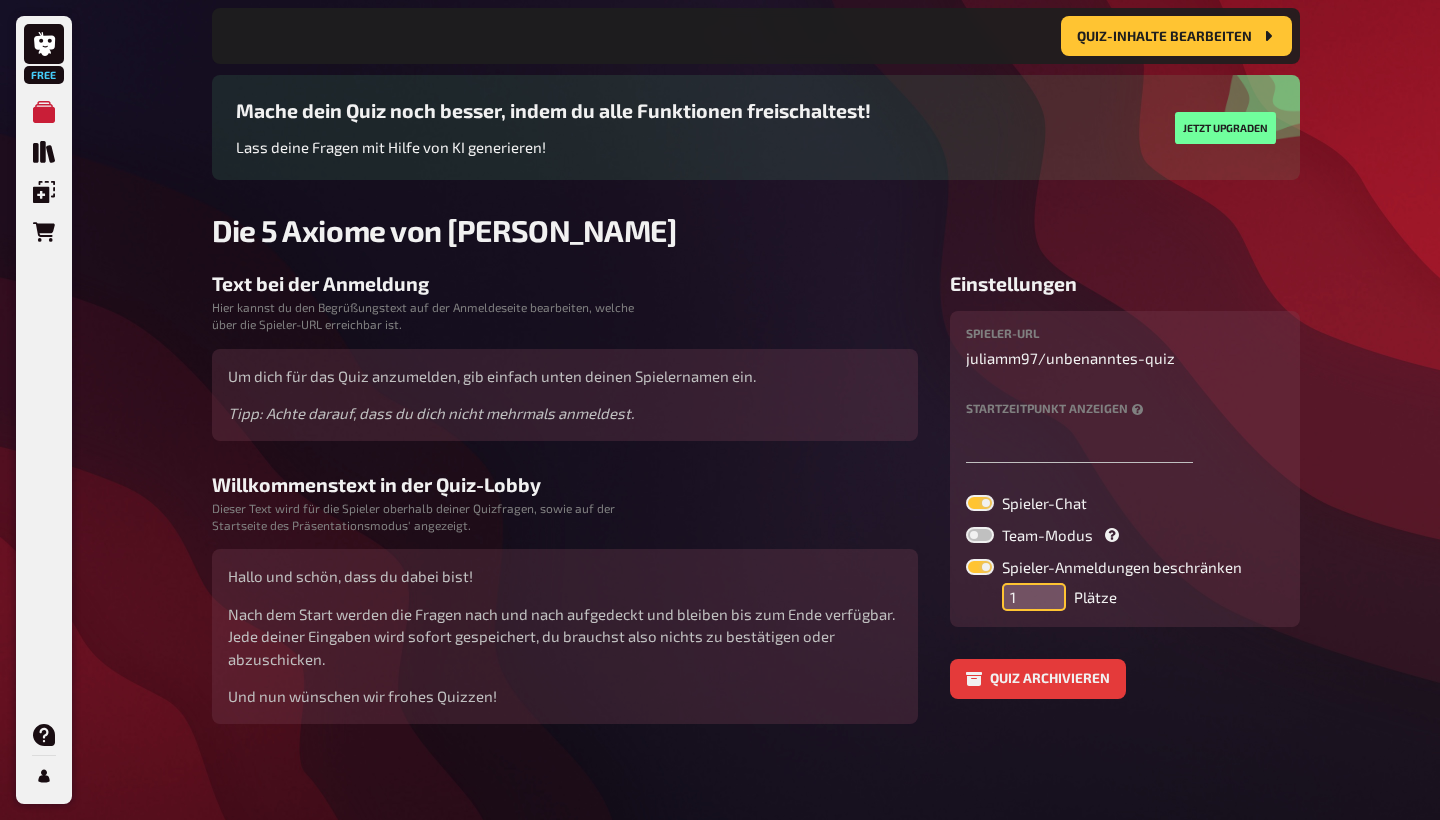 scroll, scrollTop: 112, scrollLeft: 0, axis: vertical 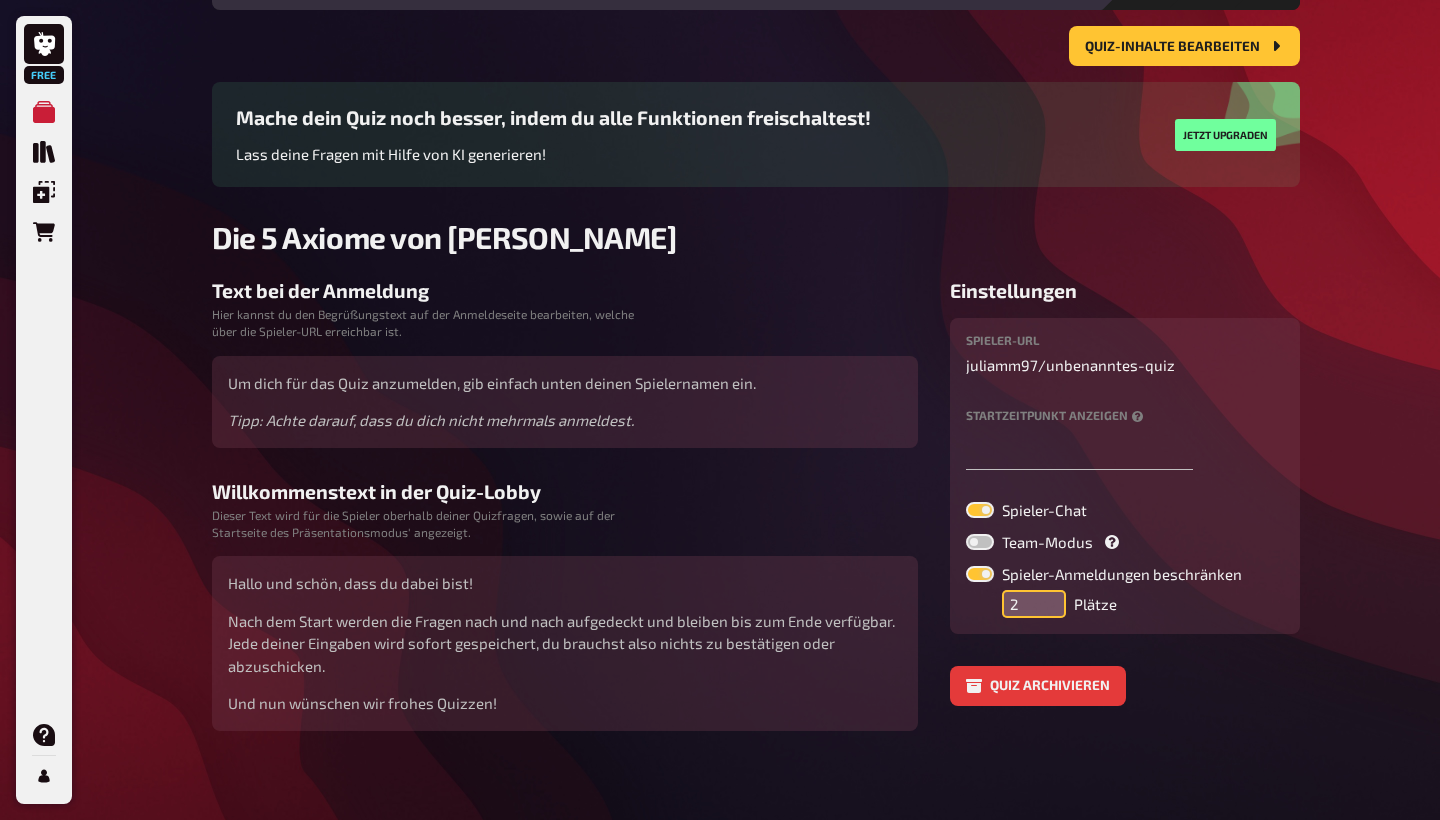 click on "2" at bounding box center [1034, 604] 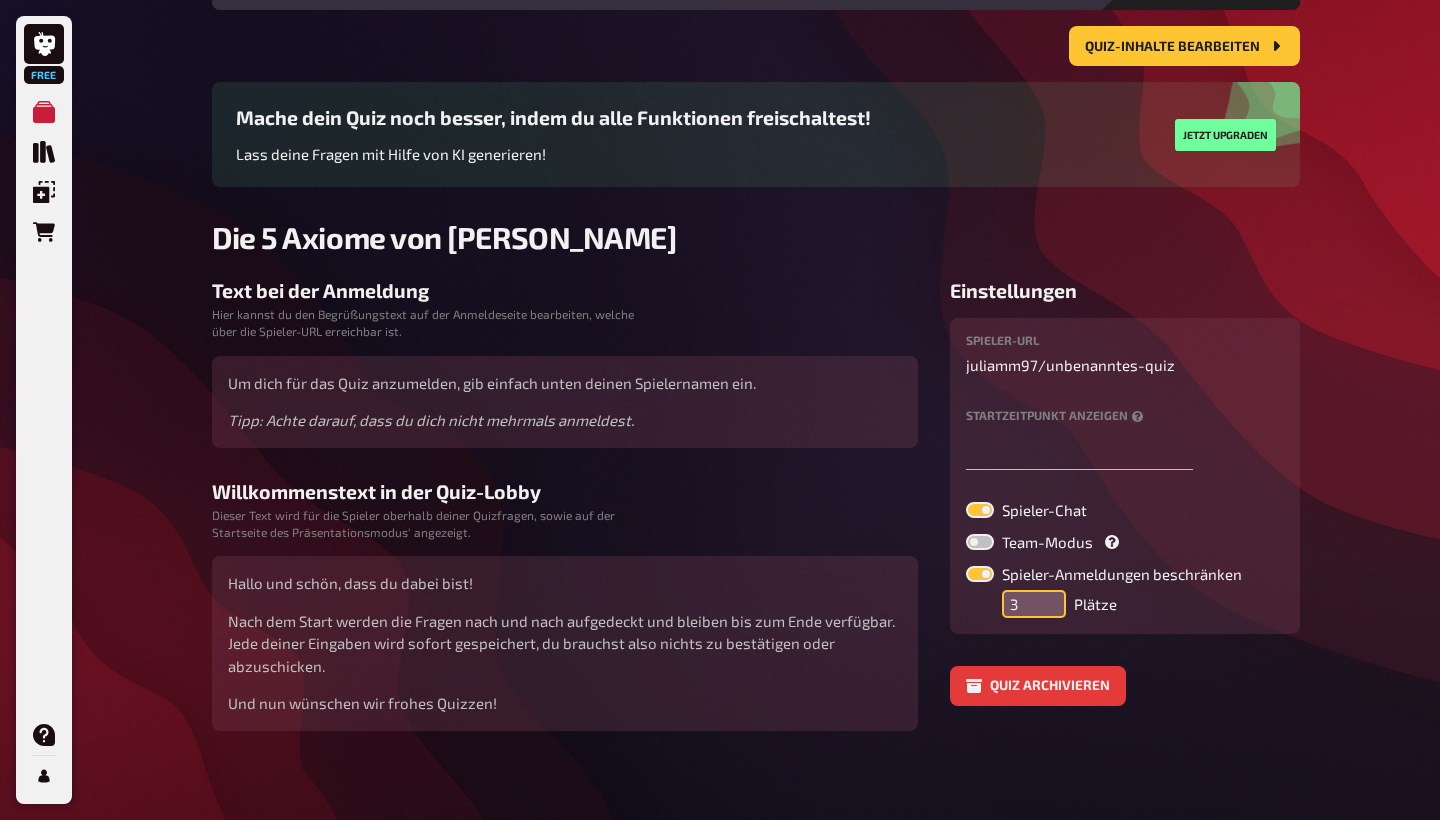 click on "3" at bounding box center [1034, 604] 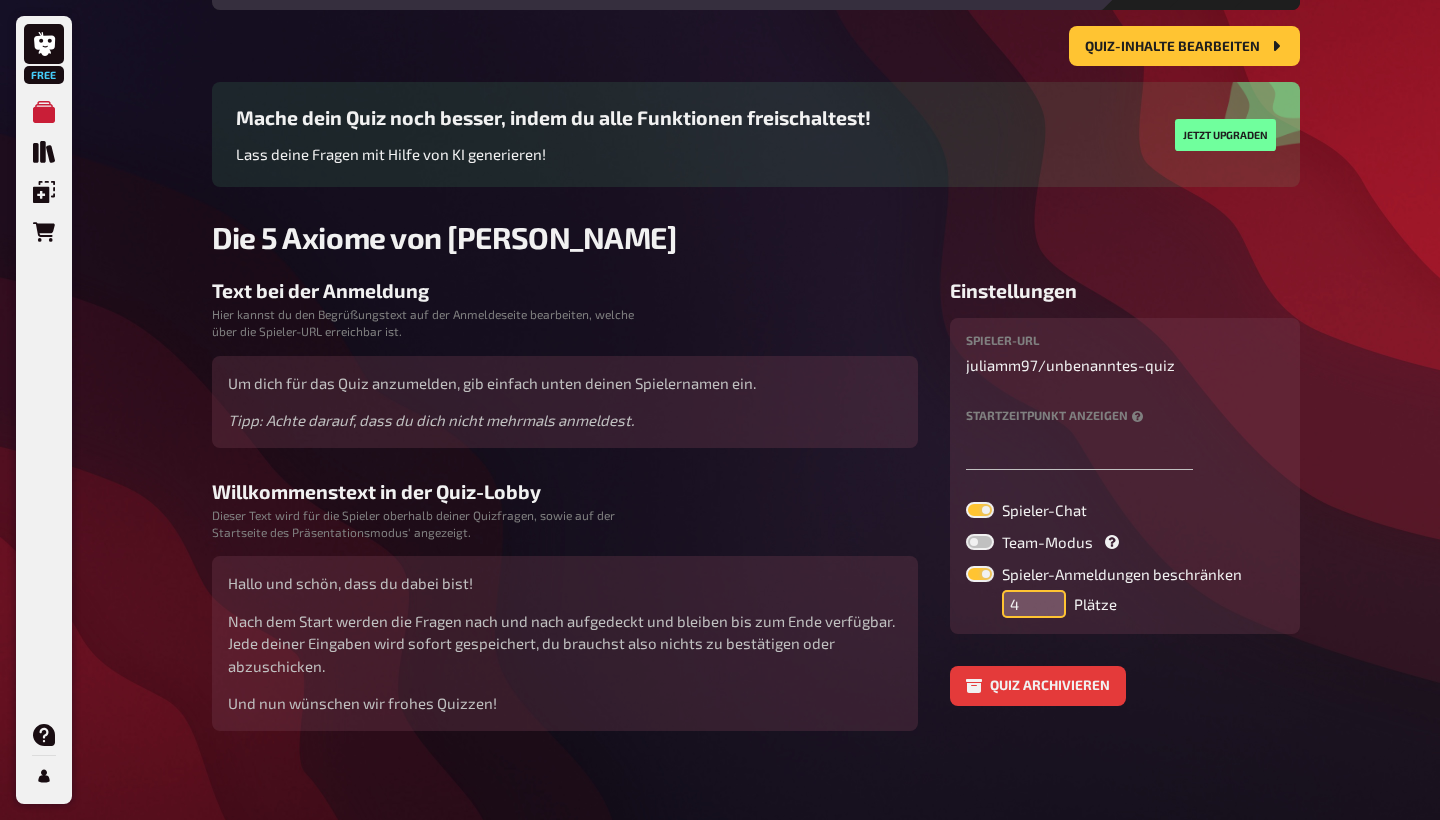 click on "4" at bounding box center [1034, 604] 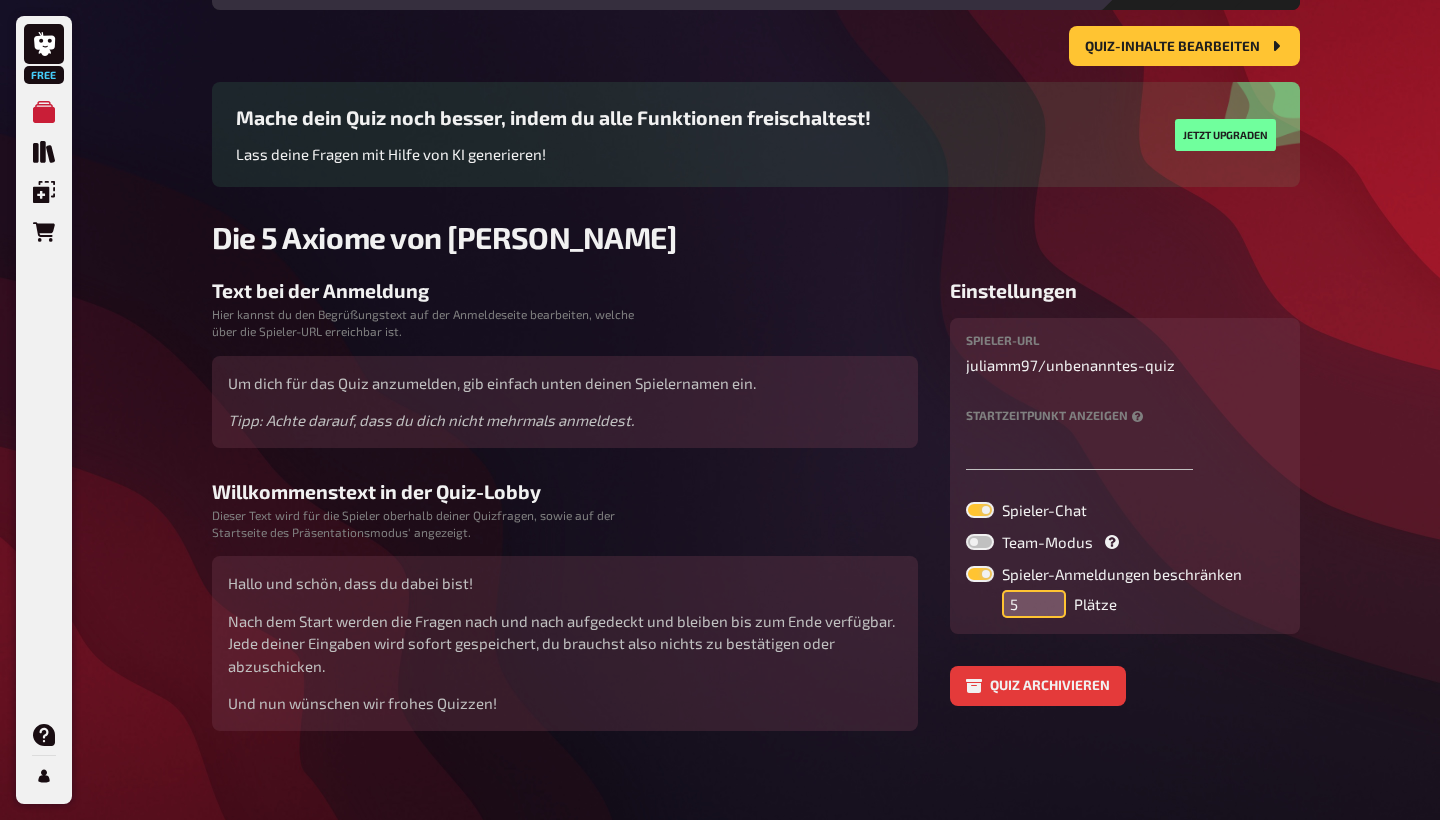 click on "5" at bounding box center (1034, 604) 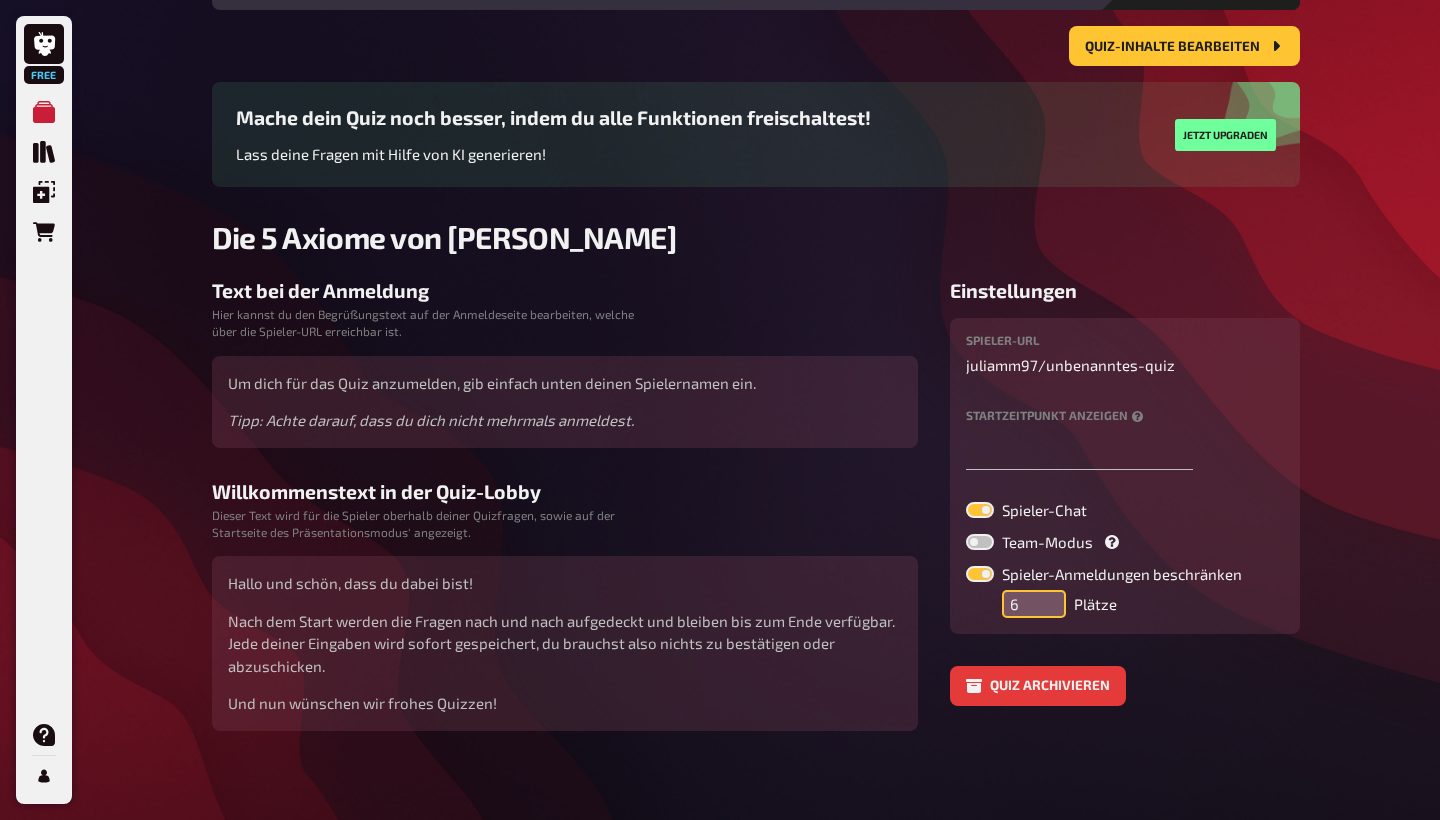 click on "6" at bounding box center [1034, 604] 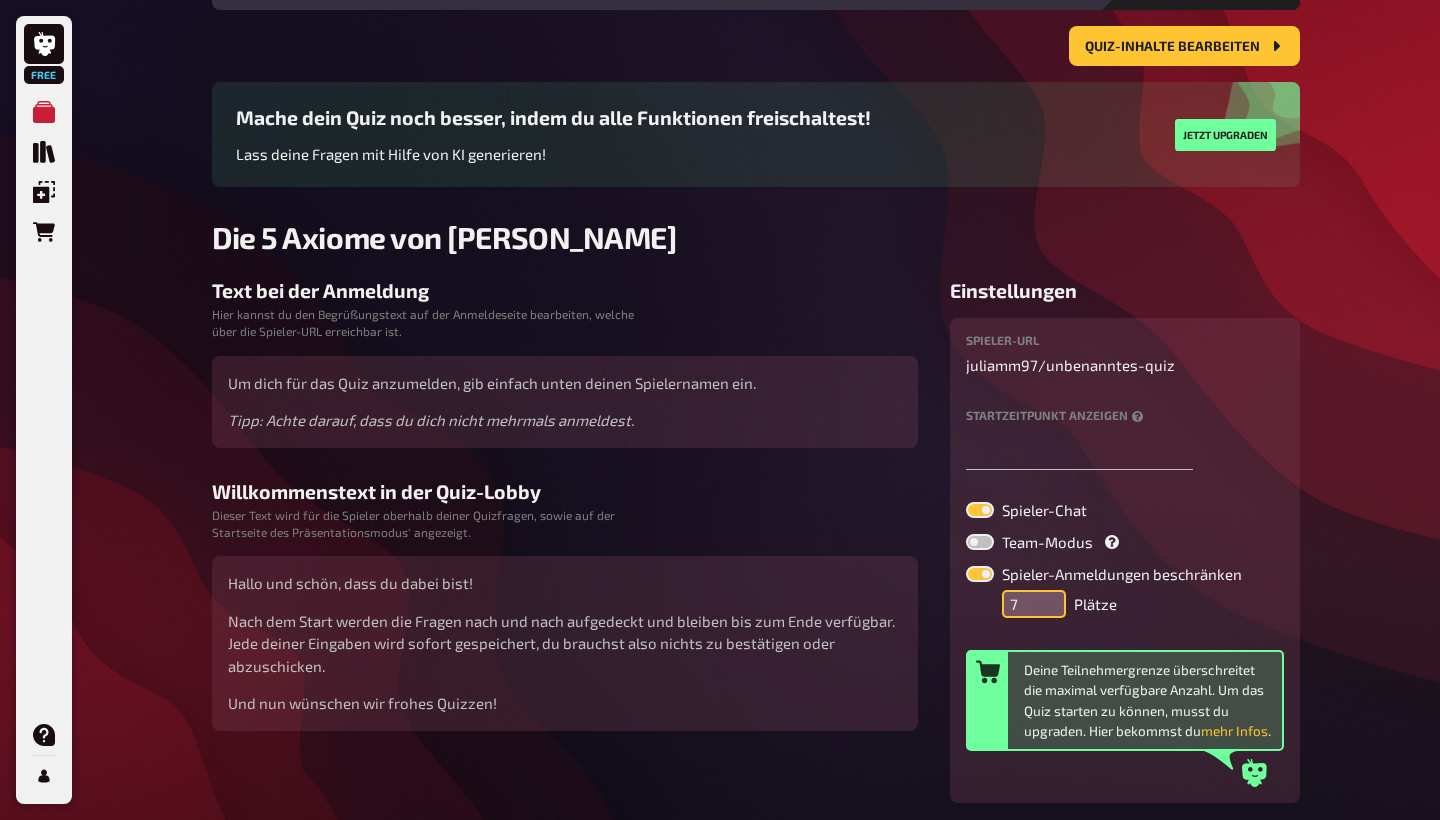 click on "7" at bounding box center [1034, 604] 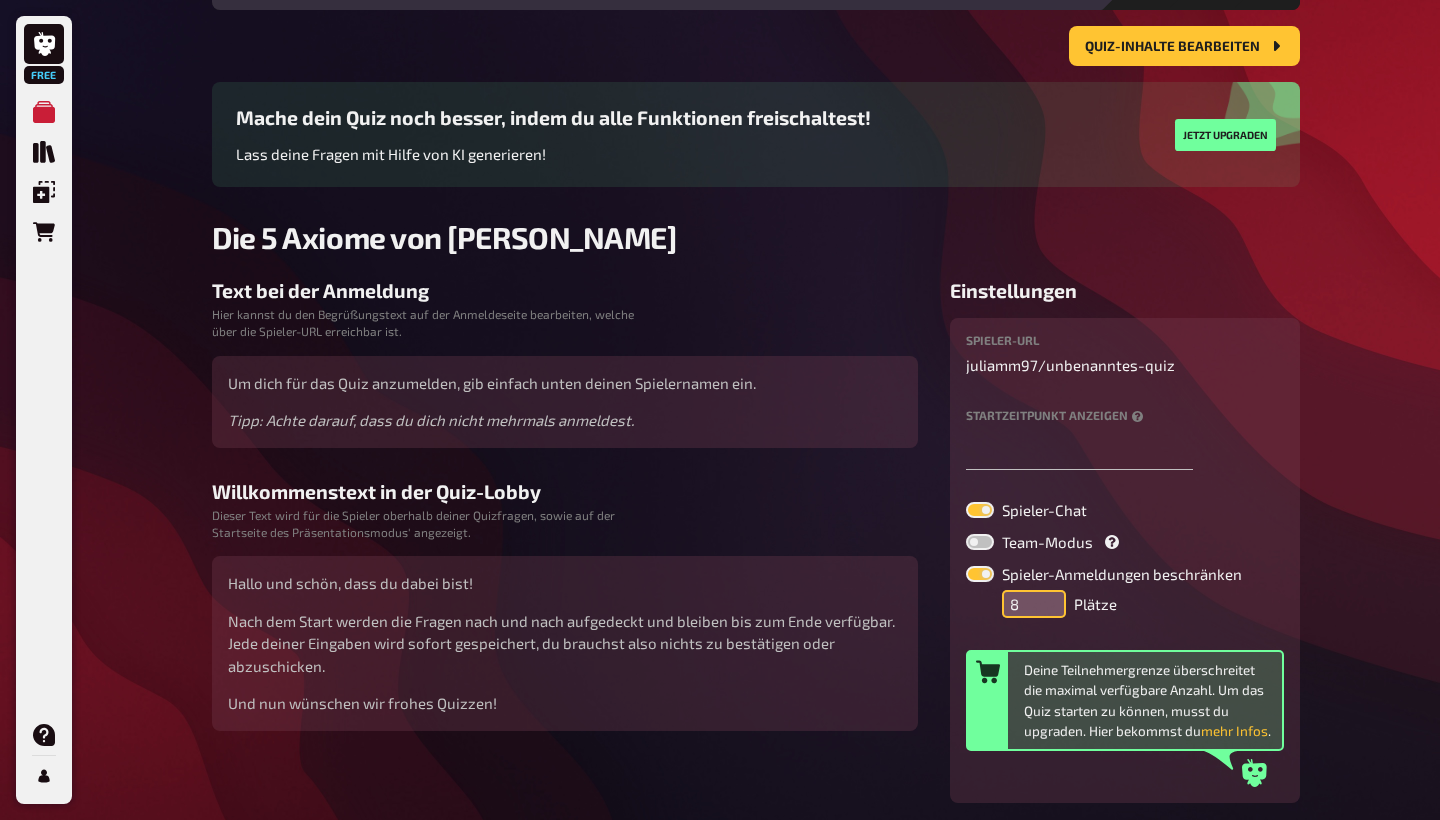 click on "8" at bounding box center (1034, 604) 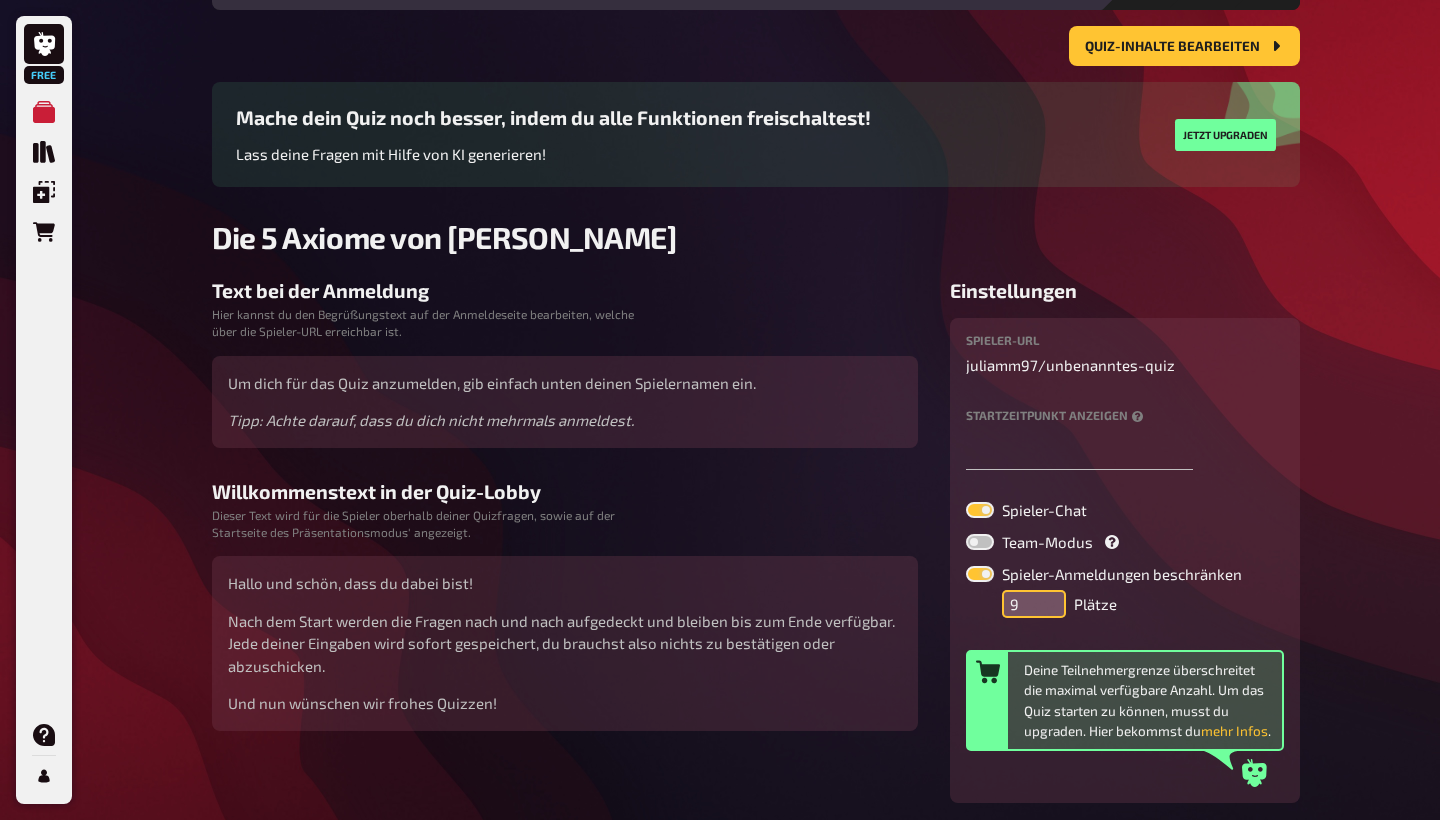 click on "9" at bounding box center (1034, 604) 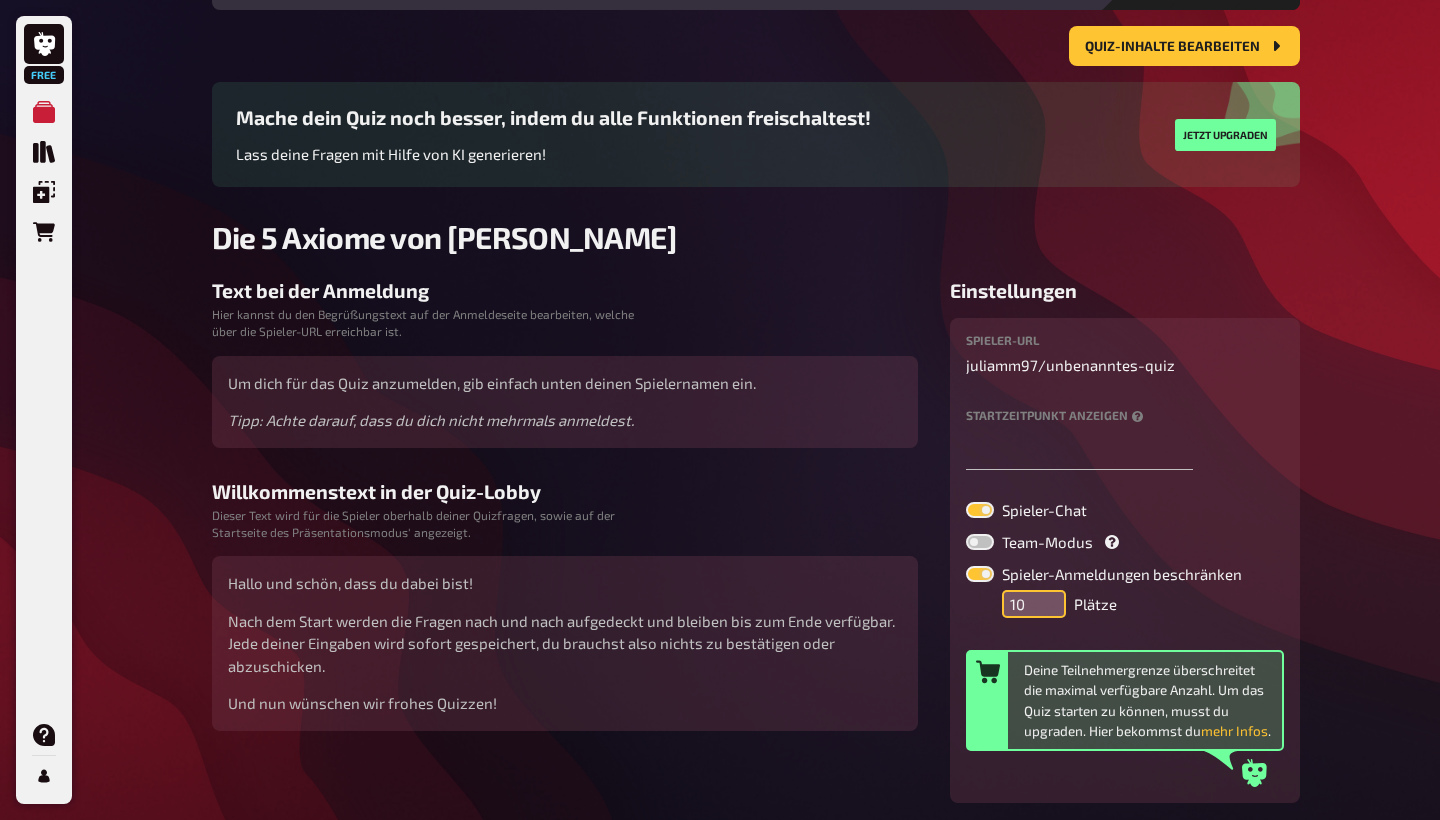 click on "10" at bounding box center (1034, 604) 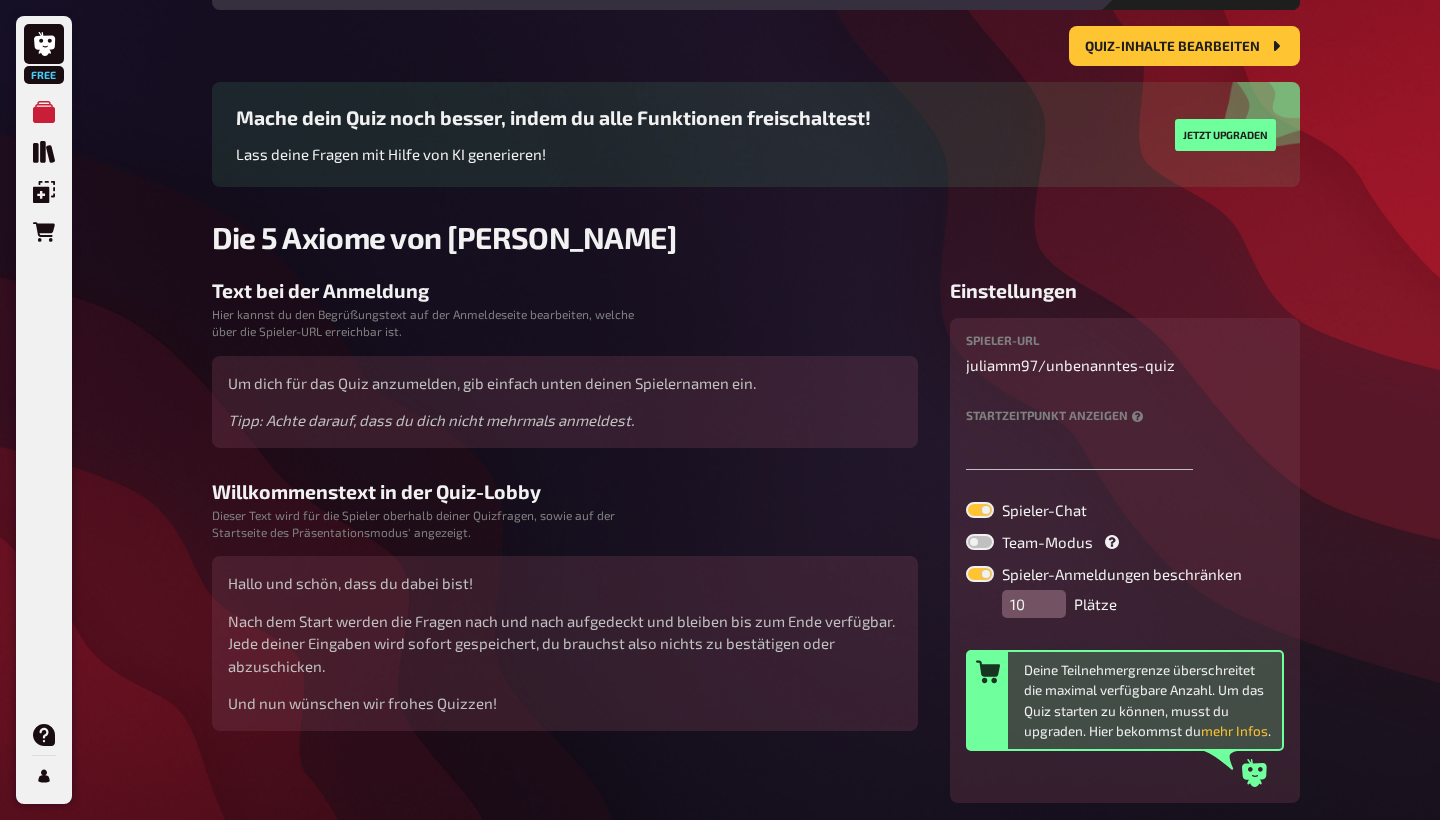 click at bounding box center (980, 510) 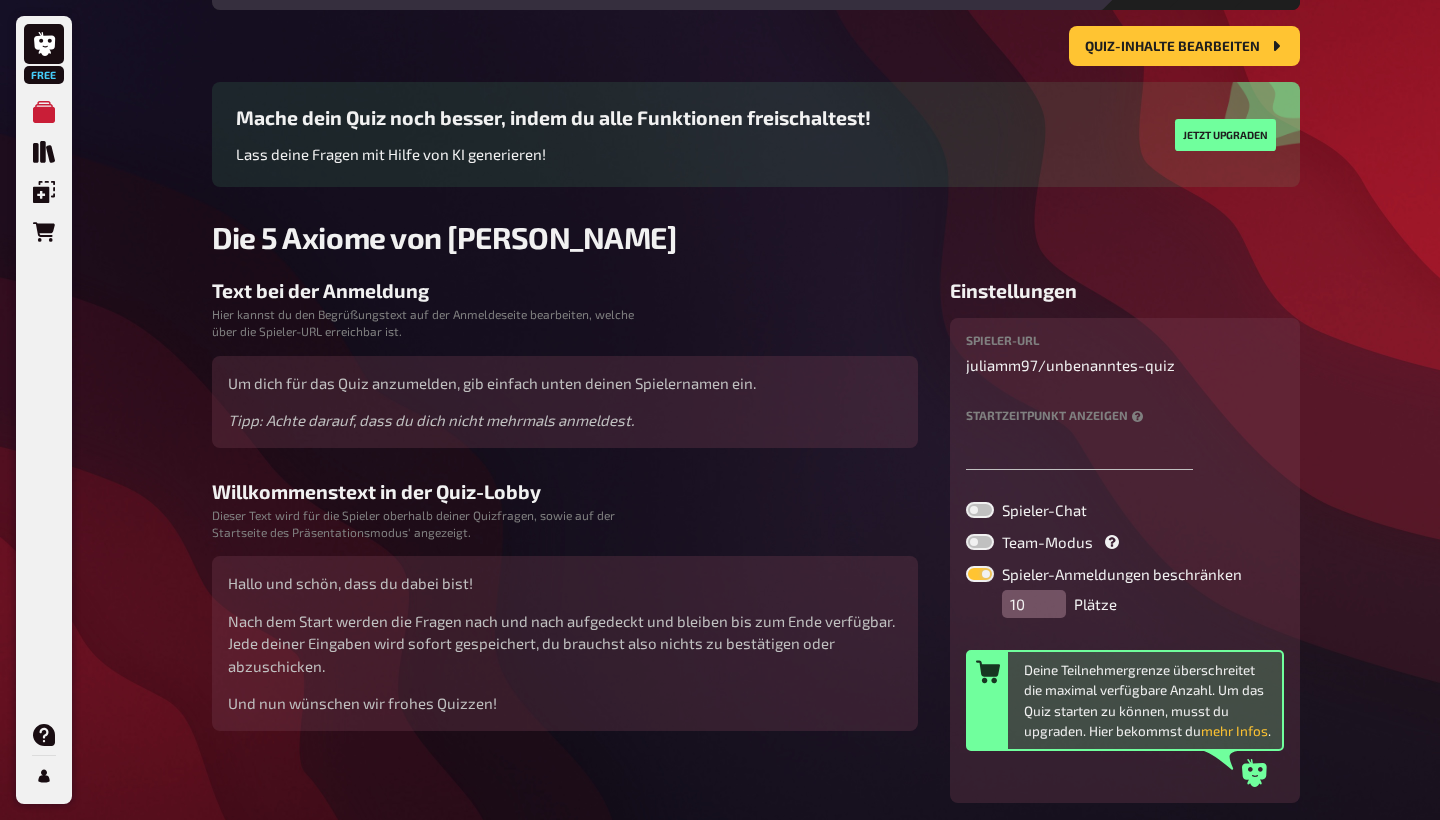 checkbox on "false" 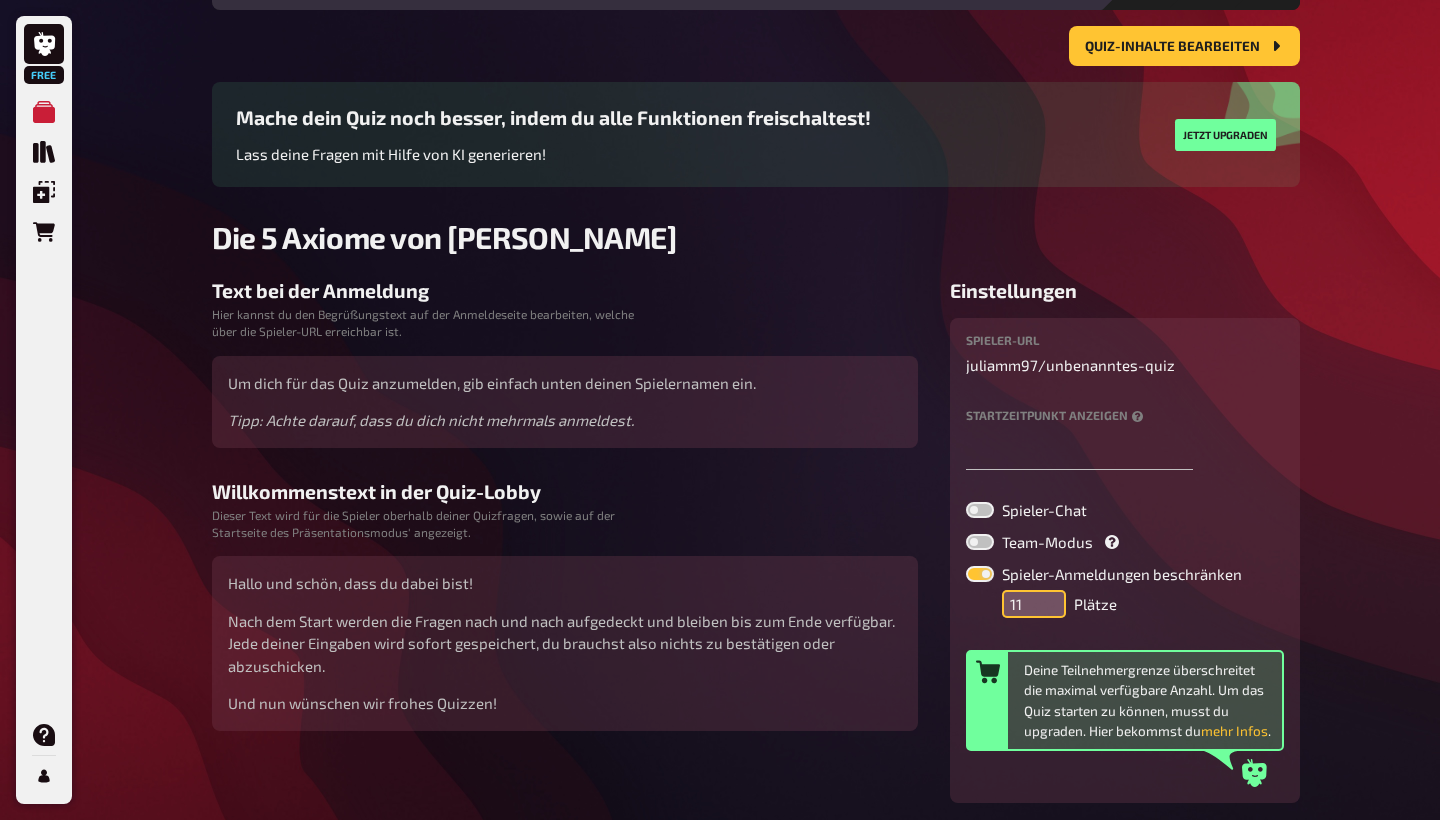 click on "11" at bounding box center (1034, 604) 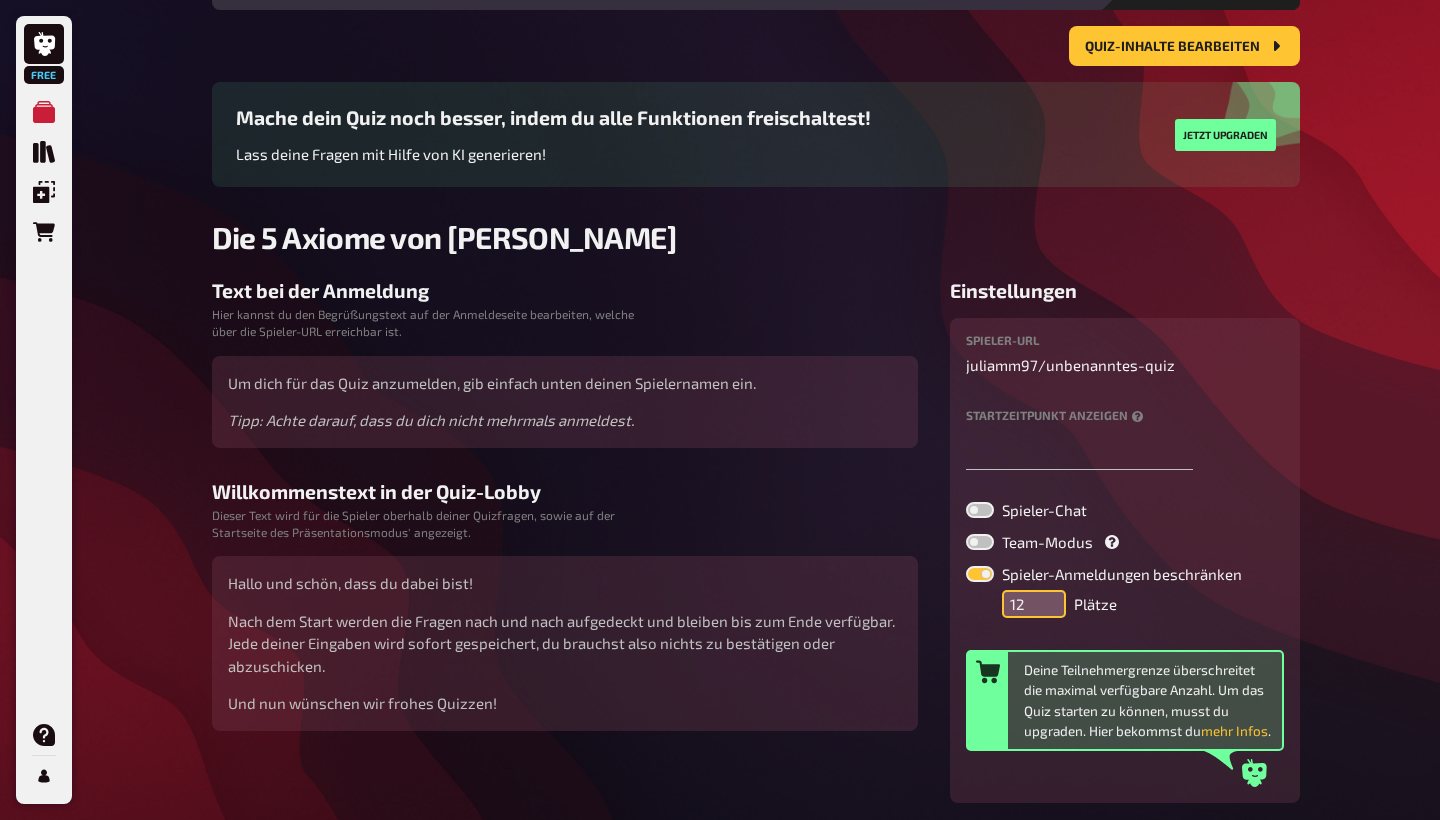 click on "12" at bounding box center (1034, 604) 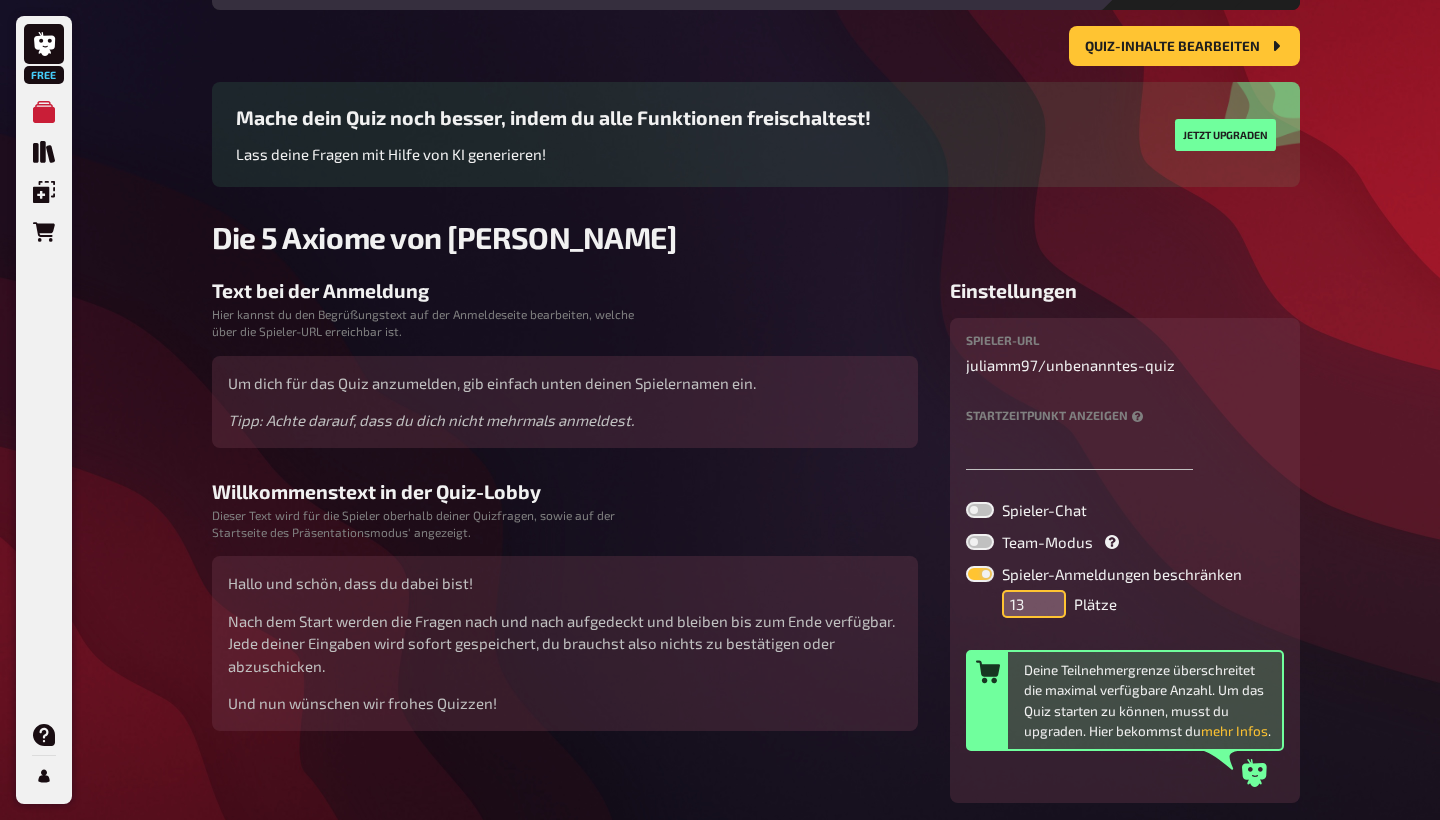 click on "13" at bounding box center [1034, 604] 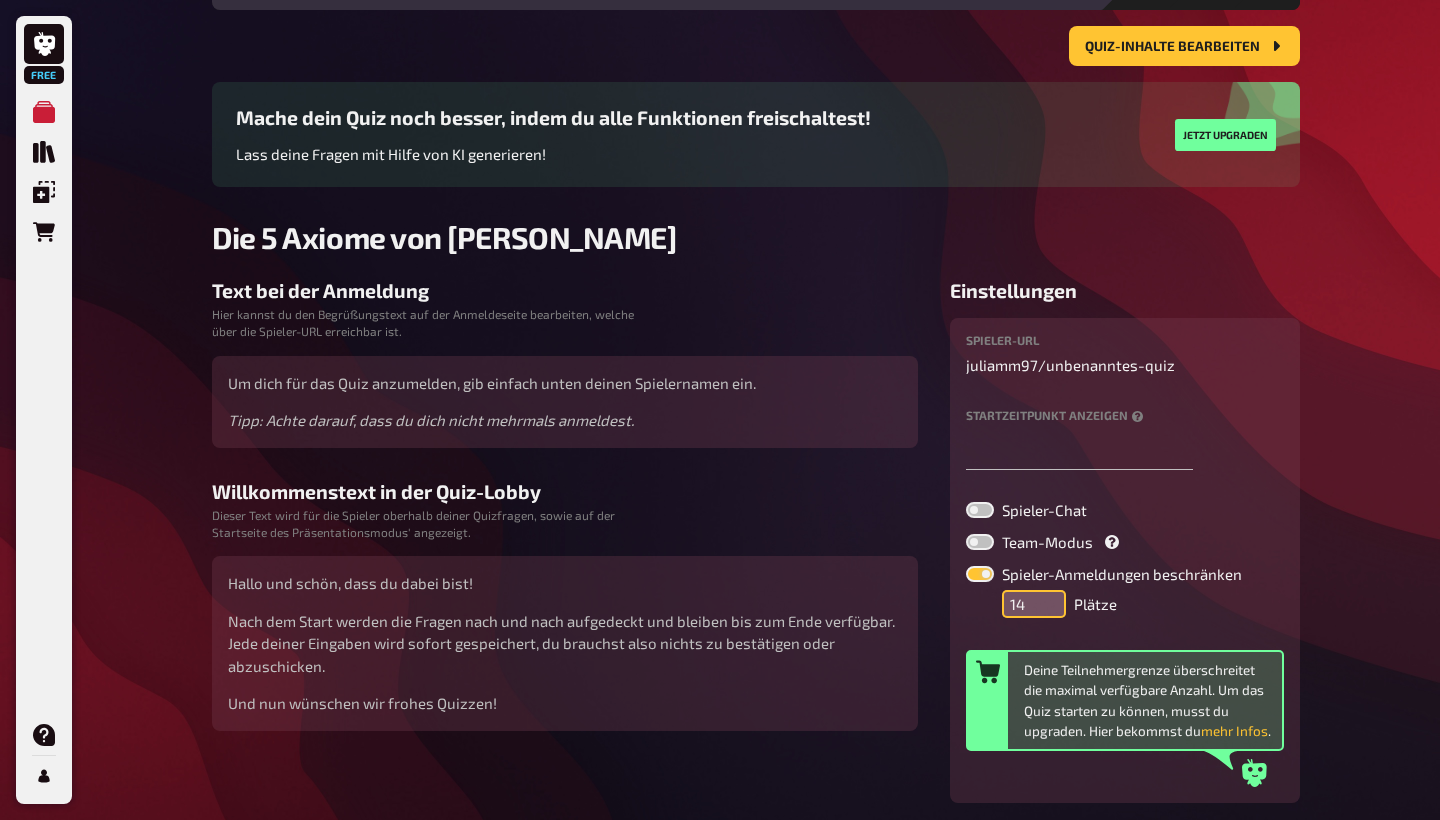 click on "14" at bounding box center [1034, 604] 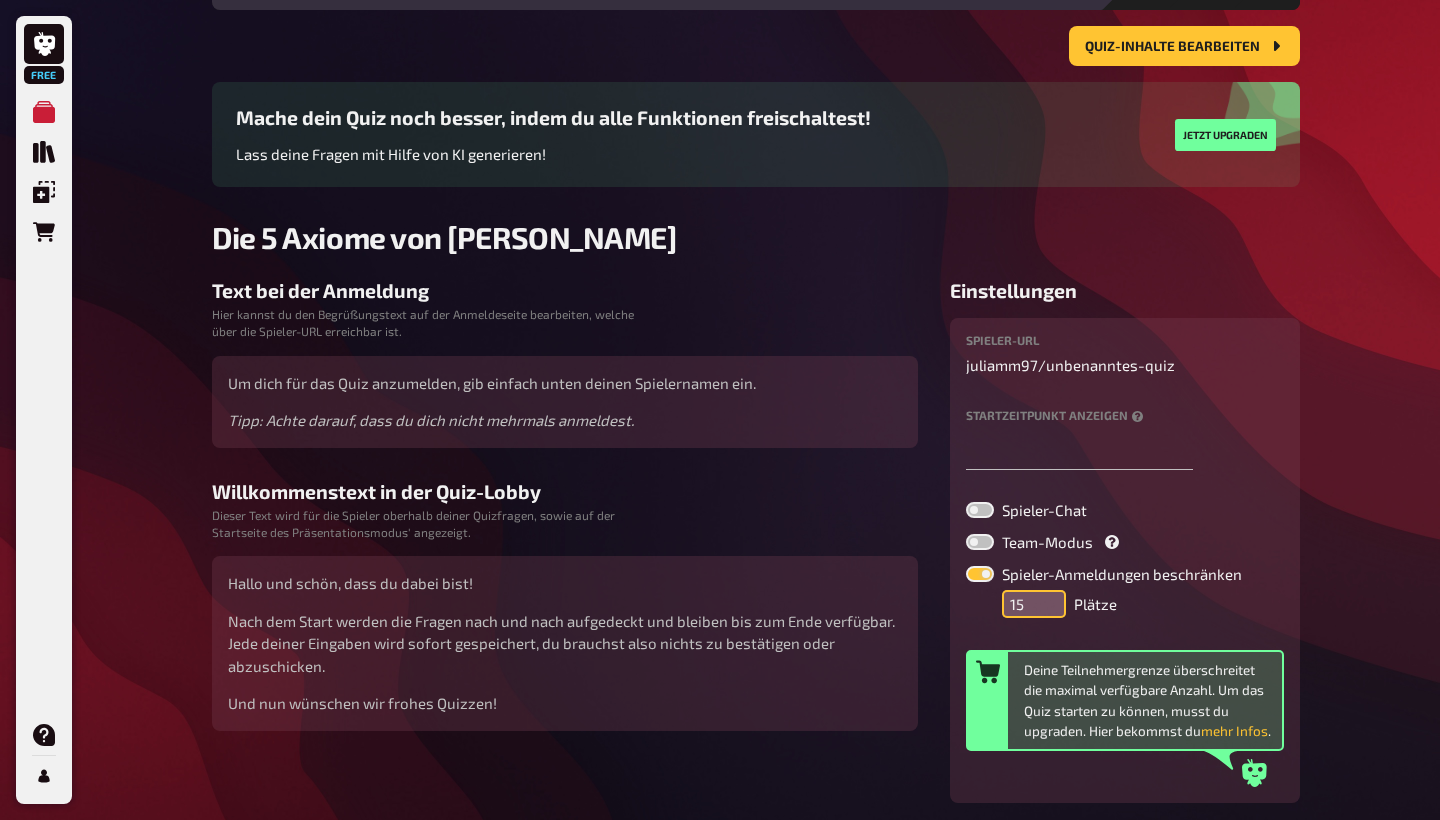 click on "15" at bounding box center [1034, 604] 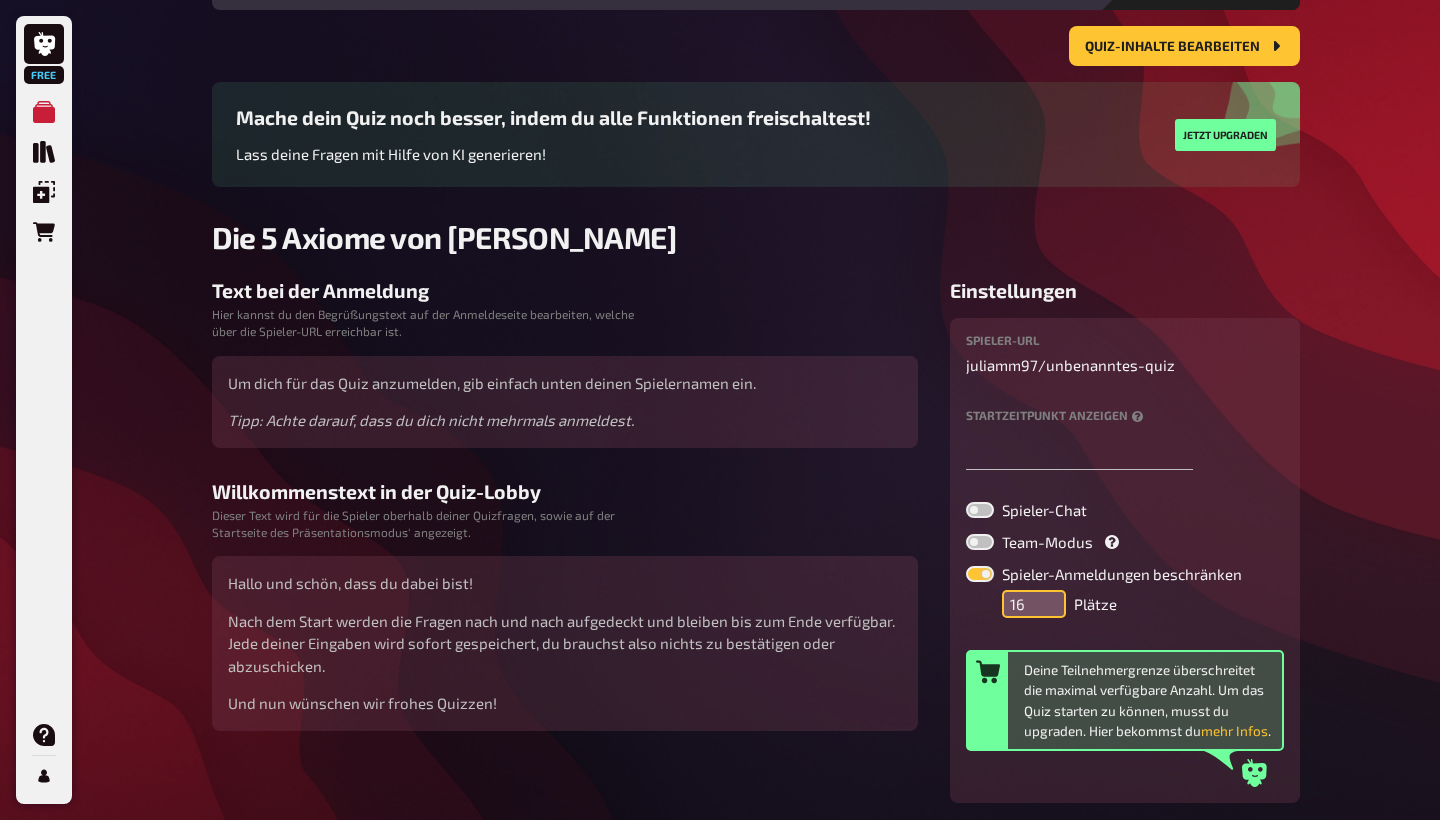 click on "16" at bounding box center [1034, 604] 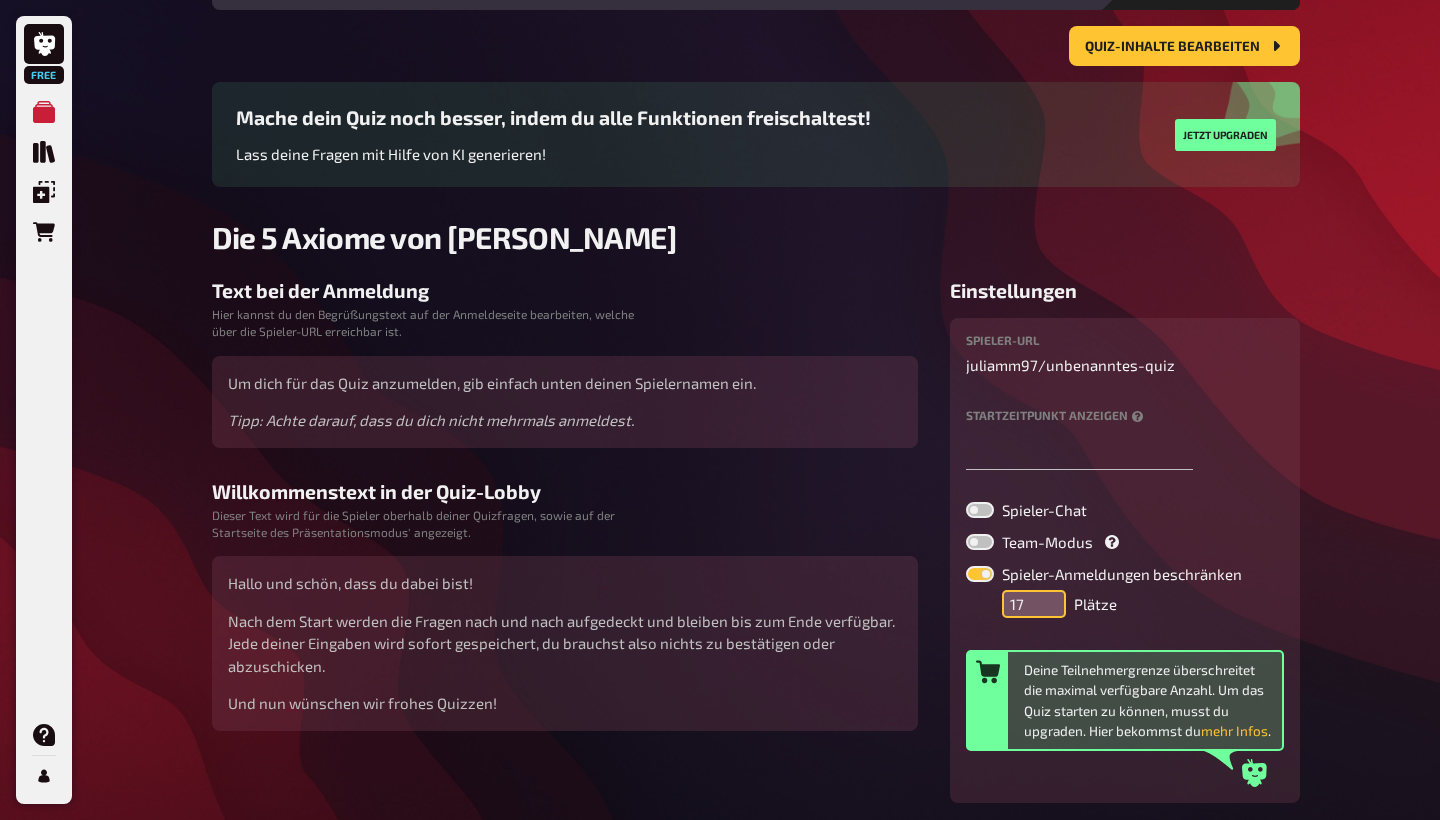 click on "17" at bounding box center [1034, 604] 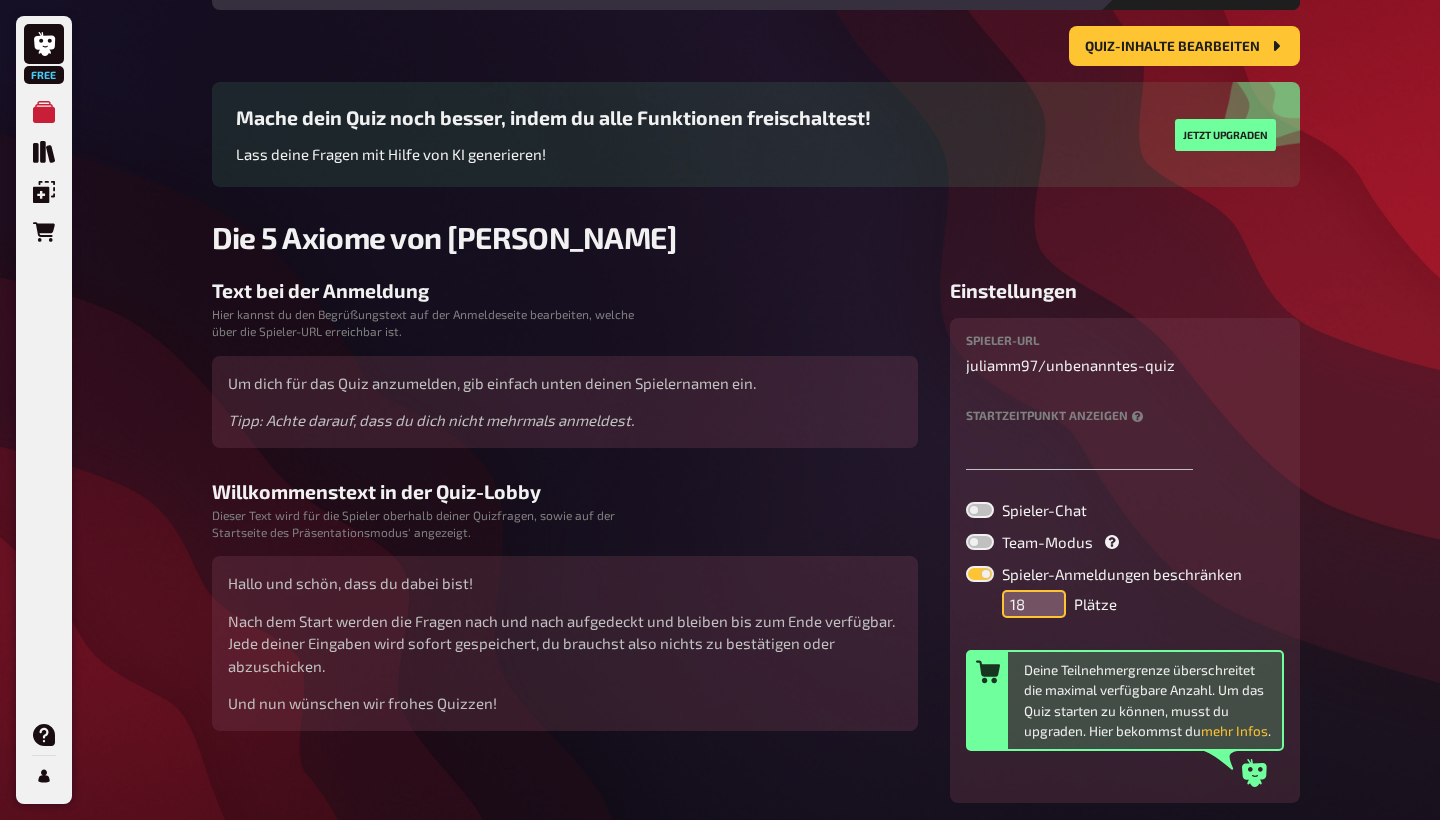 click on "18" at bounding box center [1034, 604] 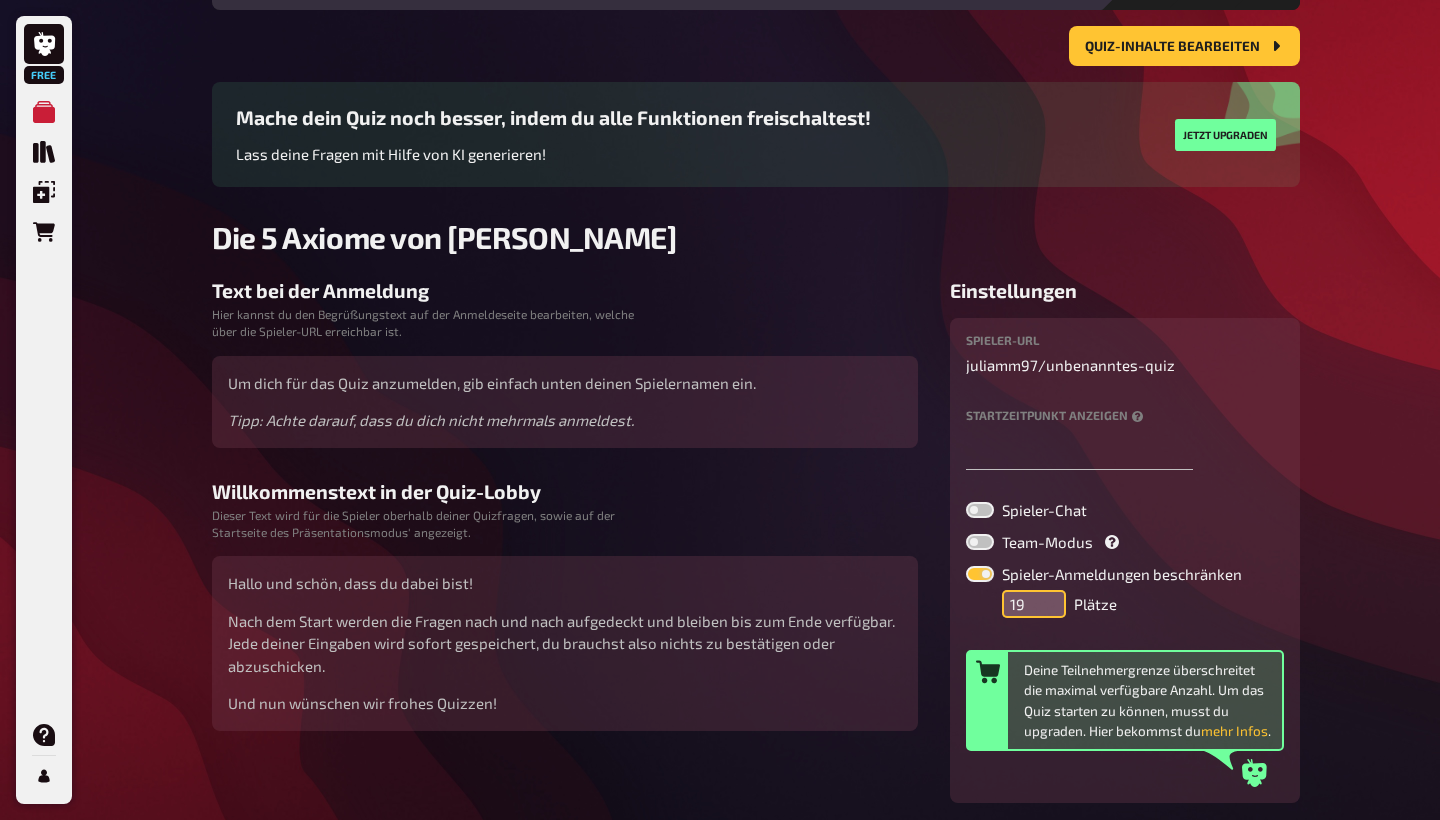 click on "19" at bounding box center (1034, 604) 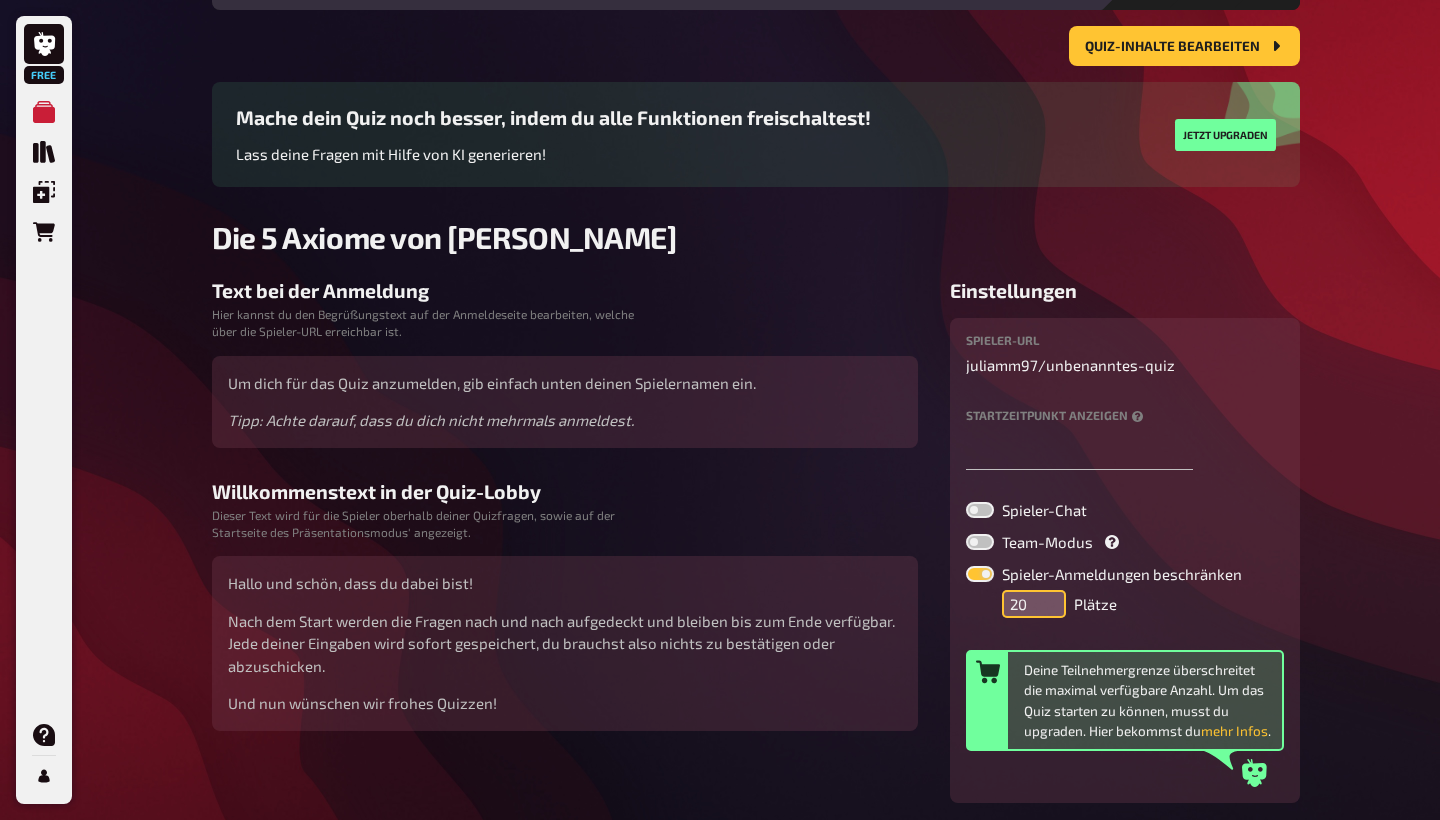 click on "20" at bounding box center [1034, 604] 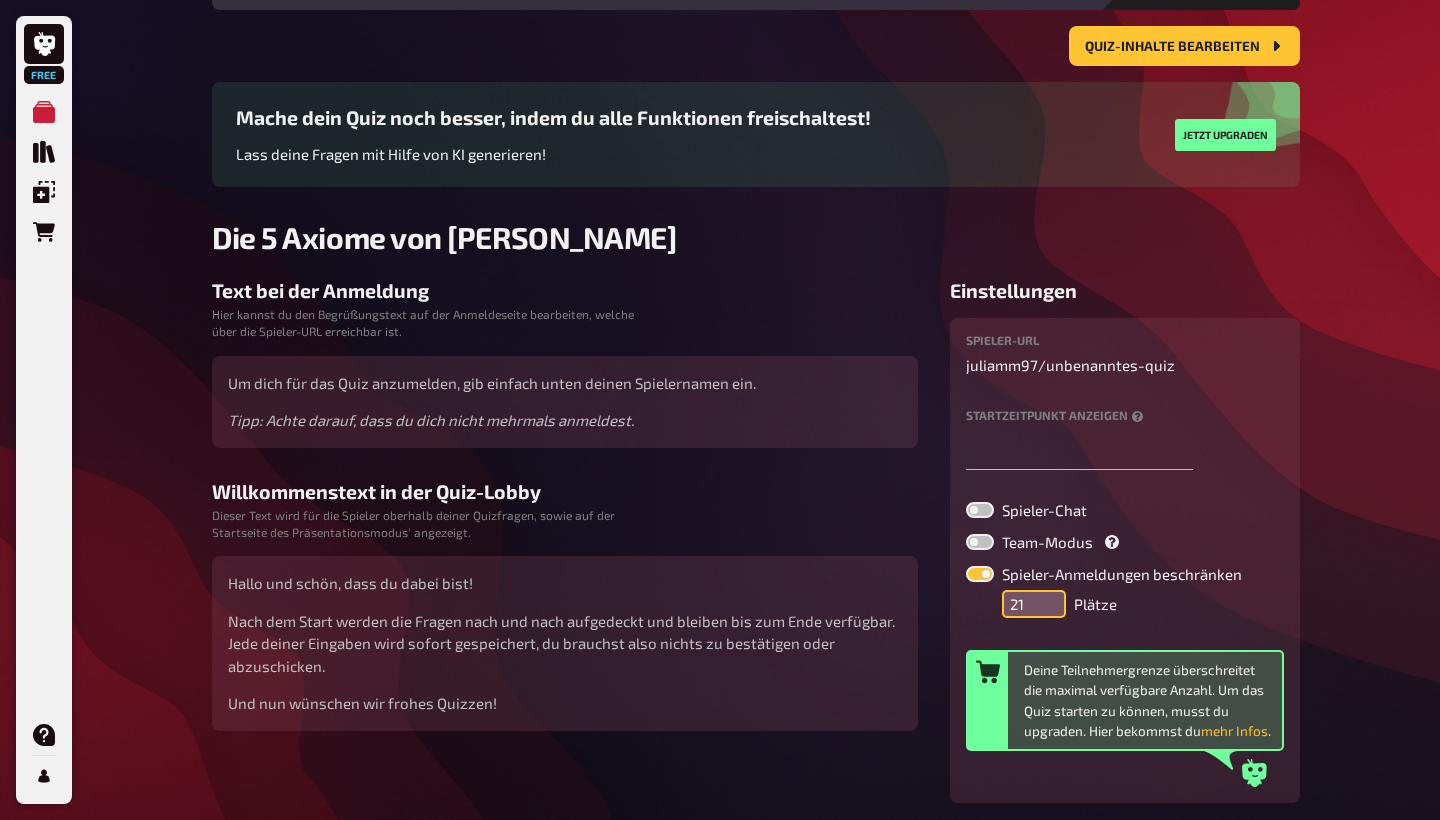 click on "21" at bounding box center (1034, 604) 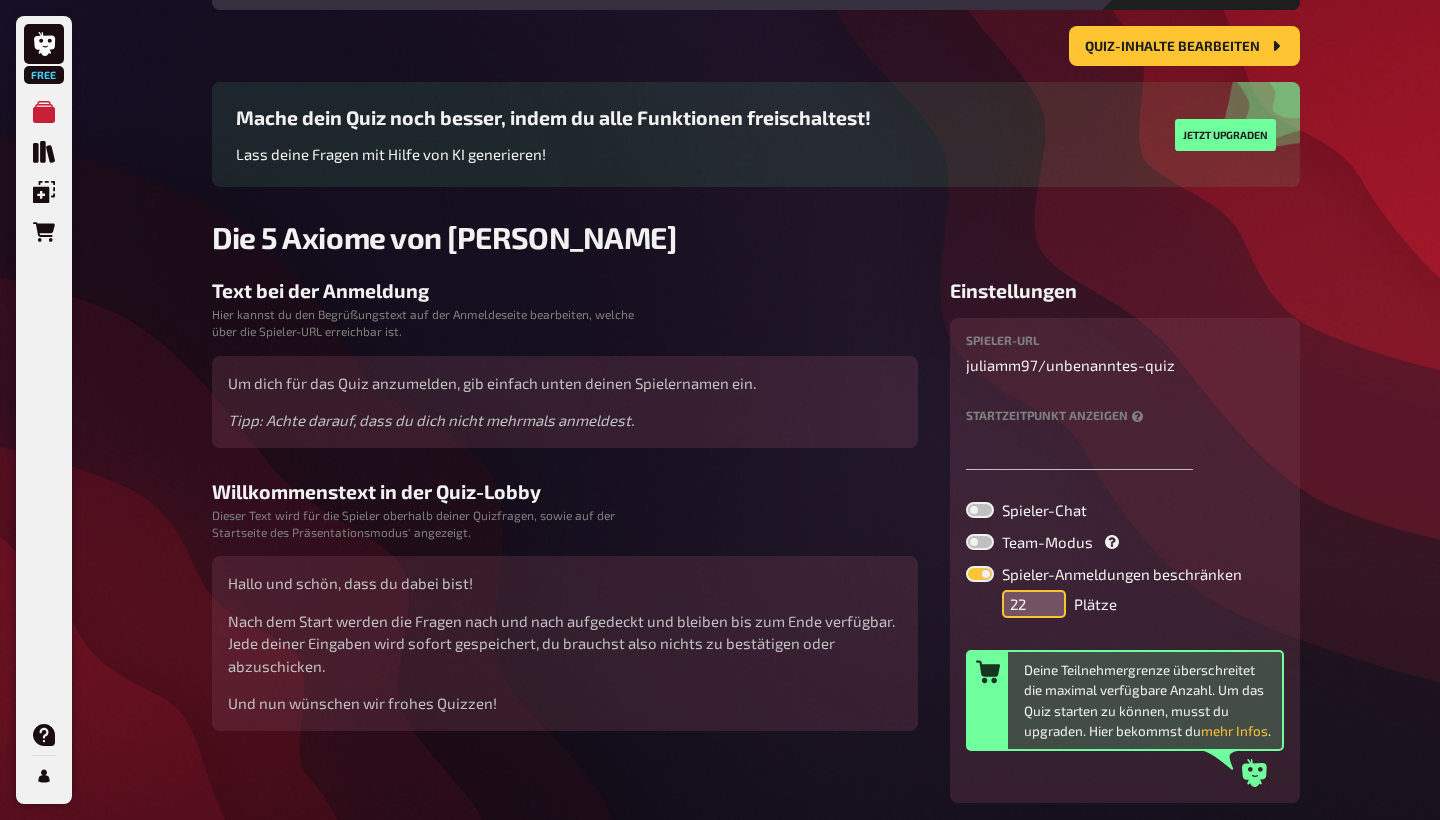 click on "22" at bounding box center (1034, 604) 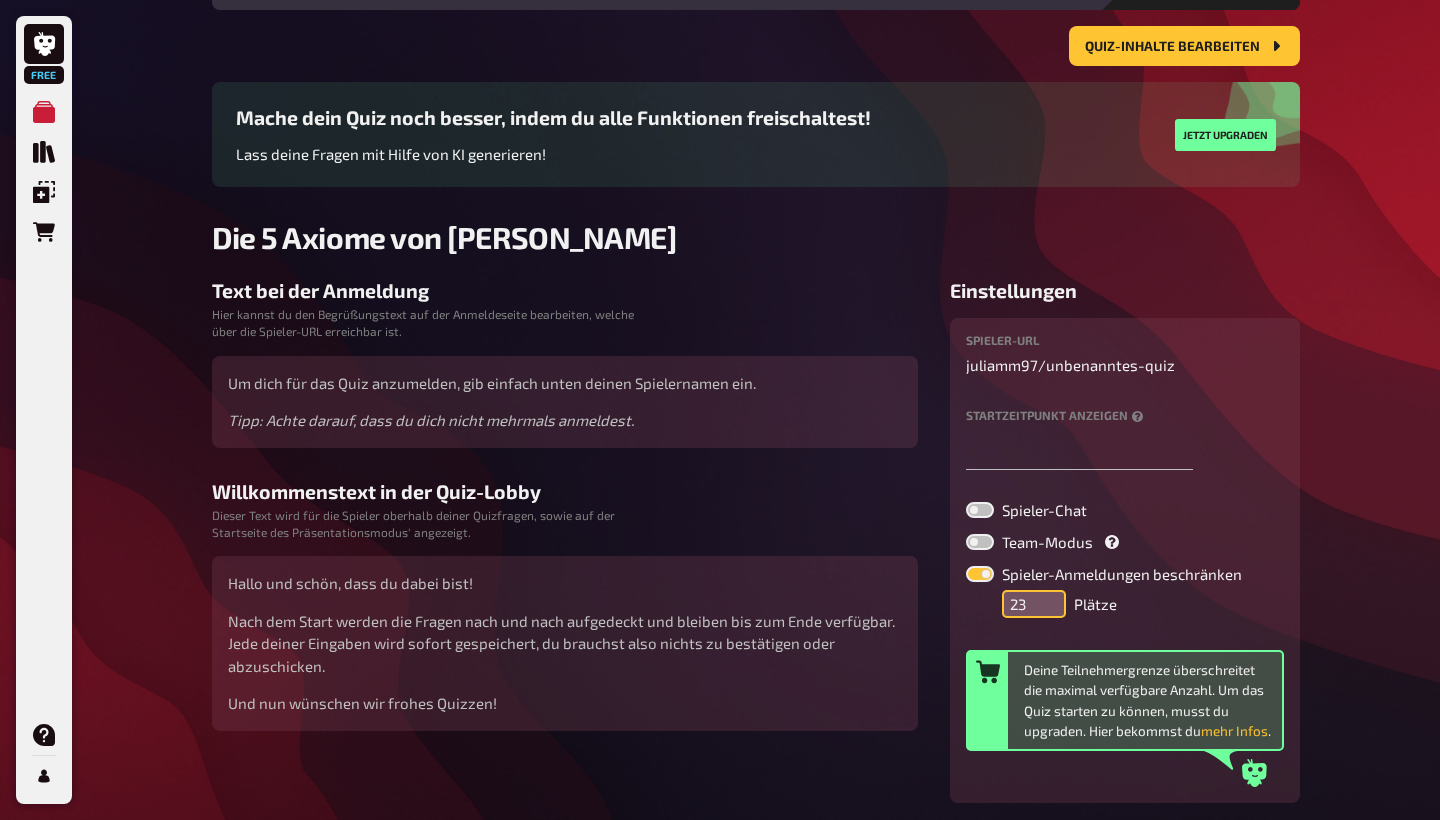 click on "23" at bounding box center (1034, 604) 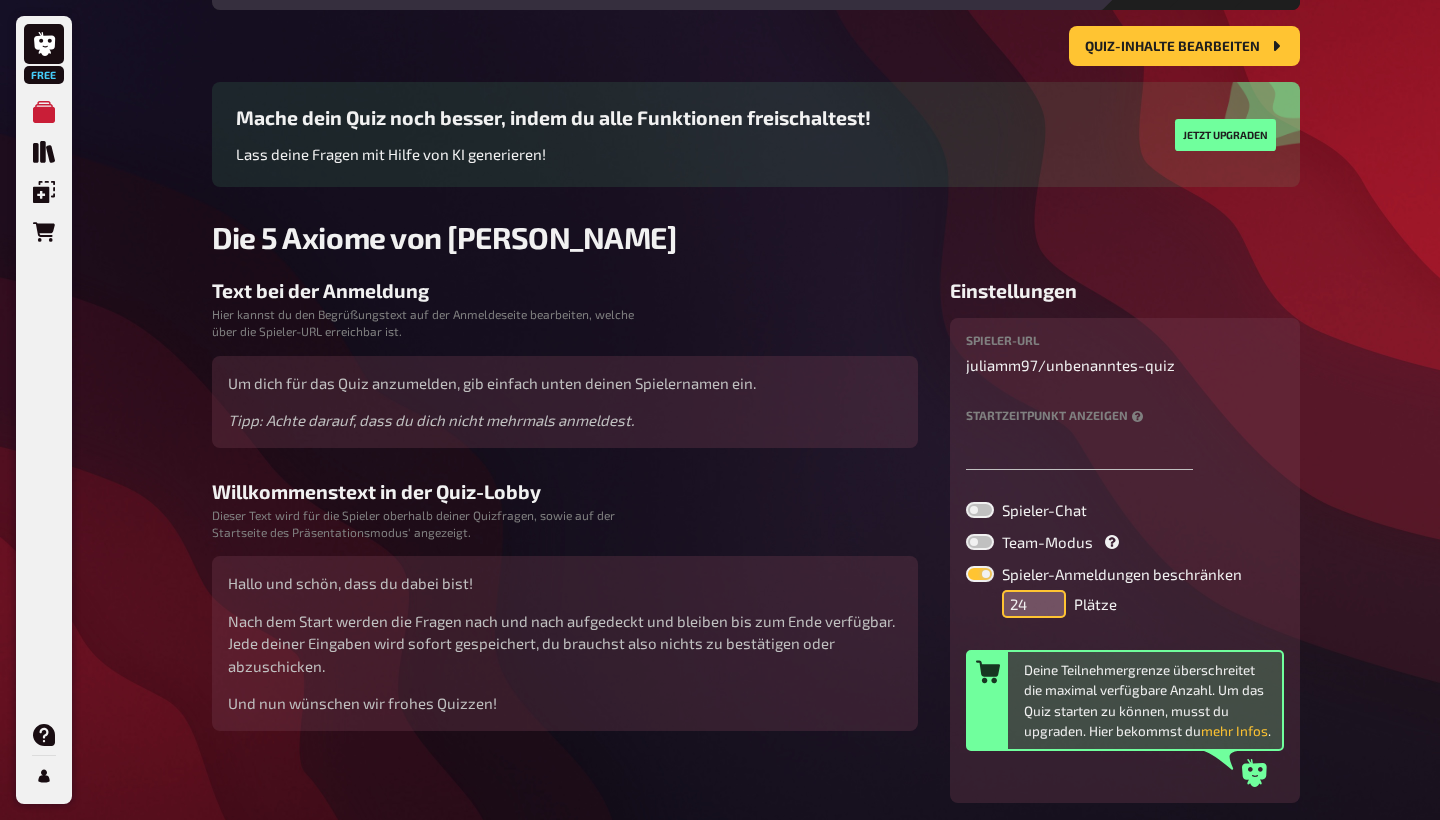 click on "24" at bounding box center (1034, 604) 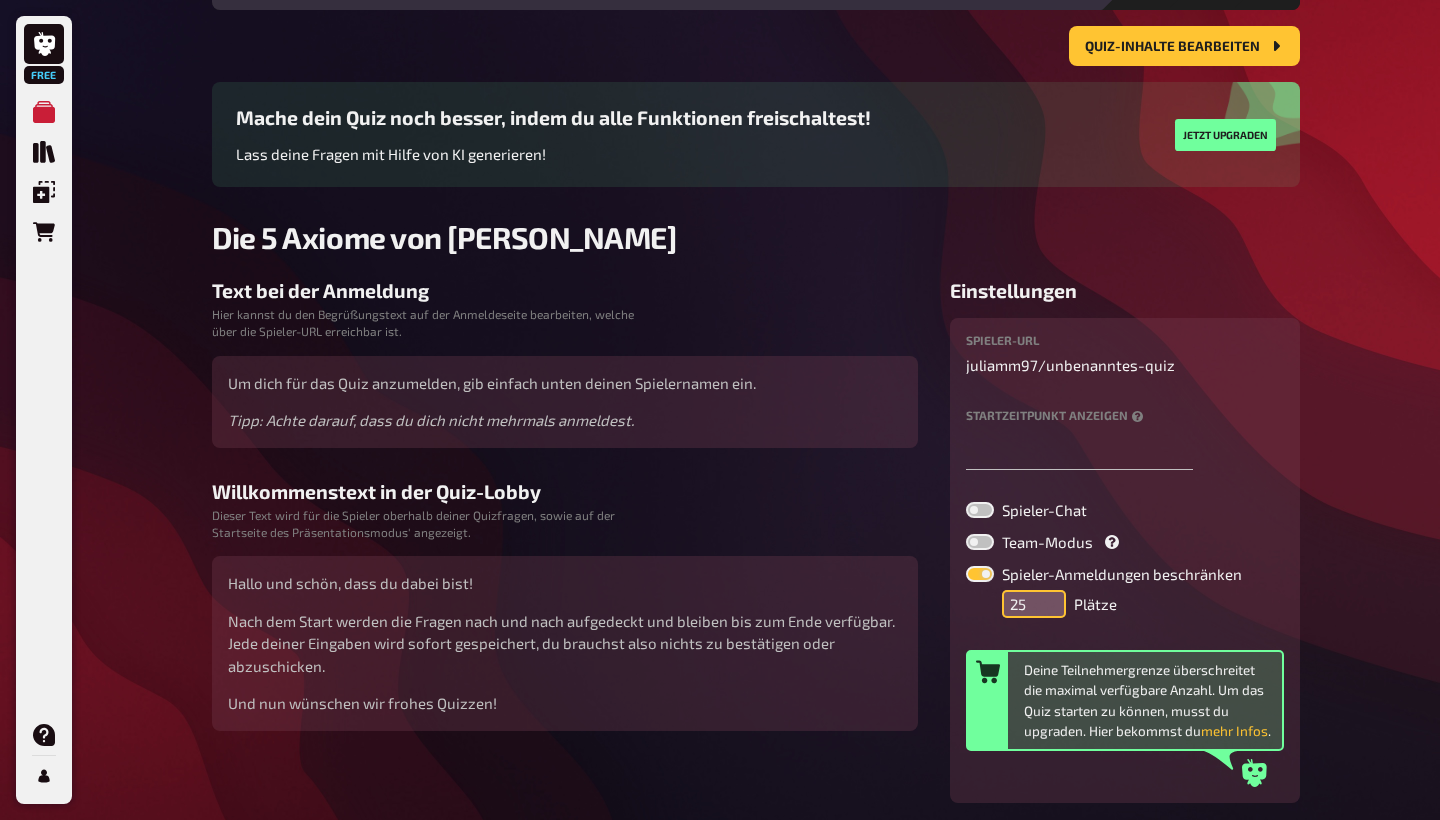 click on "25" at bounding box center (1034, 604) 